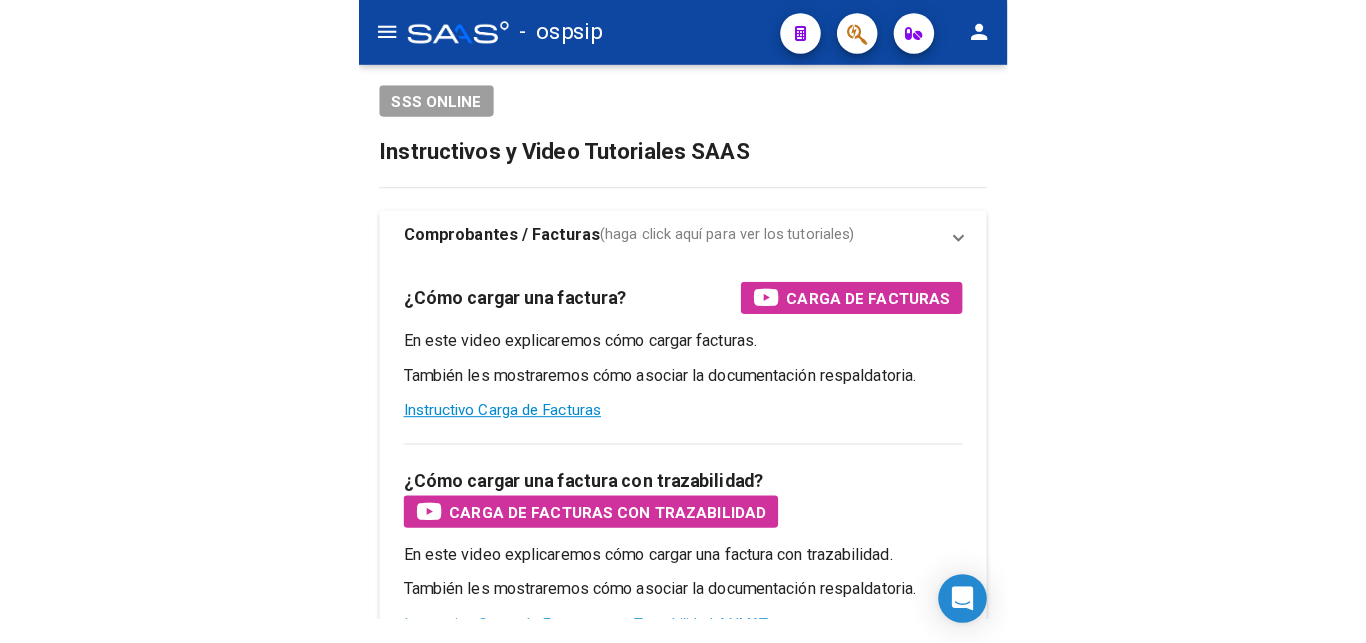 scroll, scrollTop: 0, scrollLeft: 0, axis: both 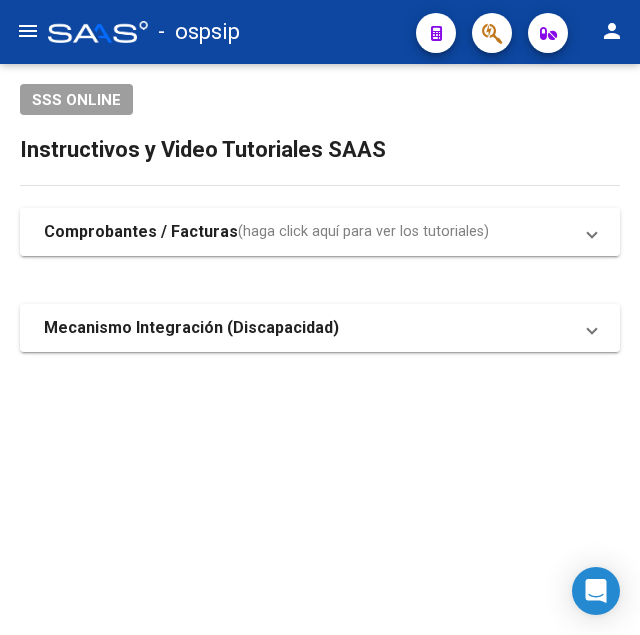 click on "Comprobantes / Facturas" at bounding box center [141, 232] 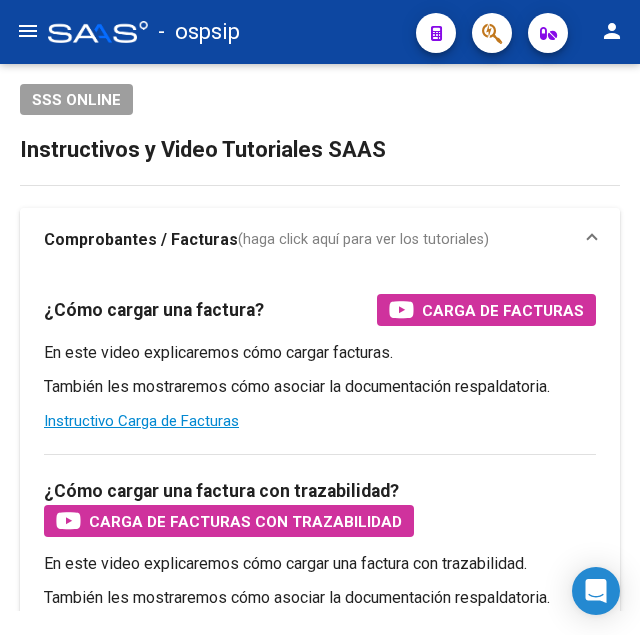 click on "Comprobantes / Facturas  (haga click aquí para ver los tutoriales)" at bounding box center [320, 240] 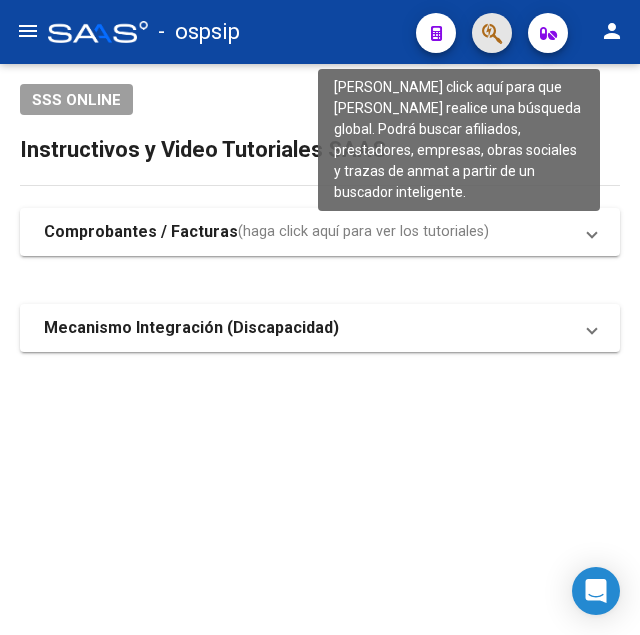click 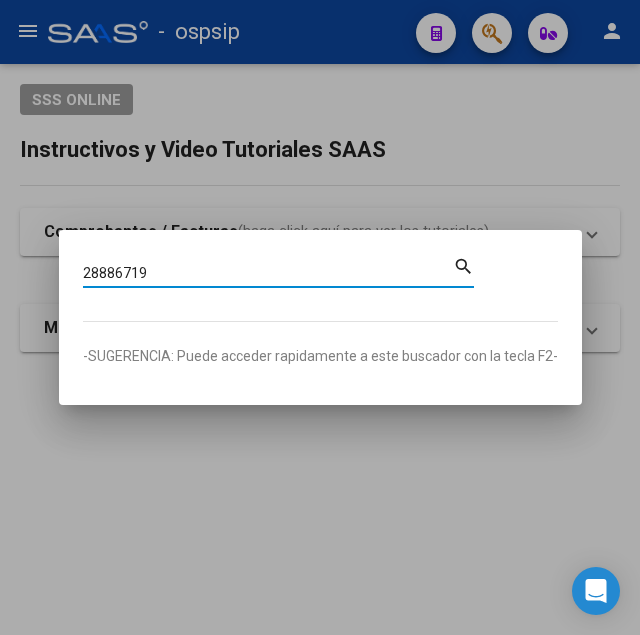 type on "28886719" 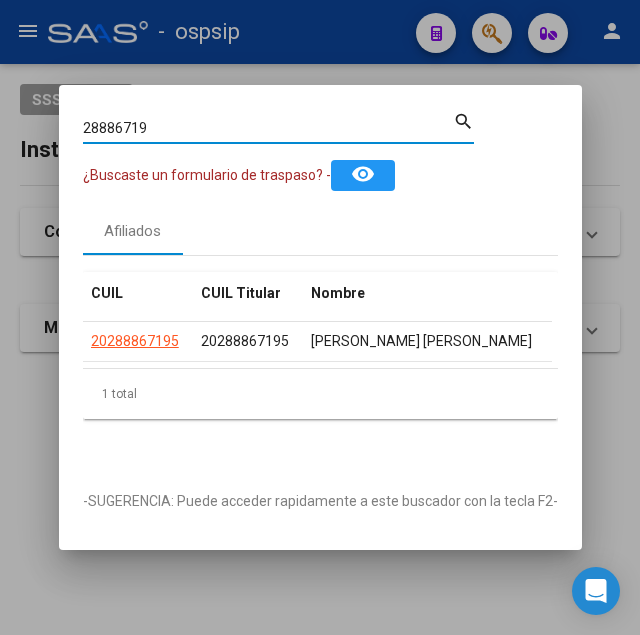 click on "28886719" at bounding box center [268, 128] 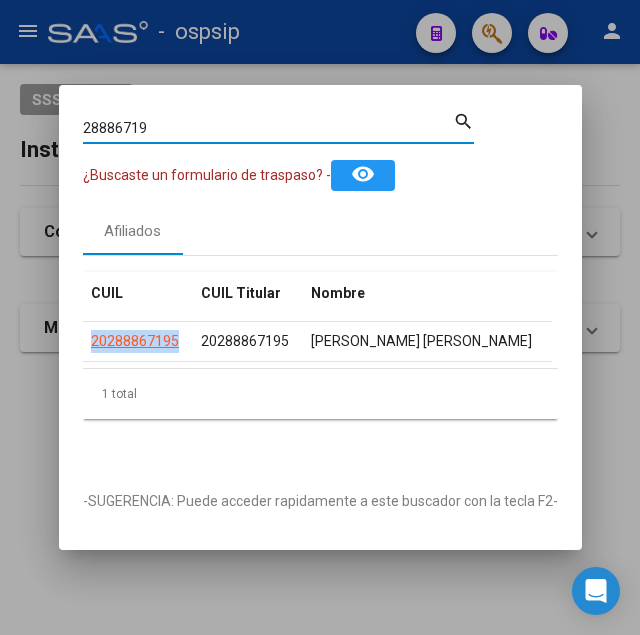 click on "20288867195" 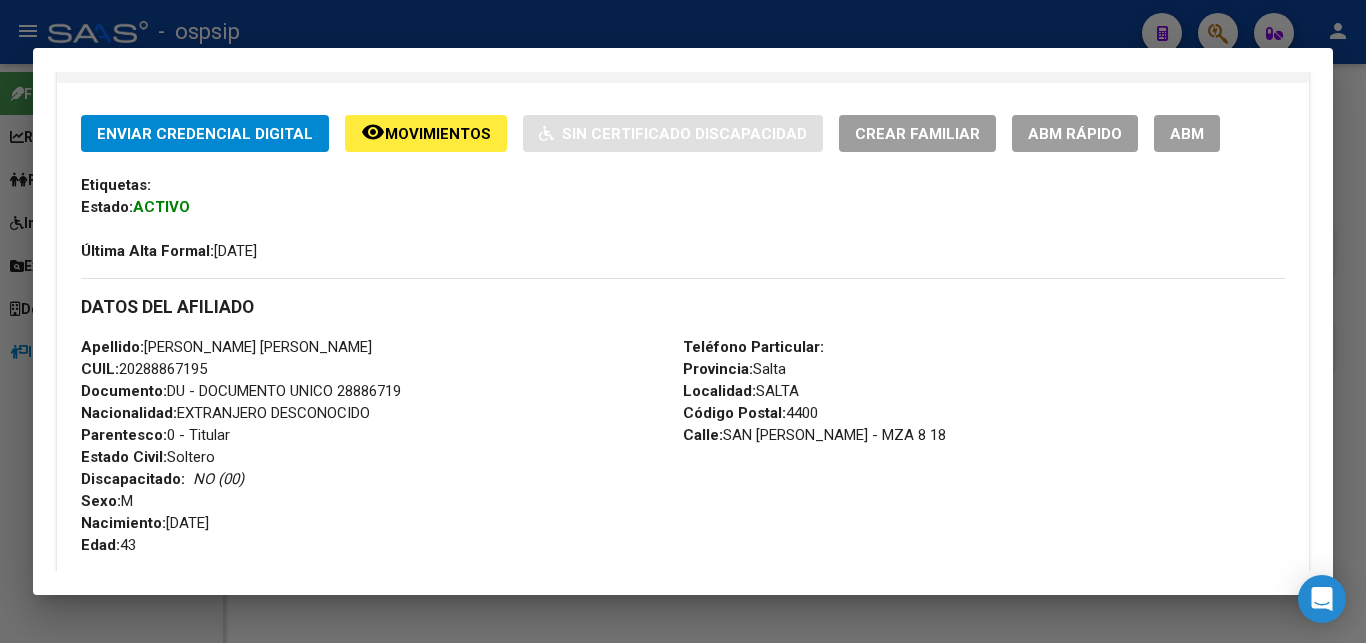 scroll, scrollTop: 306, scrollLeft: 0, axis: vertical 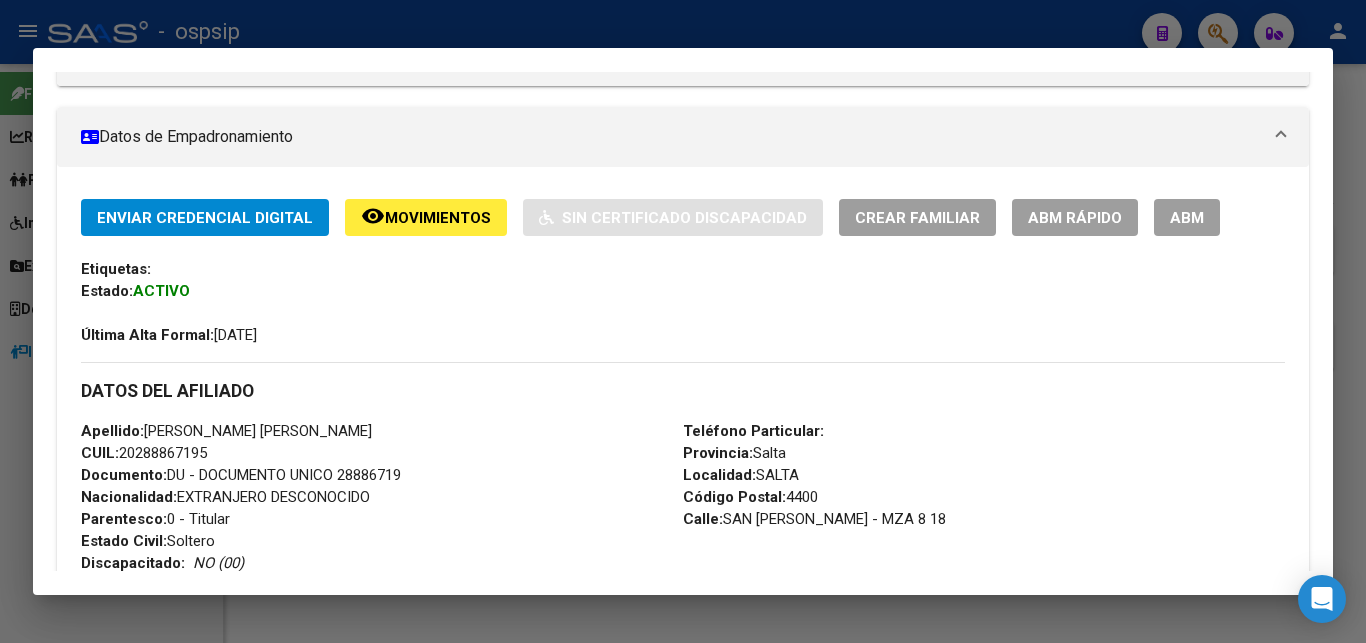 click on "ABM" at bounding box center [1187, 218] 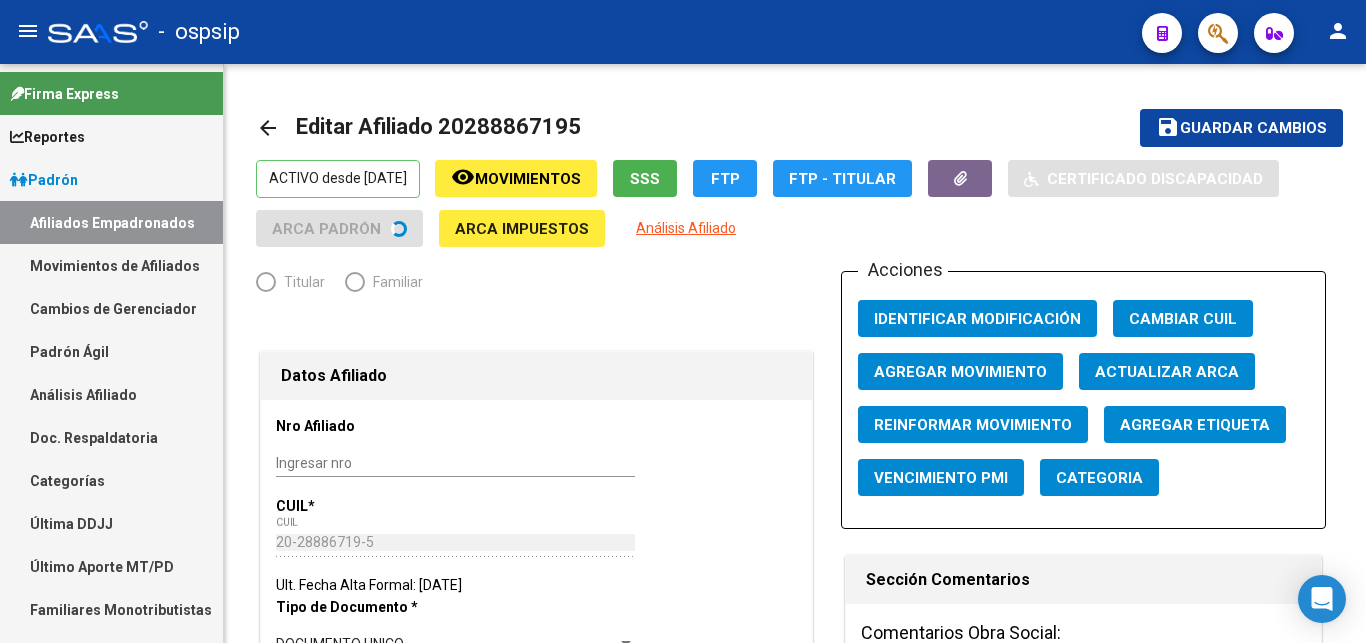radio on "true" 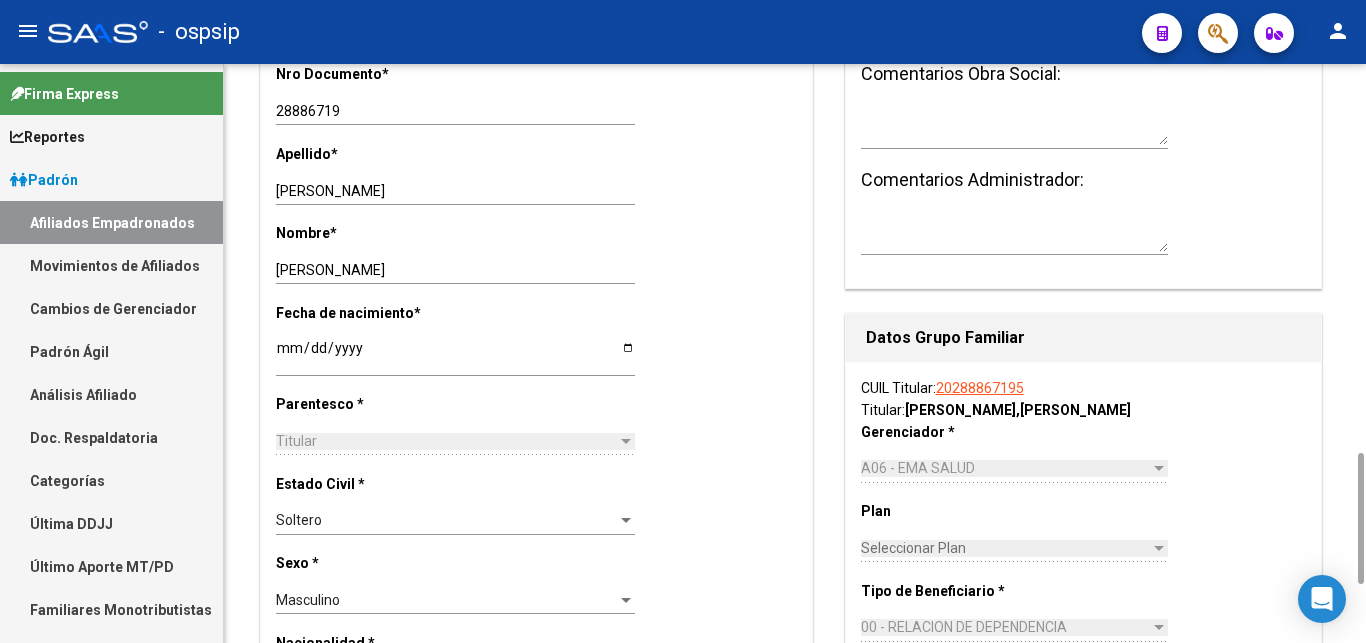 scroll, scrollTop: 816, scrollLeft: 0, axis: vertical 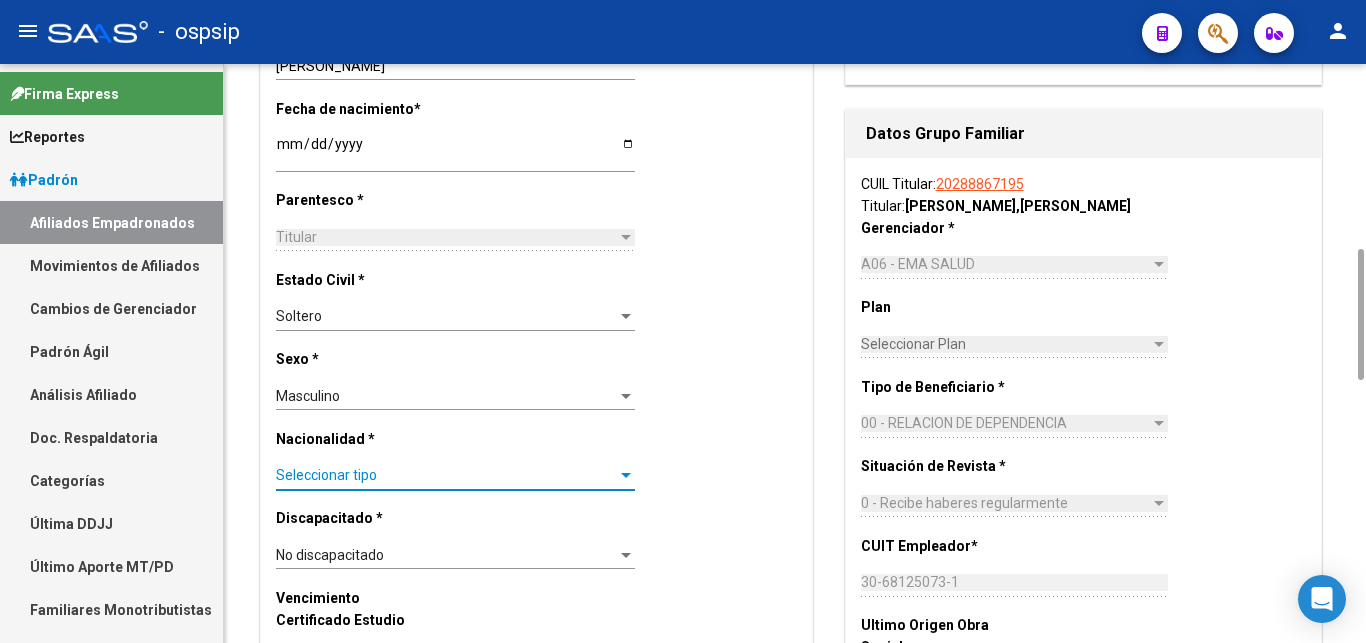 click on "Seleccionar tipo" at bounding box center [446, 475] 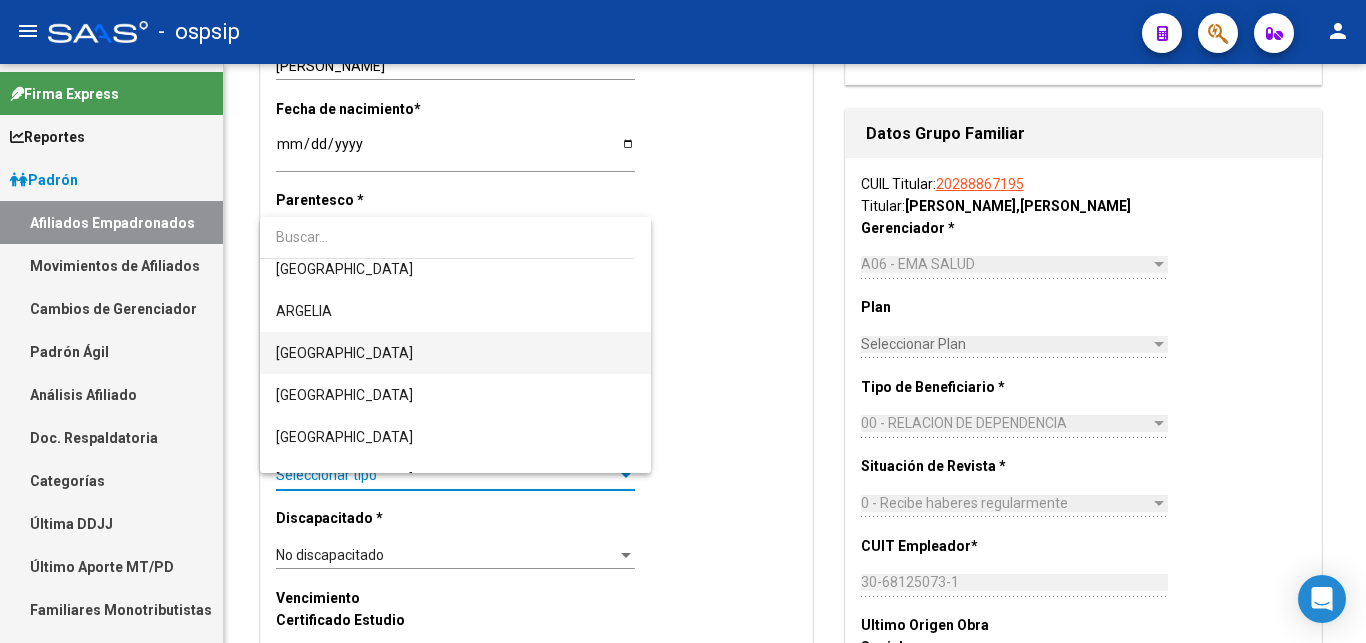 scroll, scrollTop: 204, scrollLeft: 0, axis: vertical 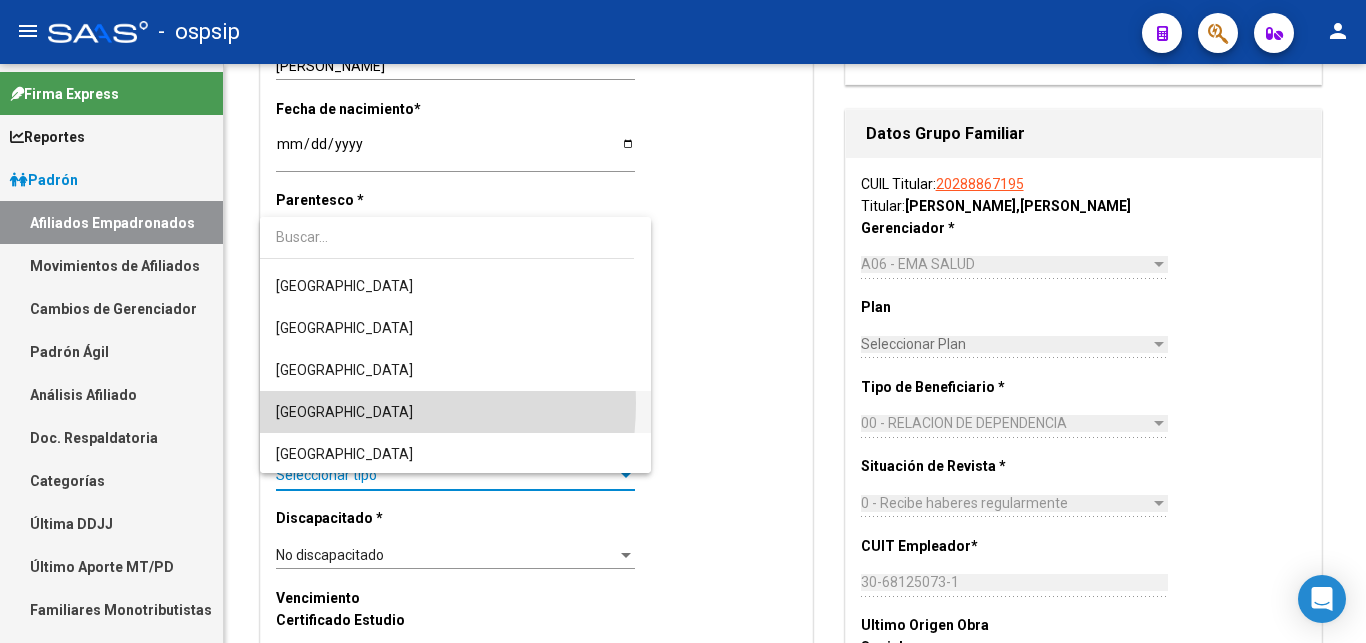 click on "[GEOGRAPHIC_DATA]" at bounding box center (455, 412) 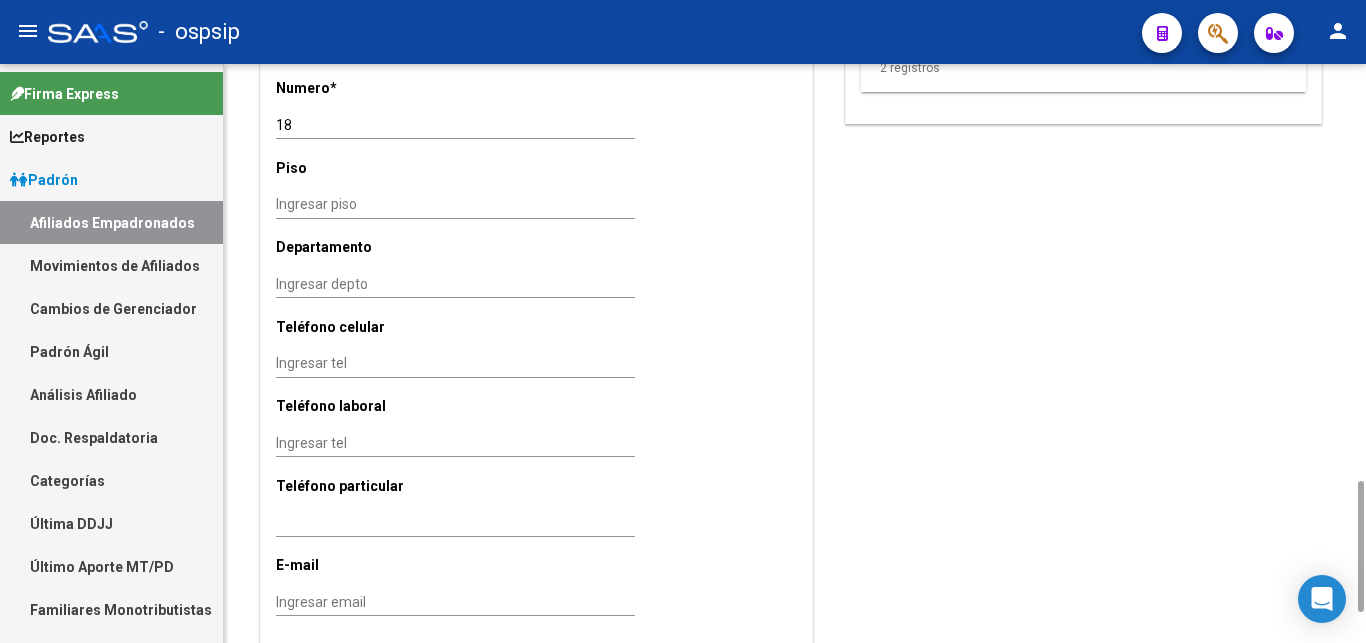 scroll, scrollTop: 1968, scrollLeft: 0, axis: vertical 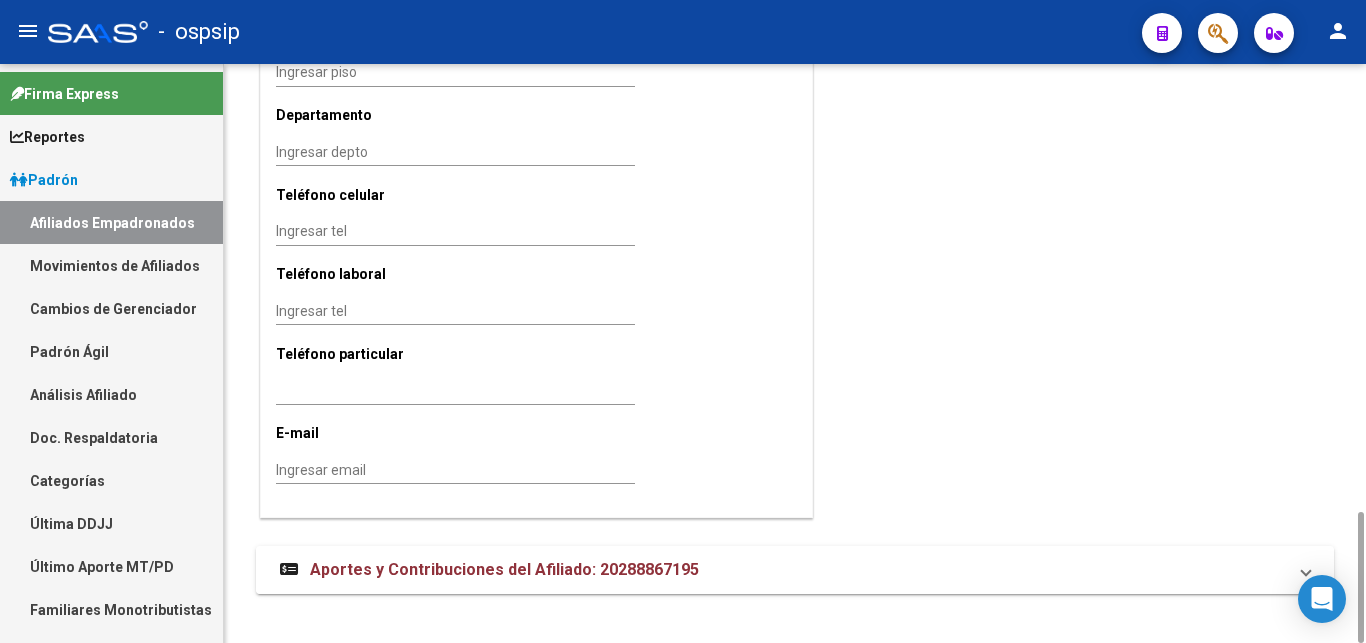 click on "Aportes y Contribuciones del Afiliado: 20288867195" at bounding box center [504, 569] 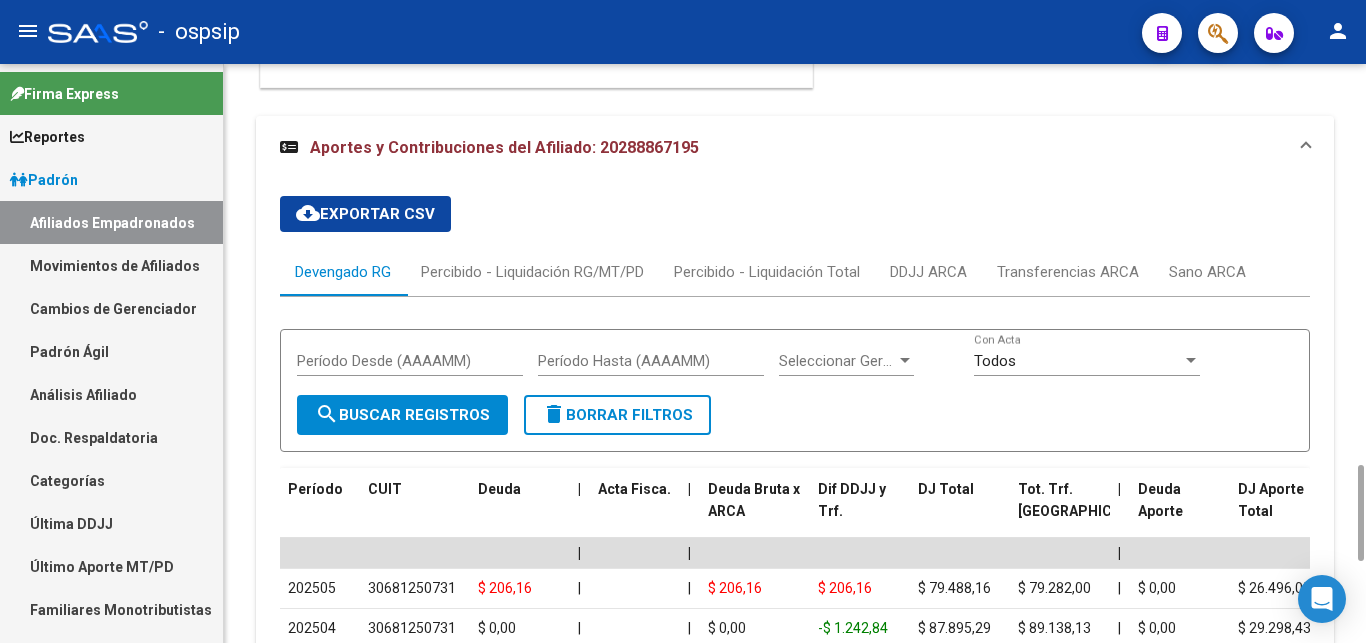 scroll, scrollTop: 2194, scrollLeft: 0, axis: vertical 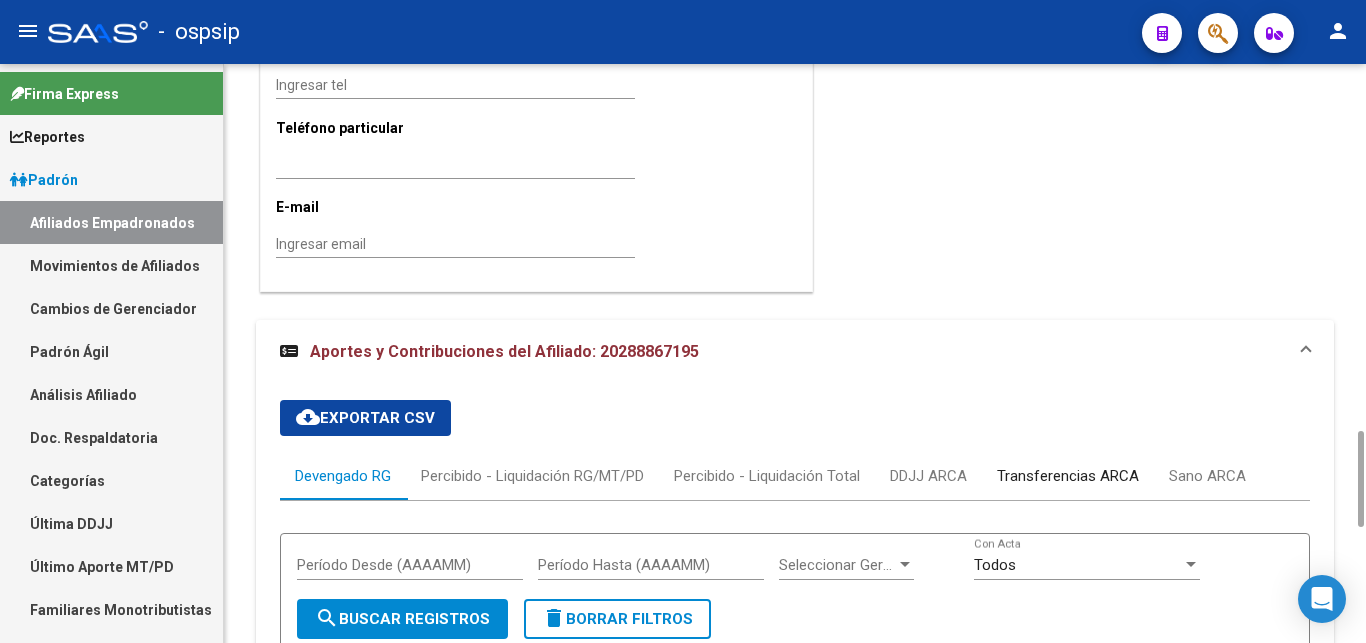 click on "Transferencias ARCA" at bounding box center (1068, 476) 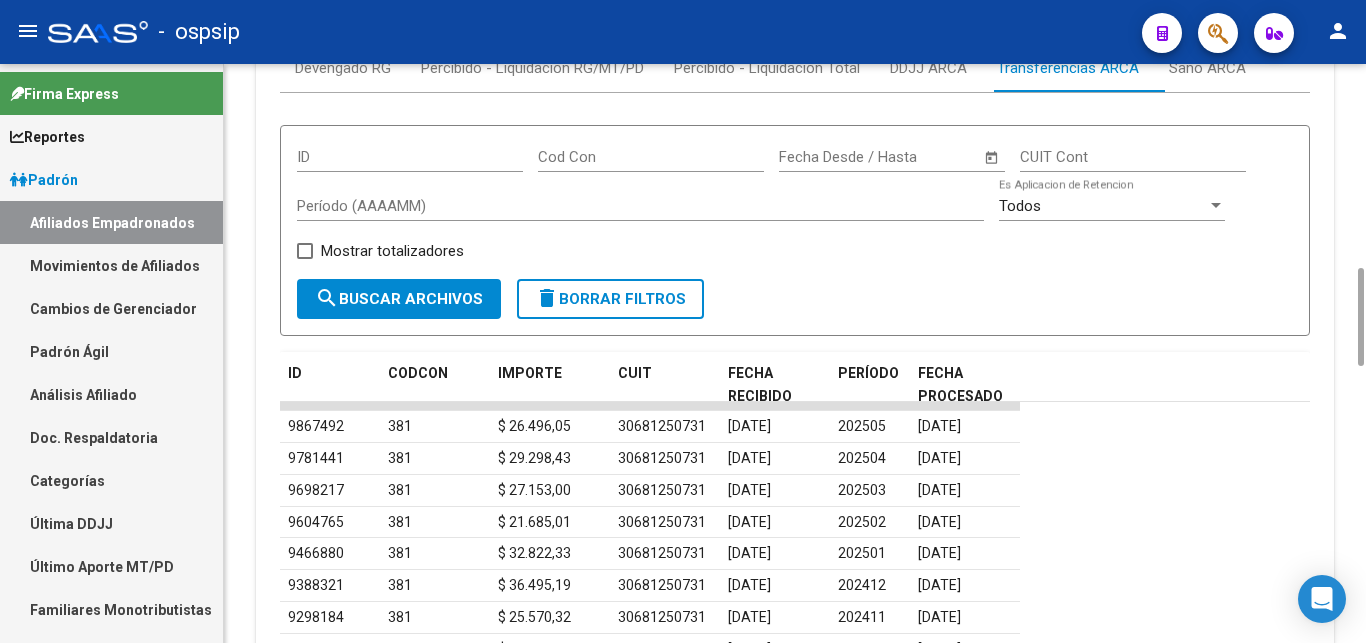 scroll, scrollTop: 2398, scrollLeft: 0, axis: vertical 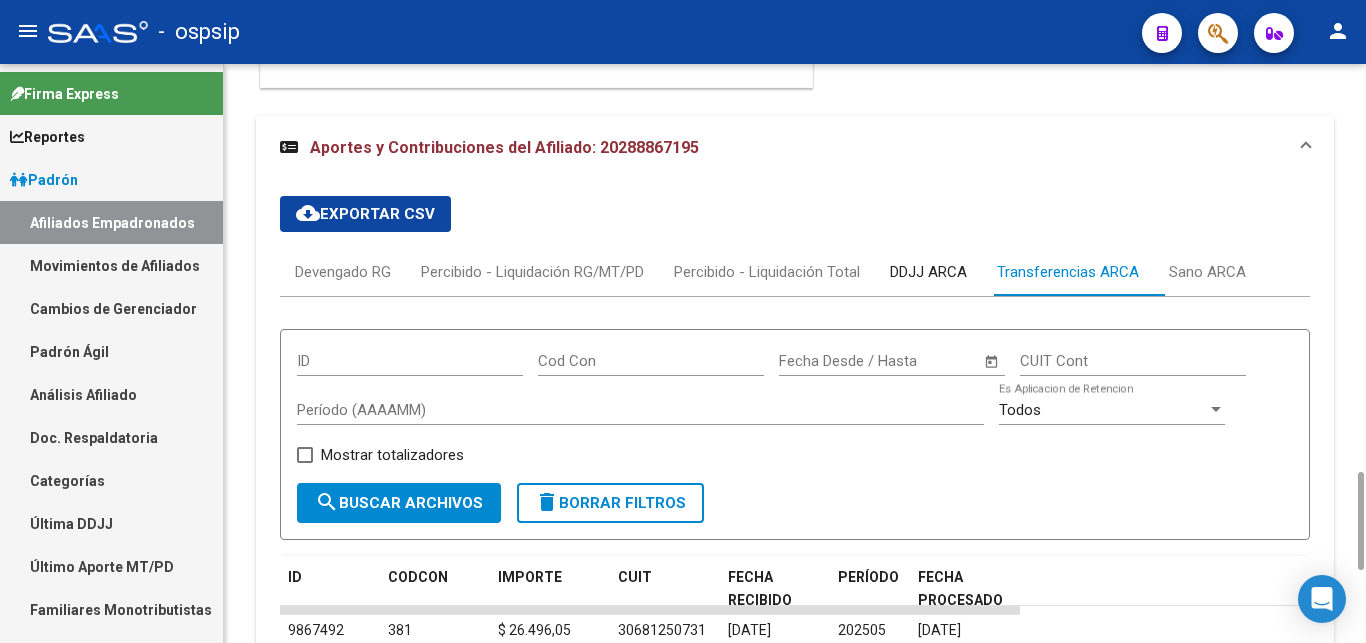 click on "DDJJ ARCA" at bounding box center [928, 272] 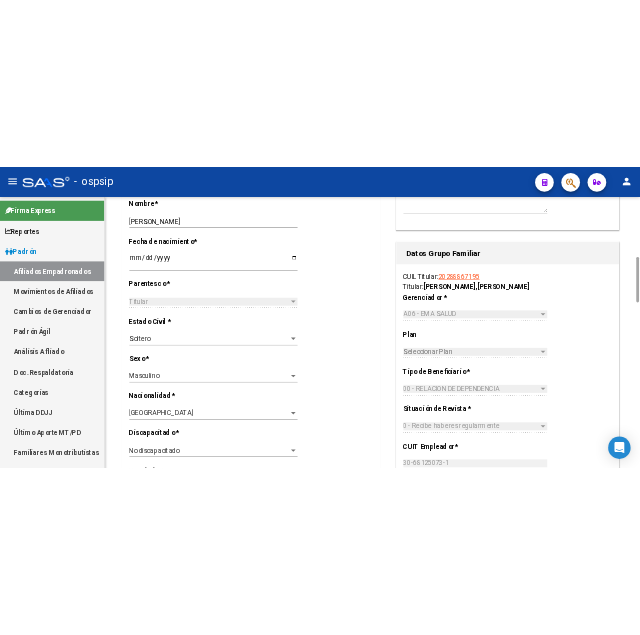 scroll, scrollTop: 0, scrollLeft: 0, axis: both 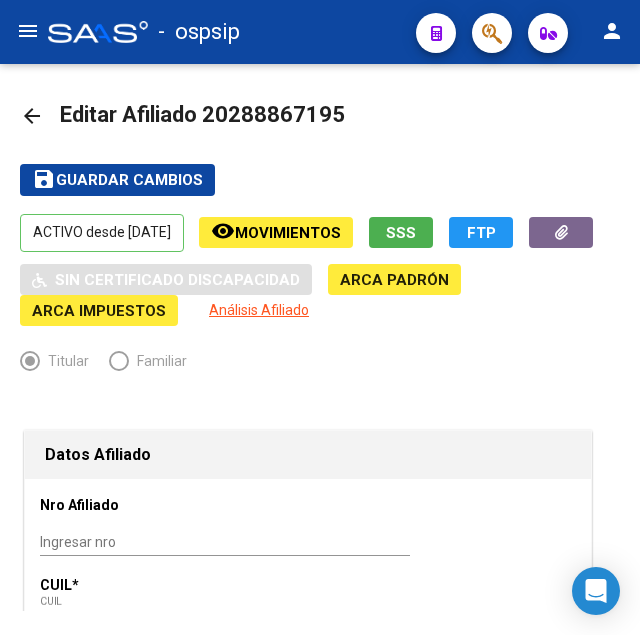 drag, startPoint x: 234, startPoint y: 115, endPoint x: 334, endPoint y: 103, distance: 100.71743 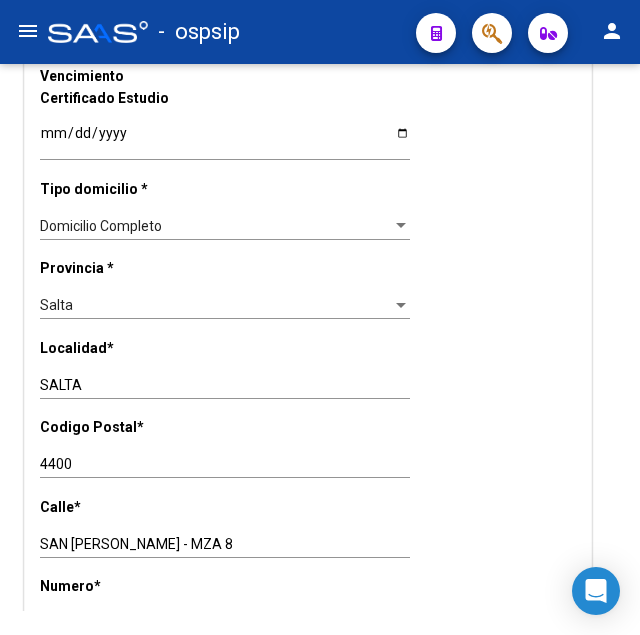 scroll, scrollTop: 1428, scrollLeft: 0, axis: vertical 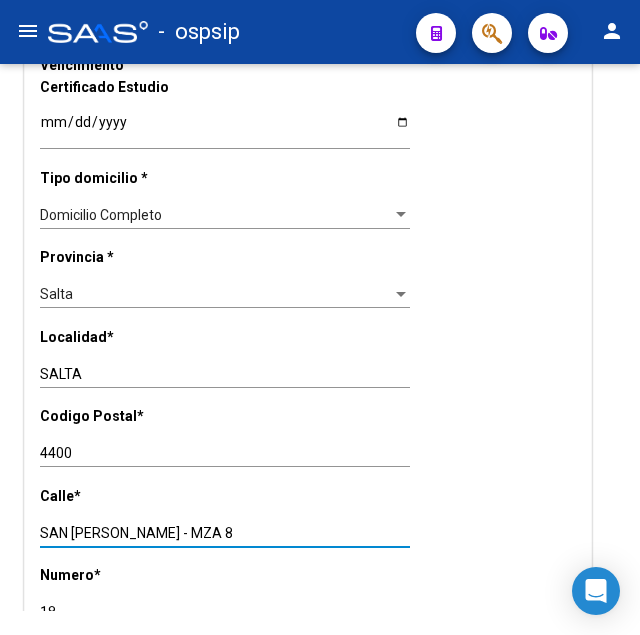 drag, startPoint x: 42, startPoint y: 505, endPoint x: 193, endPoint y: 499, distance: 151.11916 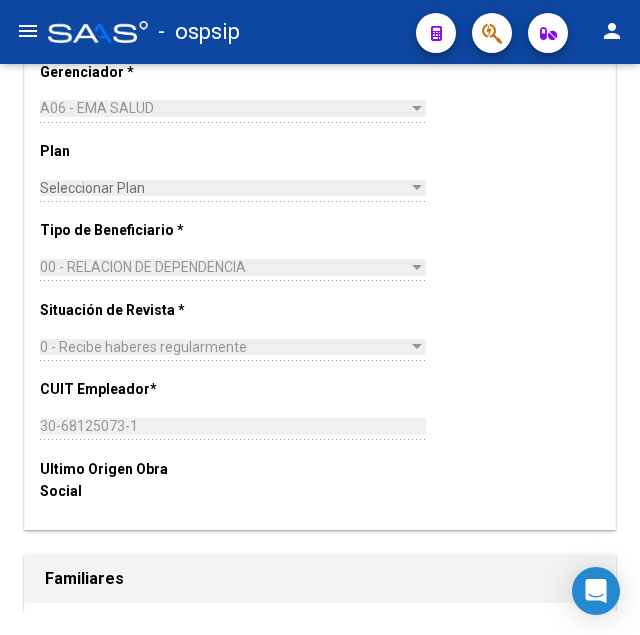 scroll, scrollTop: 3672, scrollLeft: 0, axis: vertical 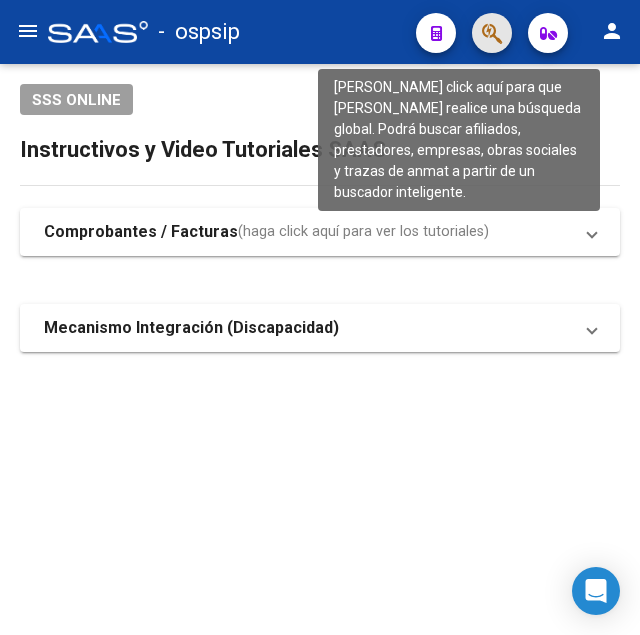 click 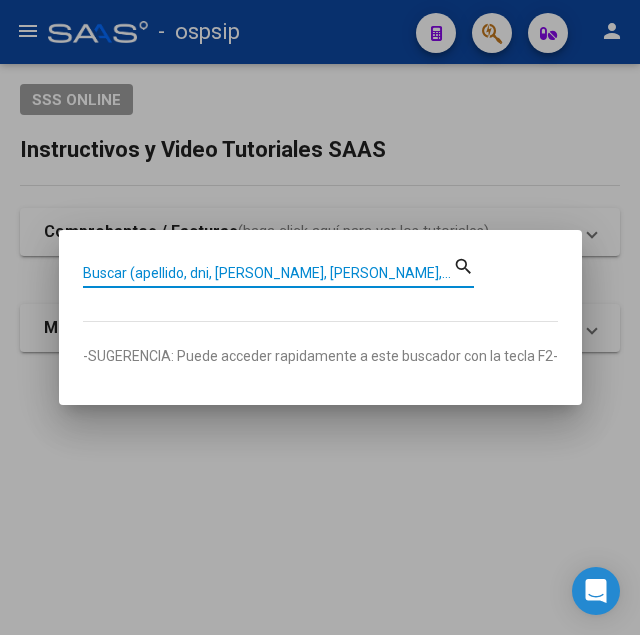 click on "Buscar (apellido, dni, [PERSON_NAME], [PERSON_NAME], cuit, obra social)" at bounding box center [268, 273] 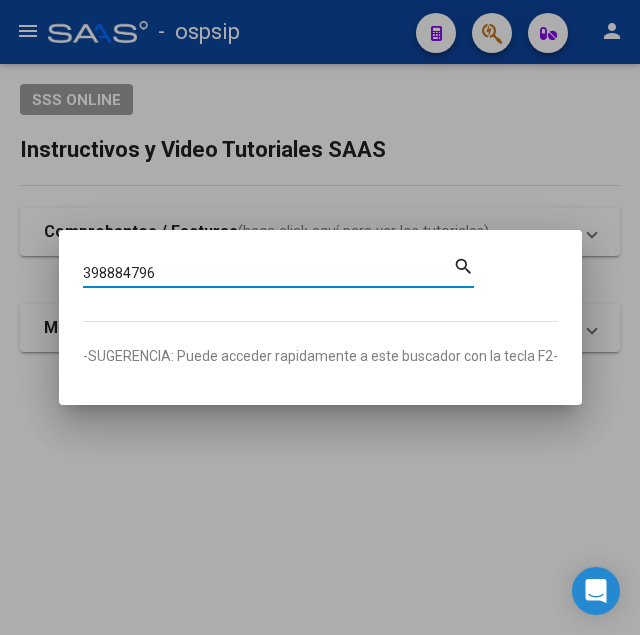 type on "398884796" 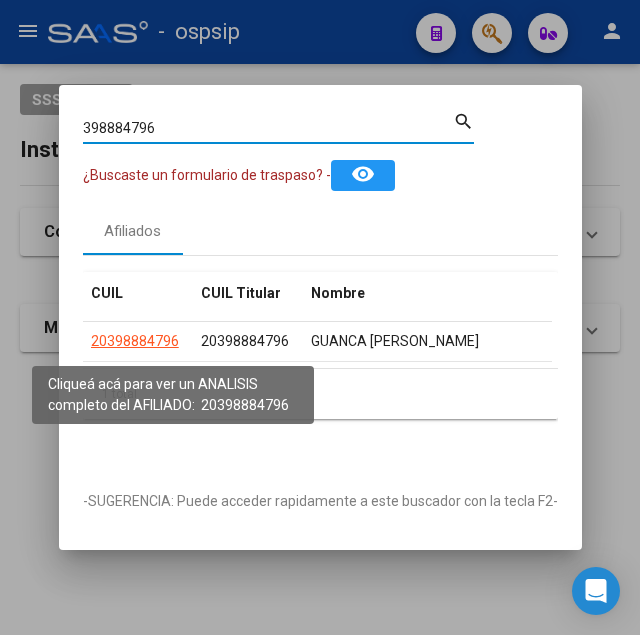 click on "20398884796" 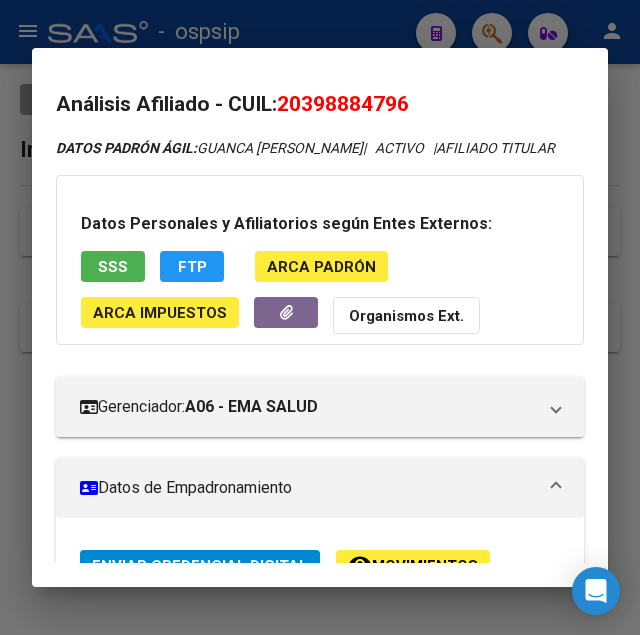scroll, scrollTop: 204, scrollLeft: 0, axis: vertical 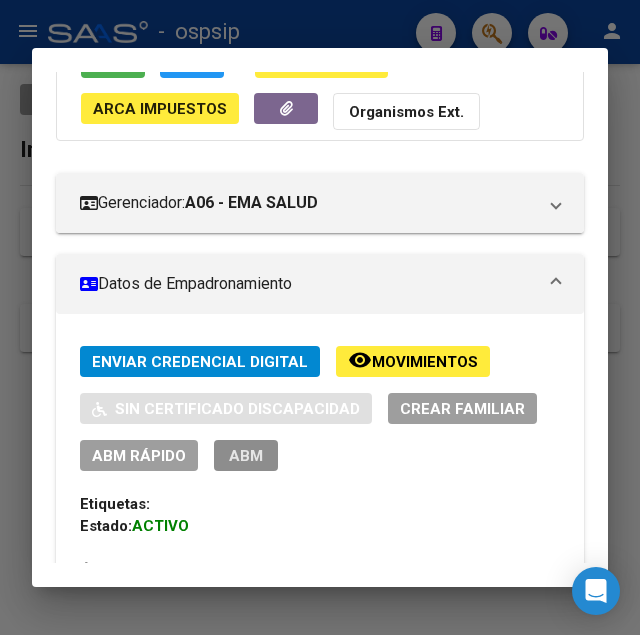 click on "ABM" at bounding box center [246, 456] 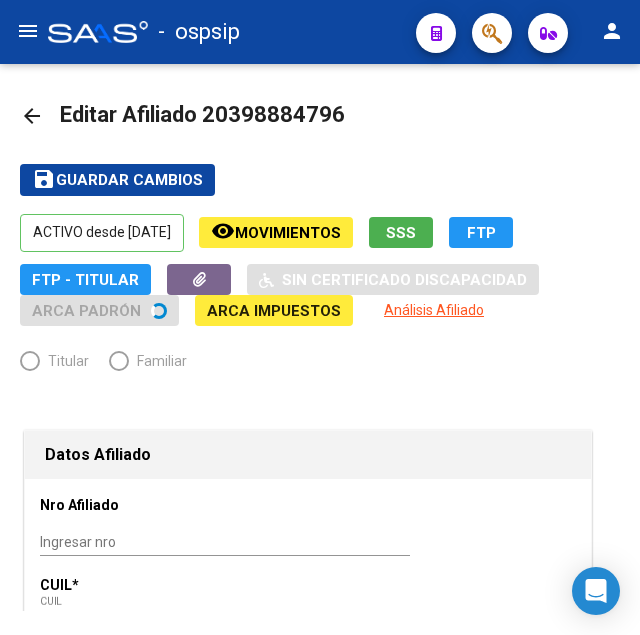 radio on "true" 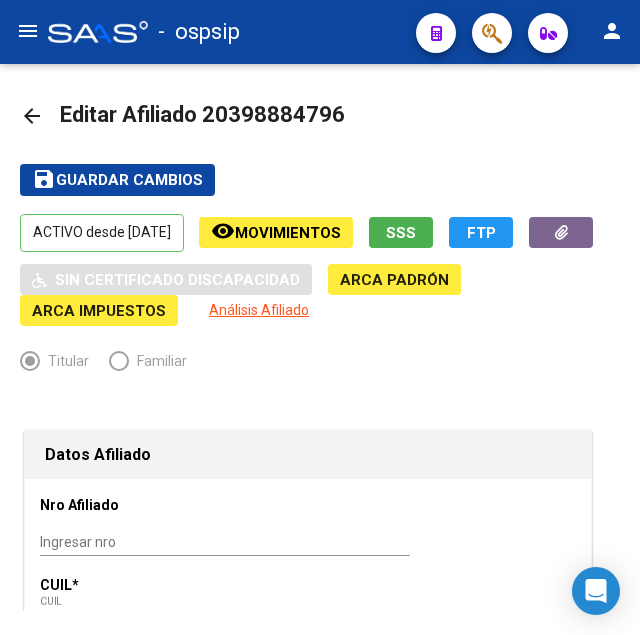 drag, startPoint x: 229, startPoint y: 113, endPoint x: 331, endPoint y: 98, distance: 103.09704 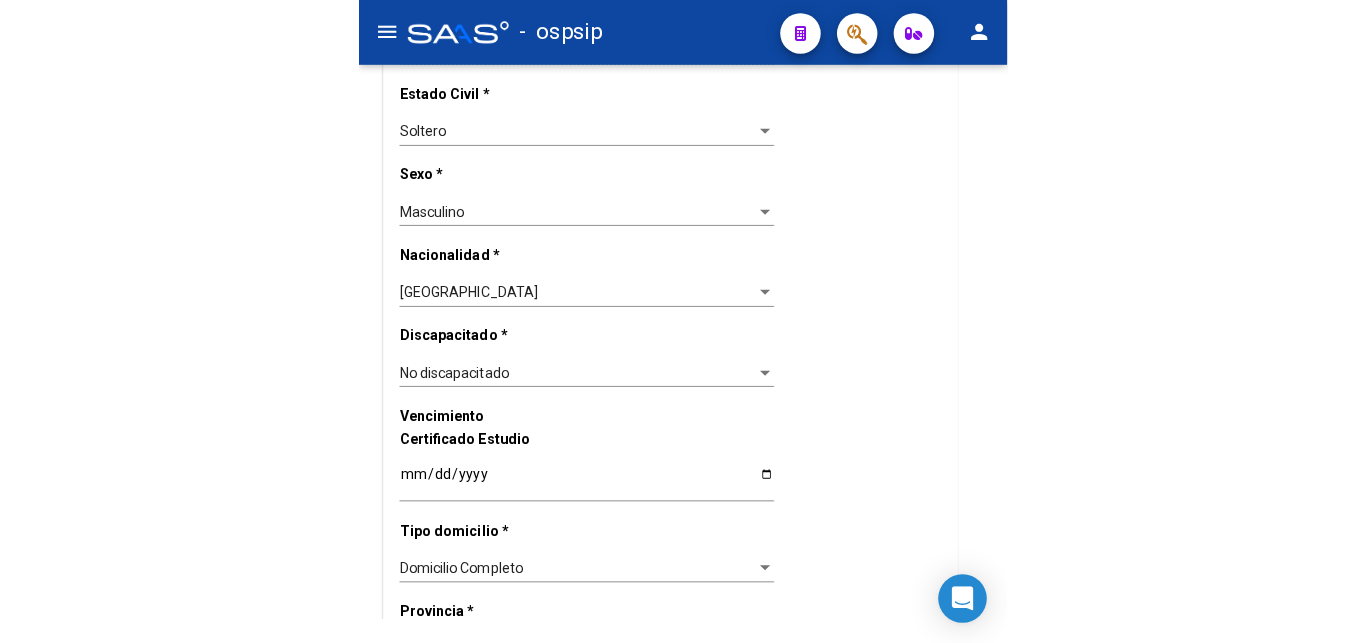 scroll, scrollTop: 1122, scrollLeft: 0, axis: vertical 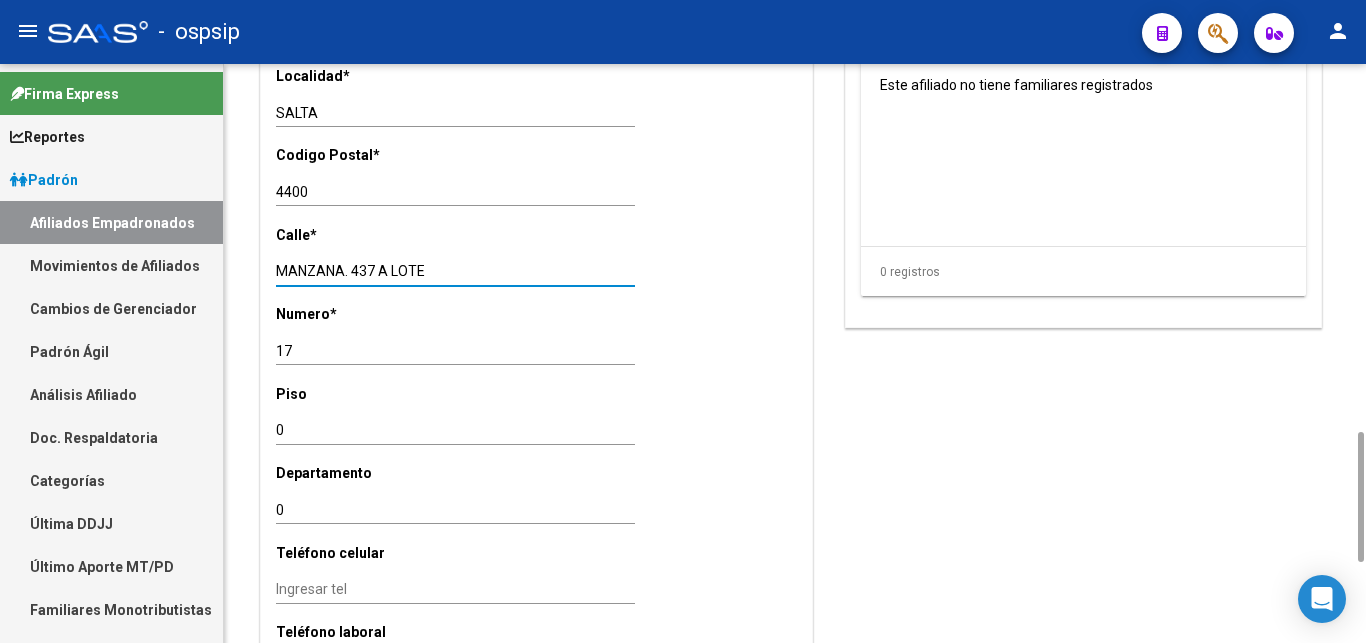 drag, startPoint x: 278, startPoint y: 242, endPoint x: 444, endPoint y: 253, distance: 166.36406 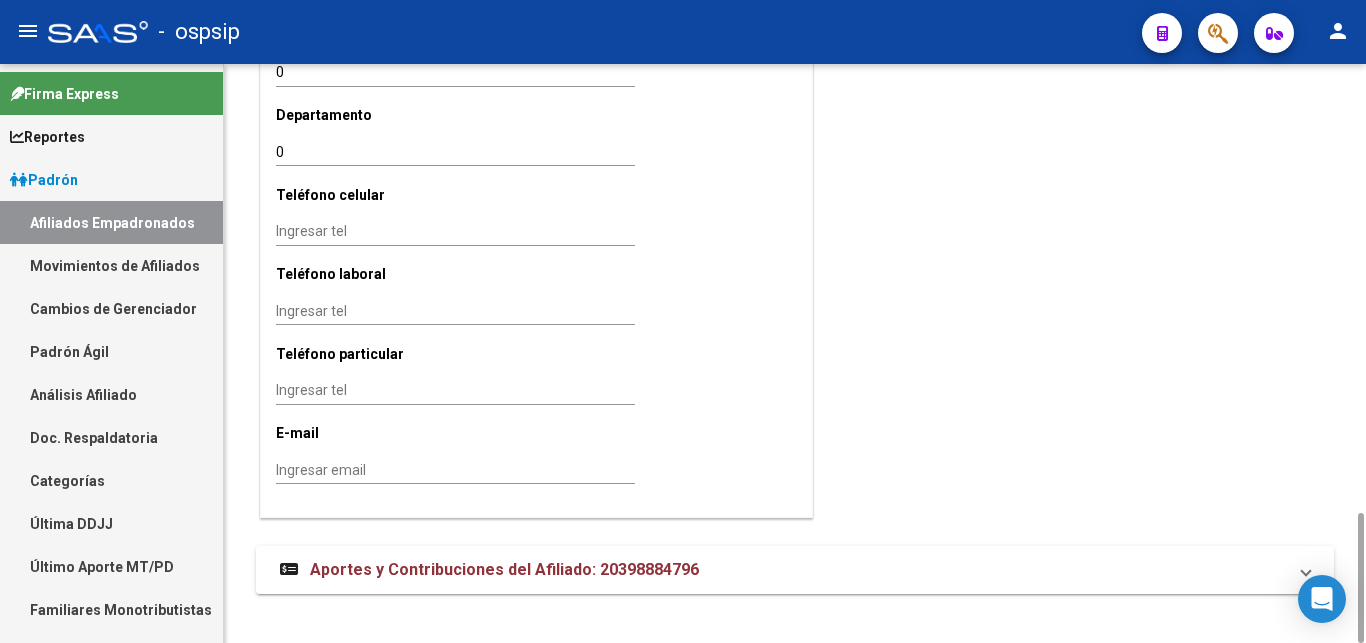 click on "Aportes y Contribuciones del Afiliado: 20398884796" at bounding box center [504, 569] 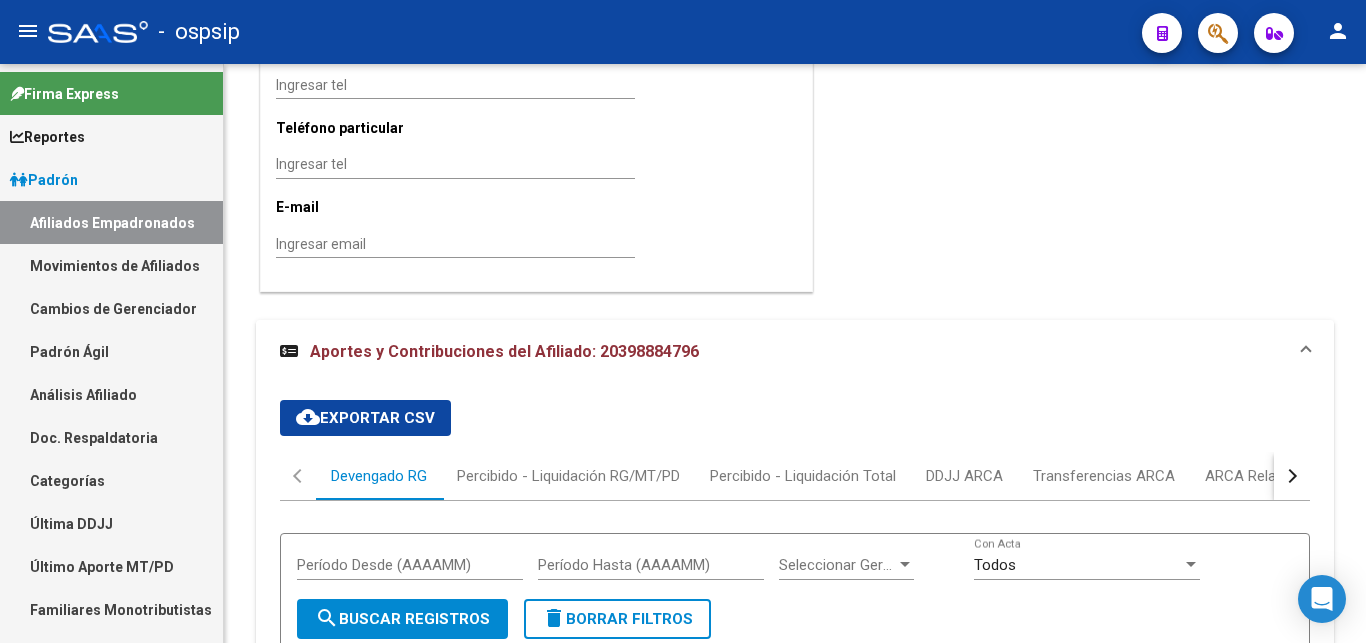 scroll, scrollTop: 2420, scrollLeft: 0, axis: vertical 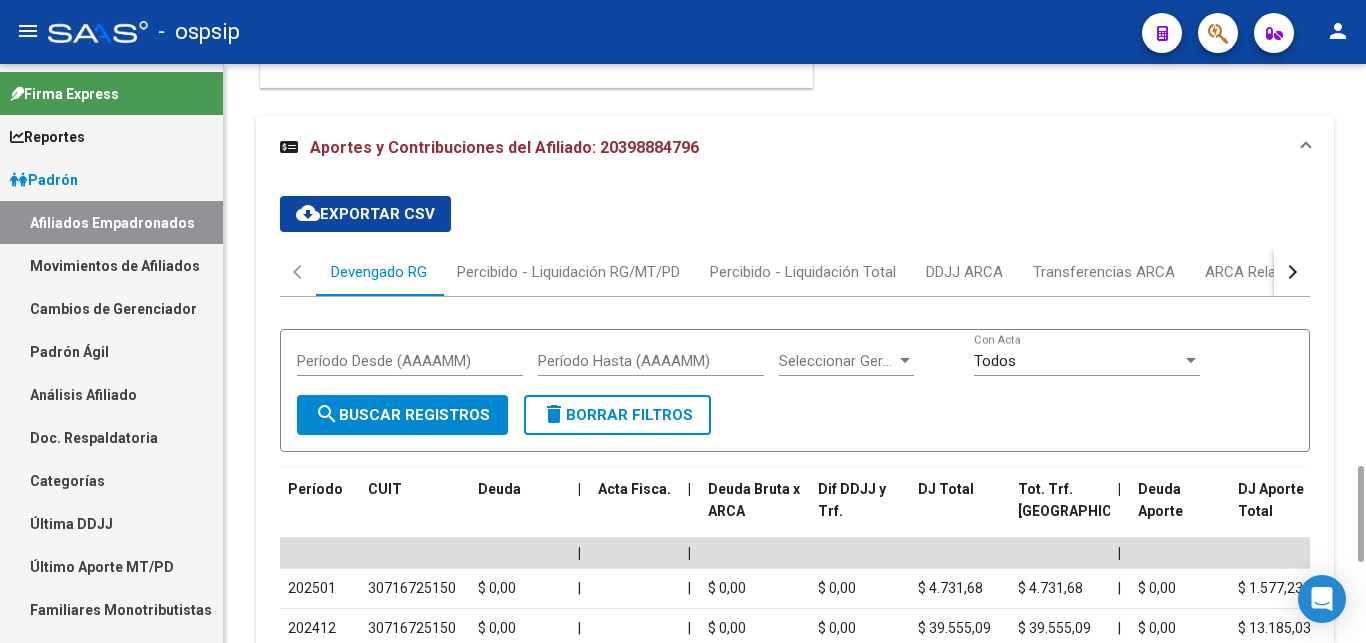 click at bounding box center [1290, 272] 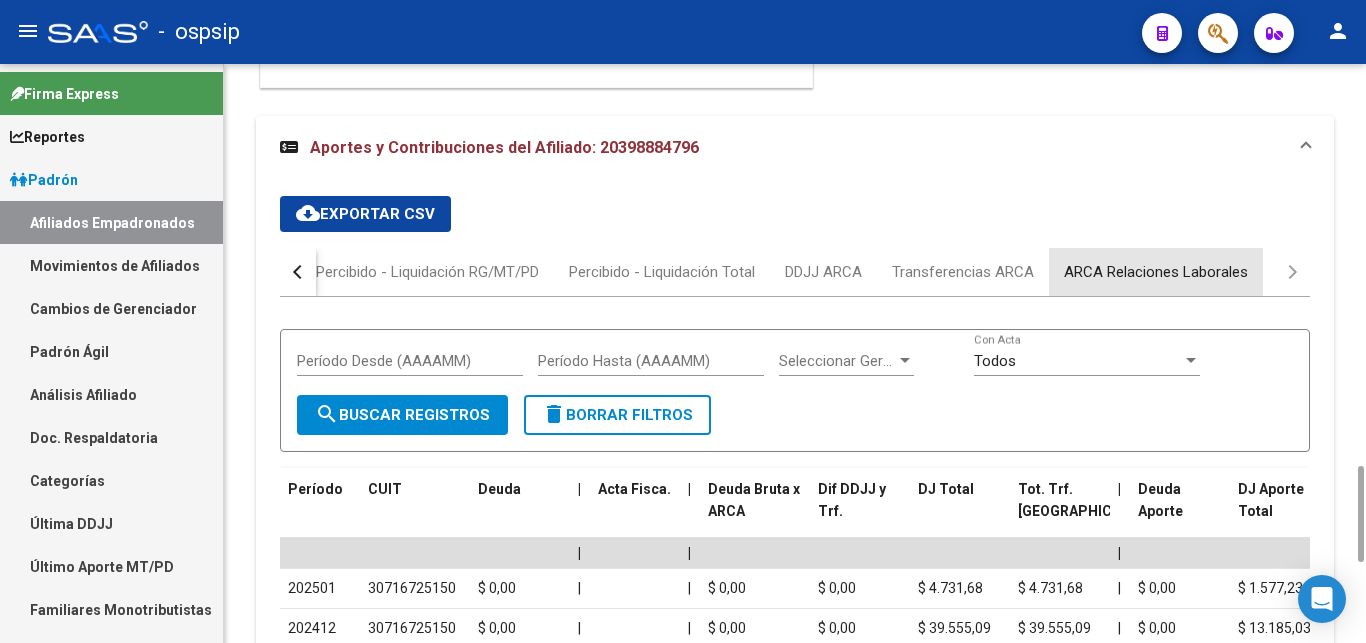 click on "ARCA Relaciones Laborales" at bounding box center [1156, 272] 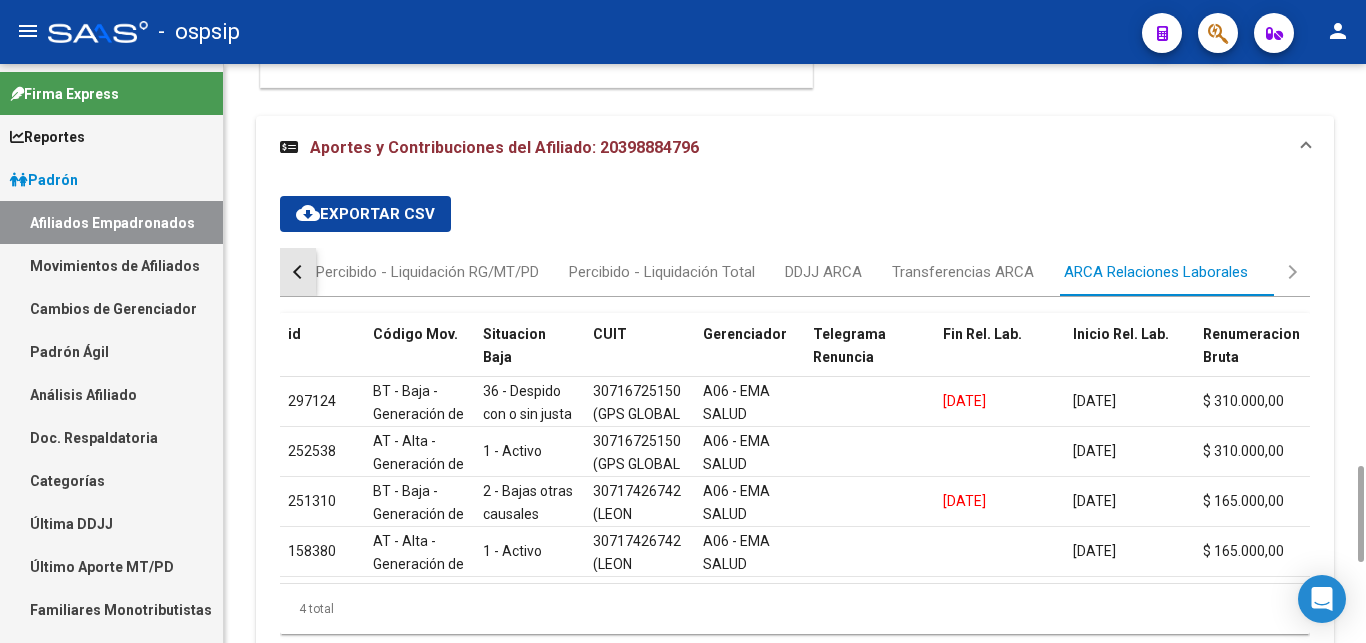 click at bounding box center [300, 272] 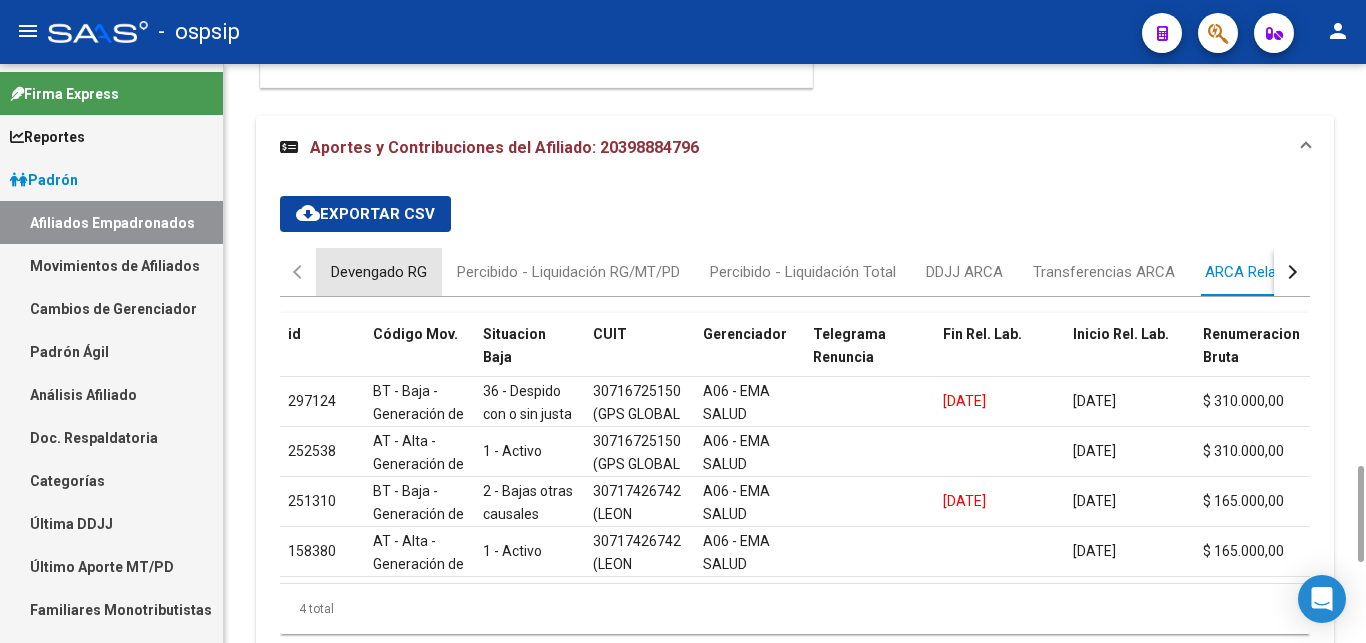 click on "Devengado RG" at bounding box center (379, 272) 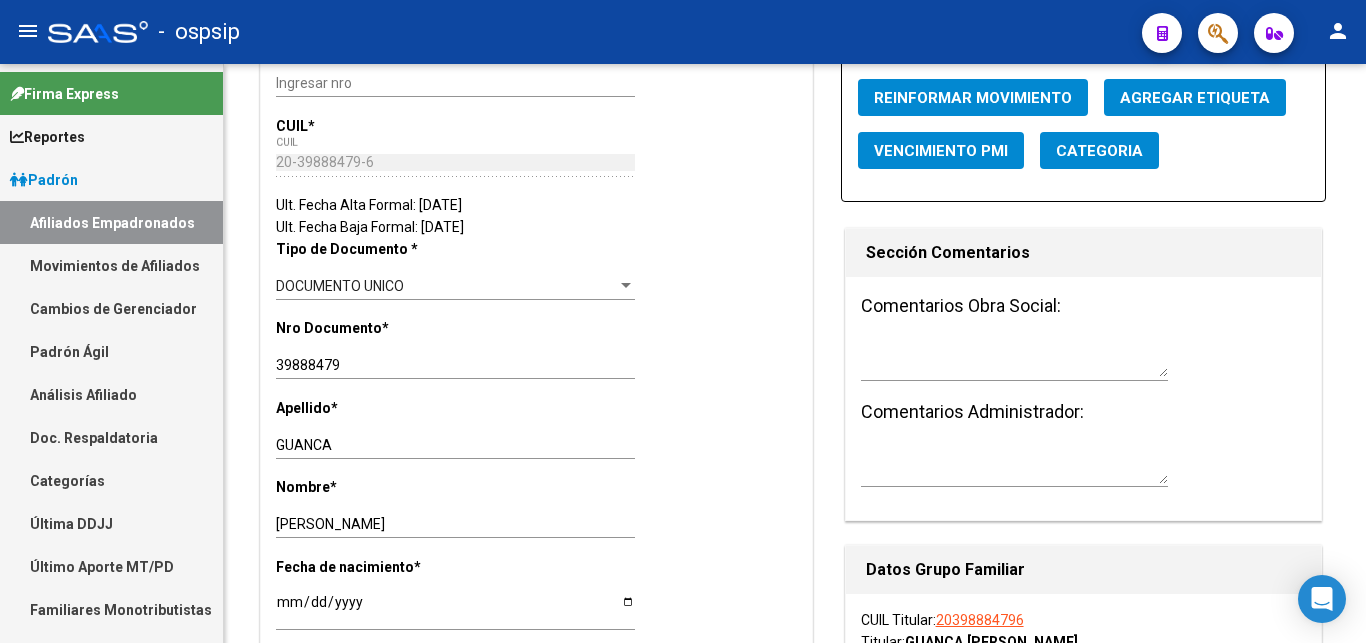scroll, scrollTop: 0, scrollLeft: 0, axis: both 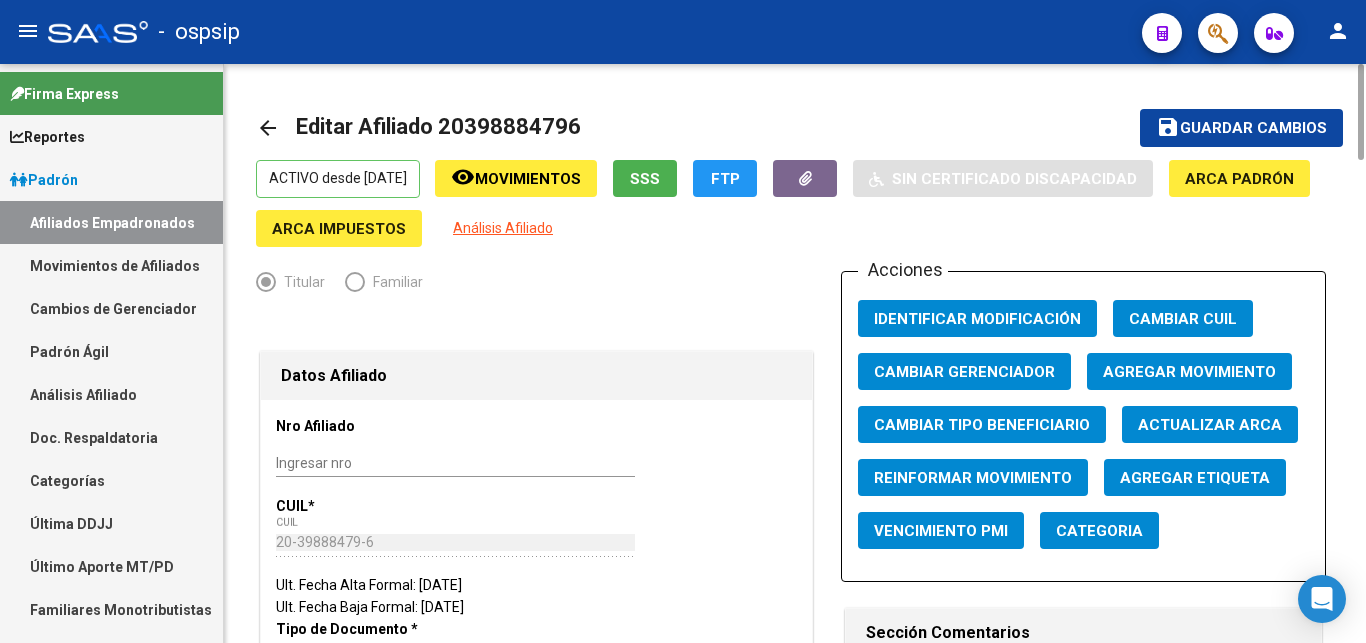 click on "Movimientos" 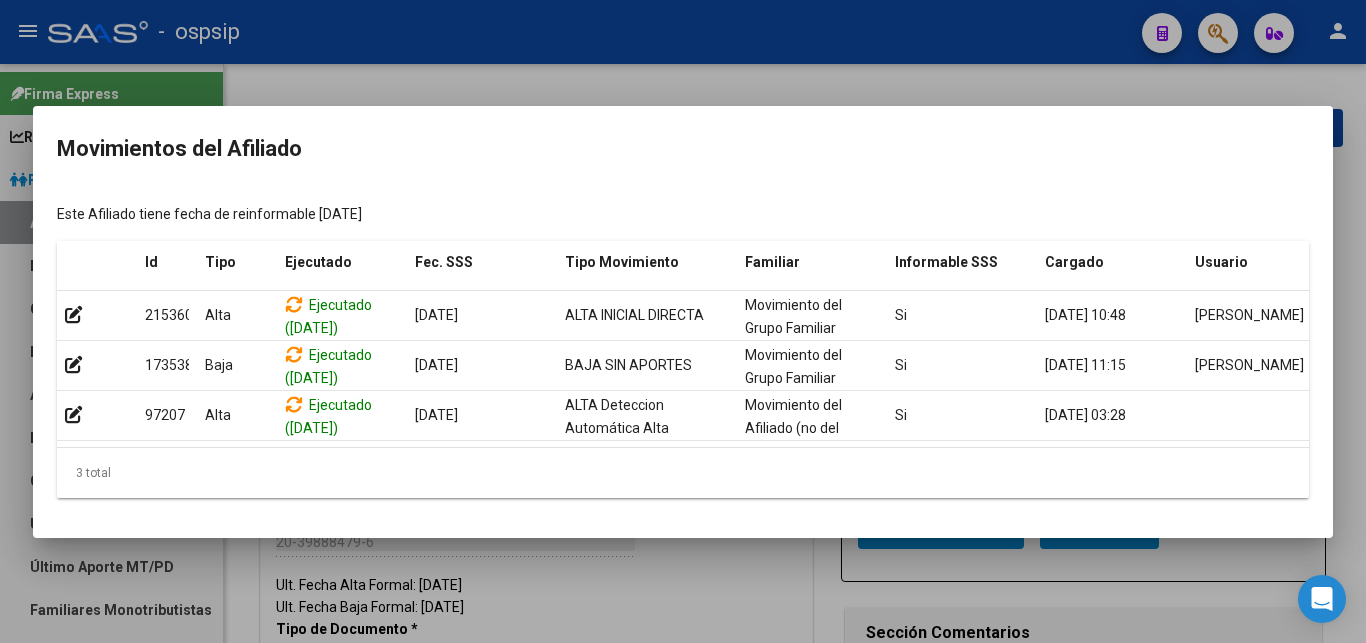 click at bounding box center (683, 321) 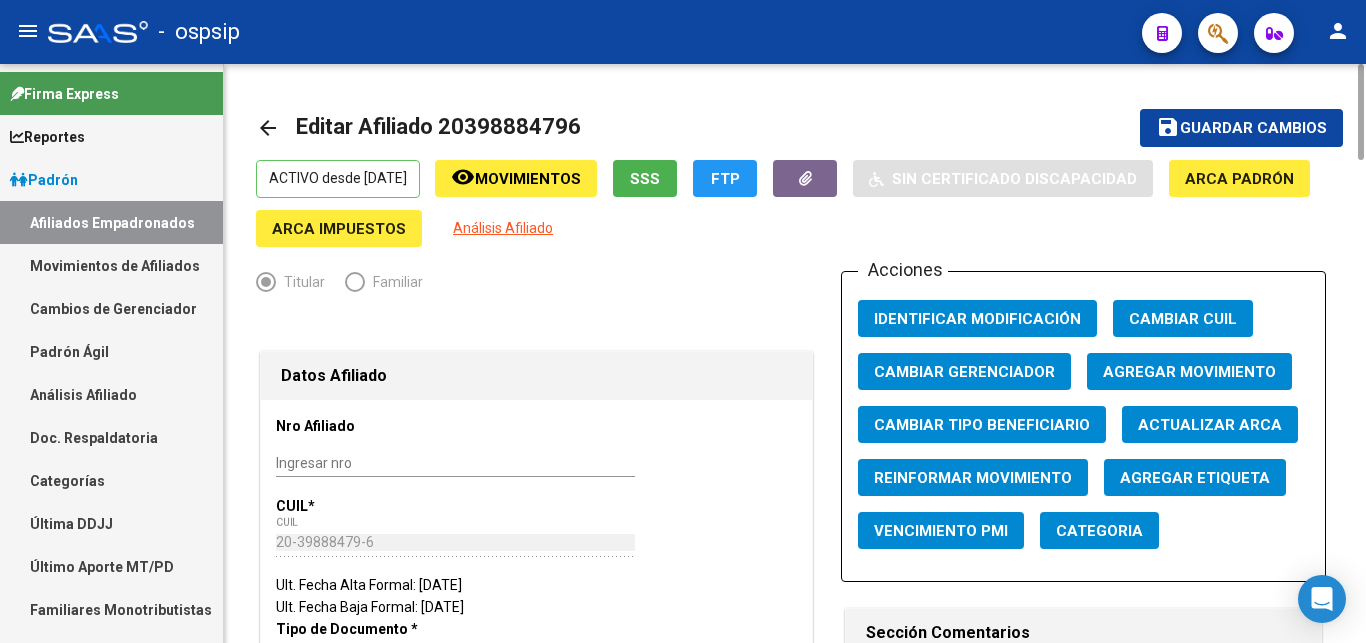 click on "Agregar Movimiento" 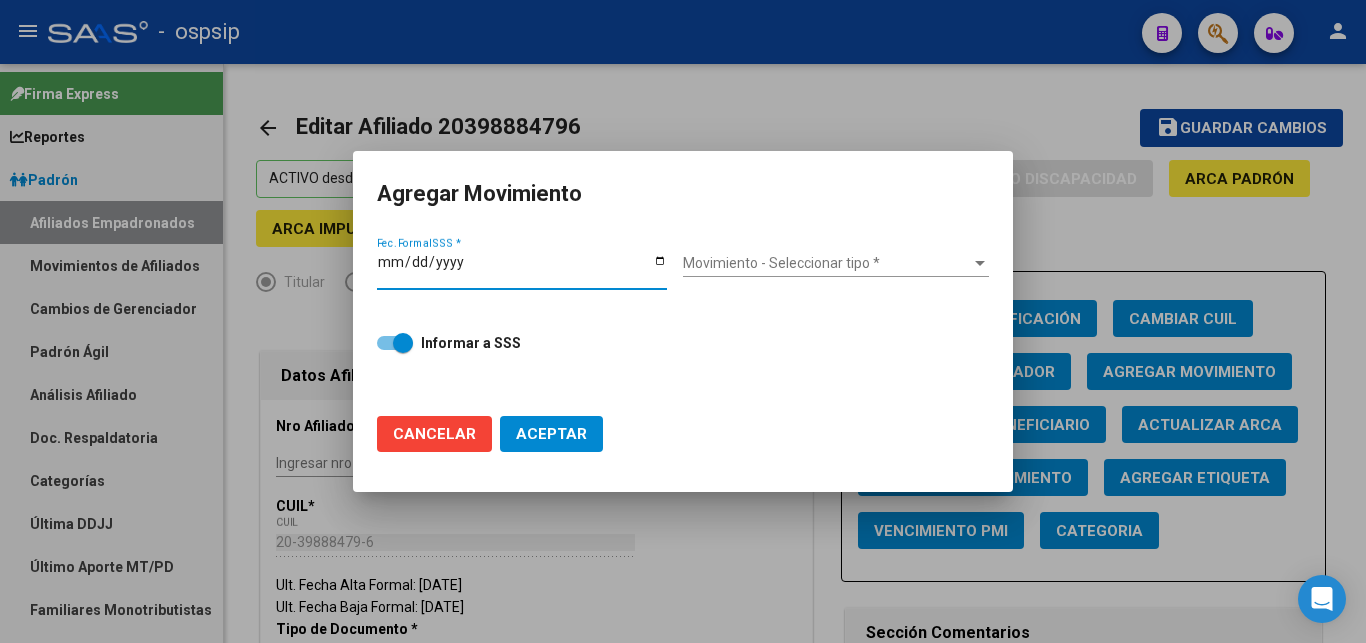 click on "Fec. Formal SSS *" at bounding box center [522, 269] 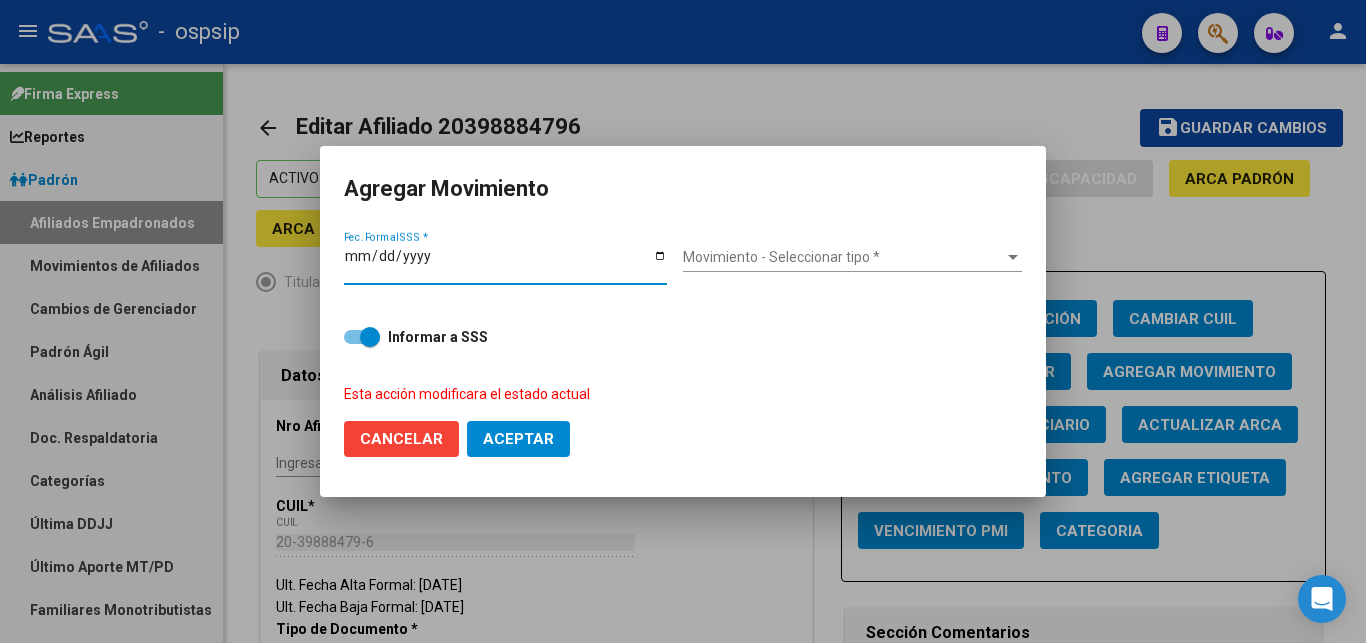 click on "Movimiento - Seleccionar tipo *" at bounding box center (843, 257) 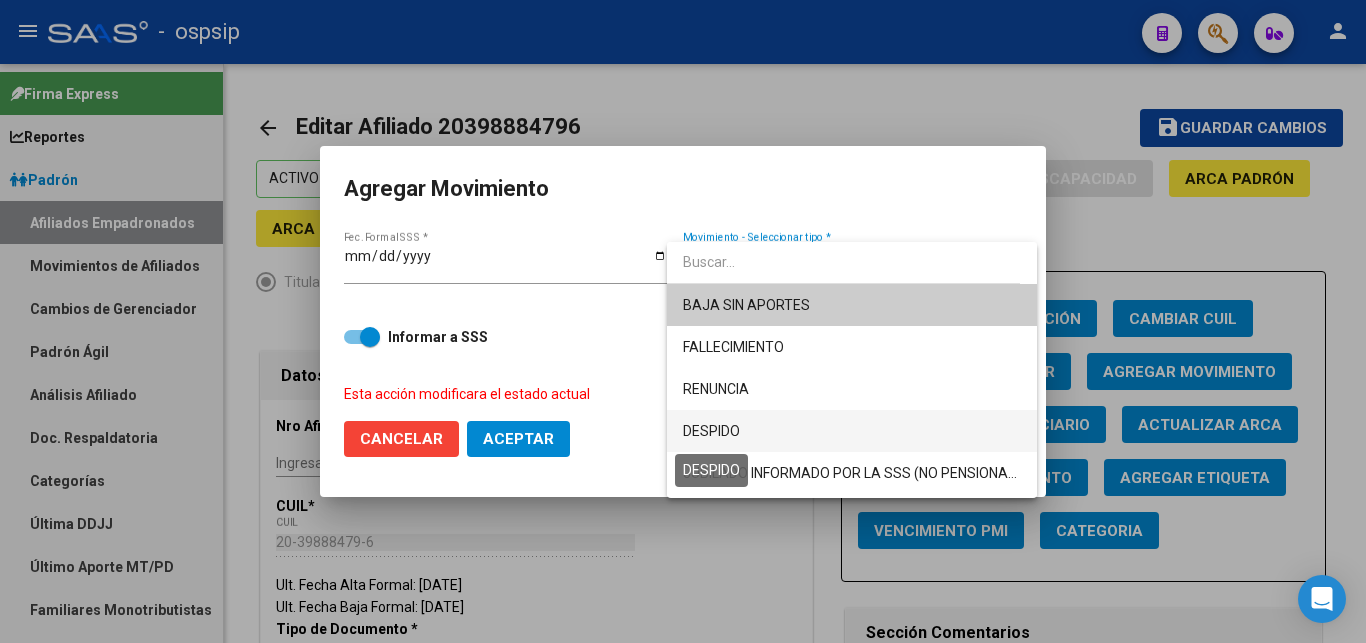 click on "DESPIDO" at bounding box center [711, 431] 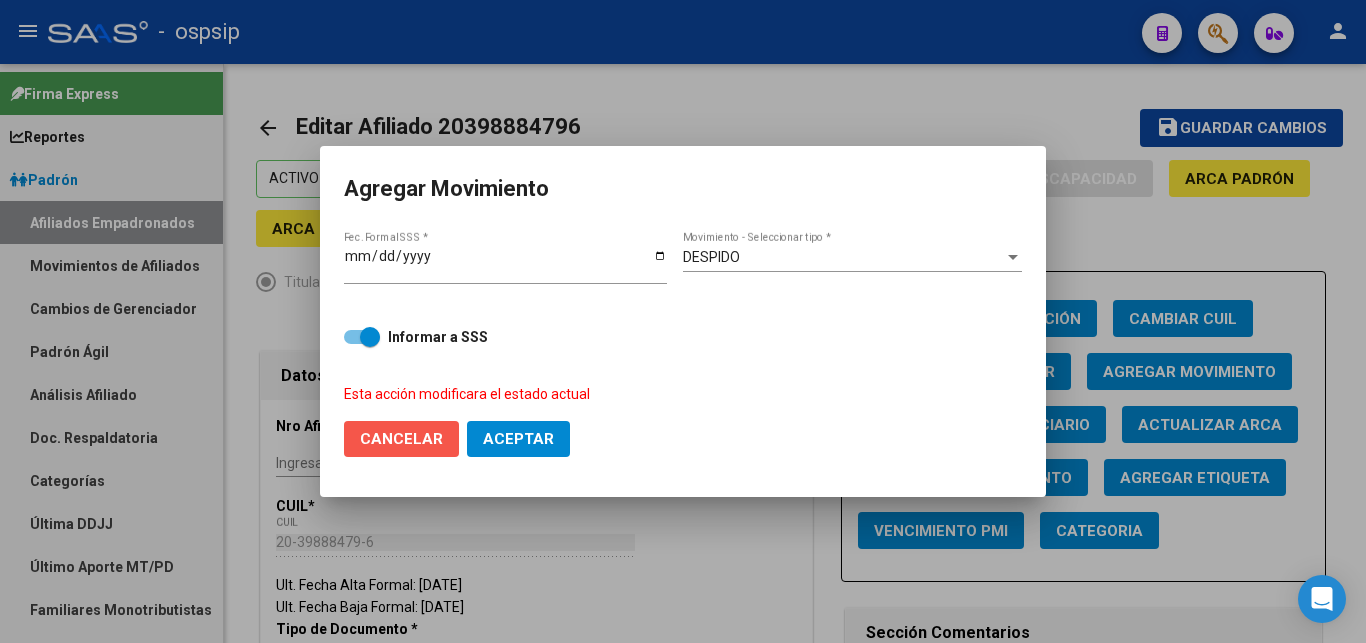 click on "Cancelar" 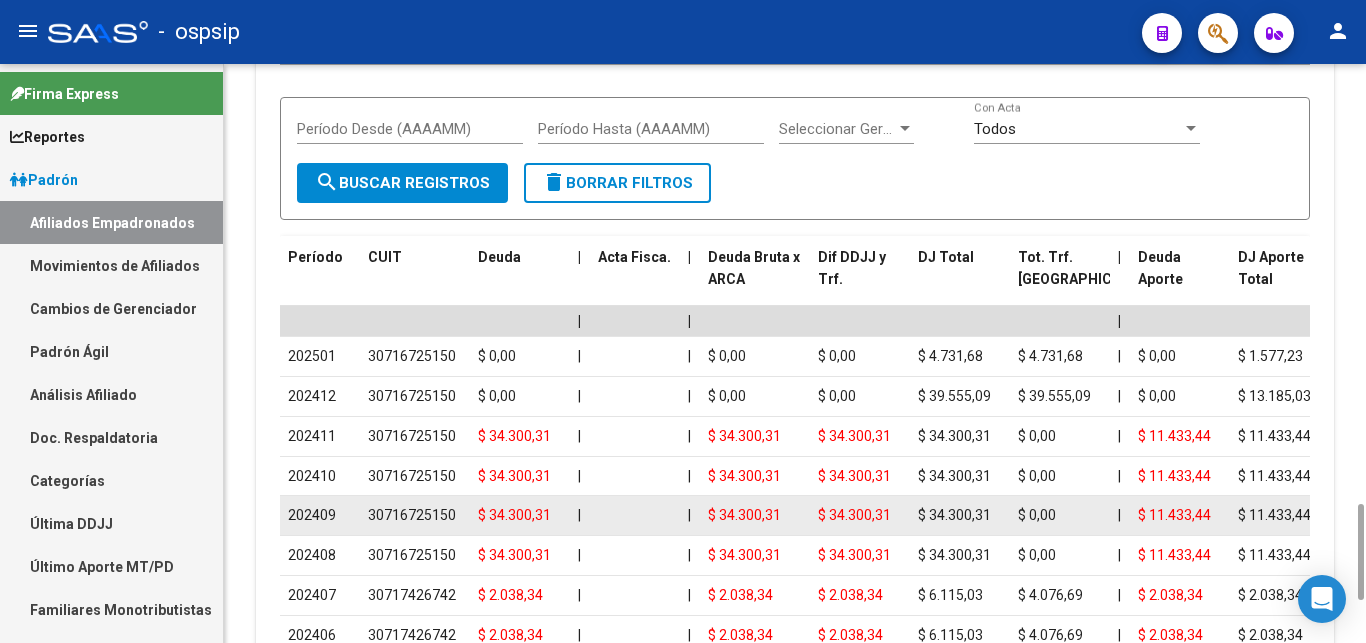 scroll, scrollTop: 2244, scrollLeft: 0, axis: vertical 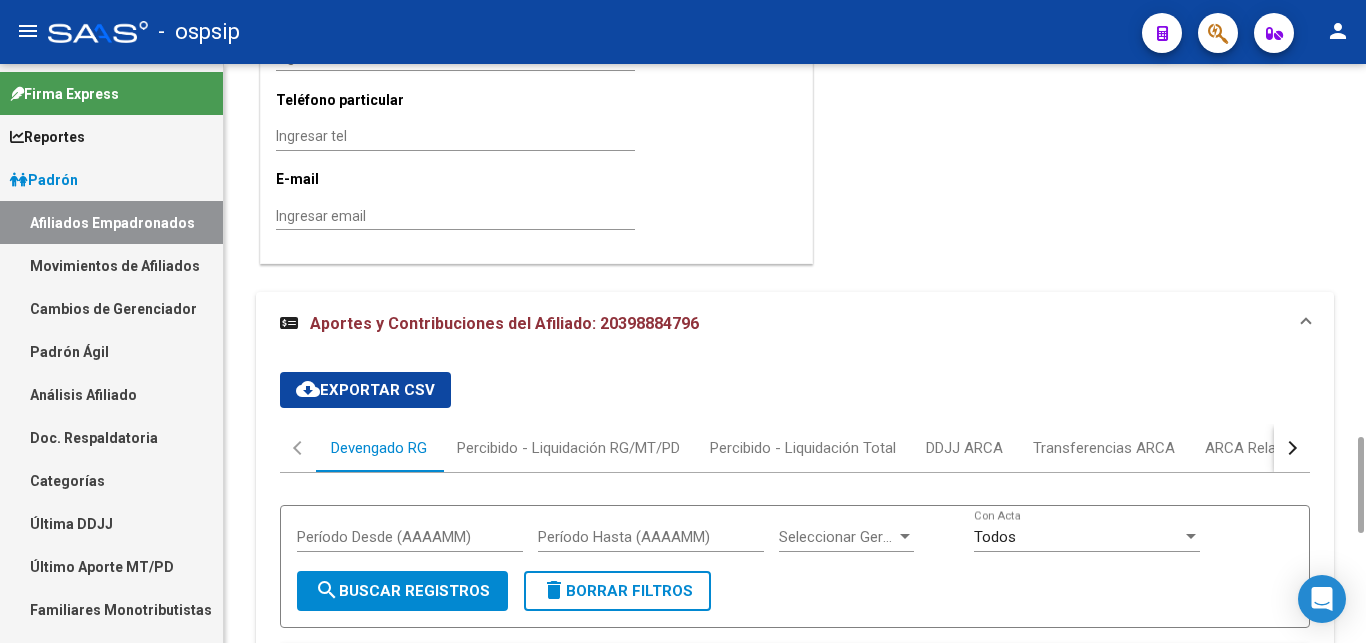 click at bounding box center (1290, 448) 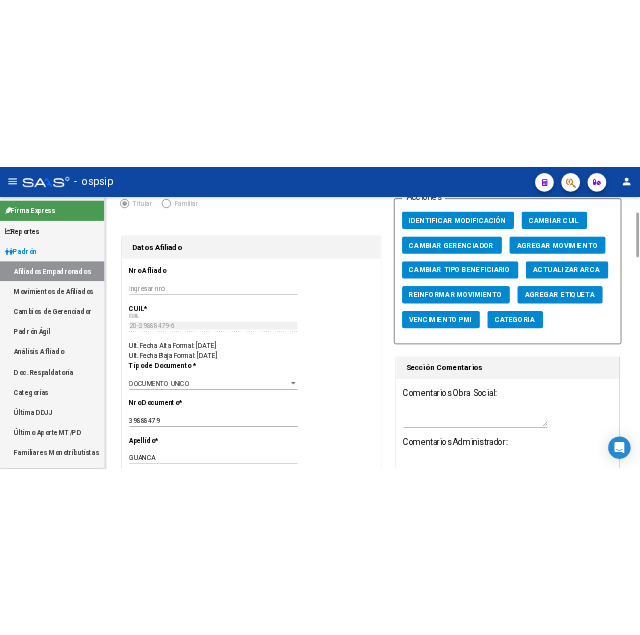 scroll, scrollTop: 0, scrollLeft: 0, axis: both 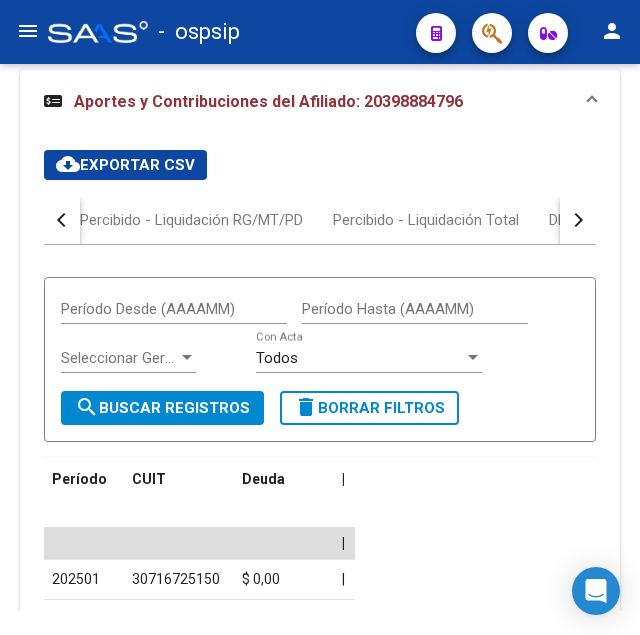 click at bounding box center [62, 220] 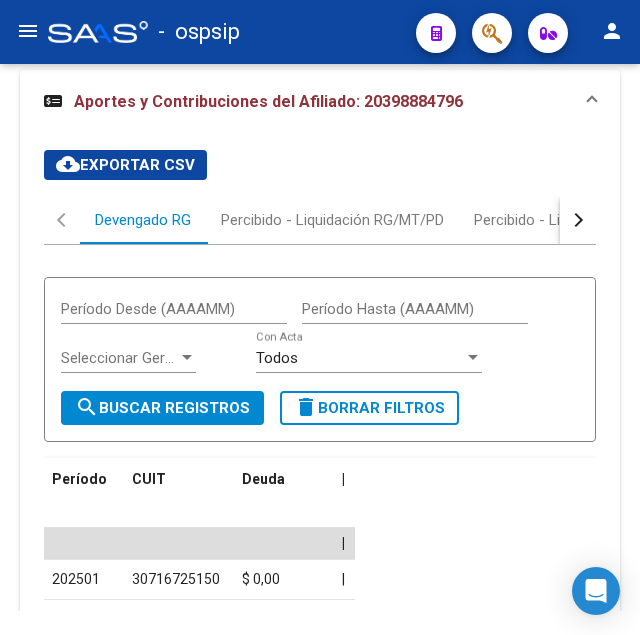 click at bounding box center [578, 220] 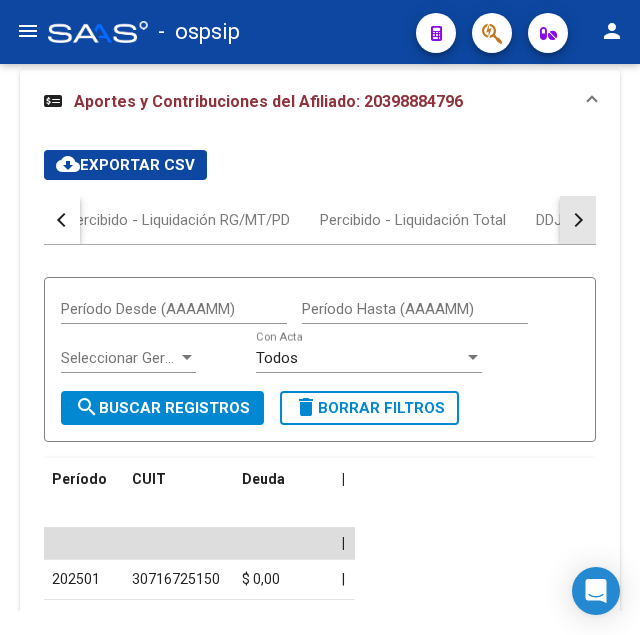 click at bounding box center (578, 220) 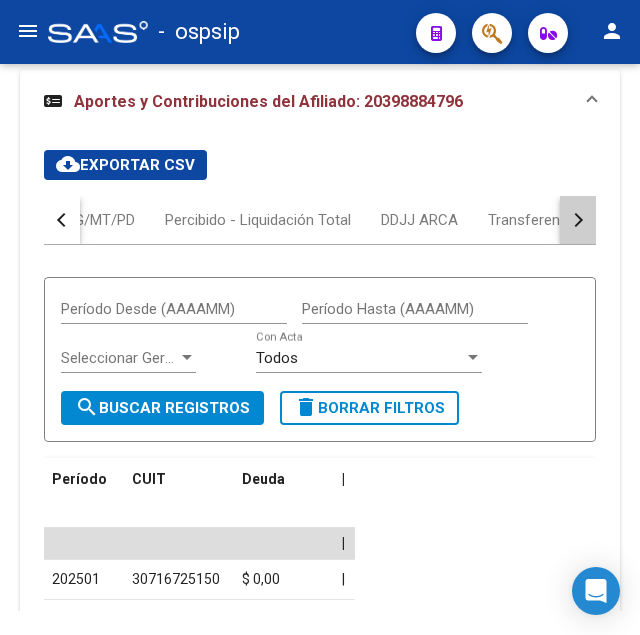 click at bounding box center (578, 220) 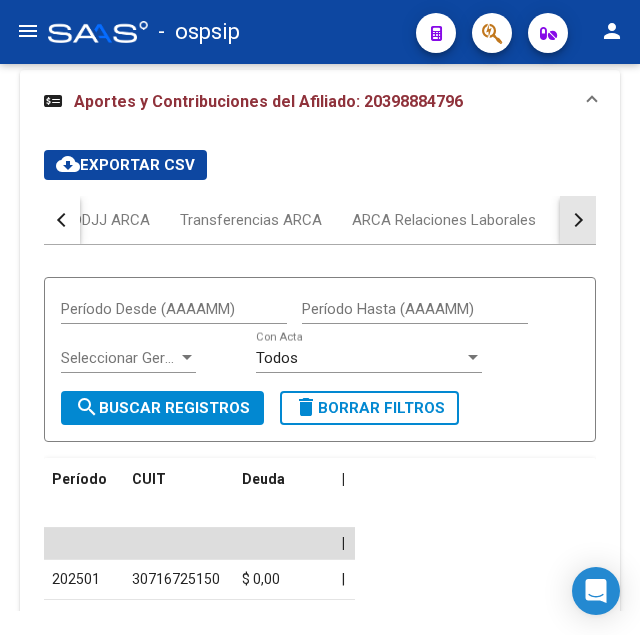 click at bounding box center [578, 220] 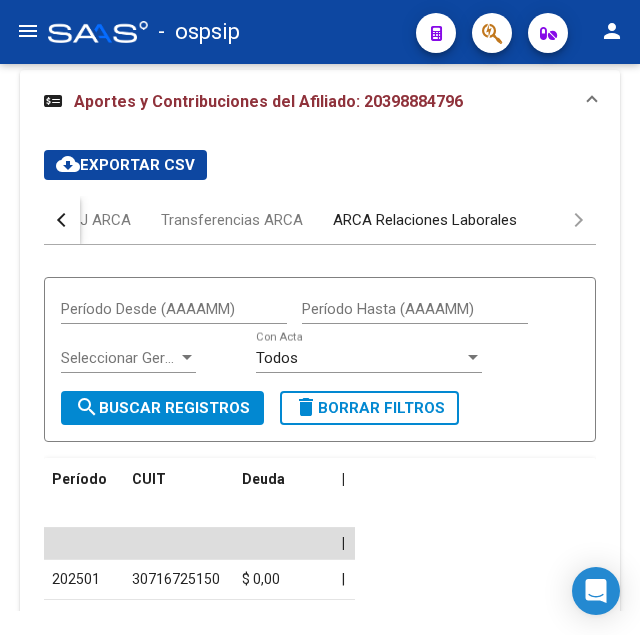 click on "ARCA Relaciones Laborales" at bounding box center (425, 220) 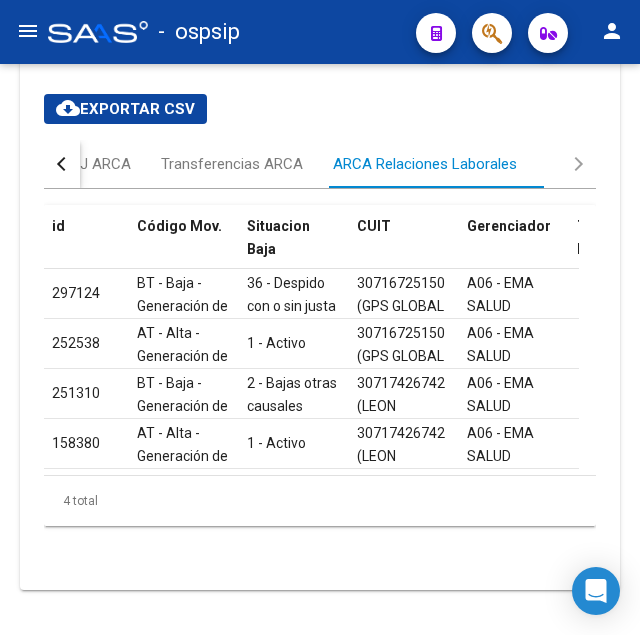 scroll, scrollTop: 4352, scrollLeft: 0, axis: vertical 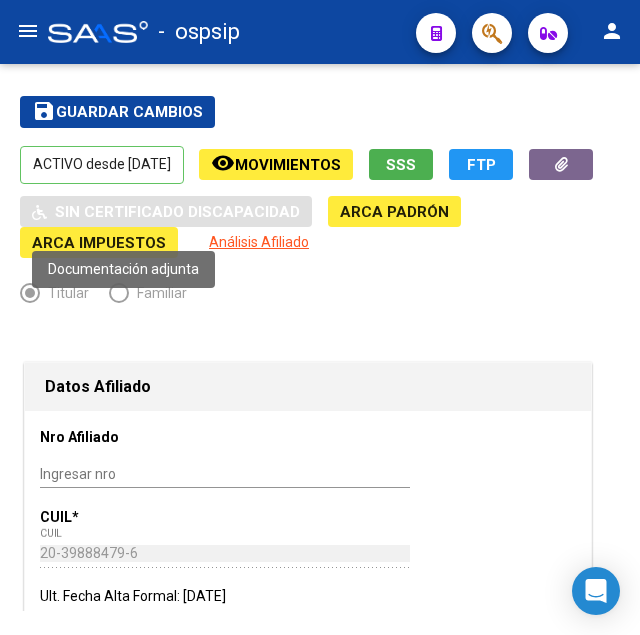 click 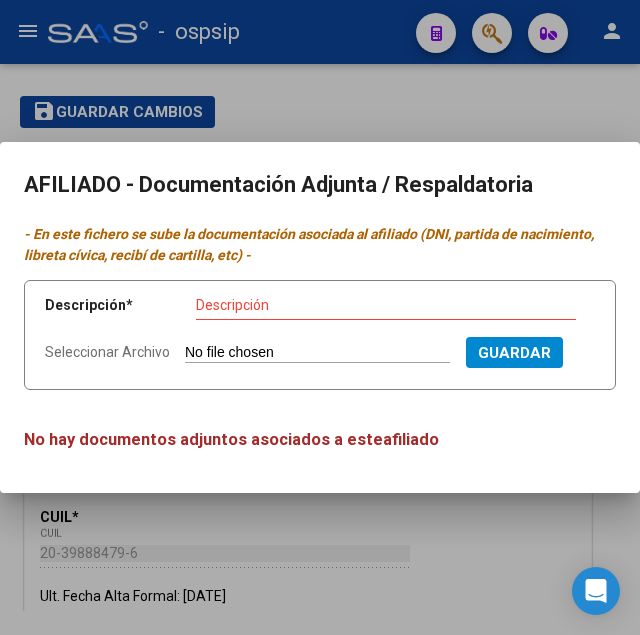 click at bounding box center (320, 317) 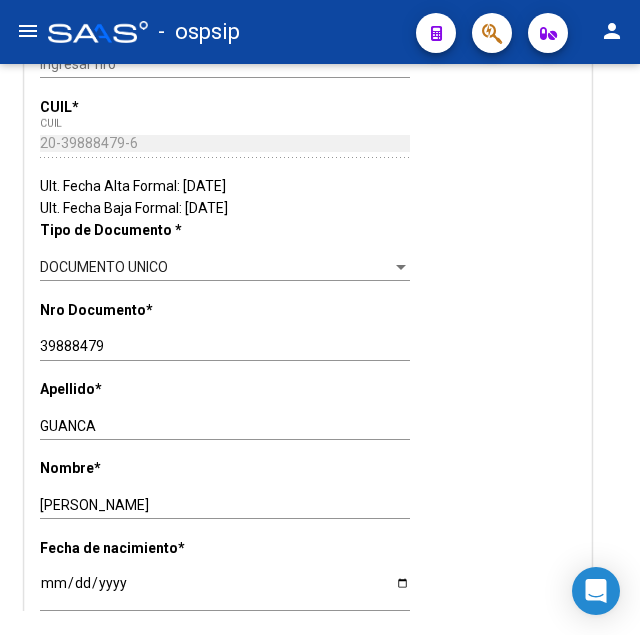 scroll, scrollTop: 374, scrollLeft: 0, axis: vertical 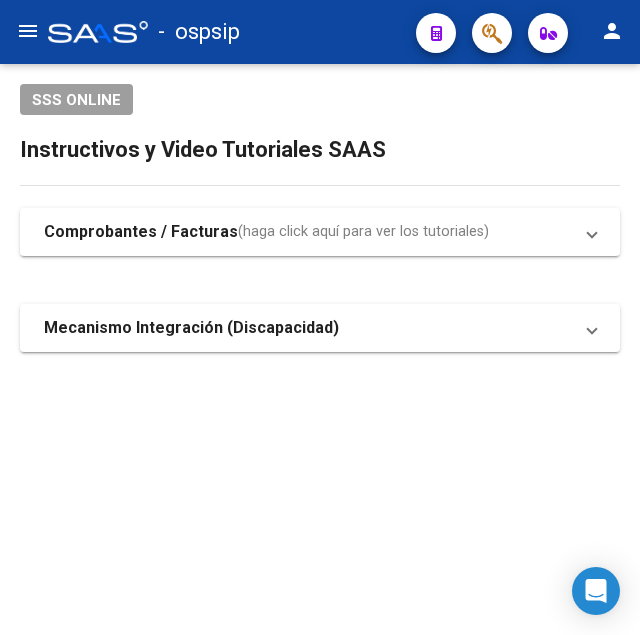 click 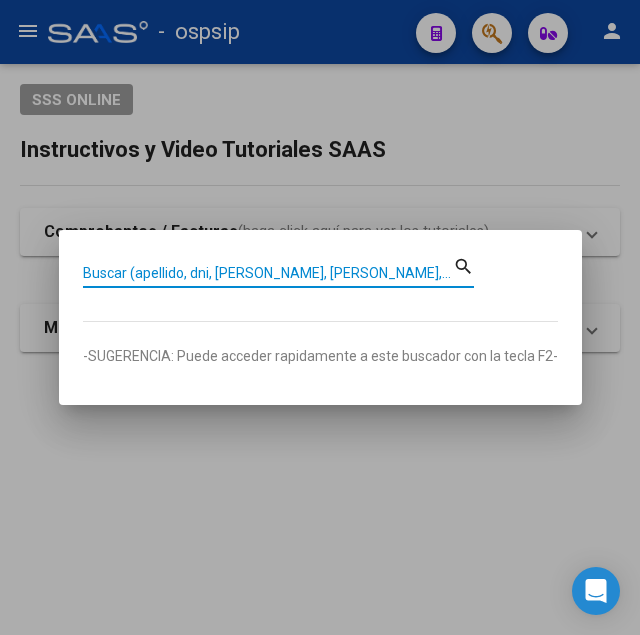 click on "Buscar (apellido, dni, [PERSON_NAME], [PERSON_NAME], cuit, obra social)" at bounding box center (268, 273) 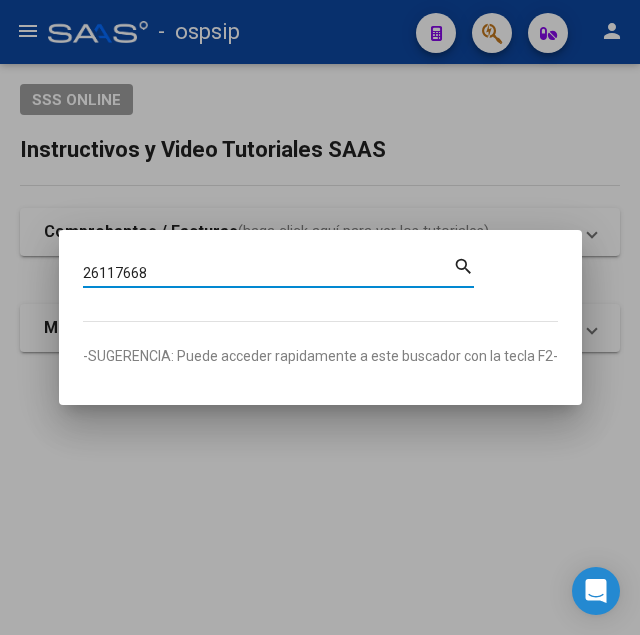 type on "26117668" 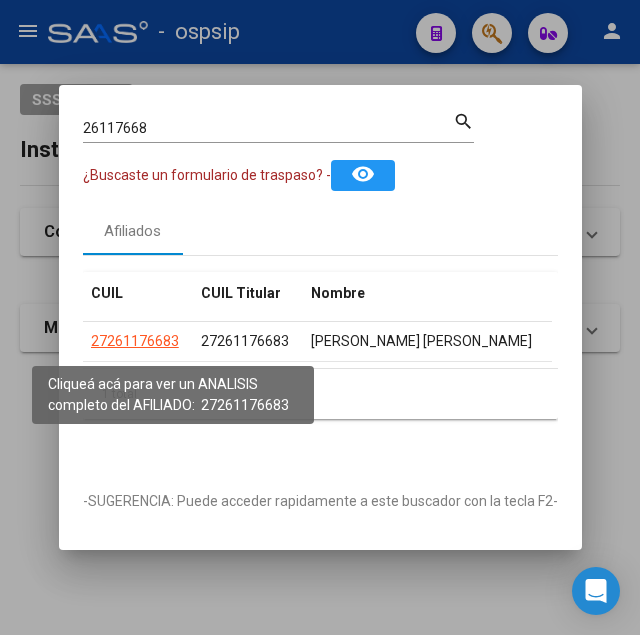 click on "27261176683" 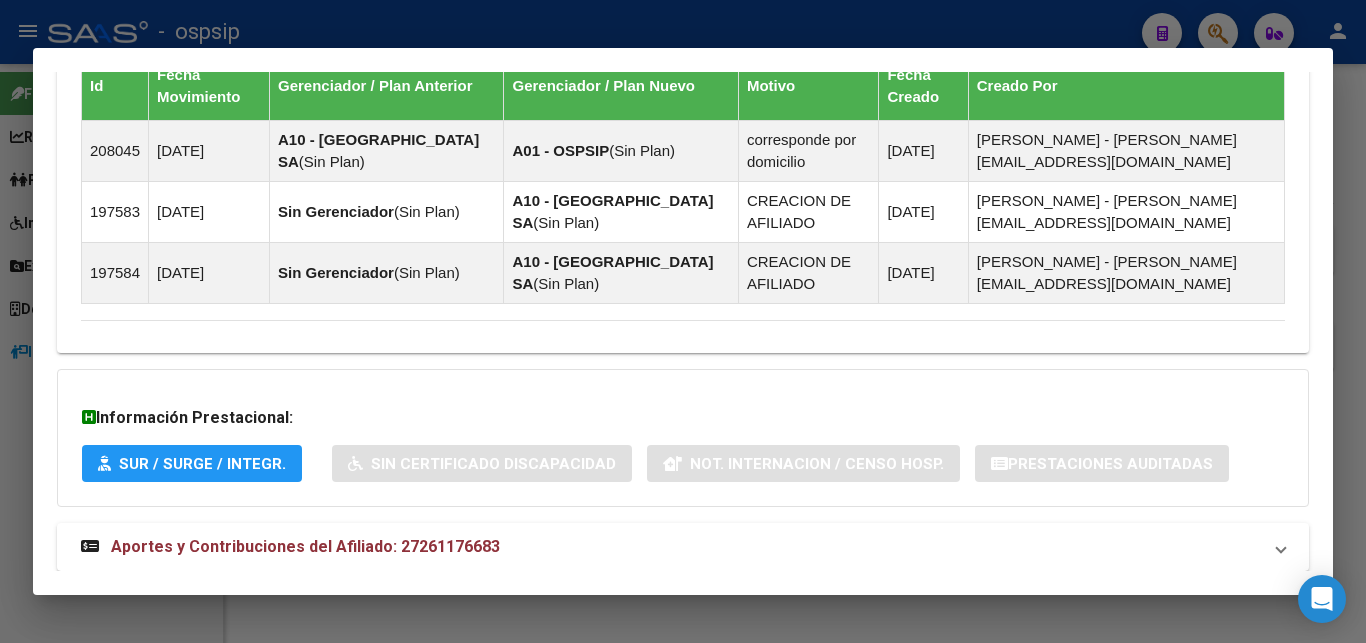 scroll, scrollTop: 1368, scrollLeft: 0, axis: vertical 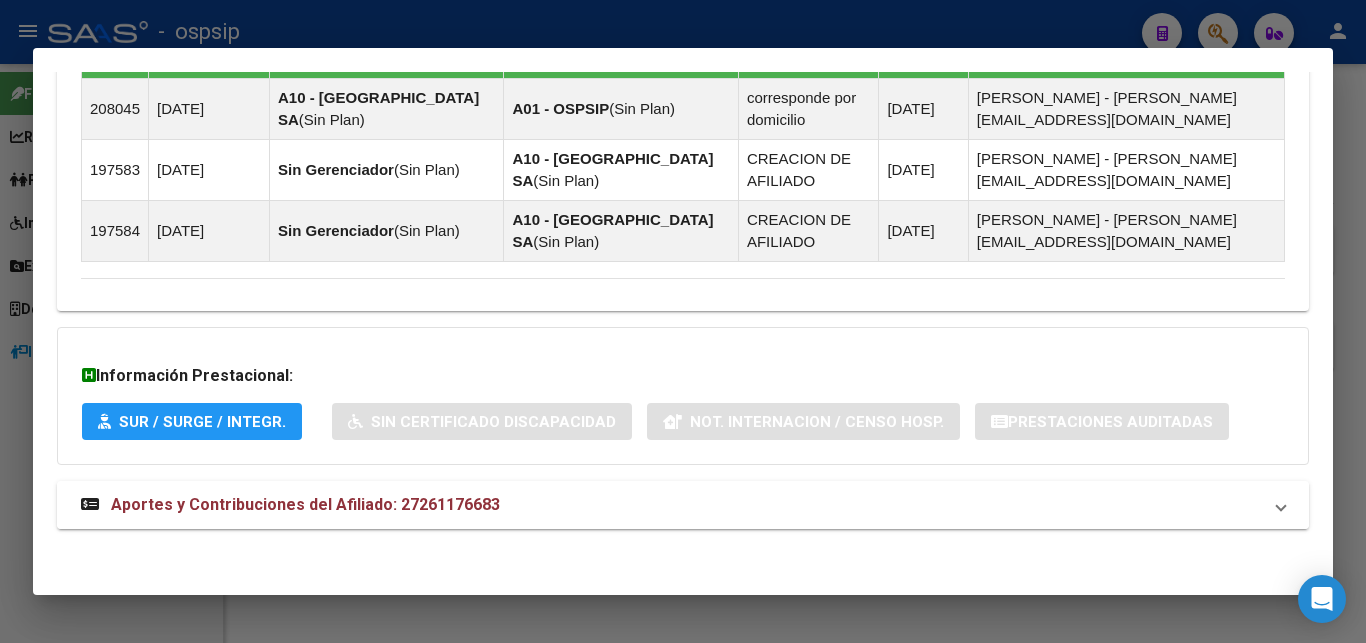 click on "Aportes y Contribuciones del Afiliado: 27261176683" at bounding box center (305, 504) 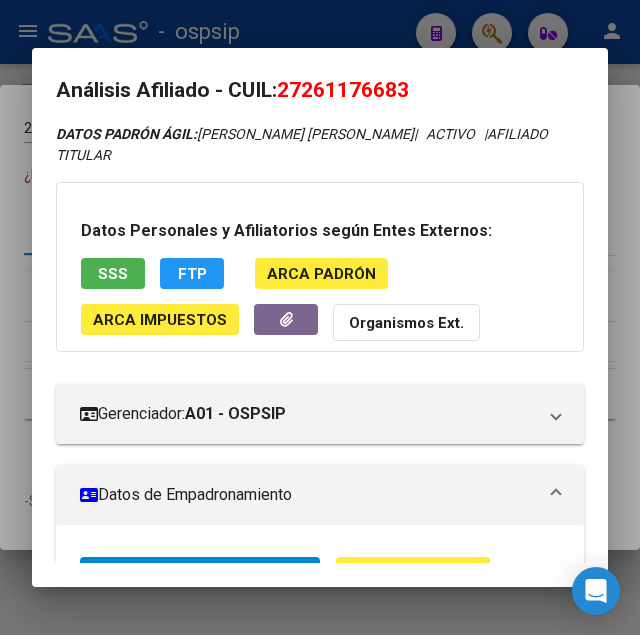 scroll, scrollTop: 0, scrollLeft: 0, axis: both 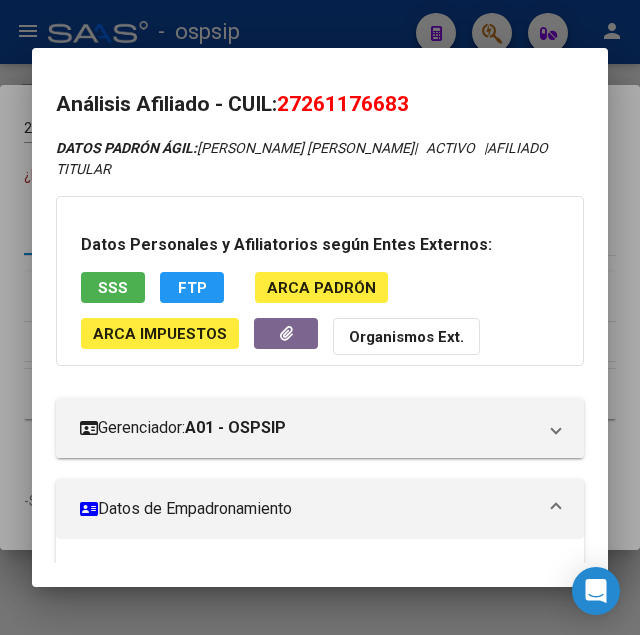 drag, startPoint x: 311, startPoint y: 110, endPoint x: 406, endPoint y: 105, distance: 95.131485 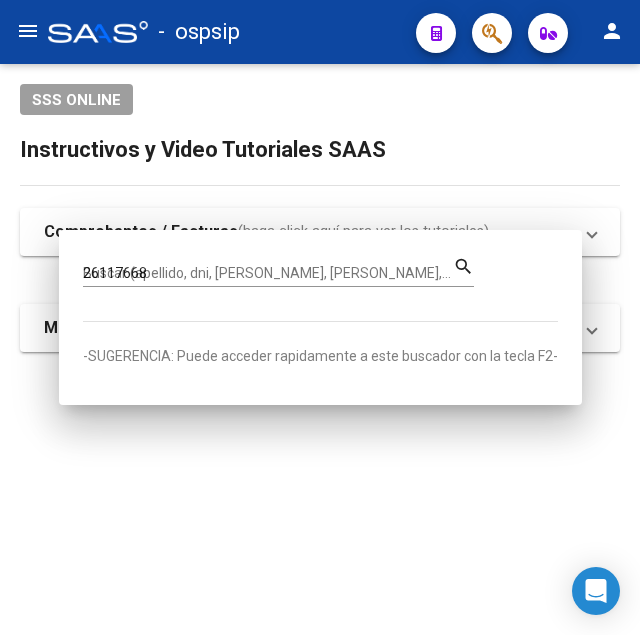 type 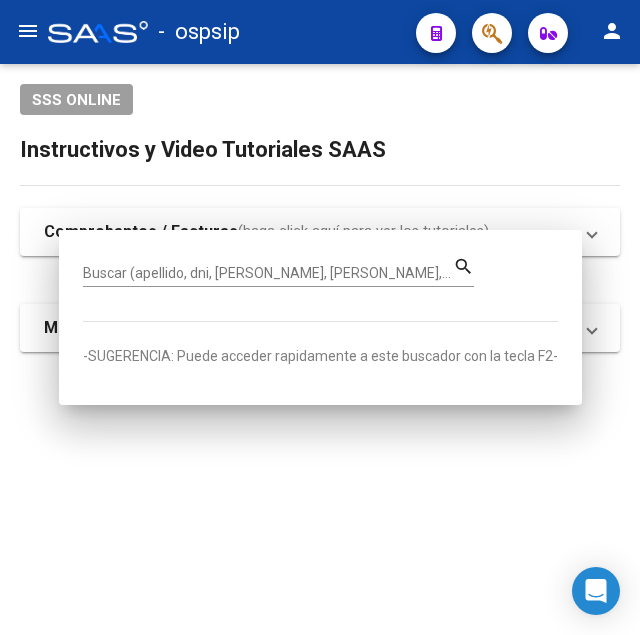 drag, startPoint x: 344, startPoint y: 26, endPoint x: 388, endPoint y: 40, distance: 46.173584 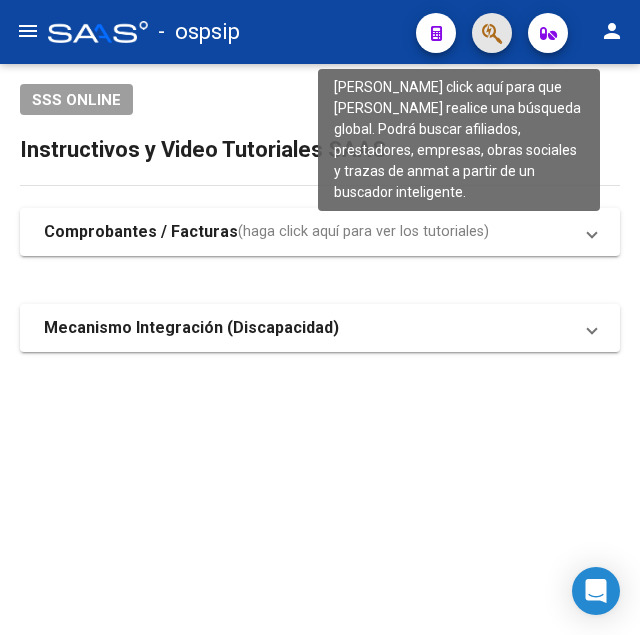 click 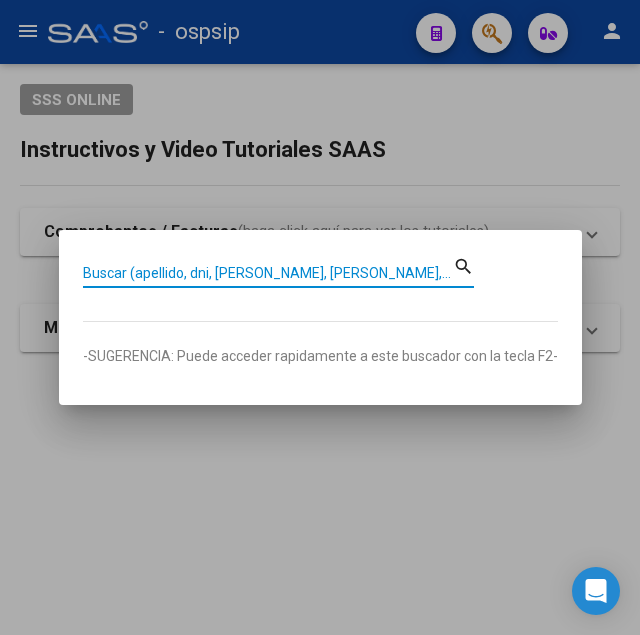 click on "Buscar (apellido, dni, [PERSON_NAME], [PERSON_NAME], cuit, obra social)" at bounding box center (268, 273) 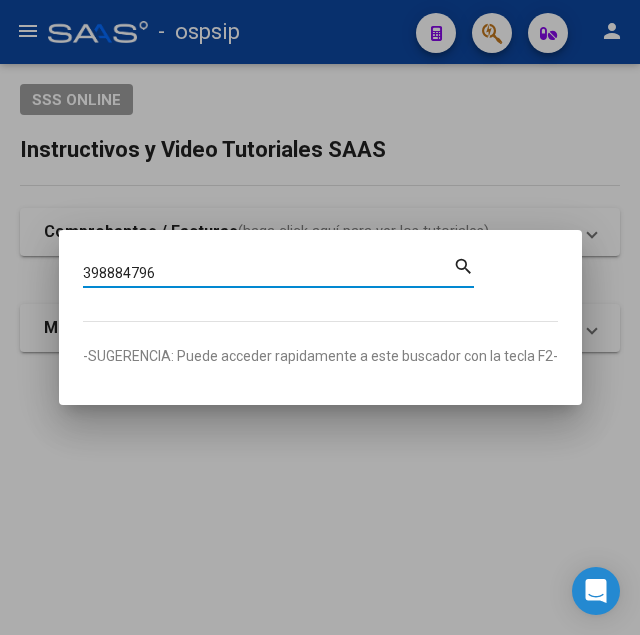 type on "398884796" 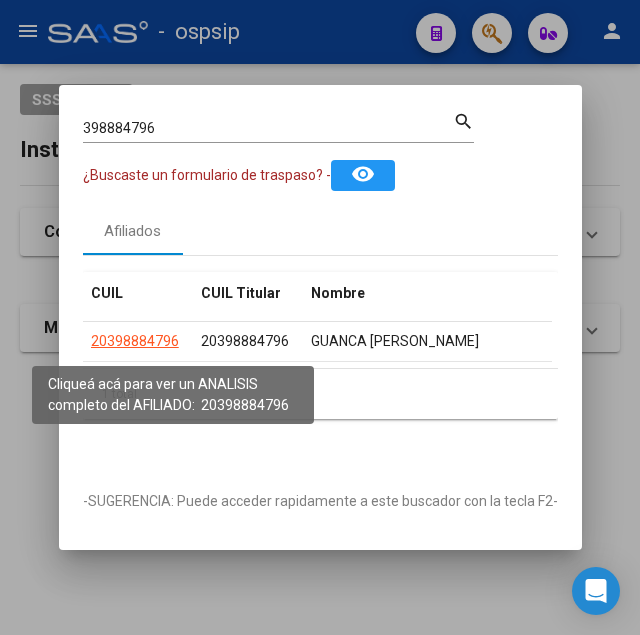click on "20398884796" 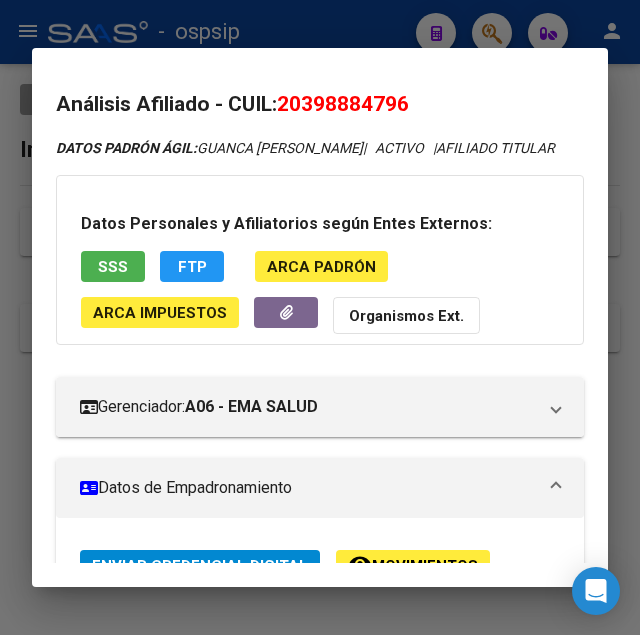 drag, startPoint x: 308, startPoint y: 102, endPoint x: 408, endPoint y: 112, distance: 100.49876 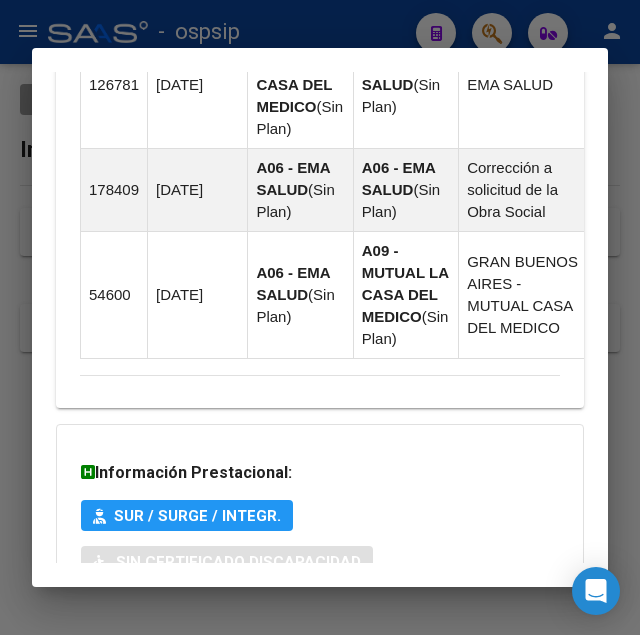 scroll, scrollTop: 1971, scrollLeft: 0, axis: vertical 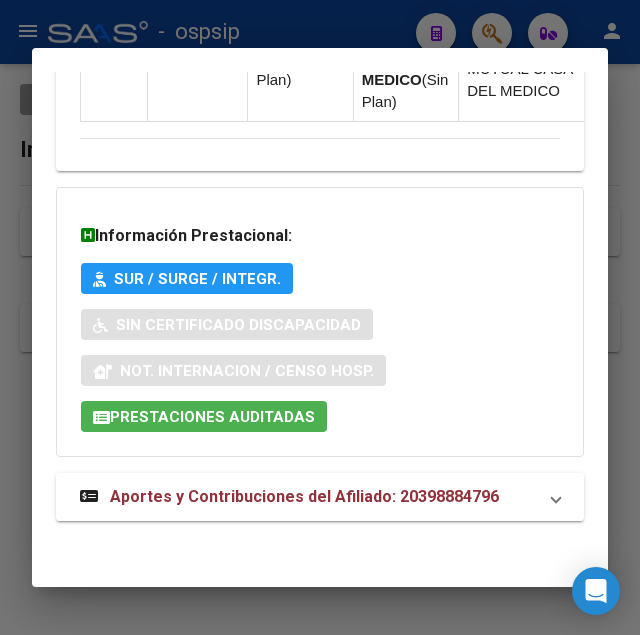 click on "Aportes y Contribuciones del Afiliado: 20398884796" at bounding box center [304, 496] 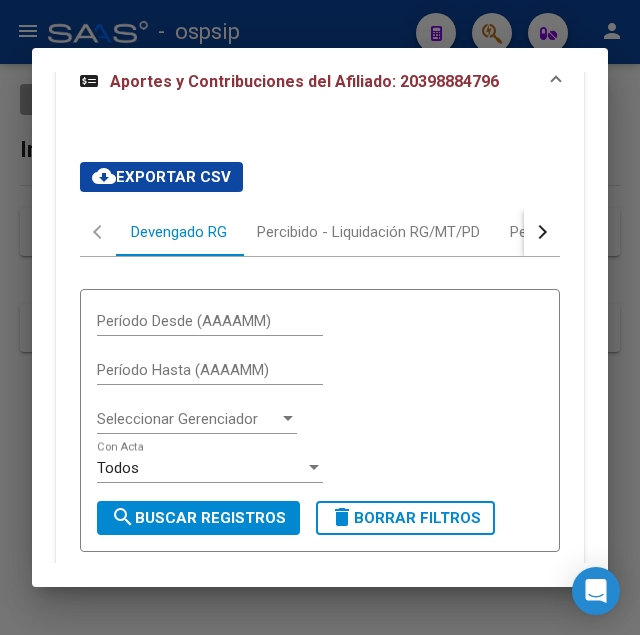 scroll, scrollTop: 2292, scrollLeft: 0, axis: vertical 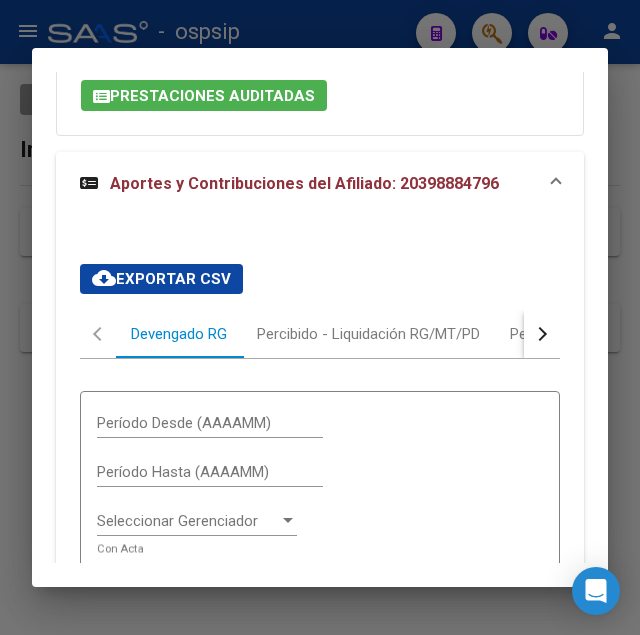 click at bounding box center [542, 334] 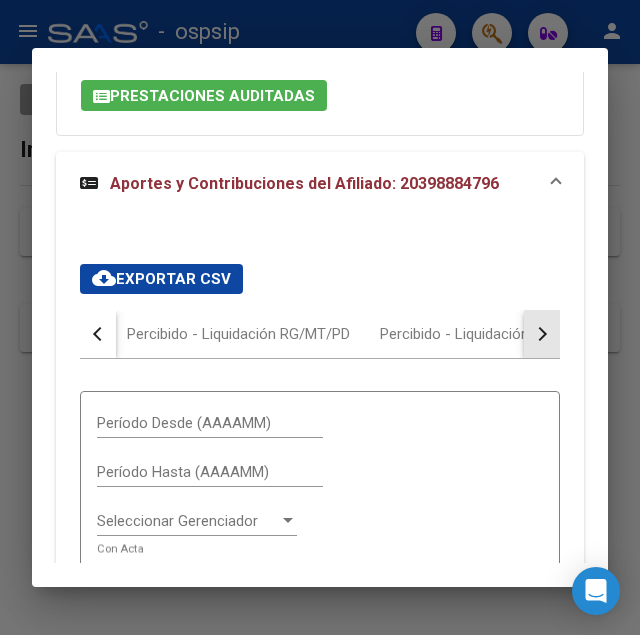 click at bounding box center (542, 334) 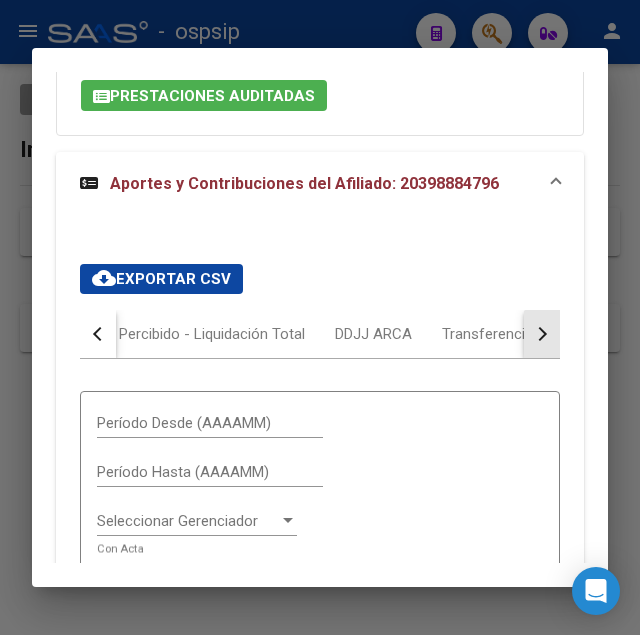 click at bounding box center [542, 334] 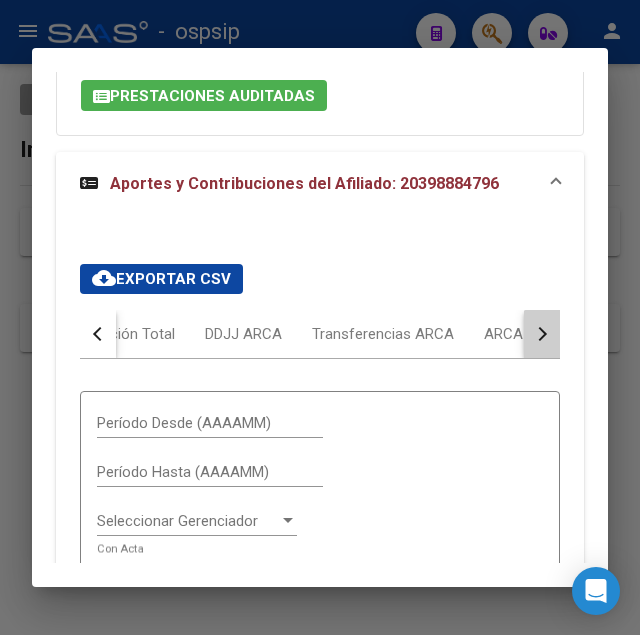 click at bounding box center [542, 334] 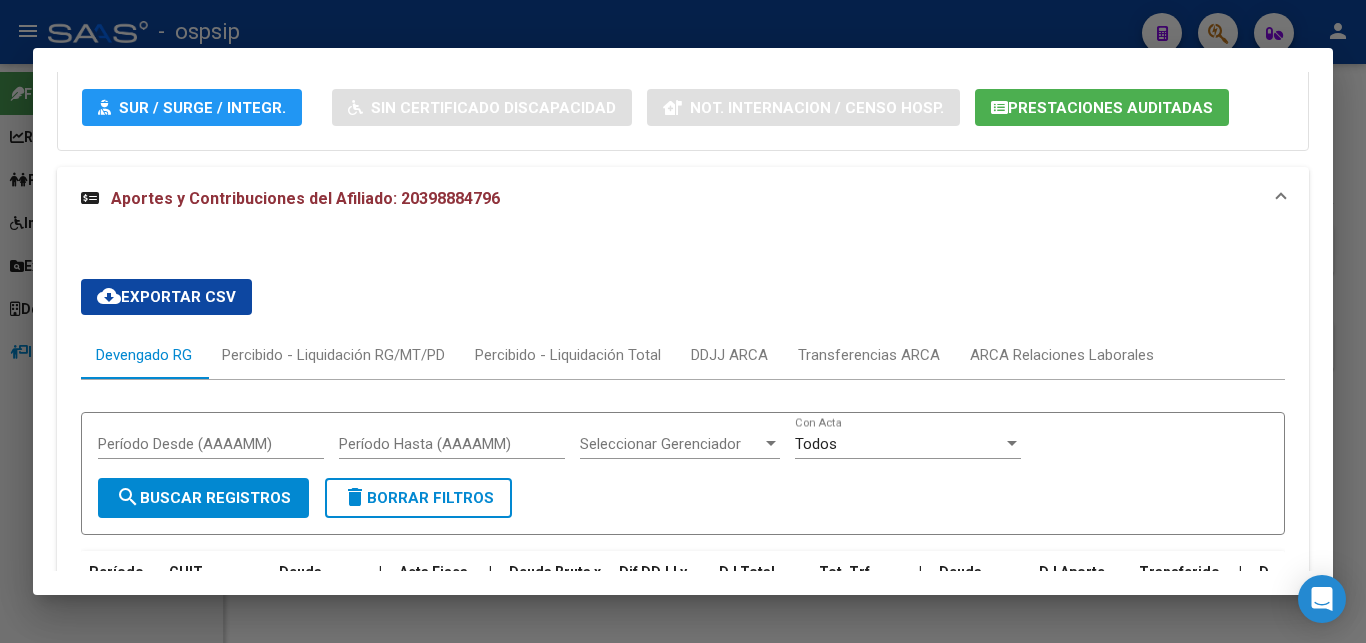 scroll, scrollTop: 1610, scrollLeft: 0, axis: vertical 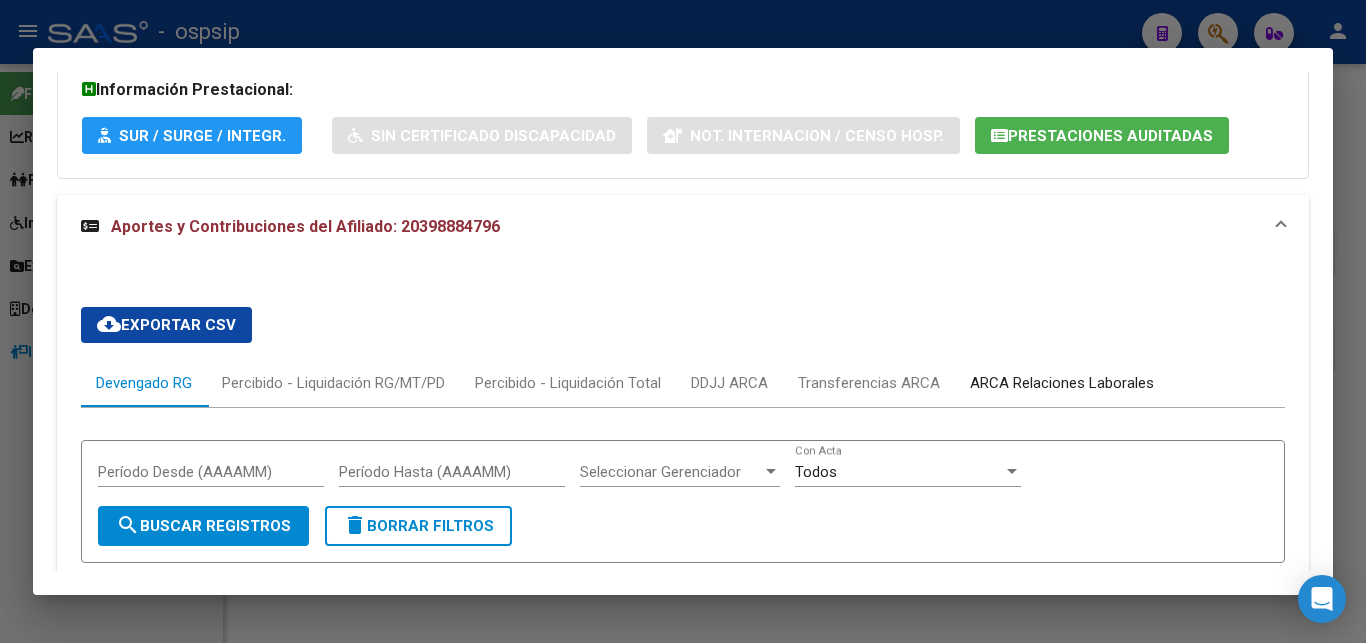 click on "ARCA Relaciones Laborales" at bounding box center [1062, 383] 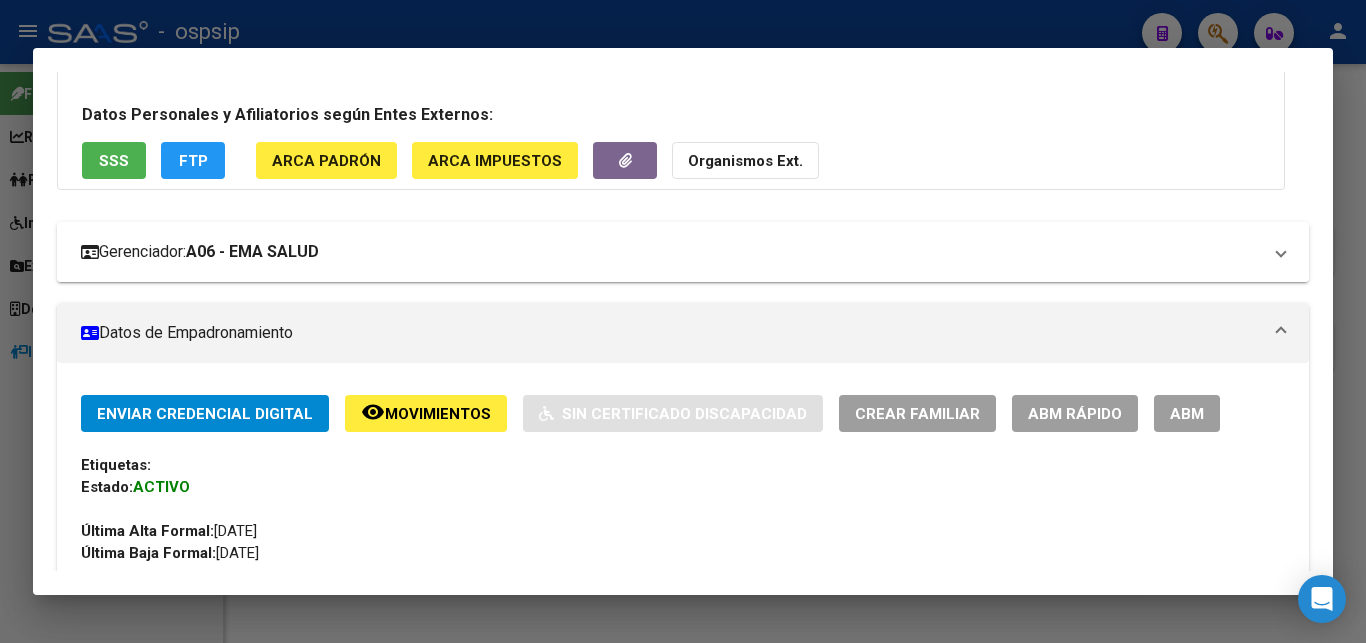 scroll, scrollTop: 0, scrollLeft: 0, axis: both 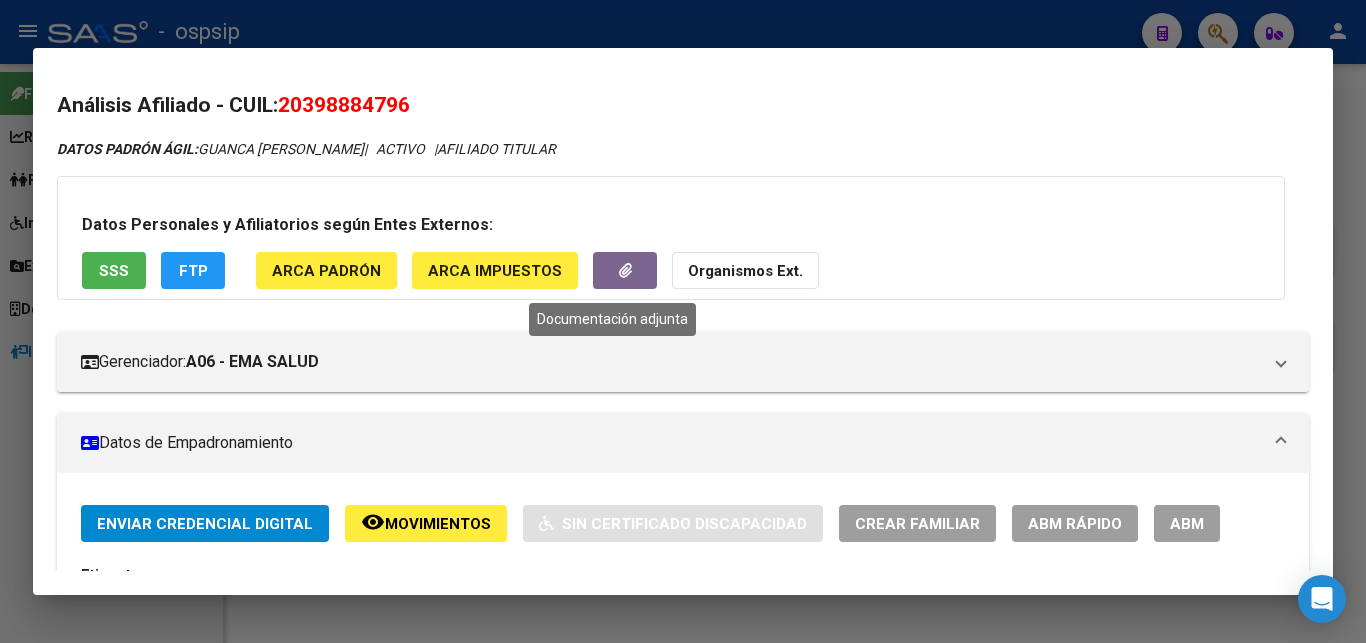 click 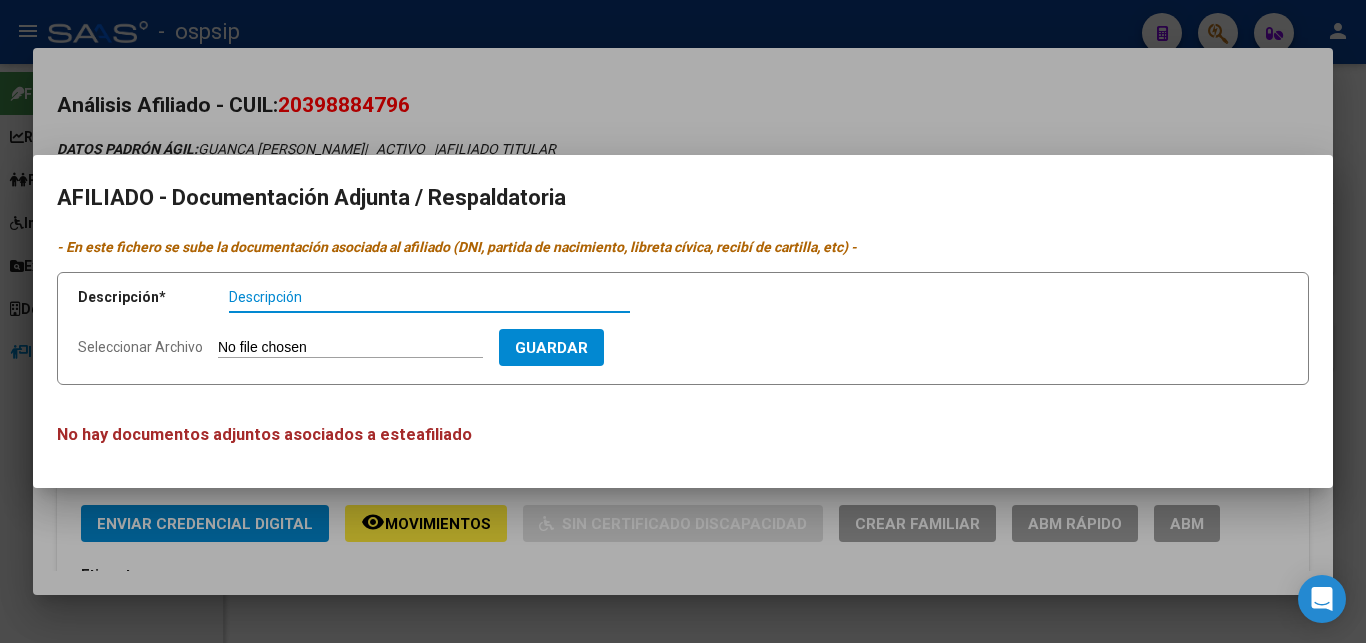 click at bounding box center [683, 321] 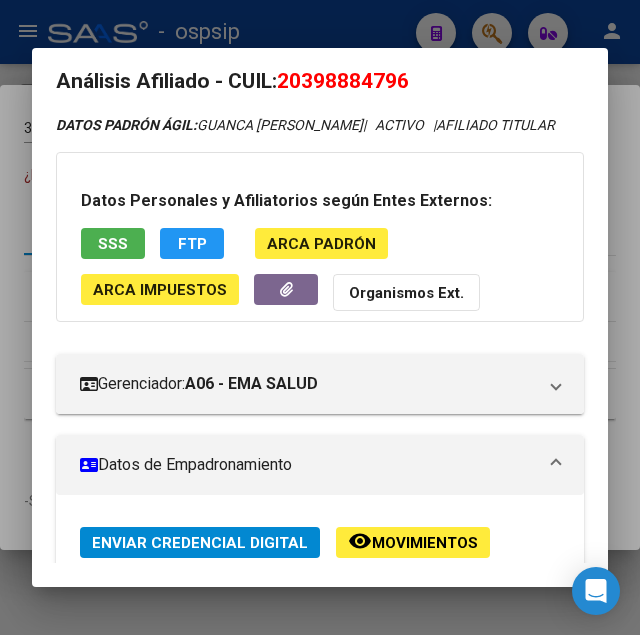 scroll, scrollTop: 0, scrollLeft: 0, axis: both 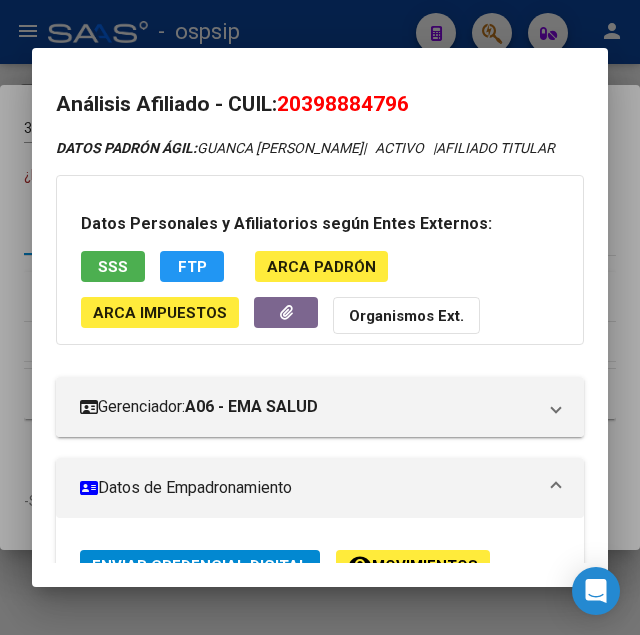 drag, startPoint x: 310, startPoint y: 101, endPoint x: 407, endPoint y: 87, distance: 98.005104 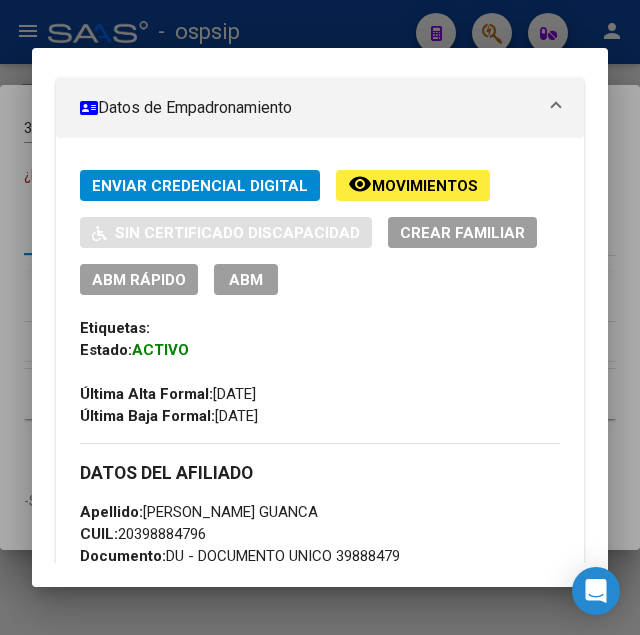 scroll, scrollTop: 408, scrollLeft: 0, axis: vertical 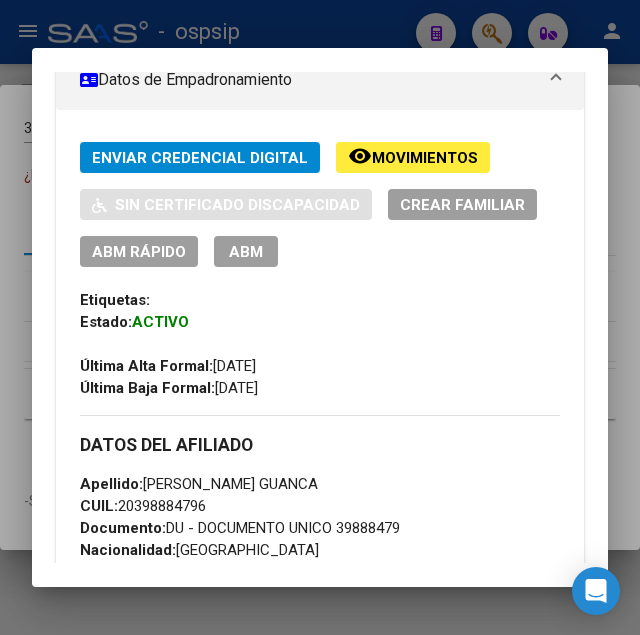 click on "ABM" at bounding box center (246, 252) 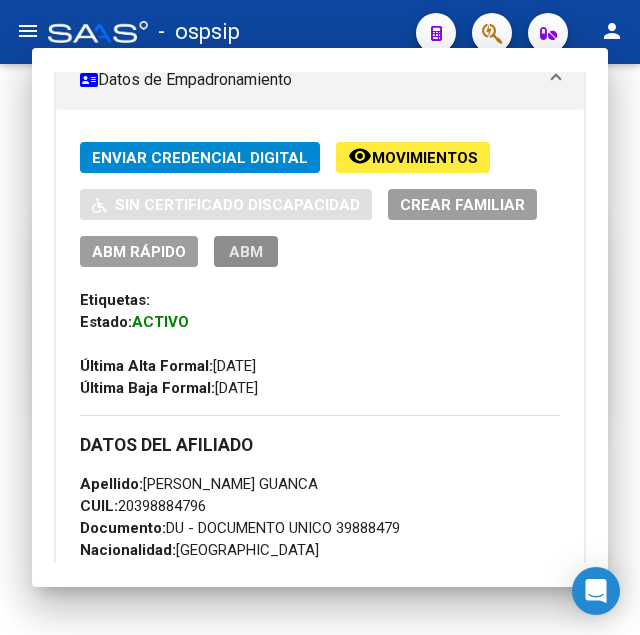 type 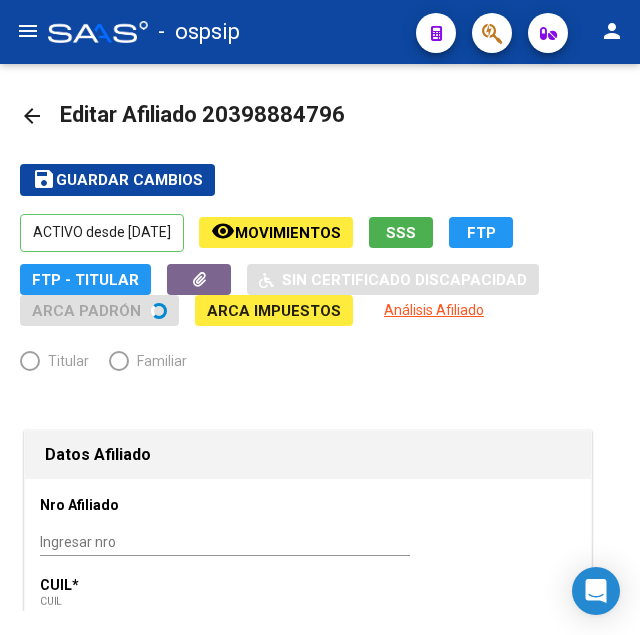radio on "true" 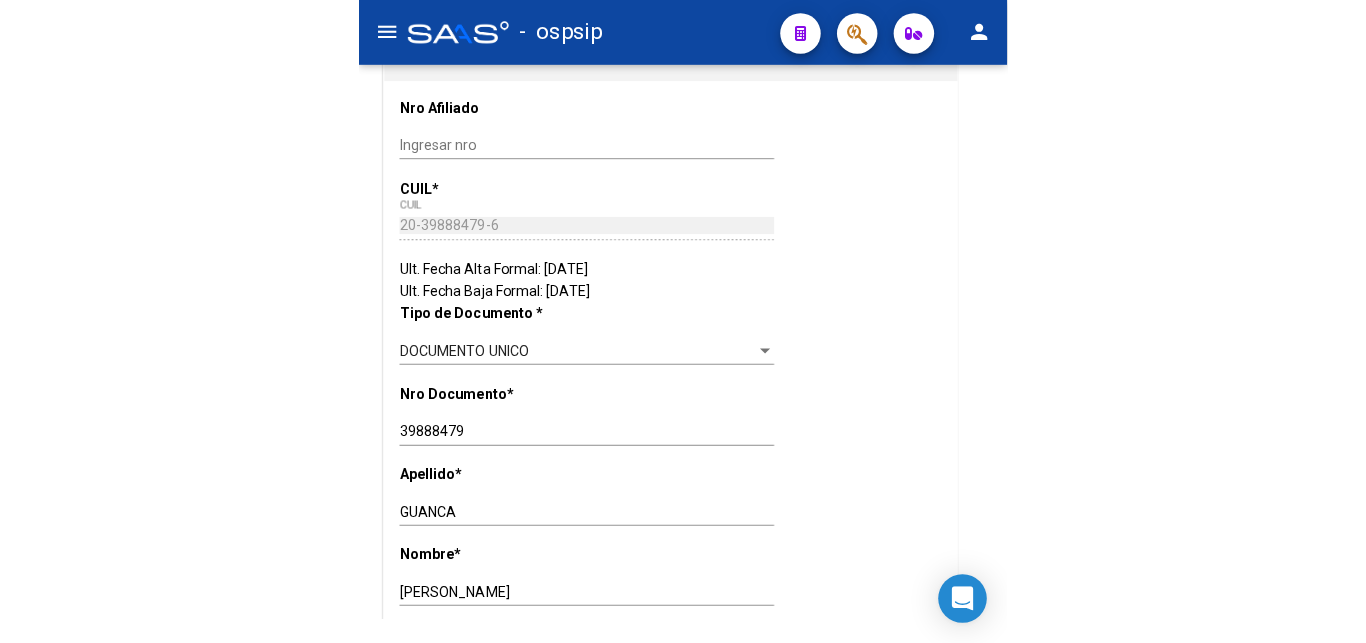 scroll, scrollTop: 510, scrollLeft: 0, axis: vertical 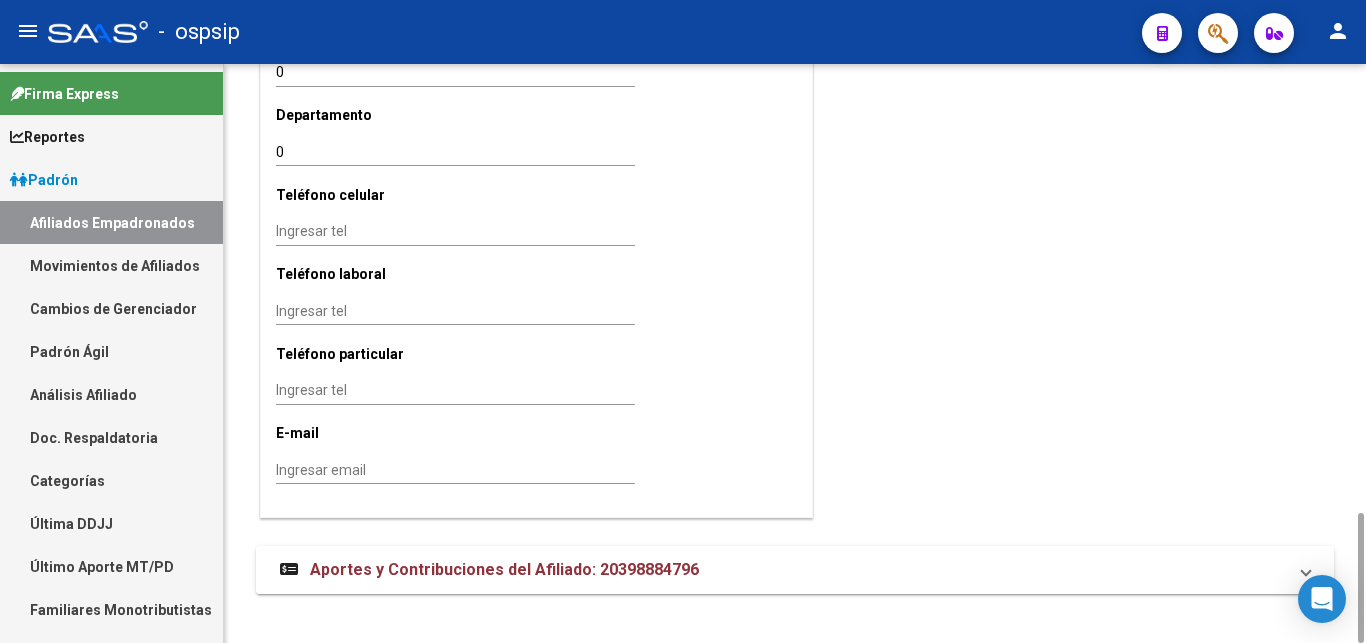 click on "Aportes y Contribuciones del Afiliado: 20398884796" at bounding box center [504, 569] 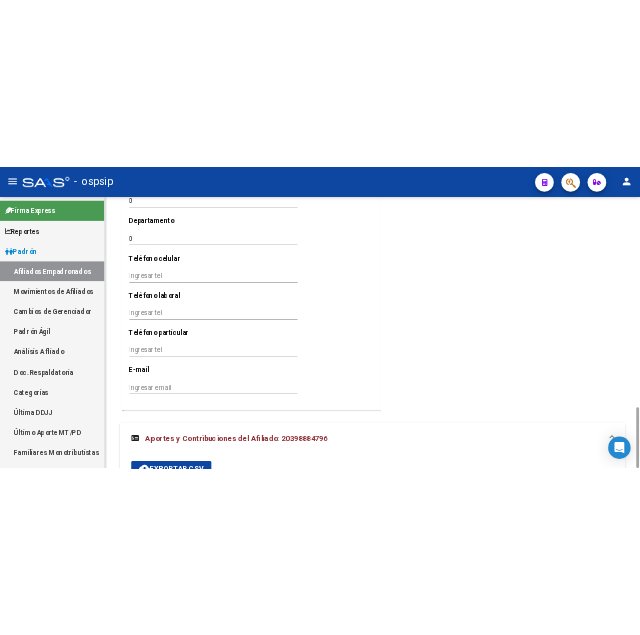 scroll, scrollTop: 1378, scrollLeft: 0, axis: vertical 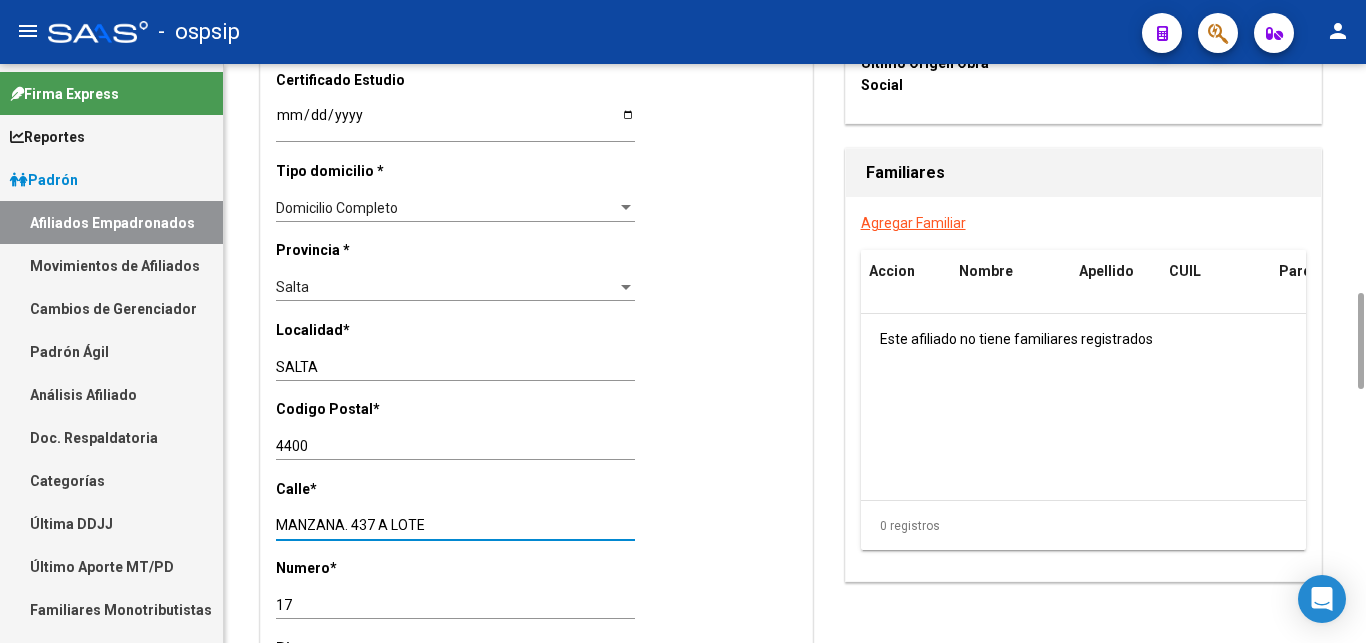 drag, startPoint x: 278, startPoint y: 499, endPoint x: 424, endPoint y: 499, distance: 146 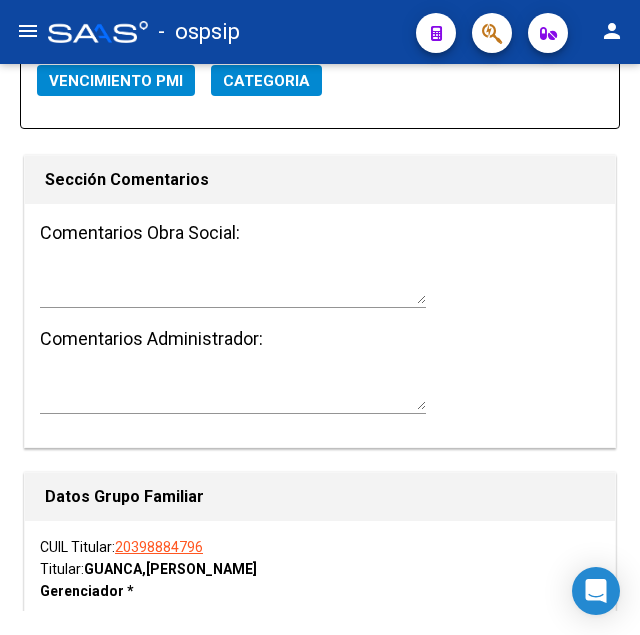 scroll, scrollTop: 3060, scrollLeft: 0, axis: vertical 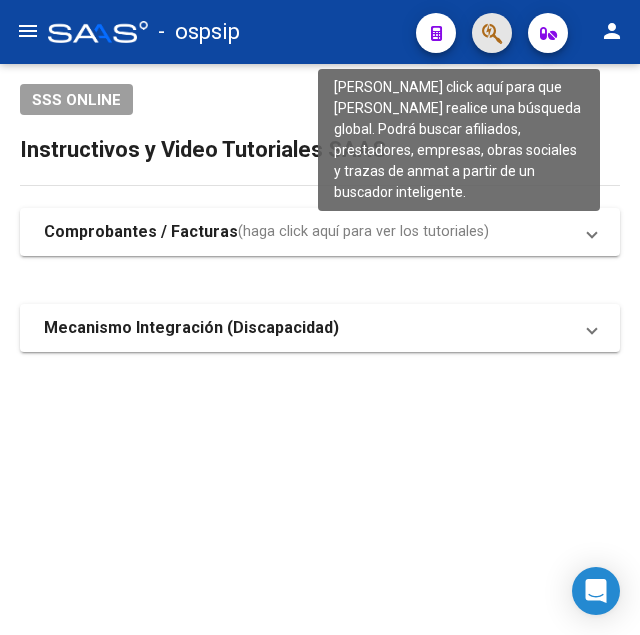 click 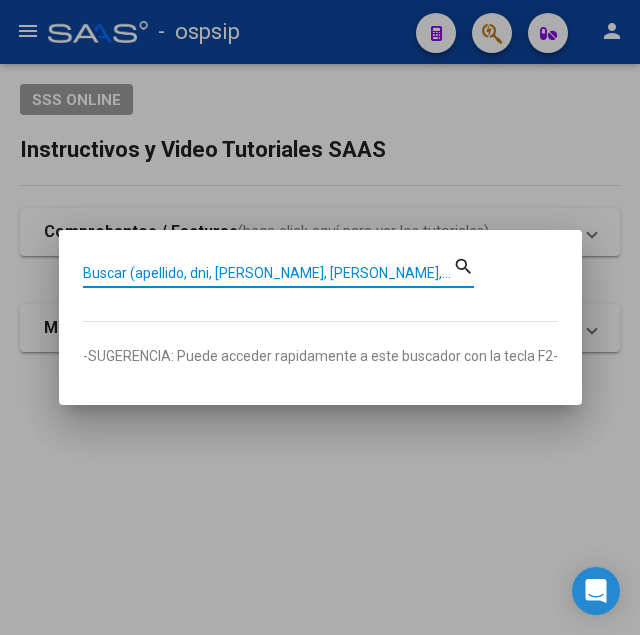 click on "Buscar (apellido, dni, [PERSON_NAME], [PERSON_NAME], cuit, obra social)" at bounding box center [268, 273] 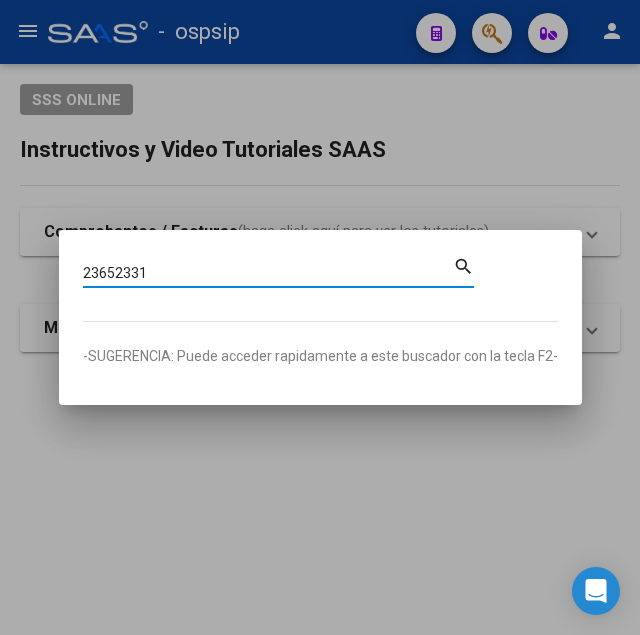 type on "23652331" 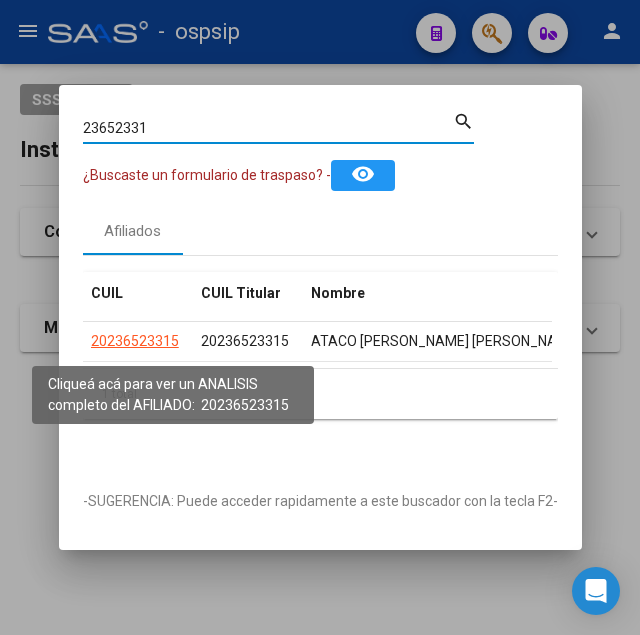 click on "20236523315" 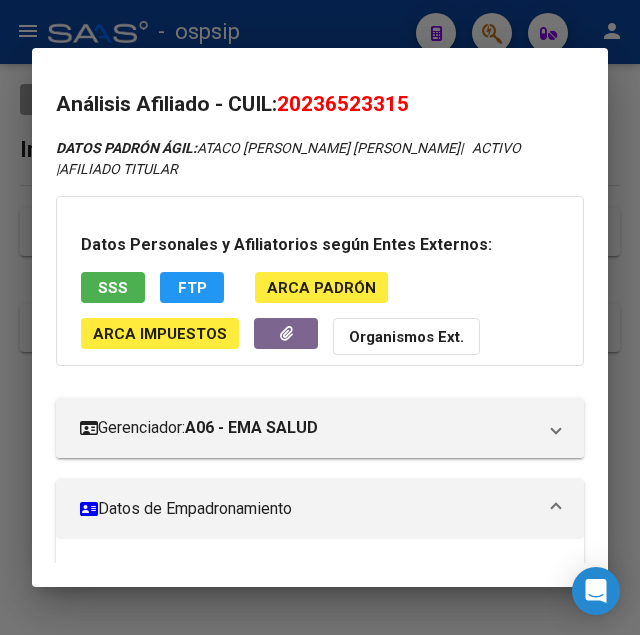 drag, startPoint x: 309, startPoint y: 104, endPoint x: 404, endPoint y: 98, distance: 95.189285 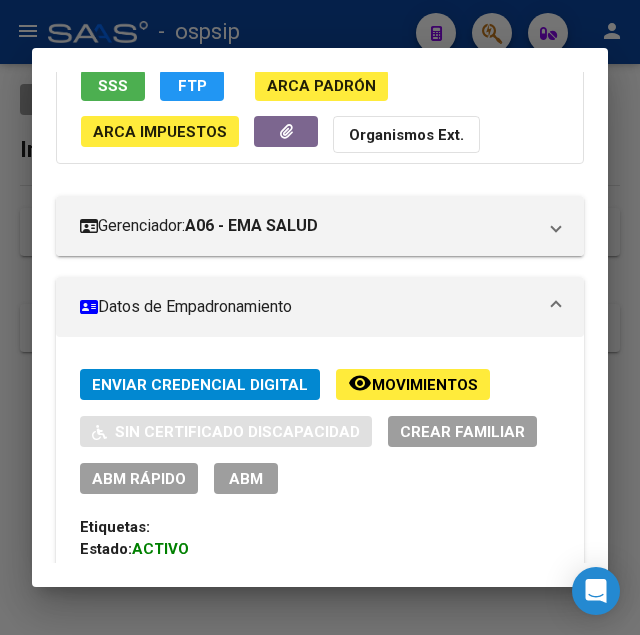 scroll, scrollTop: 204, scrollLeft: 0, axis: vertical 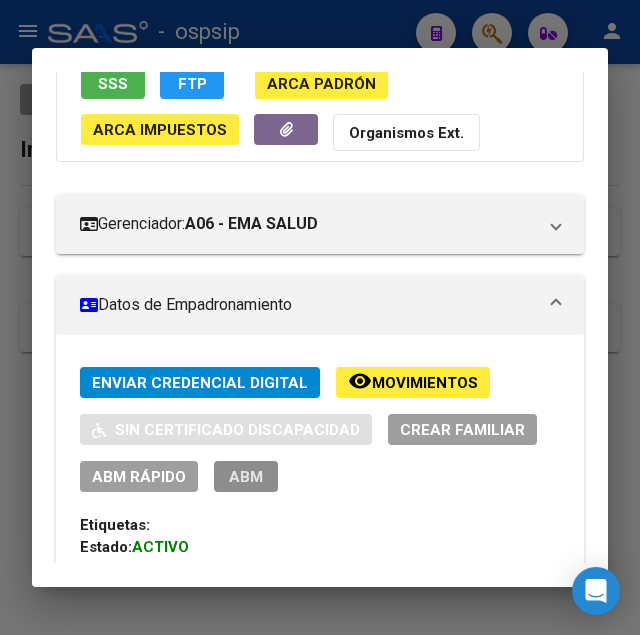 click on "ABM" at bounding box center (246, 477) 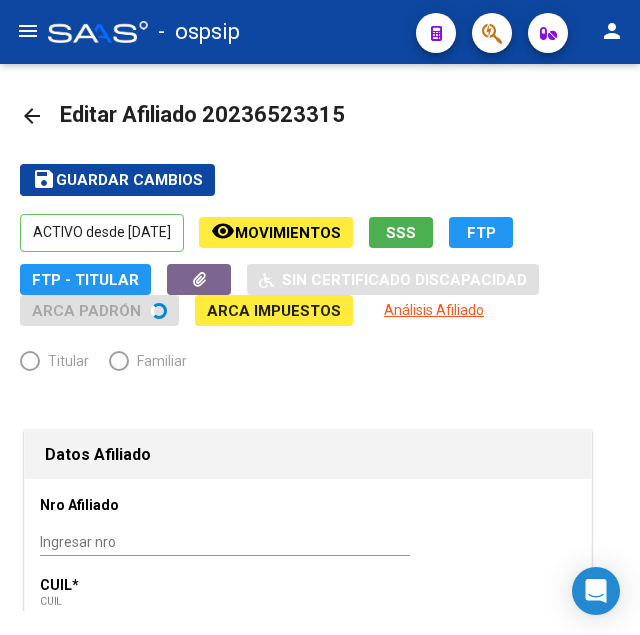 radio on "true" 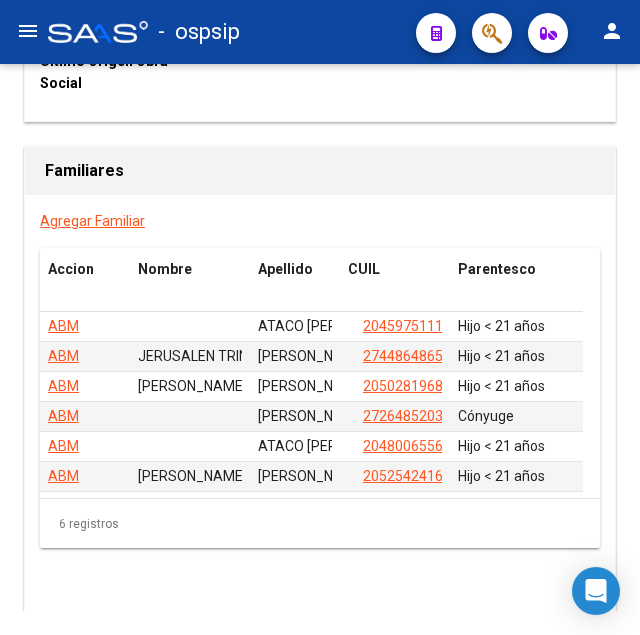 scroll, scrollTop: 3785, scrollLeft: 0, axis: vertical 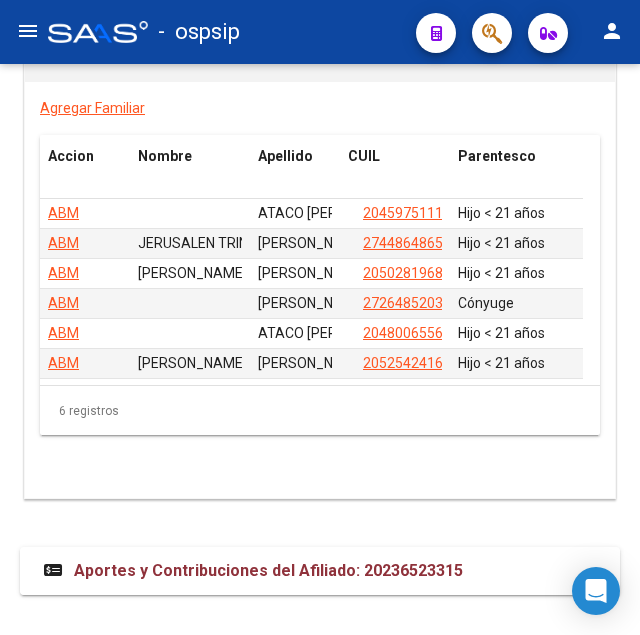 click on "Aportes y Contribuciones del Afiliado: 20236523315" at bounding box center [268, 570] 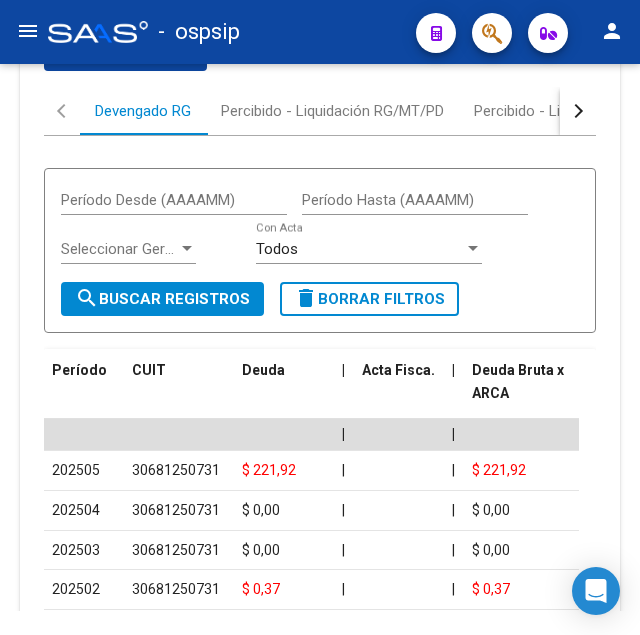 scroll, scrollTop: 4193, scrollLeft: 0, axis: vertical 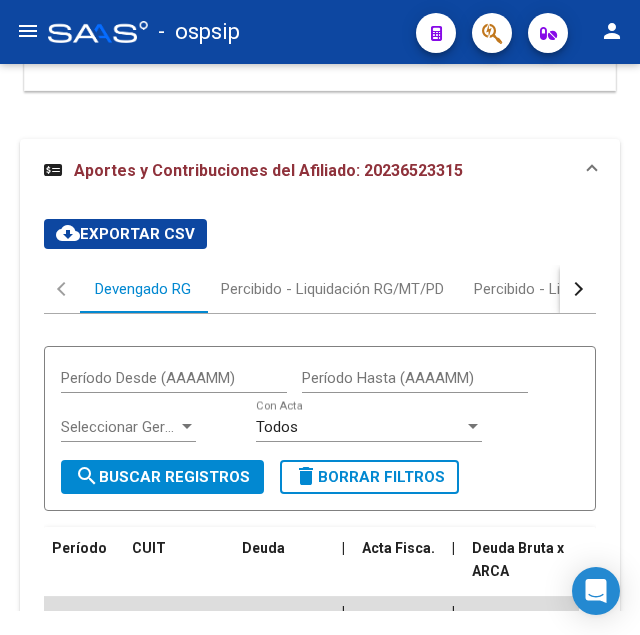 click at bounding box center (578, 289) 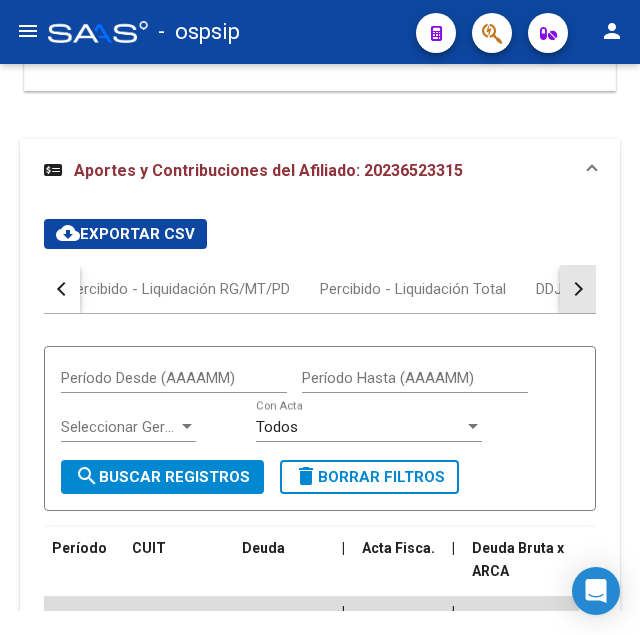 click at bounding box center [578, 289] 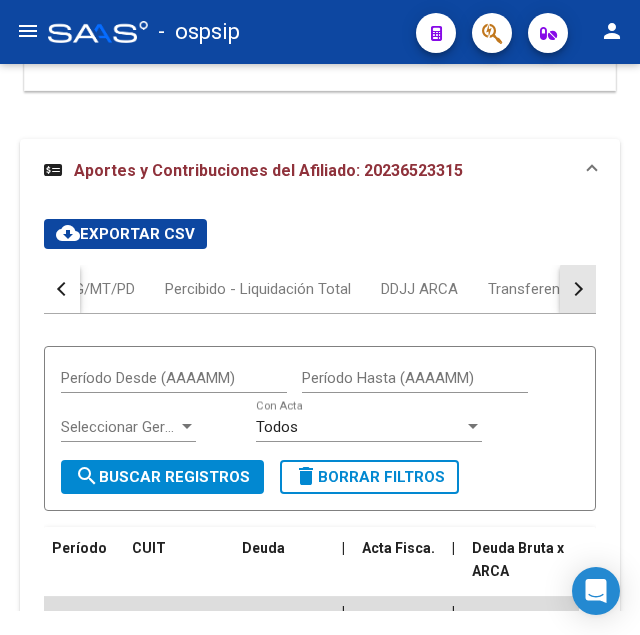 click at bounding box center (578, 289) 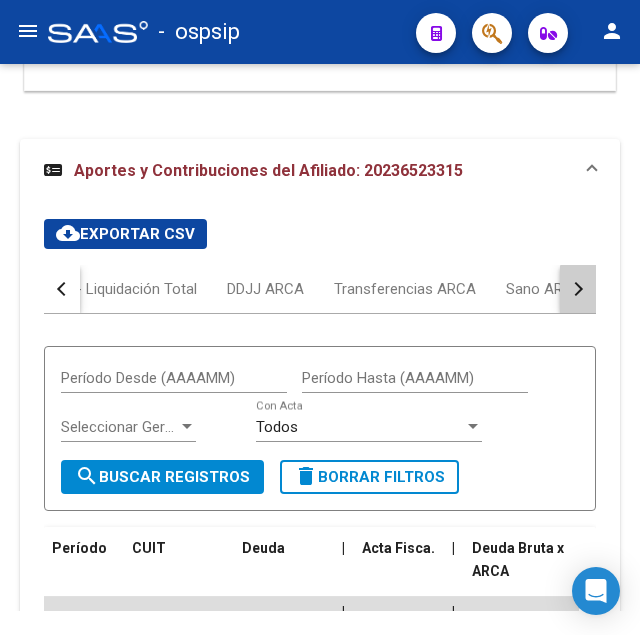 click at bounding box center [578, 289] 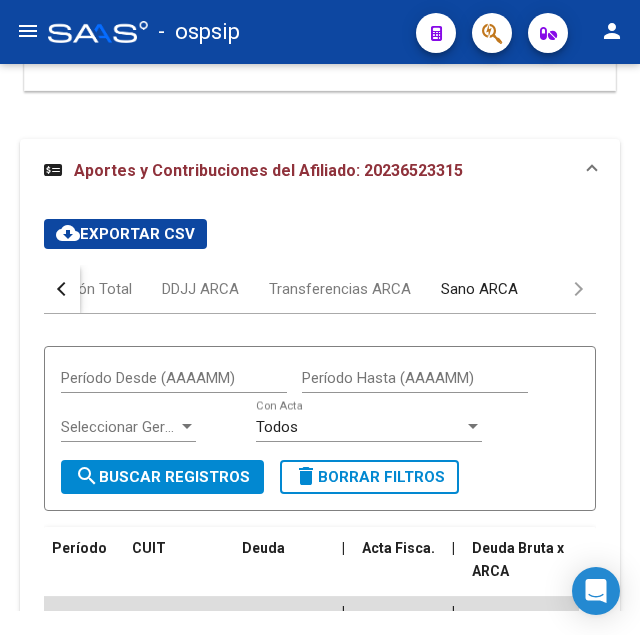 click on "Sano ARCA" at bounding box center [479, 289] 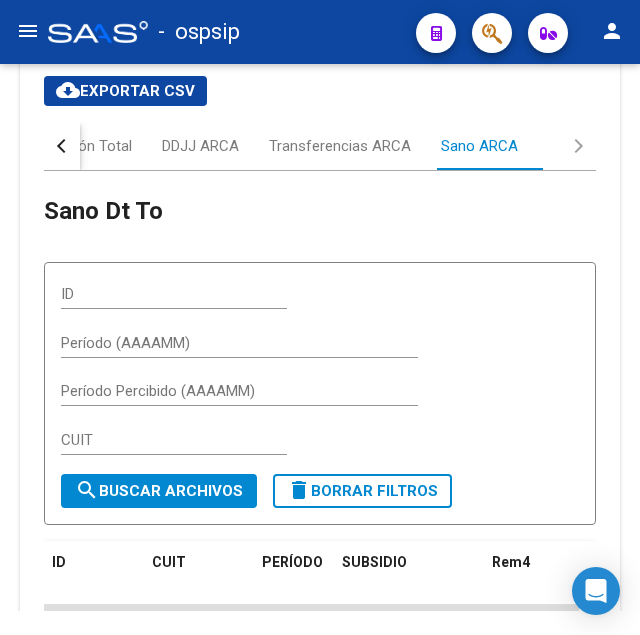 scroll, scrollTop: 4642, scrollLeft: 0, axis: vertical 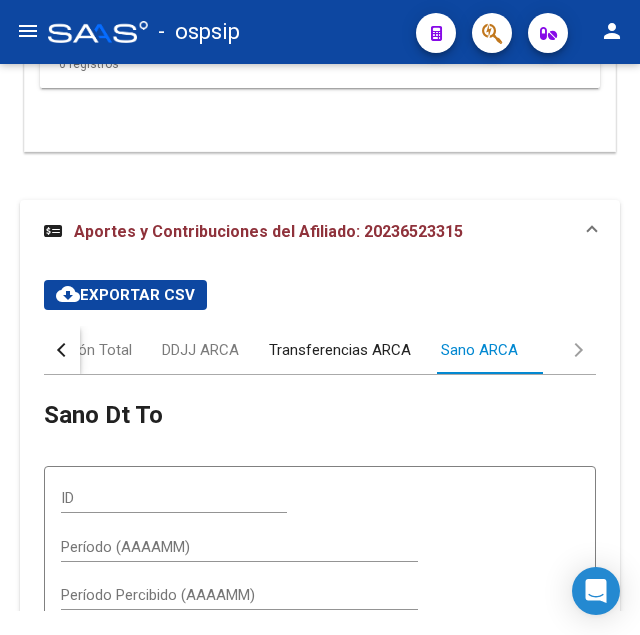click on "Transferencias ARCA" at bounding box center (340, 350) 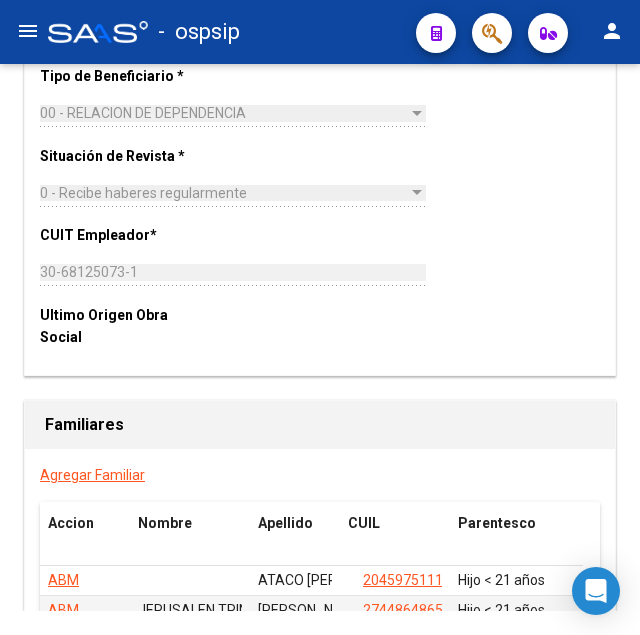 scroll, scrollTop: 3622, scrollLeft: 0, axis: vertical 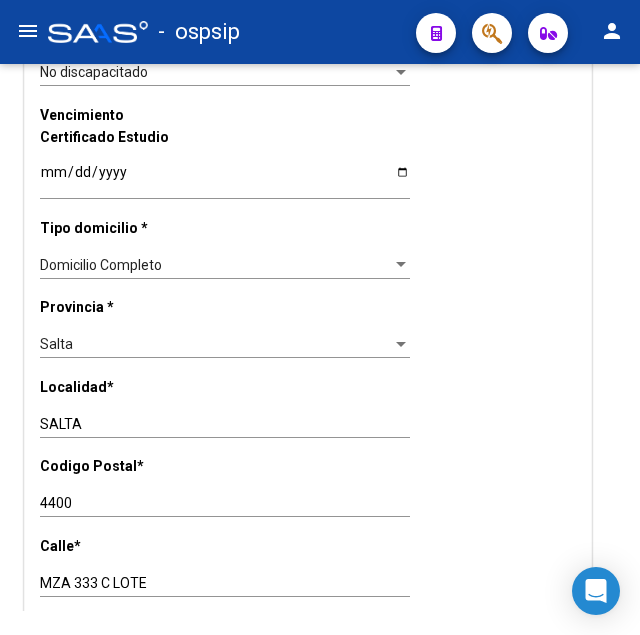 drag, startPoint x: 38, startPoint y: 558, endPoint x: 65, endPoint y: 559, distance: 27.018513 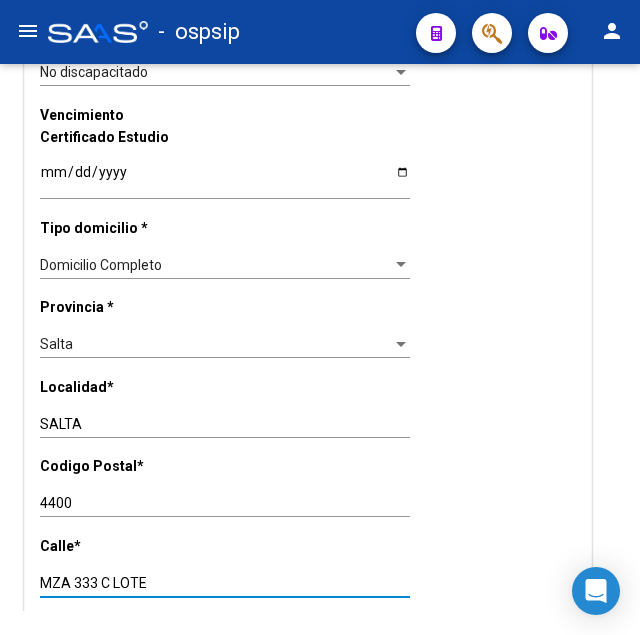 drag, startPoint x: 52, startPoint y: 558, endPoint x: 161, endPoint y: 564, distance: 109.165016 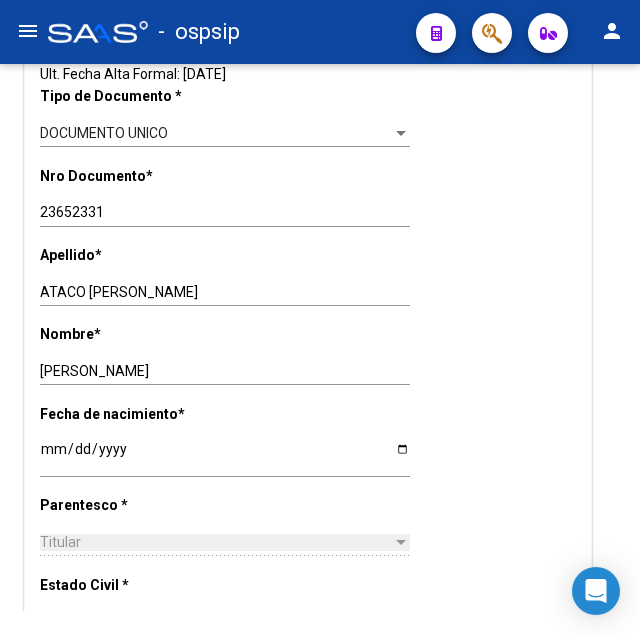 scroll, scrollTop: 358, scrollLeft: 0, axis: vertical 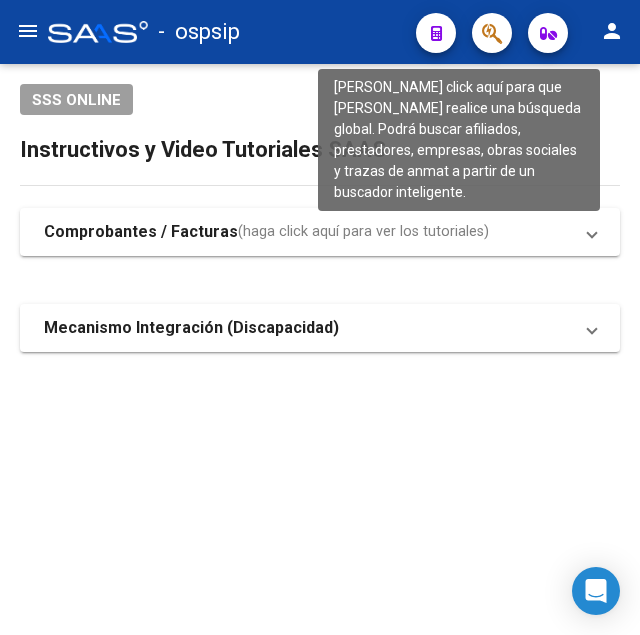 click 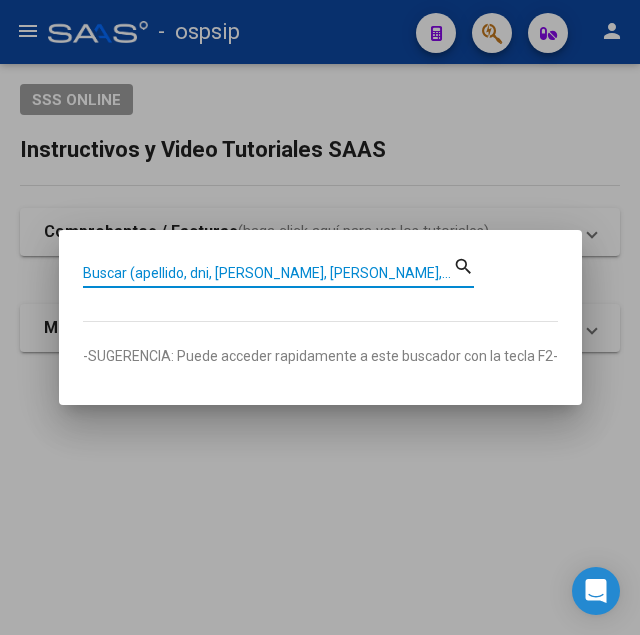 click on "Buscar (apellido, dni, [PERSON_NAME], [PERSON_NAME], cuit, obra social)" at bounding box center [268, 273] 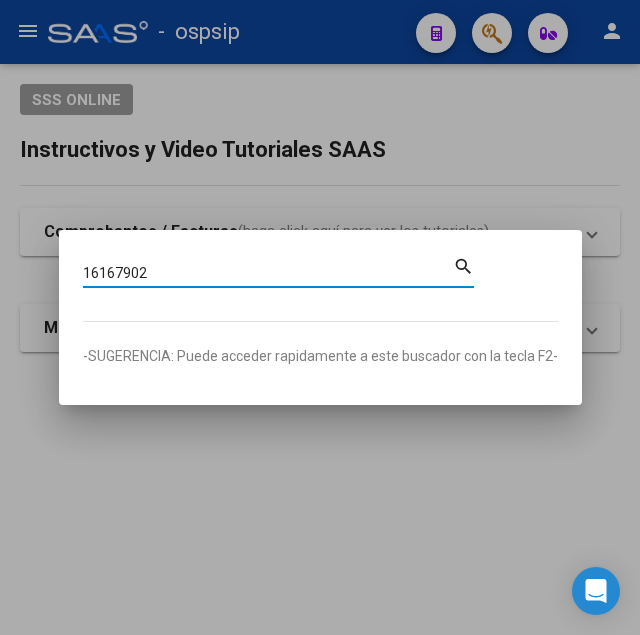 type on "16167902" 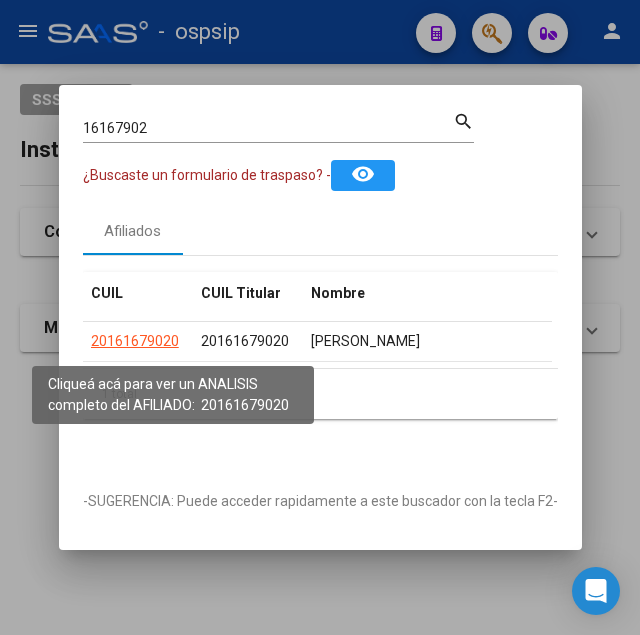 click on "20161679020" 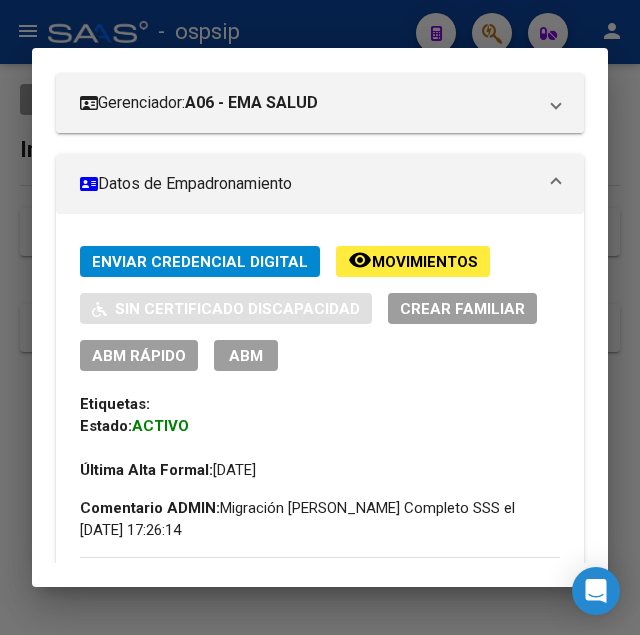 scroll, scrollTop: 306, scrollLeft: 0, axis: vertical 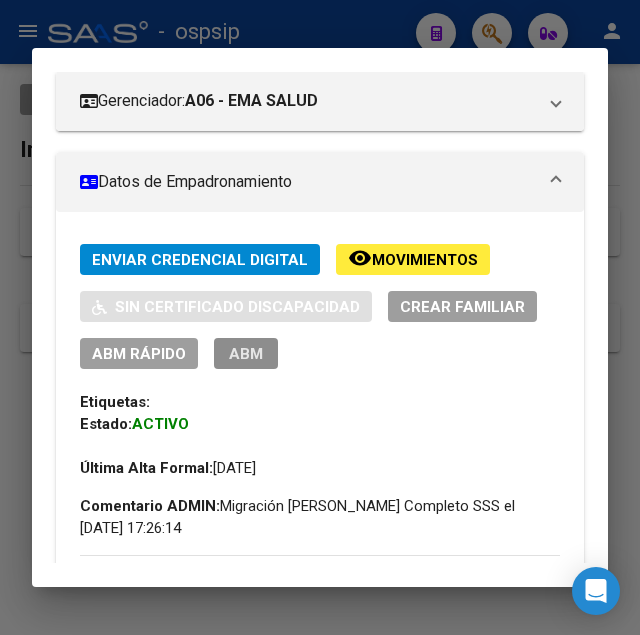 click on "ABM" at bounding box center [246, 354] 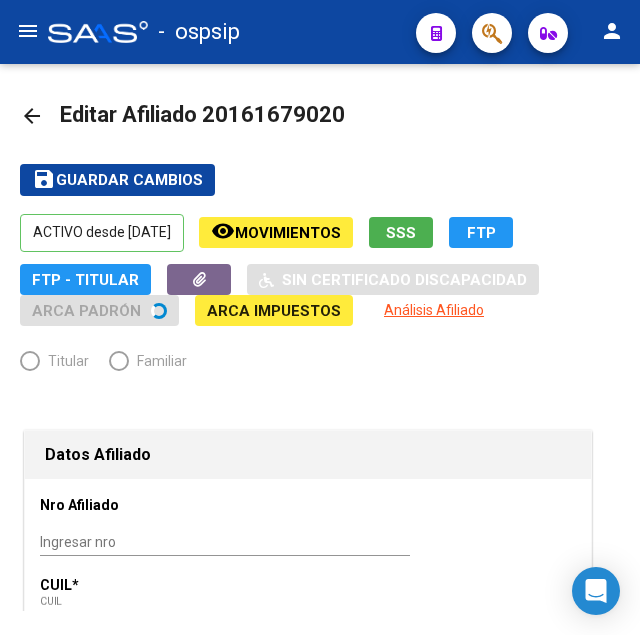 radio on "true" 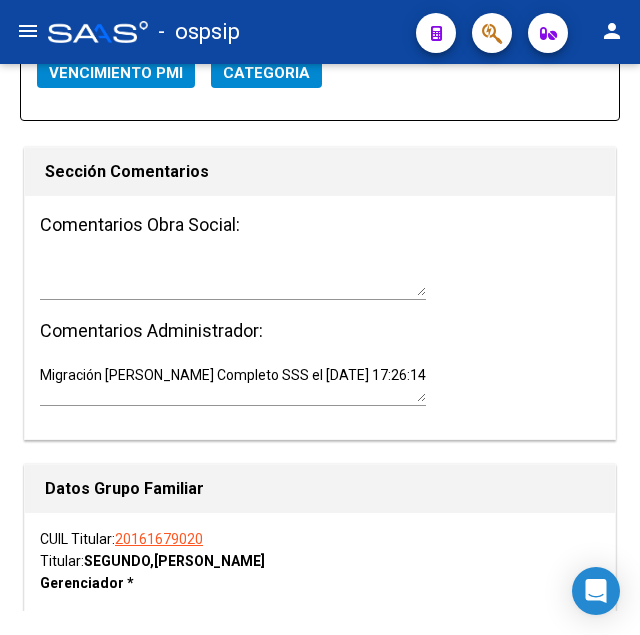 scroll, scrollTop: 2754, scrollLeft: 0, axis: vertical 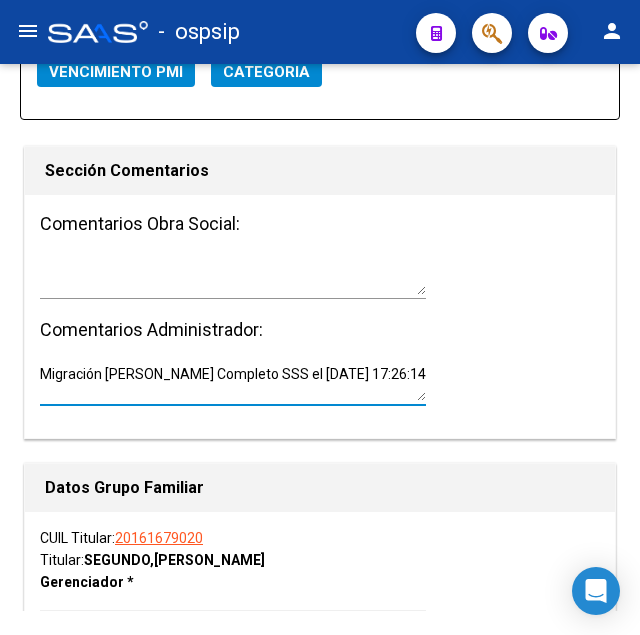 drag, startPoint x: 391, startPoint y: 356, endPoint x: 10, endPoint y: 376, distance: 381.52457 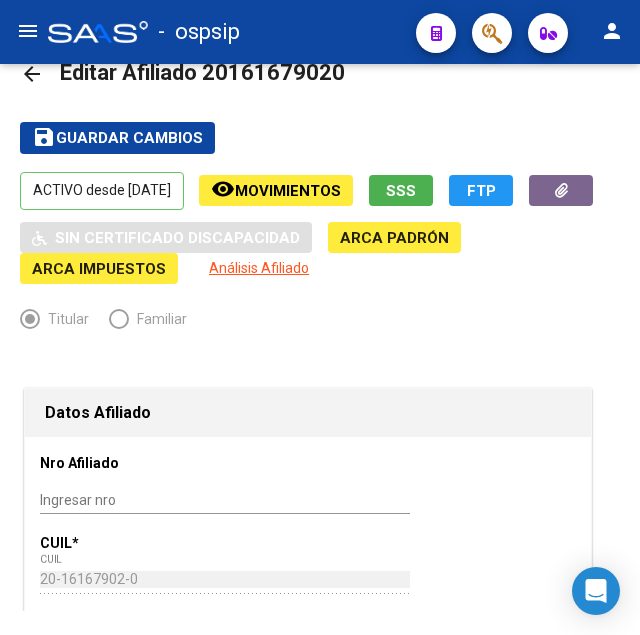 scroll, scrollTop: 0, scrollLeft: 0, axis: both 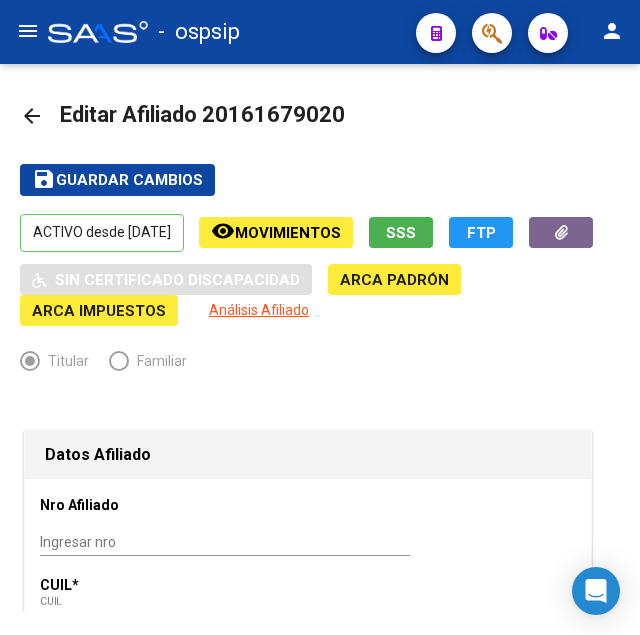 type 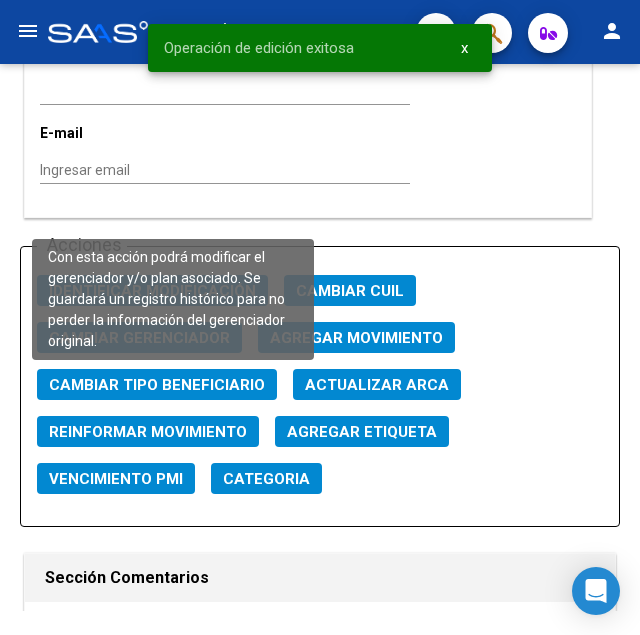 scroll, scrollTop: 2346, scrollLeft: 0, axis: vertical 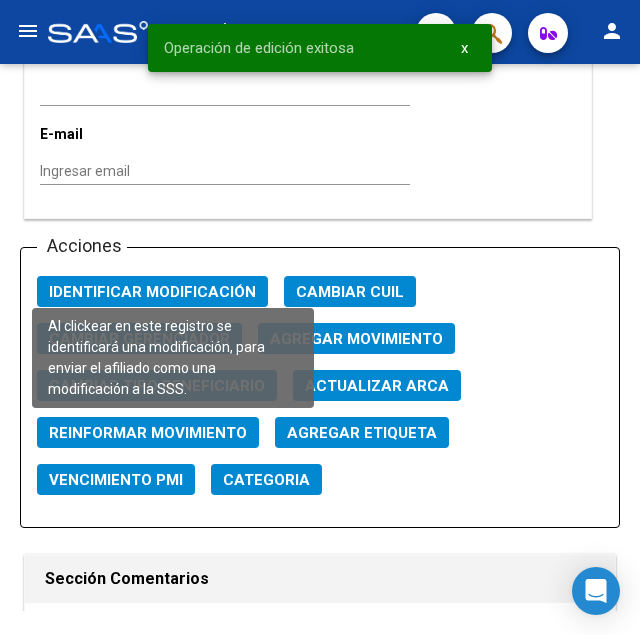 click on "Identificar Modificación" 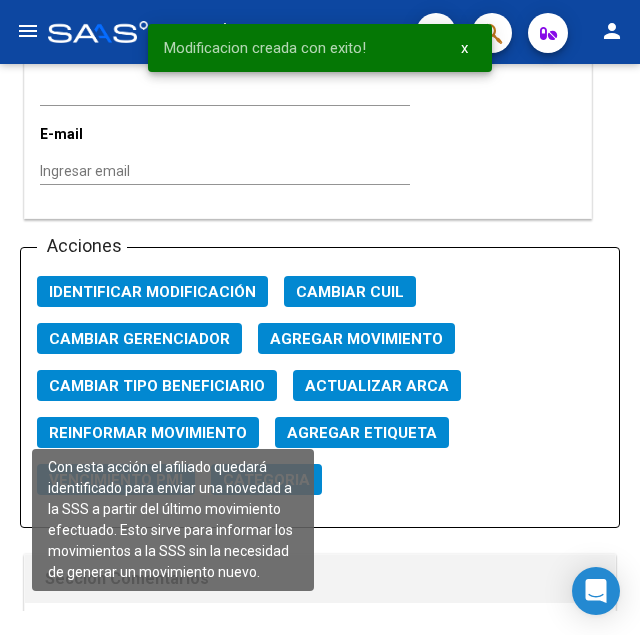 click on "Reinformar Movimiento" 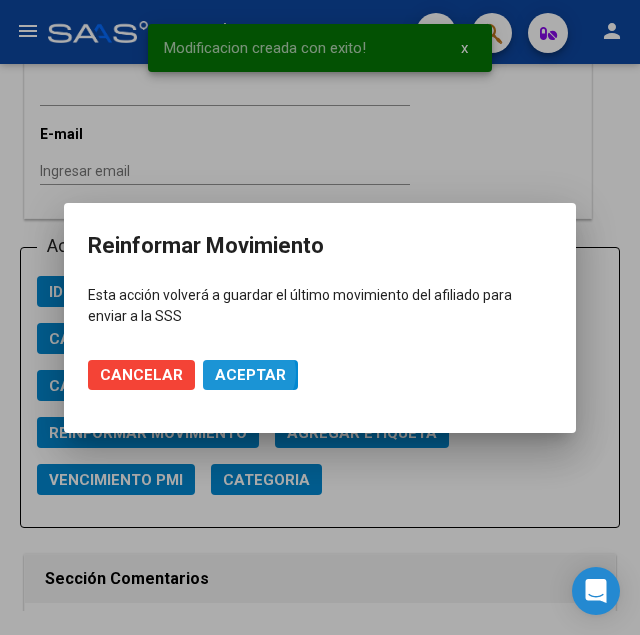click on "Aceptar" at bounding box center (250, 375) 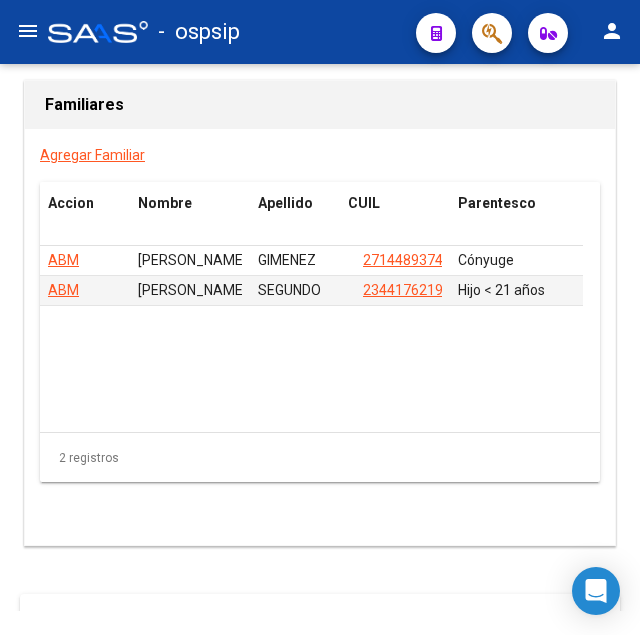 scroll, scrollTop: 3785, scrollLeft: 0, axis: vertical 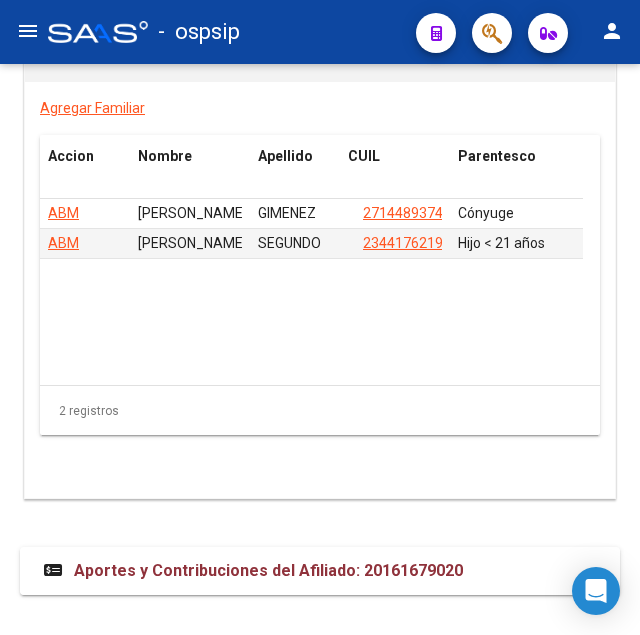 click on "Aportes y Contribuciones del Afiliado: 20161679020" at bounding box center [268, 570] 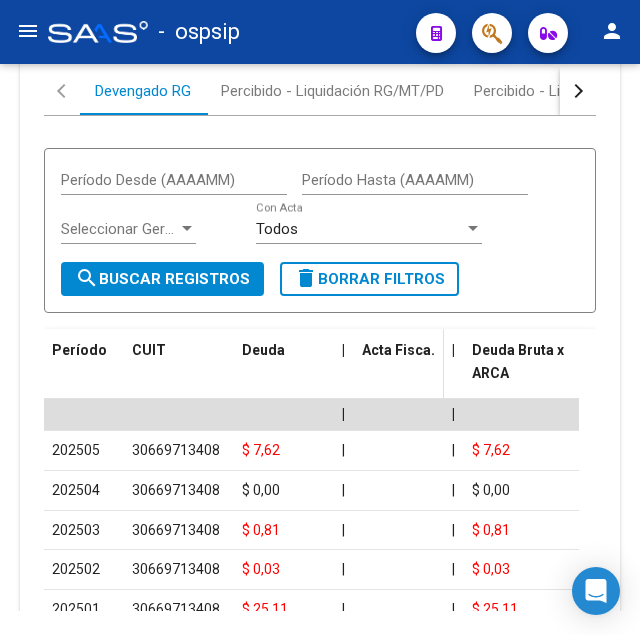 scroll, scrollTop: 4289, scrollLeft: 0, axis: vertical 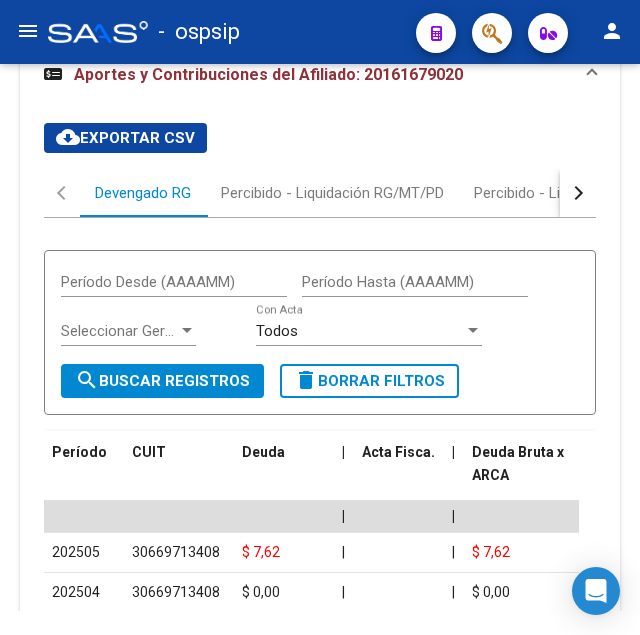 click at bounding box center [578, 193] 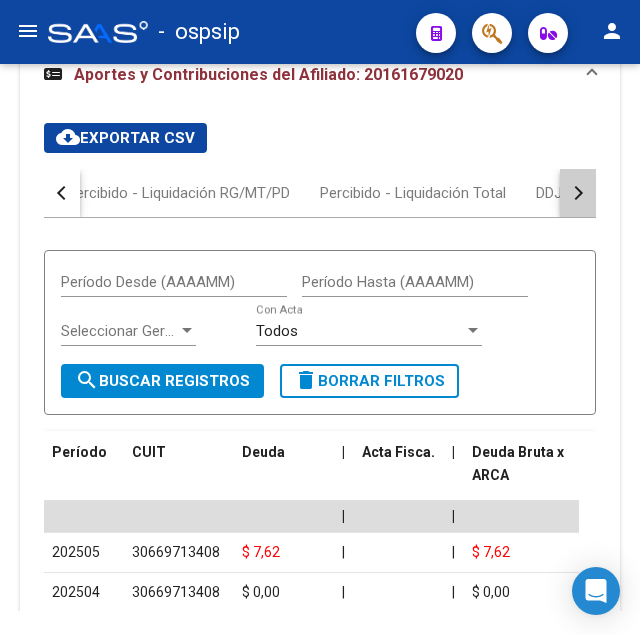 click at bounding box center [578, 193] 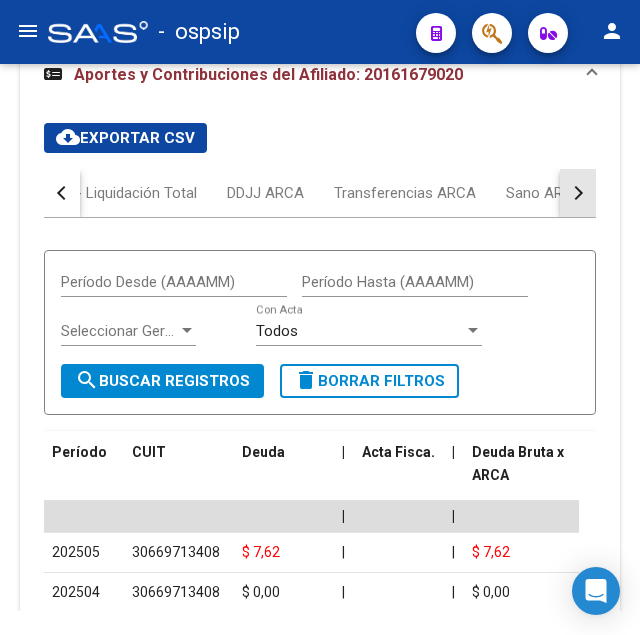 click at bounding box center [578, 193] 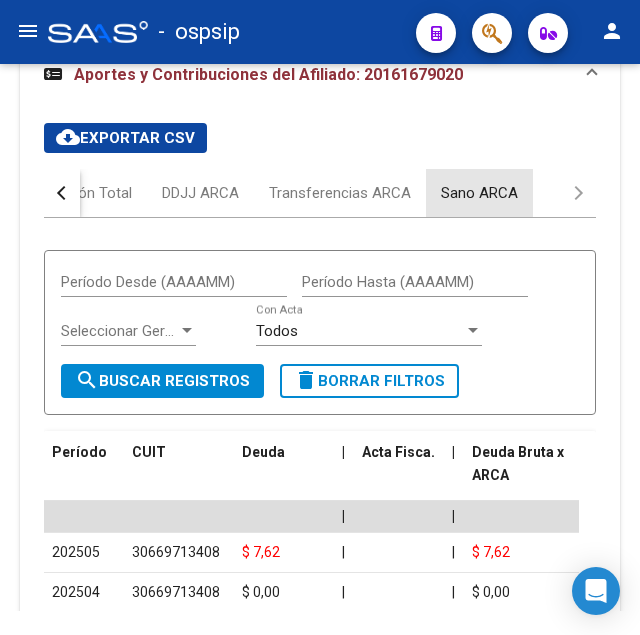 click on "Sano ARCA" at bounding box center (479, 193) 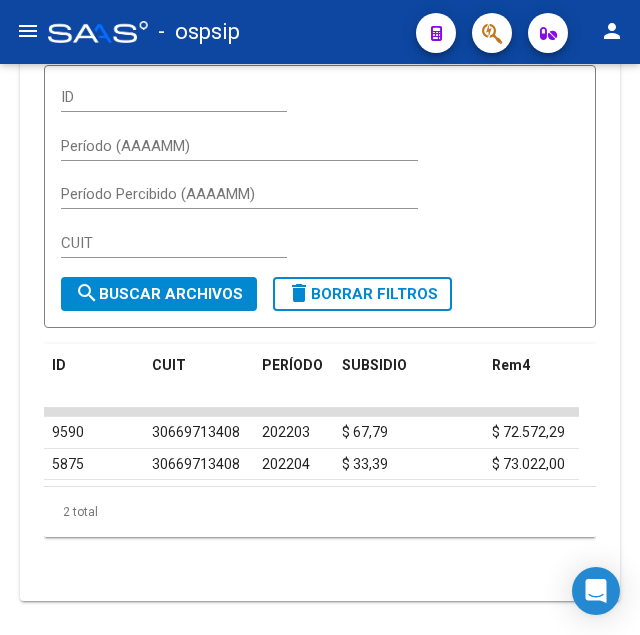 scroll, scrollTop: 4540, scrollLeft: 0, axis: vertical 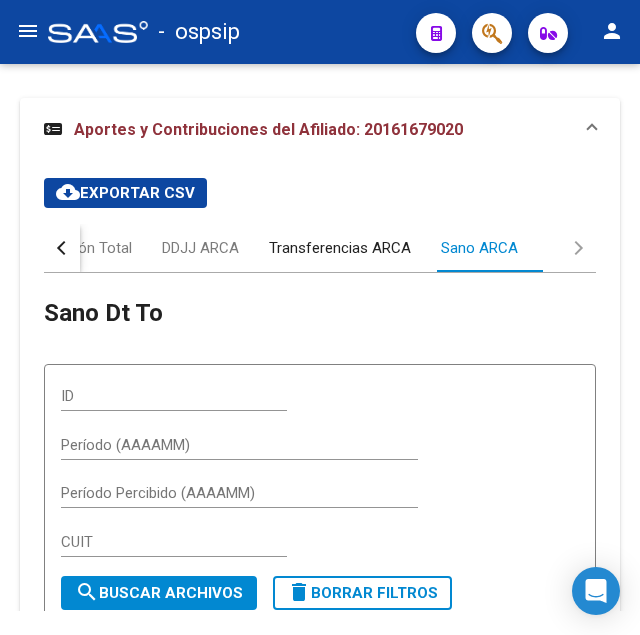 click on "Transferencias ARCA" at bounding box center [340, 248] 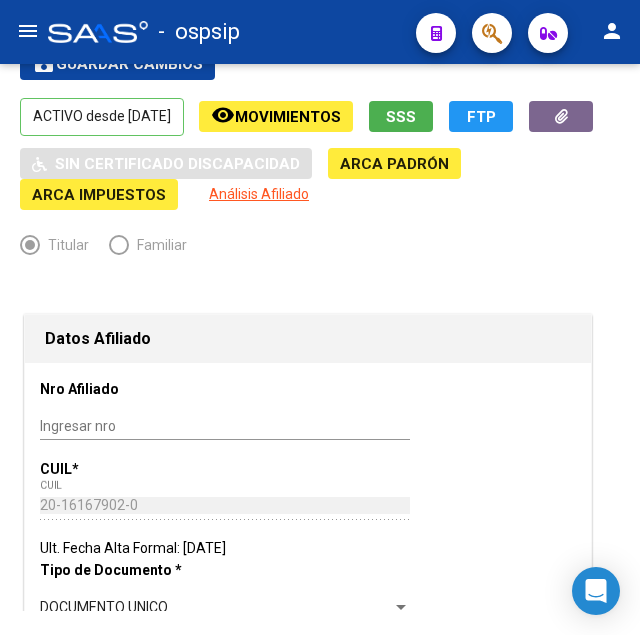 scroll, scrollTop: 0, scrollLeft: 0, axis: both 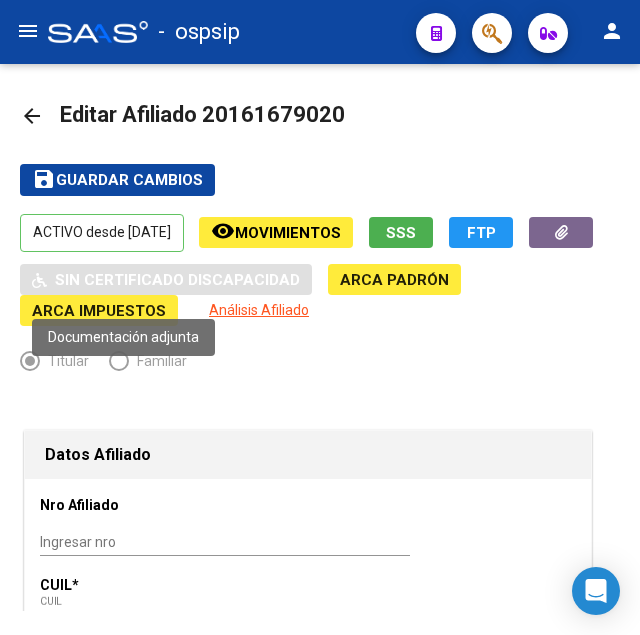 click 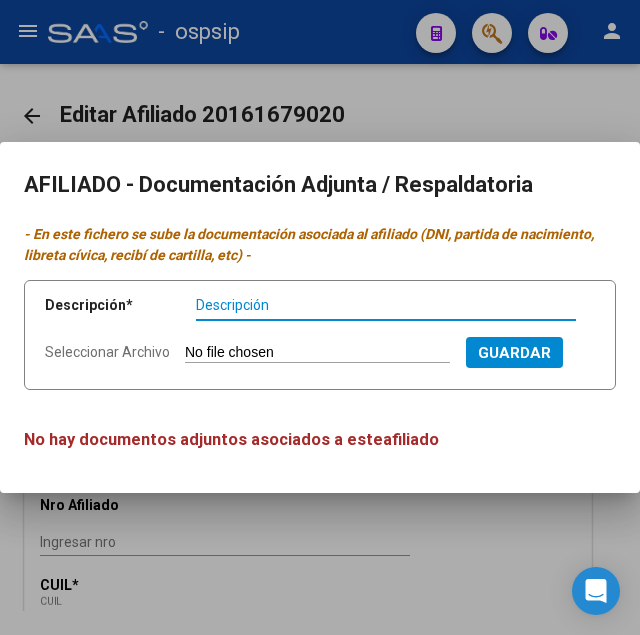 click at bounding box center [320, 317] 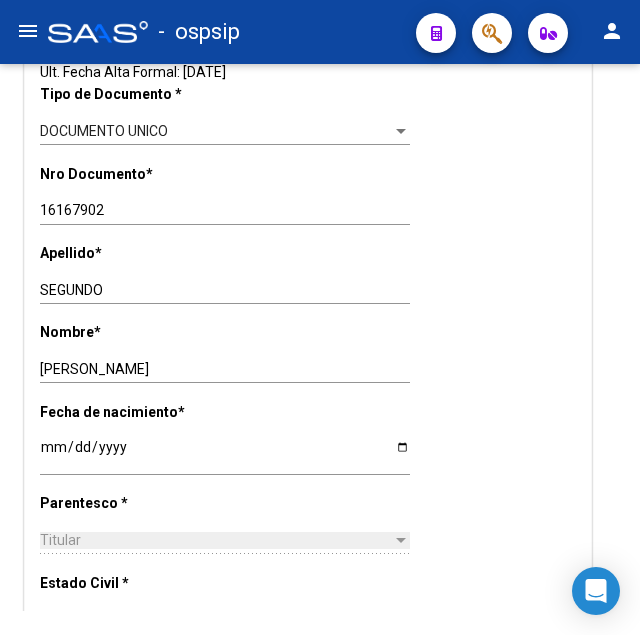 scroll, scrollTop: 612, scrollLeft: 0, axis: vertical 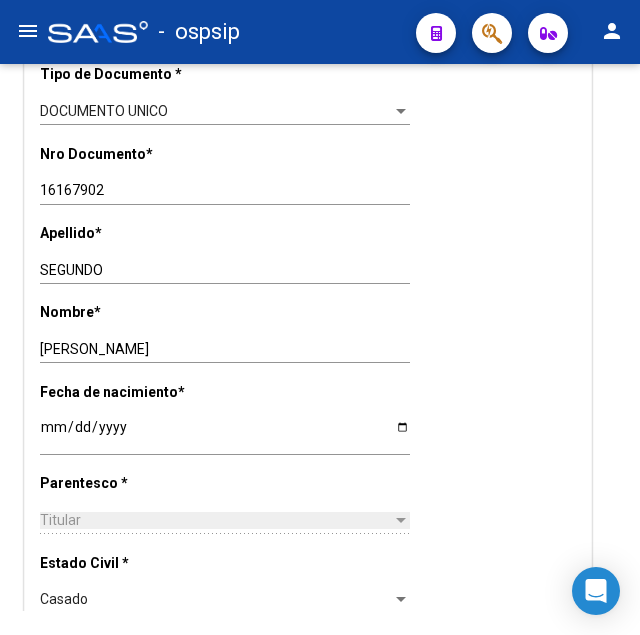 drag, startPoint x: 39, startPoint y: 187, endPoint x: 142, endPoint y: 187, distance: 103 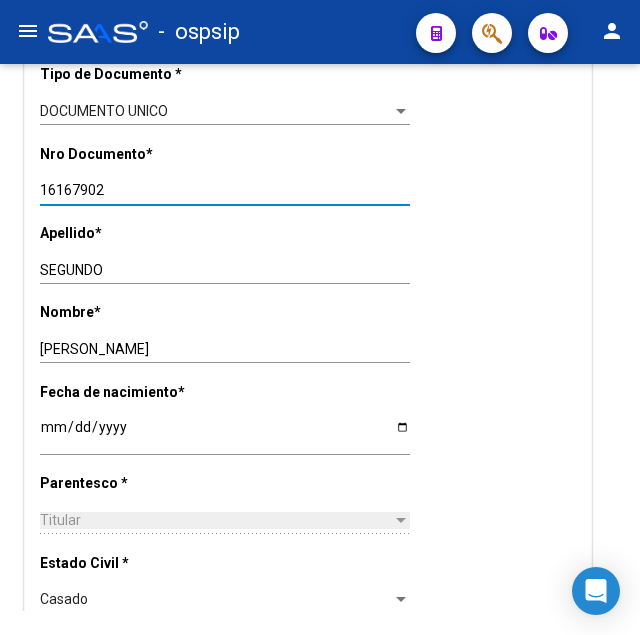 drag, startPoint x: 41, startPoint y: 188, endPoint x: 104, endPoint y: 187, distance: 63.007935 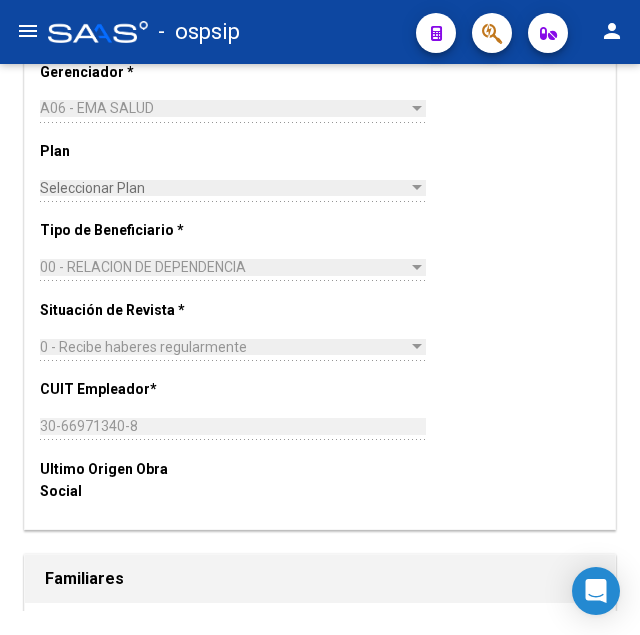 scroll, scrollTop: 3672, scrollLeft: 0, axis: vertical 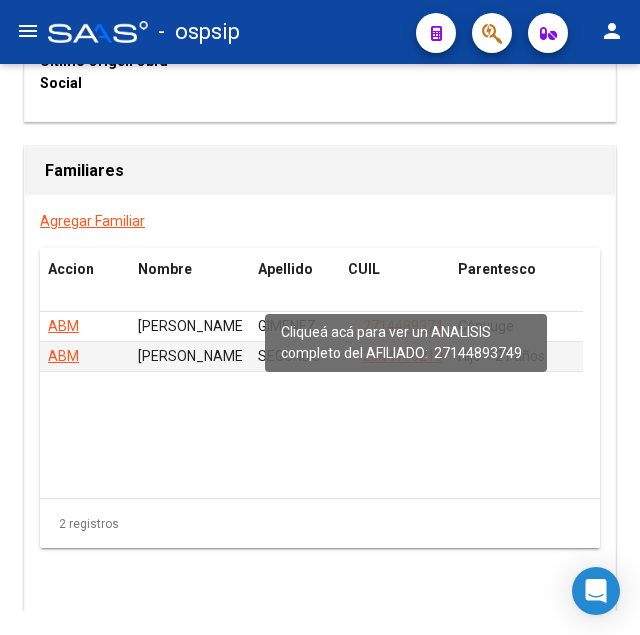 click on "27144893749" 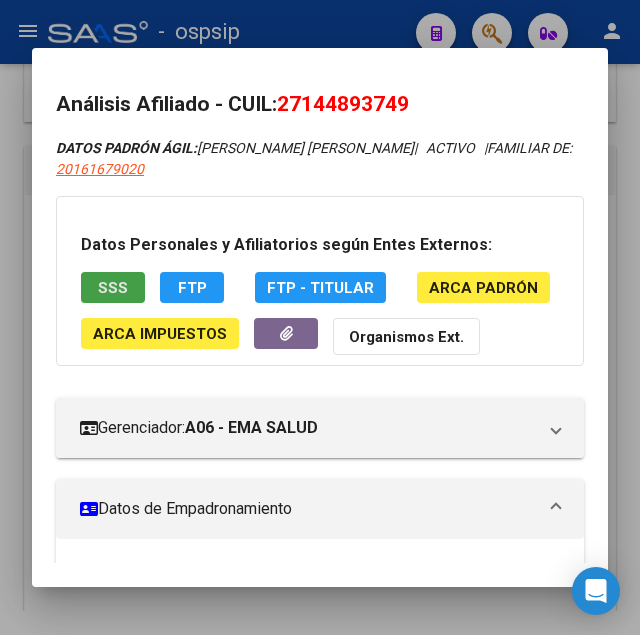 click on "SSS" at bounding box center [113, 288] 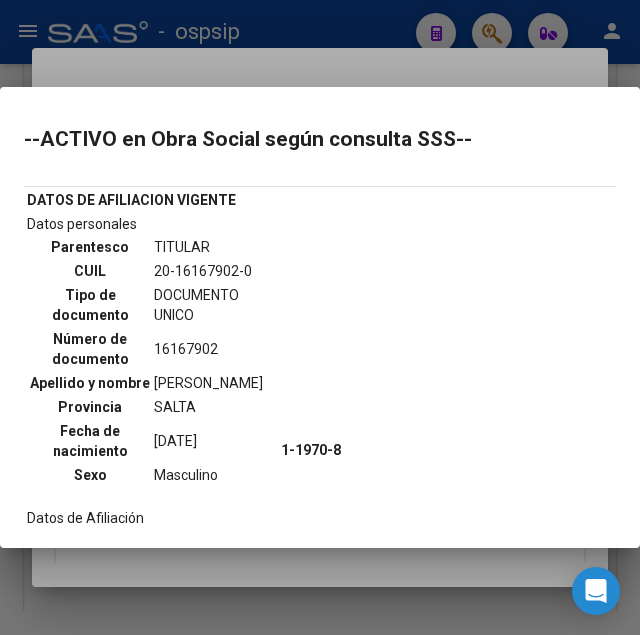 click at bounding box center (320, 317) 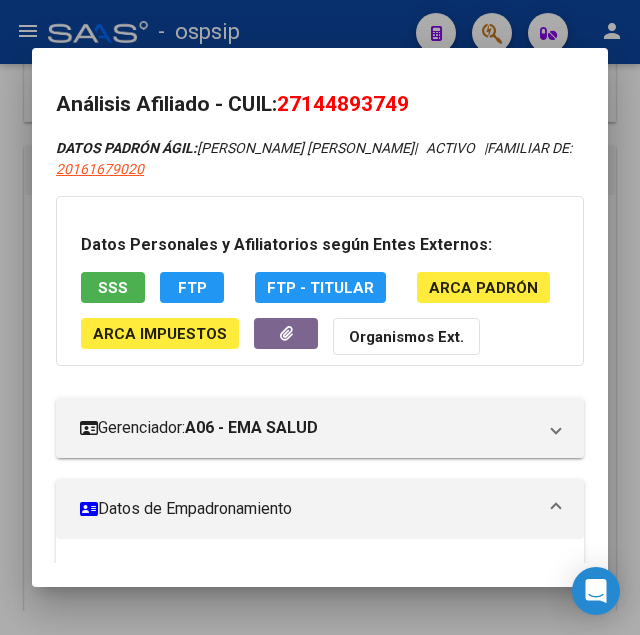 click on "Análisis Afiliado - CUIL:  27144893749 DATOS [PERSON_NAME] ÁGIL:  [PERSON_NAME] [PERSON_NAME]     |   ACTIVO   |     FAMILIAR DE:  20161679020 Datos Personales y Afiliatorios [PERSON_NAME] Externos: SSS FTP  FTP - Titular ARCA [PERSON_NAME] ARCA Impuestos Organismos Ext.    Gerenciador:      A06 - EMA SALUD Atención telefónica: Atención emergencias: Otros Datos Útiles:    Datos de Empadronamiento  Enviar Credencial Digital remove_red_eye Movimientos    Sin Certificado Discapacidad Crear Familiar ABM Rápido ABM Etiquetas: Estado: ACTIVO Última Alta Formal:  [DATE] Comentario ADMIN:  Migración [PERSON_NAME] Completo SSS el [DATE] 17:26:32 DATOS DEL AFILIADO Apellido:  [PERSON_NAME] [PERSON_NAME] CUIL:  27144893749 Documento:  DU - DOCUMENTO UNICO 14489374  Nacionalidad:  ARGENTINA Parentesco:  1 - Cónyuge Estado Civil:  [DEMOGRAPHIC_DATA] Discapacitado:    NO (00) Sexo:  F Nacimiento:  [DEMOGRAPHIC_DATA] Edad:  63  Teléfono Particular:                       Provincia:  Salta Localidad:  [GEOGRAPHIC_DATA] Código Postal:  4400 Calle: Empleador:" at bounding box center [320, 318] 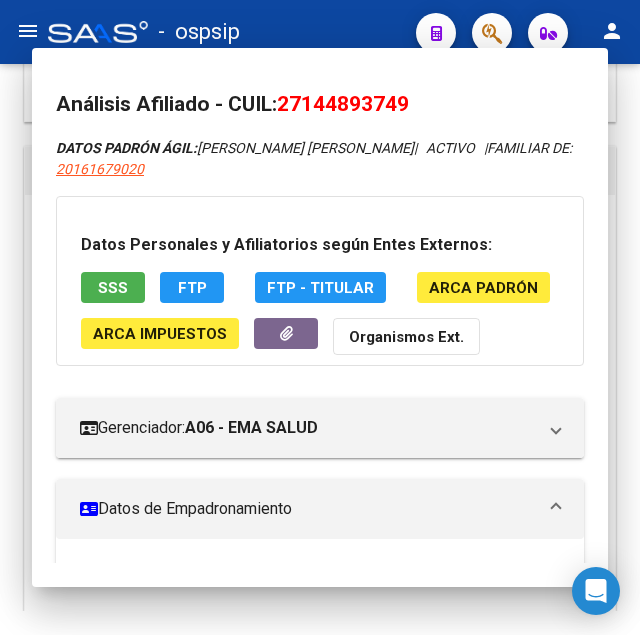 click on "-   ospsip" 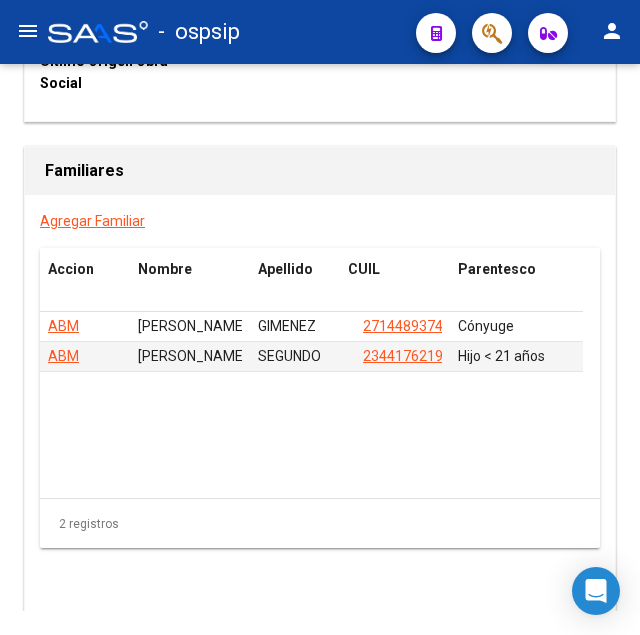 click on "-   ospsip" 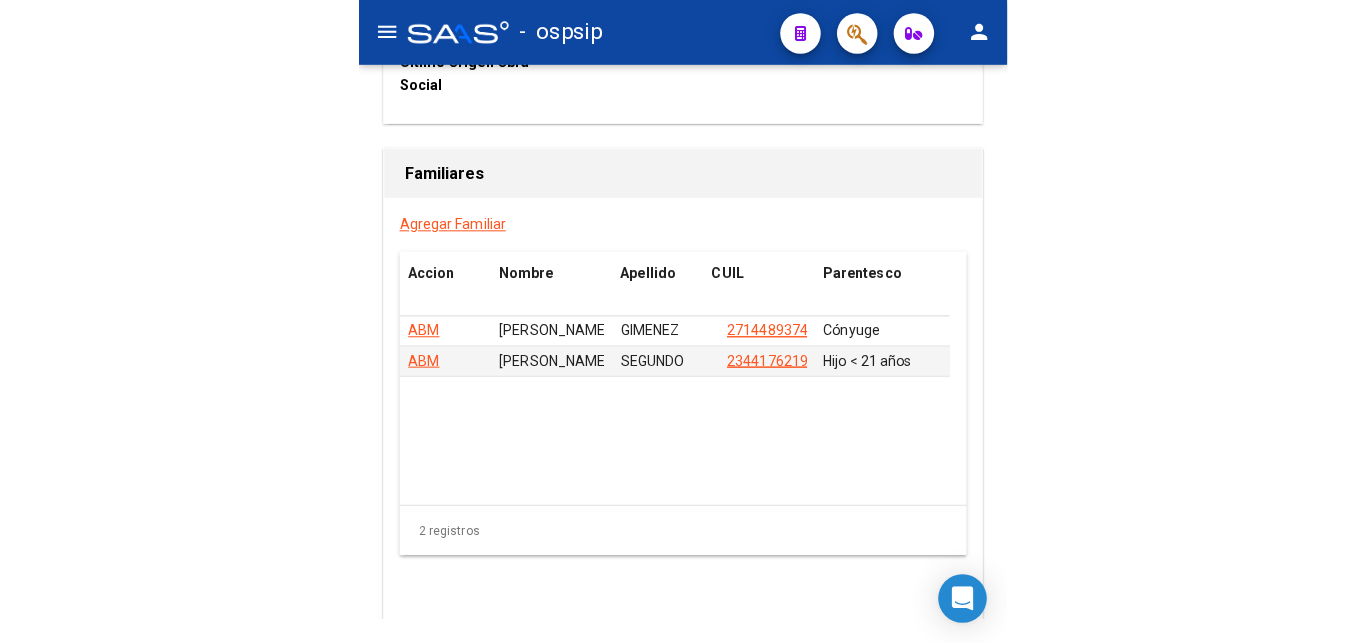 scroll, scrollTop: 0, scrollLeft: 0, axis: both 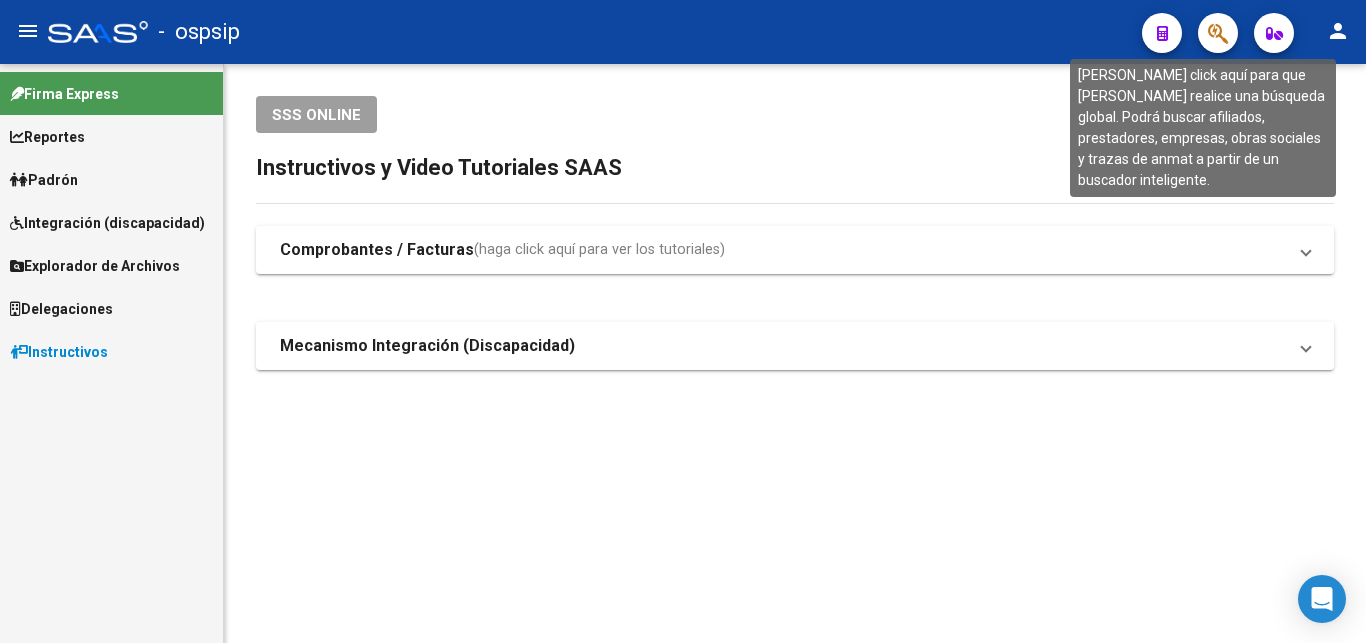 click 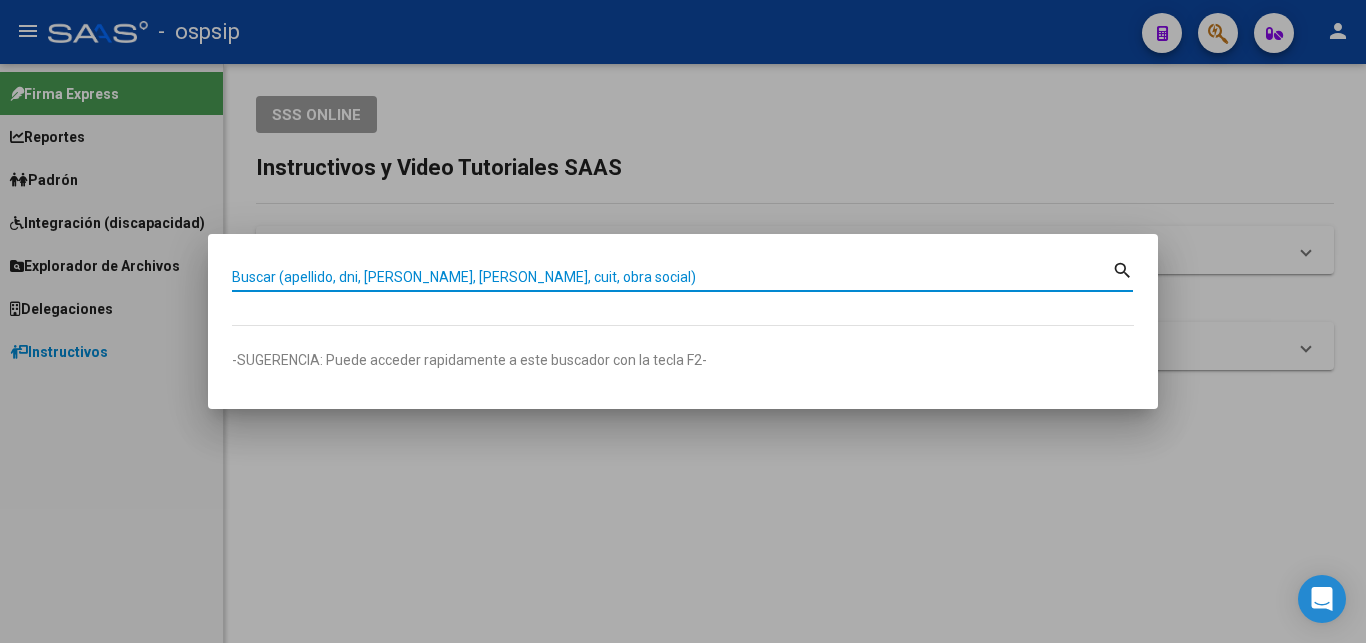 click on "Buscar (apellido, dni, [PERSON_NAME], [PERSON_NAME], cuit, obra social)" at bounding box center [672, 277] 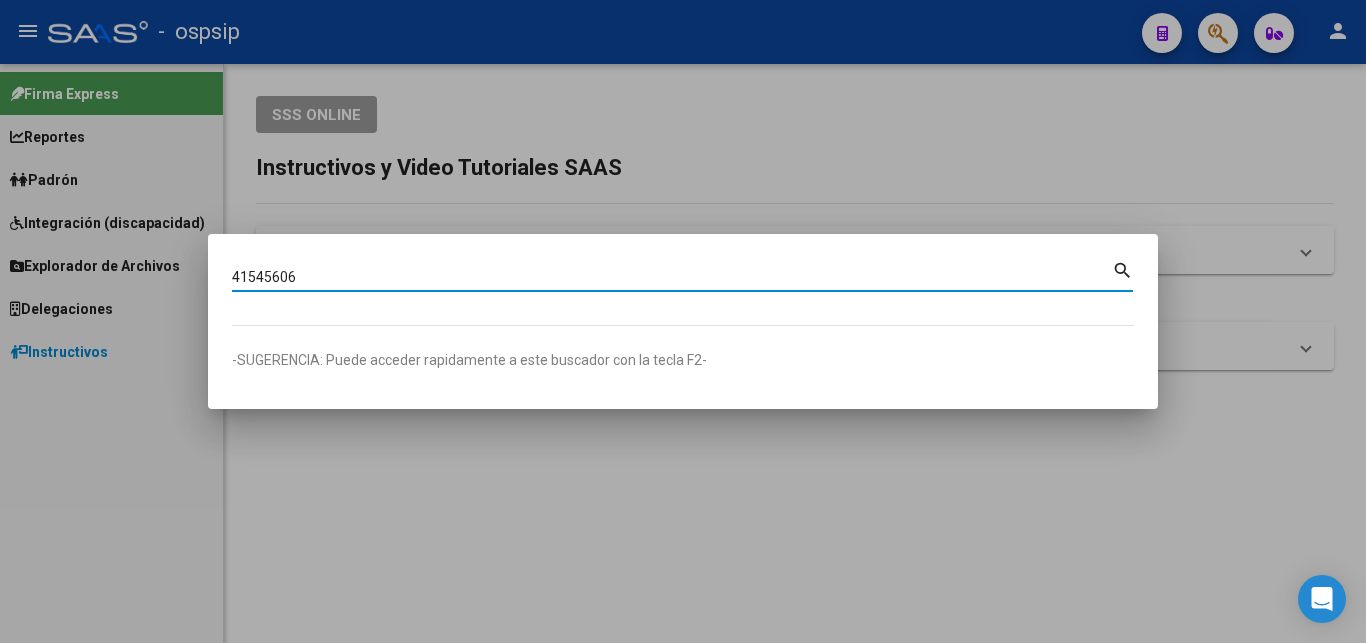 type on "41545606" 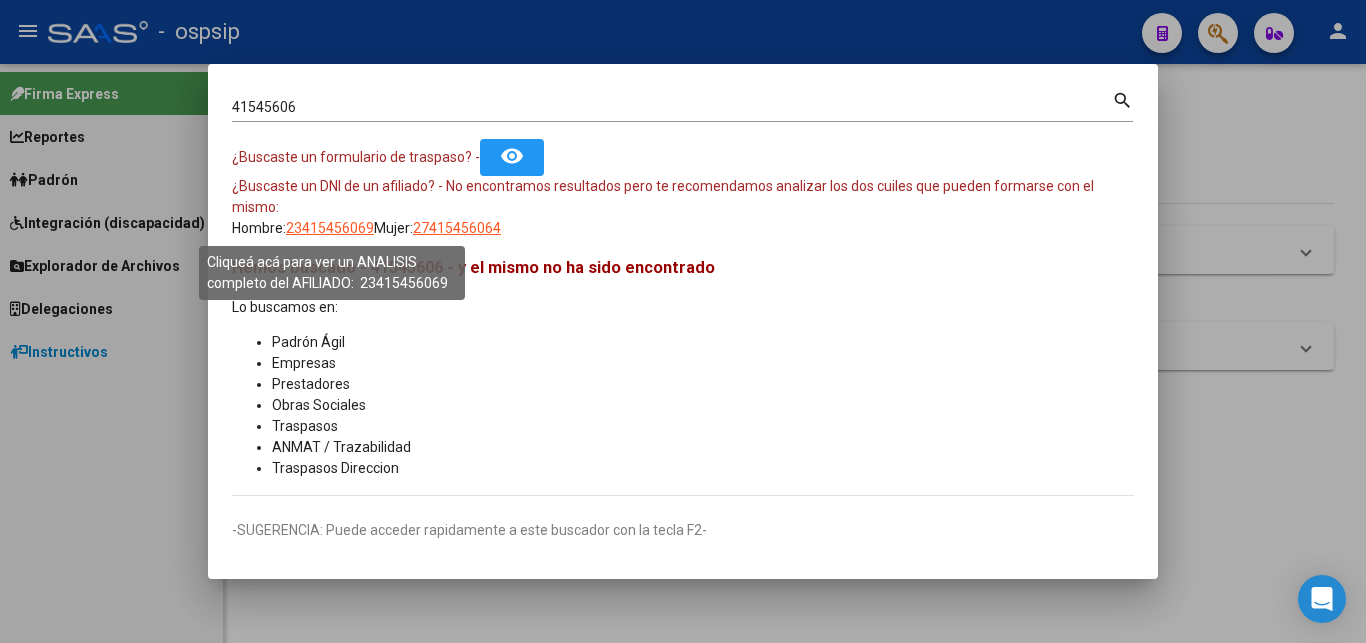 click on "23415456069" at bounding box center (330, 228) 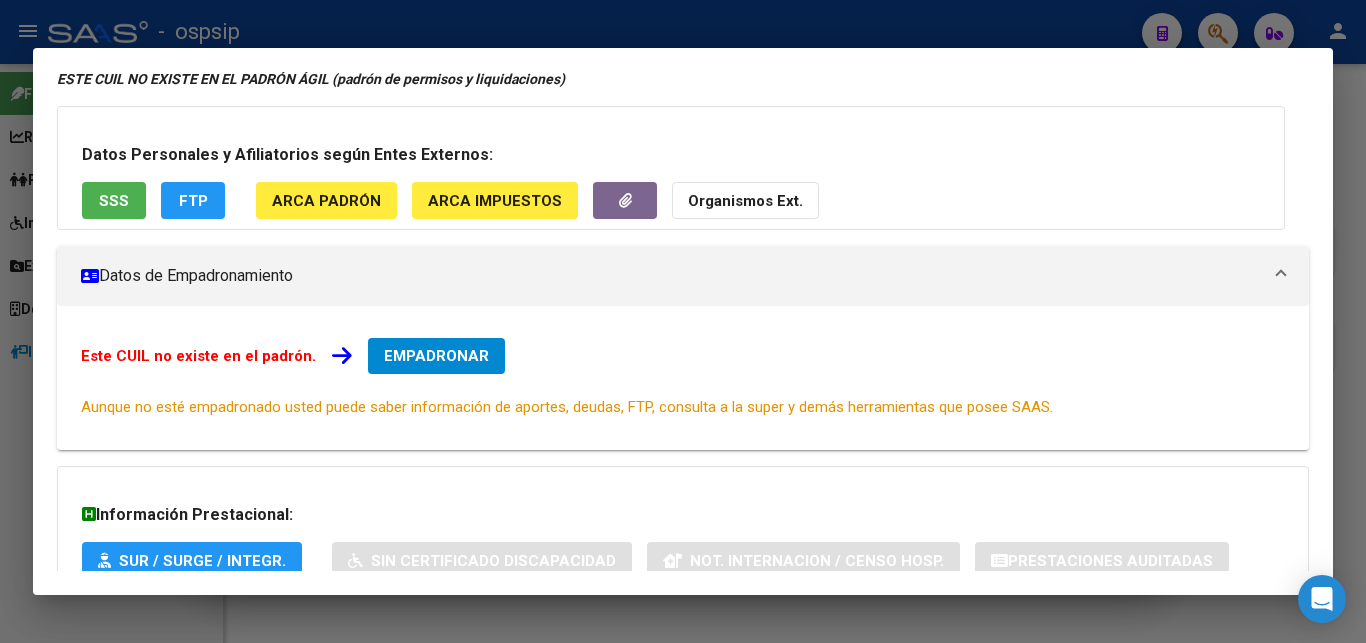 scroll, scrollTop: 0, scrollLeft: 0, axis: both 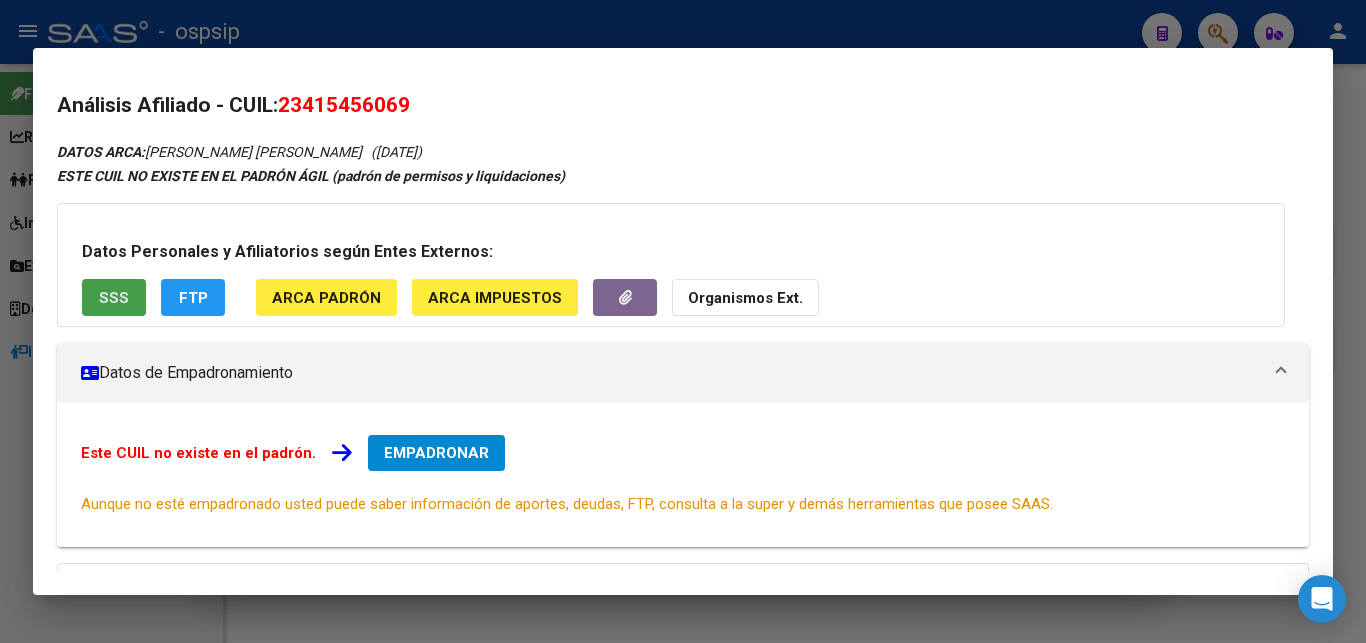 click on "SSS" at bounding box center (114, 297) 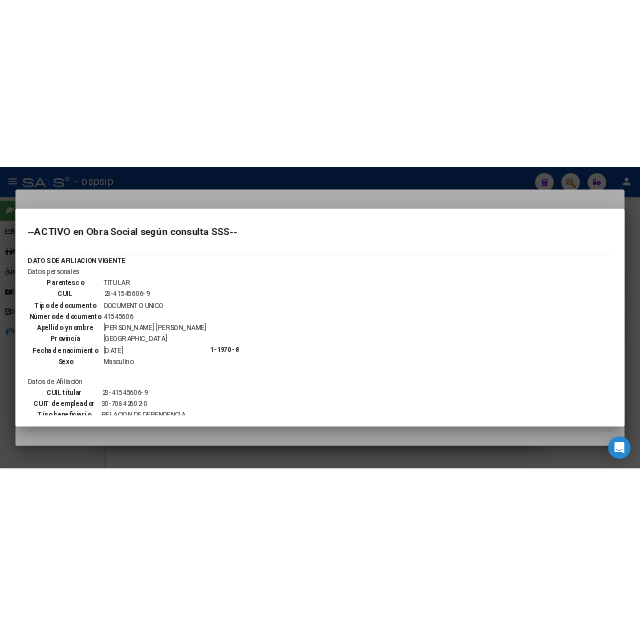 scroll, scrollTop: 0, scrollLeft: 0, axis: both 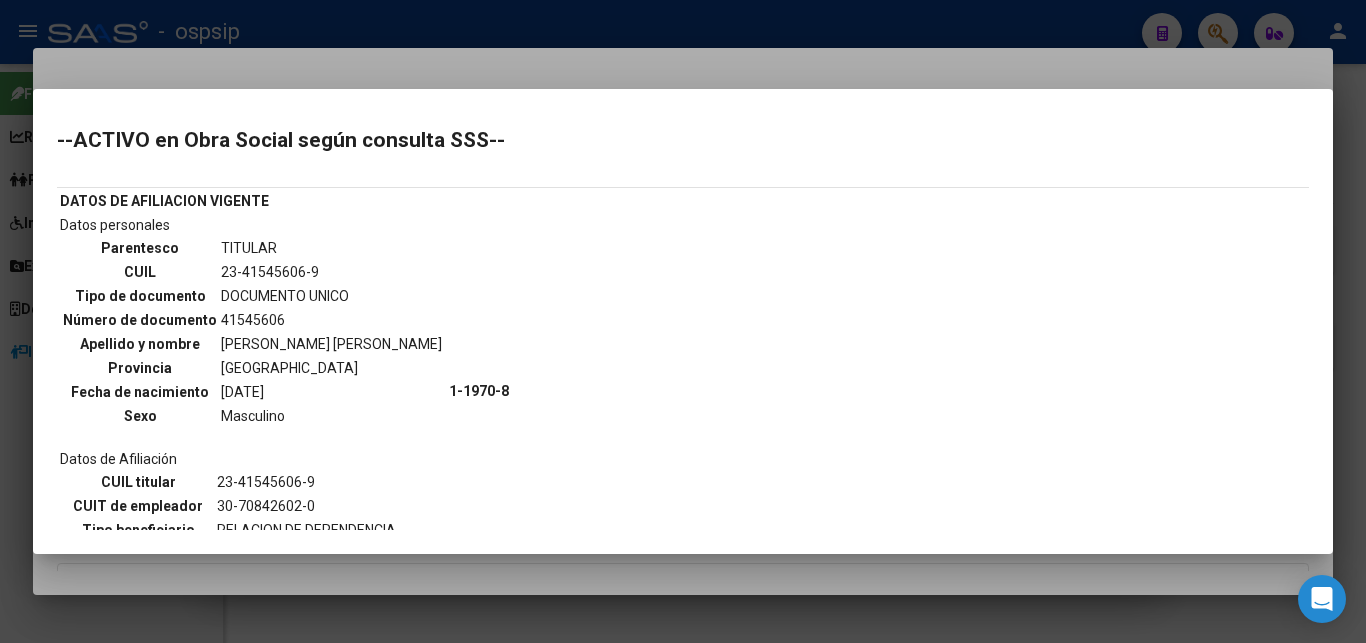 click at bounding box center (683, 321) 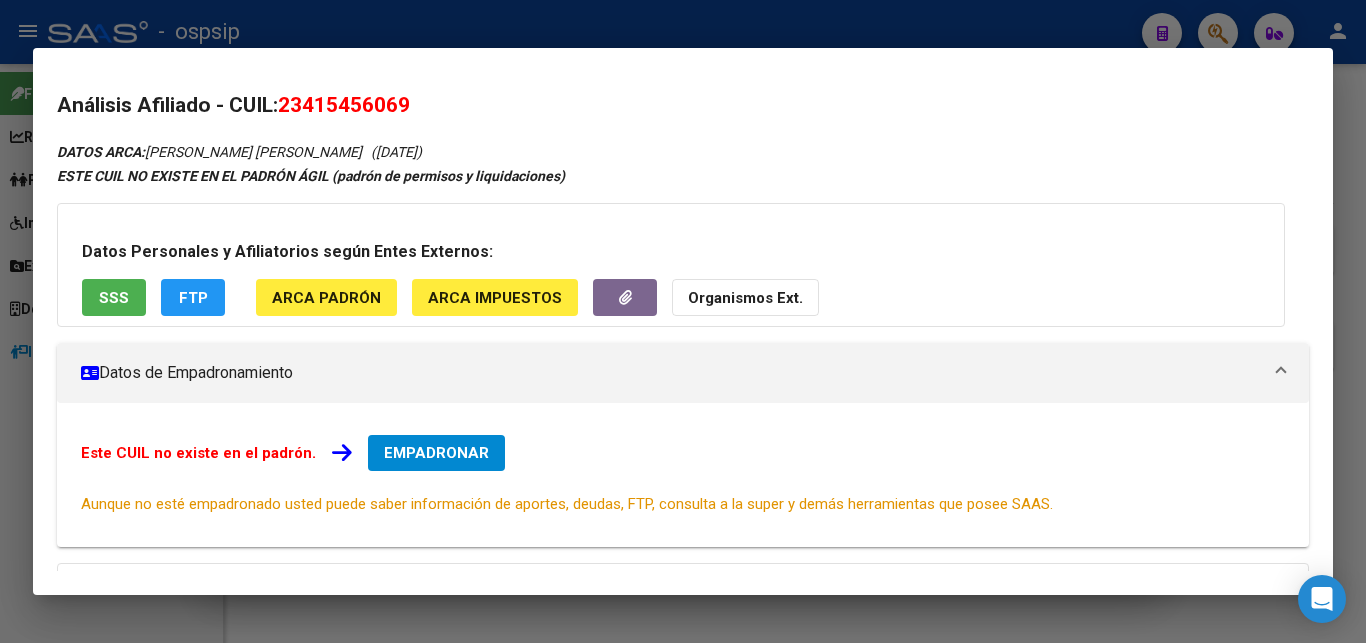 click on "Análisis Afiliado - CUIL:  23415456069 DATOS ARCA:  [PERSON_NAME] [PERSON_NAME]       ([DATE])  ESTE CUIL NO EXISTE EN EL [PERSON_NAME] ÁGIL ([PERSON_NAME] de permisos y liquidaciones) Datos Personales y Afiliatorios [PERSON_NAME] Externos: SSS FTP ARCA [PERSON_NAME] ARCA Impuestos Organismos Ext.    Datos de Empadronamiento  Este CUIL no existe en el [GEOGRAPHIC_DATA].   EMPADRONAR
Aunque no esté empadronado usted puede saber información de aportes, deudas, FTP, consulta a la super y [PERSON_NAME] herramientas que posee SAAS.   Información Prestacional:       SUR / SURGE / INTEGR.    Sin Certificado Discapacidad    Not. Internacion / Censo Hosp.  Prestaciones Auditadas     Aportes y Contribuciones del Afiliado: 23415456069 Hemos buscado el CUIL - 23415456069 - y el mismo no existe en nuestra información procesada de aportes y contribuciones  El mismo fue buscado en:  Cuenta Corriente Devengada de Régimen General Cuenta Corriente Devengada de Monotributo / Personal Doméstico Percibidos de Aportes Detallado Percibido Total" at bounding box center [683, 321] 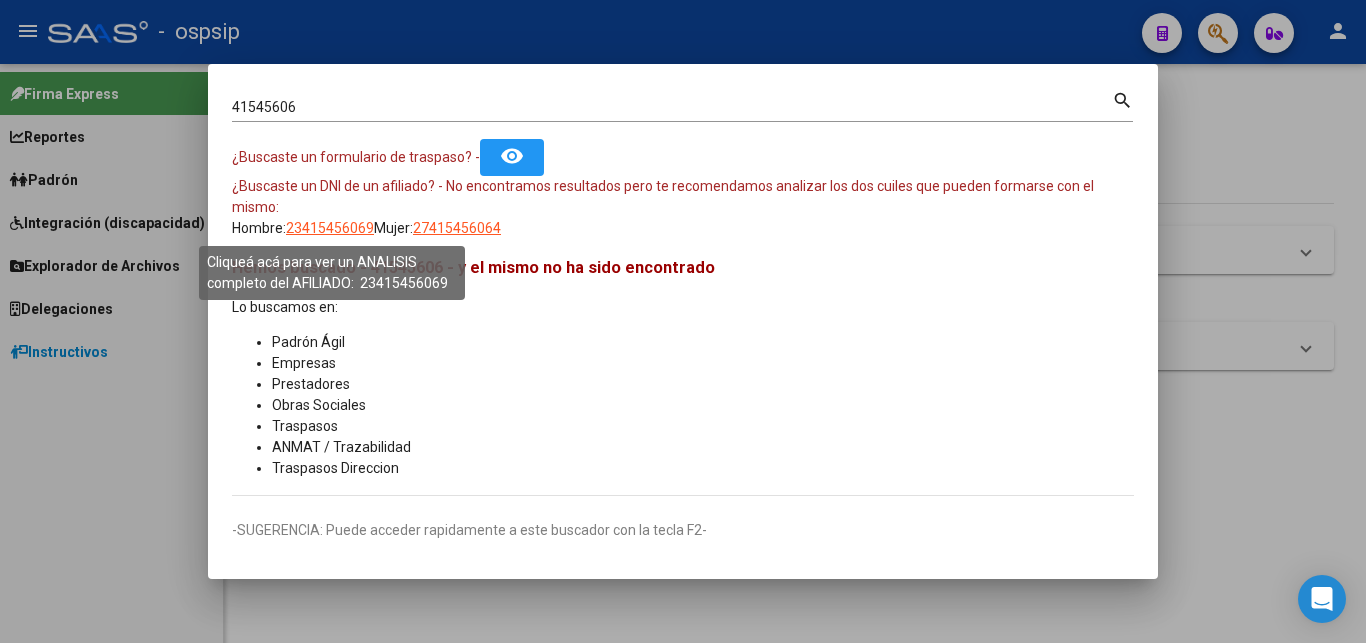 click on "23415456069" at bounding box center [330, 228] 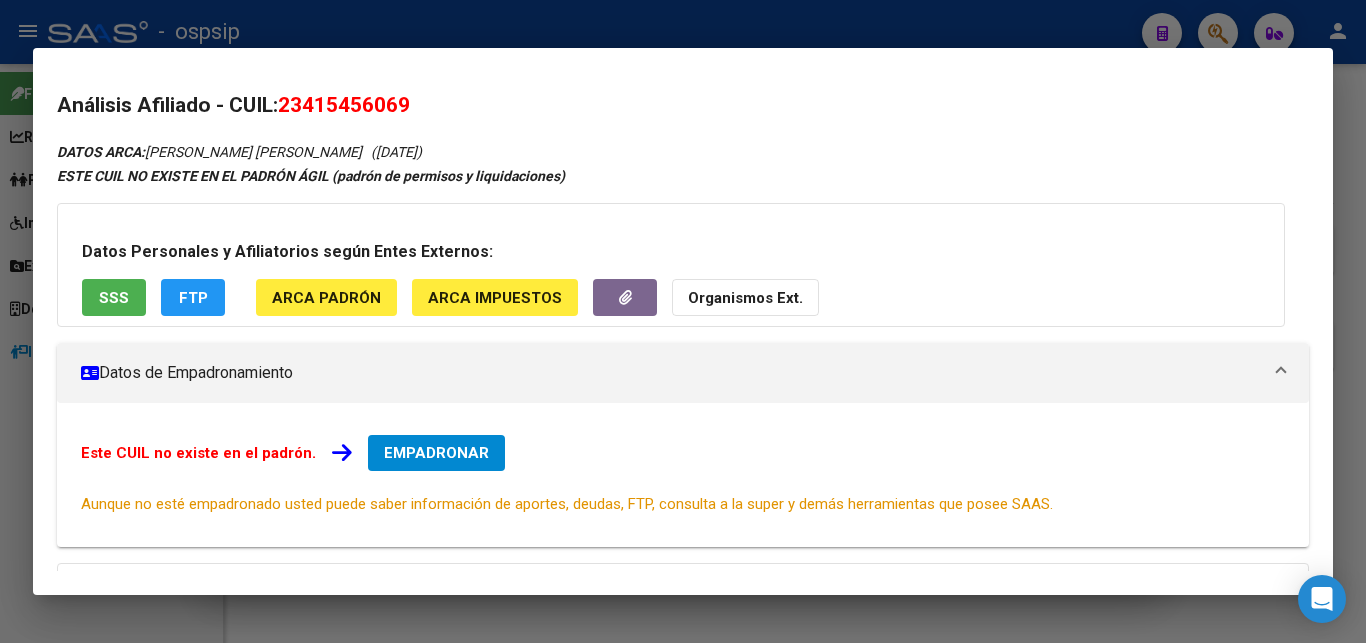 click at bounding box center (683, 321) 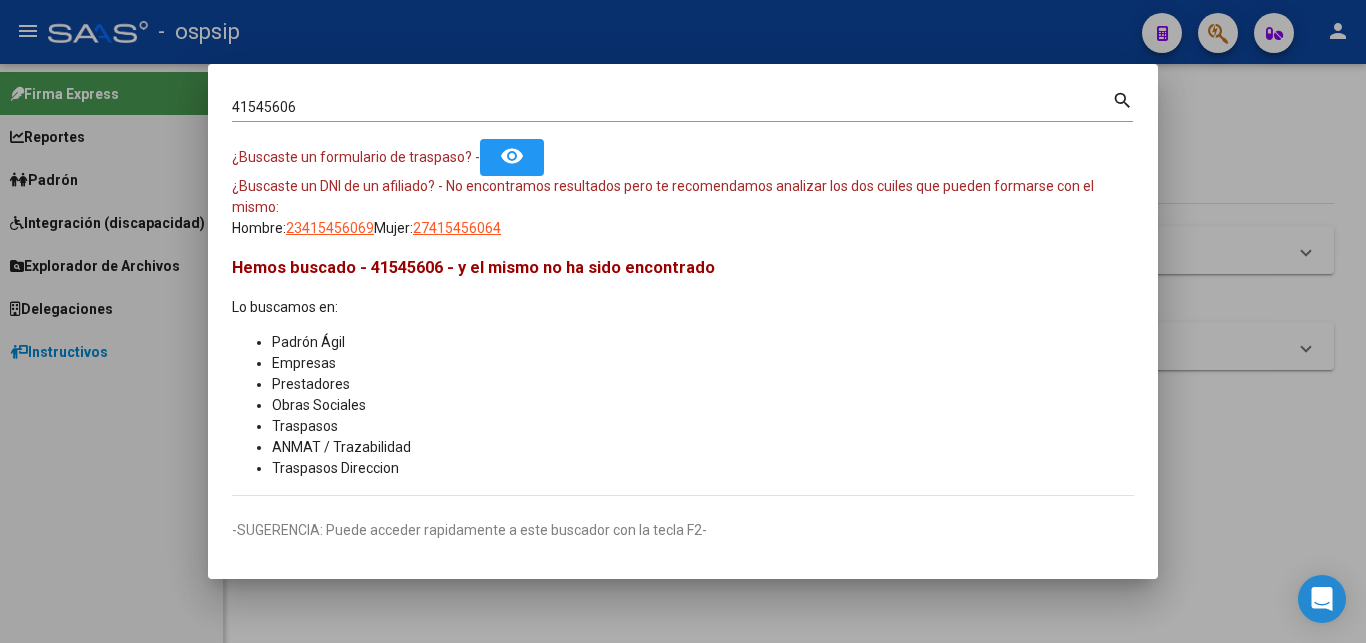 click at bounding box center [683, 321] 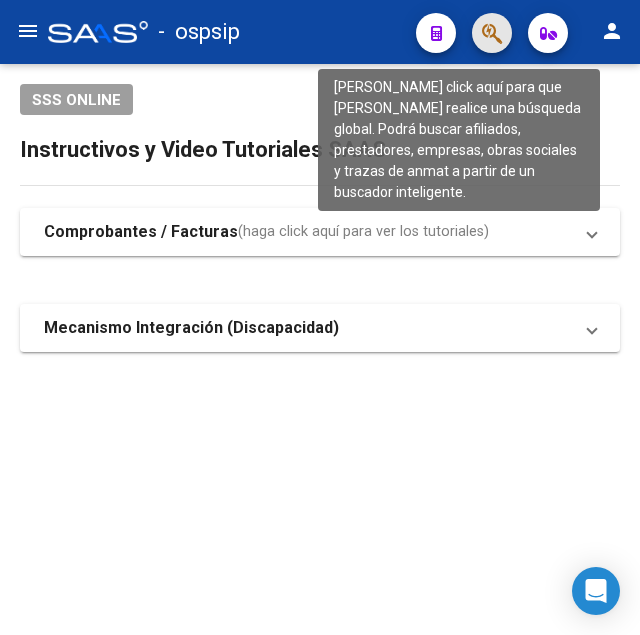 click 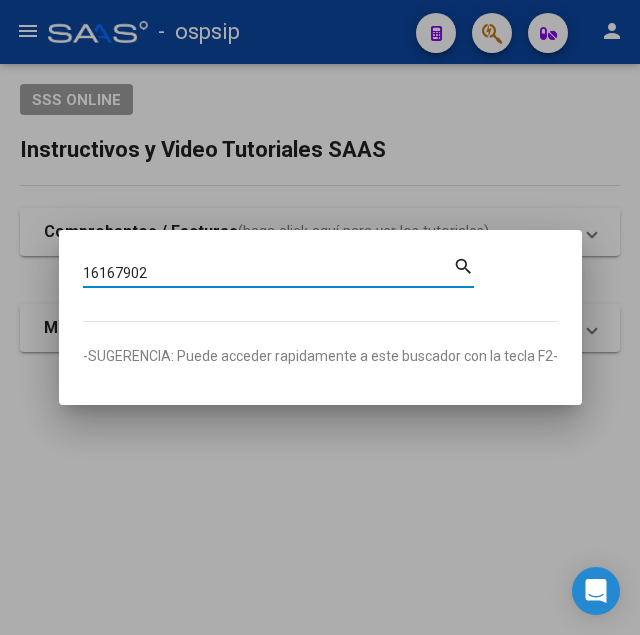 type on "16167902" 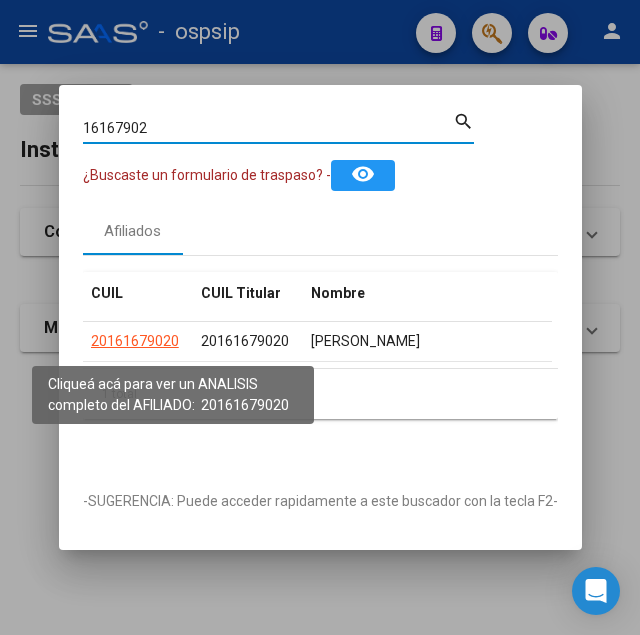 click on "20161679020" 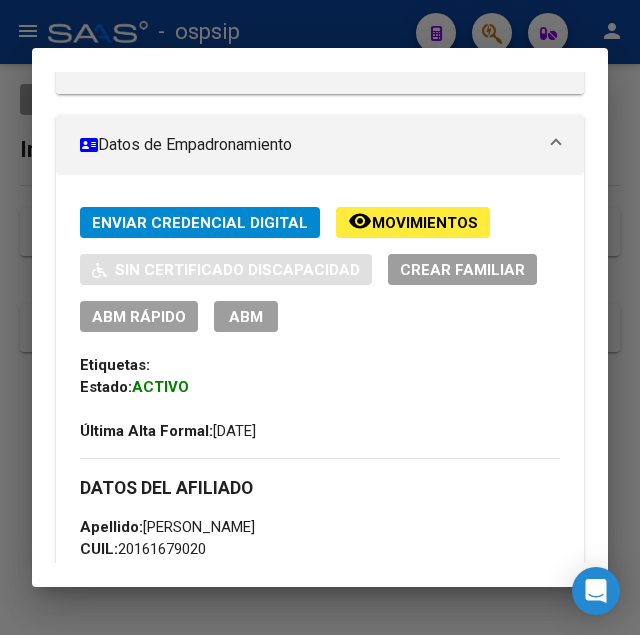scroll, scrollTop: 306, scrollLeft: 0, axis: vertical 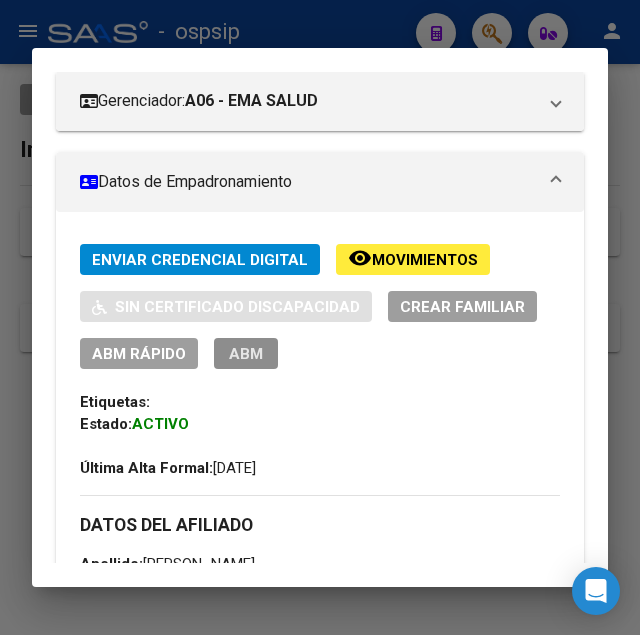 click on "ABM" at bounding box center (246, 353) 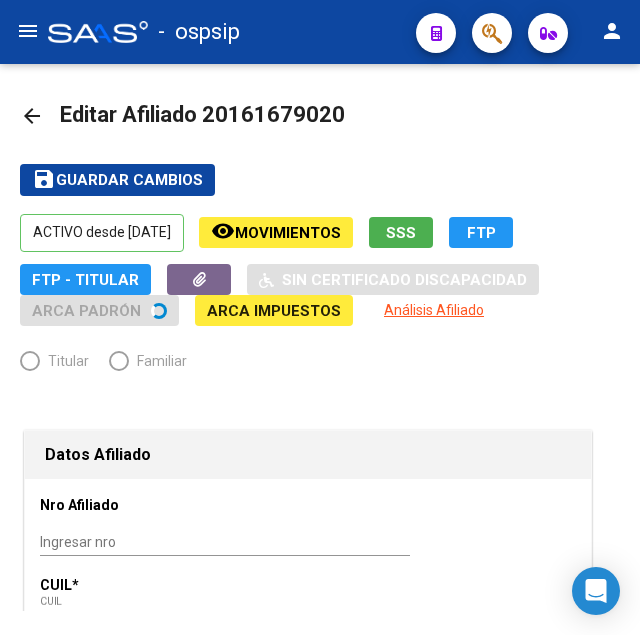 radio on "true" 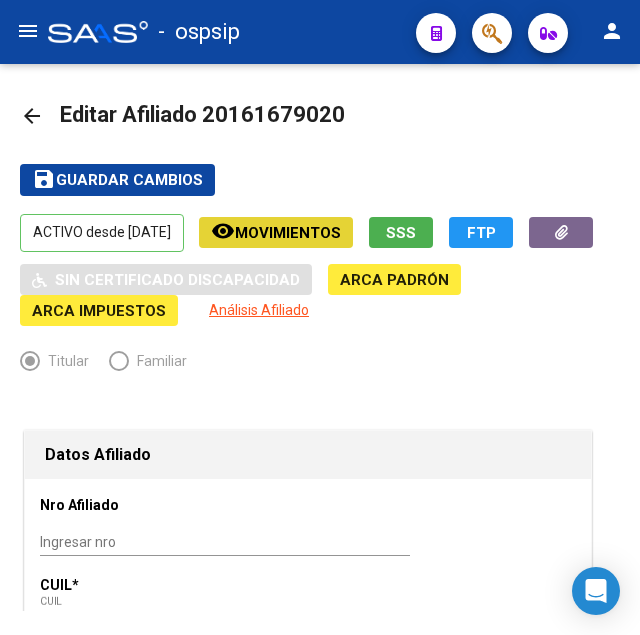 click on "Movimientos" 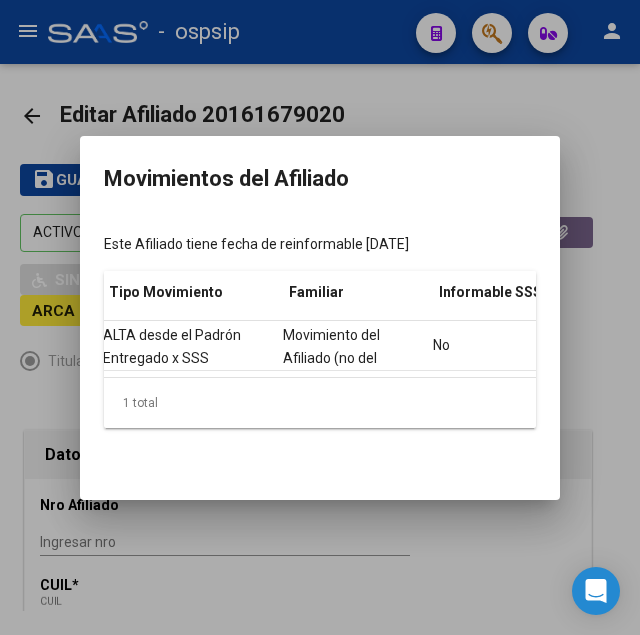 scroll, scrollTop: 0, scrollLeft: 503, axis: horizontal 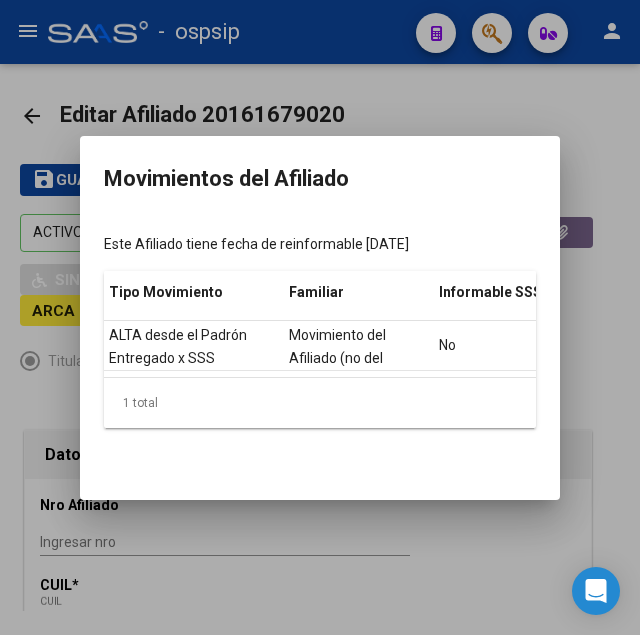 click at bounding box center [320, 317] 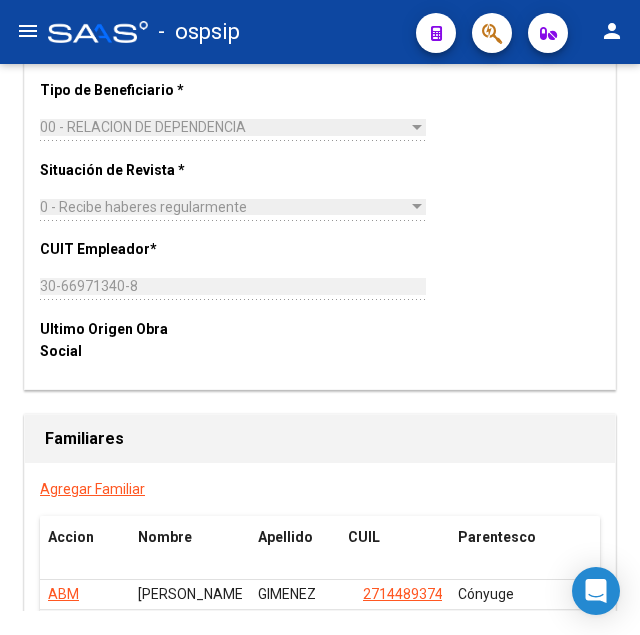 scroll, scrollTop: 3570, scrollLeft: 0, axis: vertical 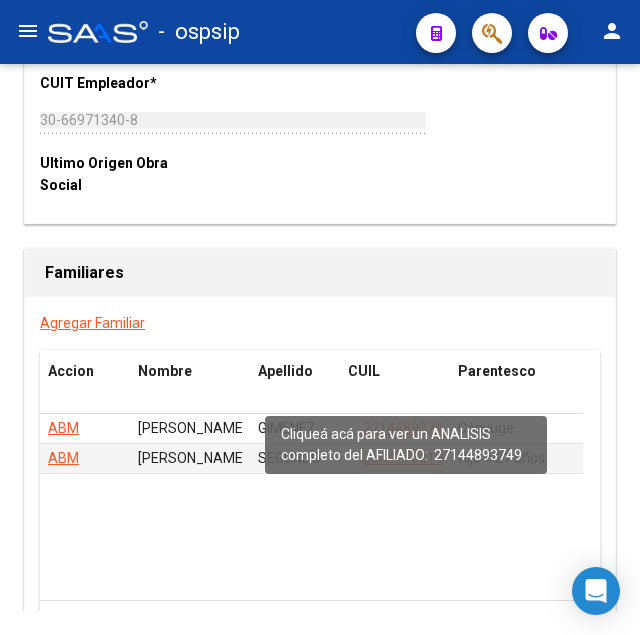 click on "27144893749" 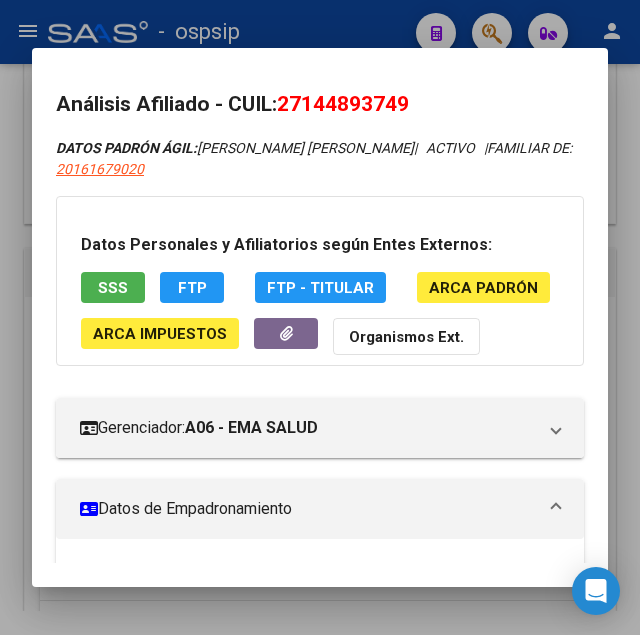 drag, startPoint x: 310, startPoint y: 105, endPoint x: 403, endPoint y: 101, distance: 93.08598 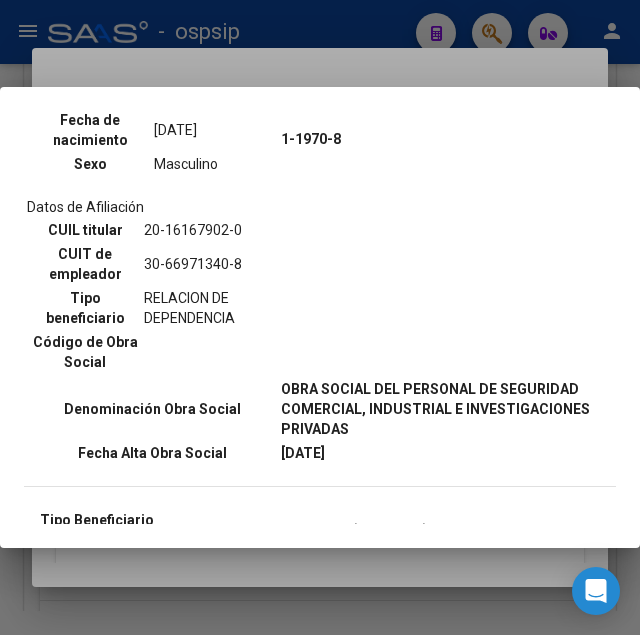 scroll, scrollTop: 306, scrollLeft: 0, axis: vertical 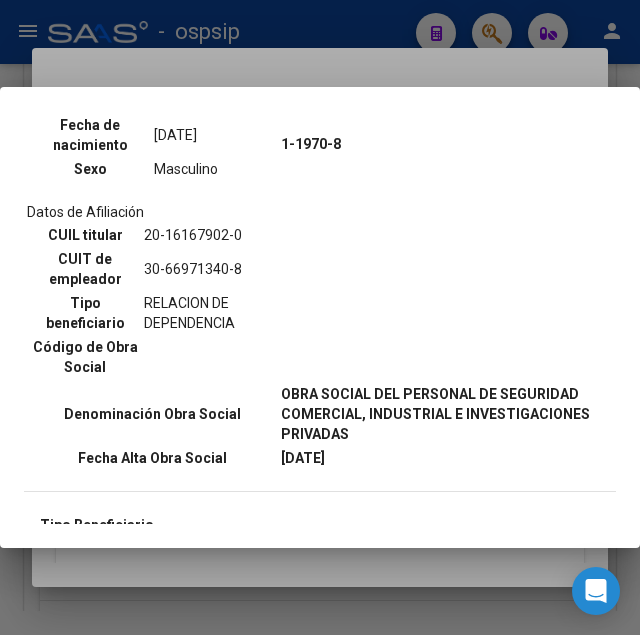 click at bounding box center (320, 317) 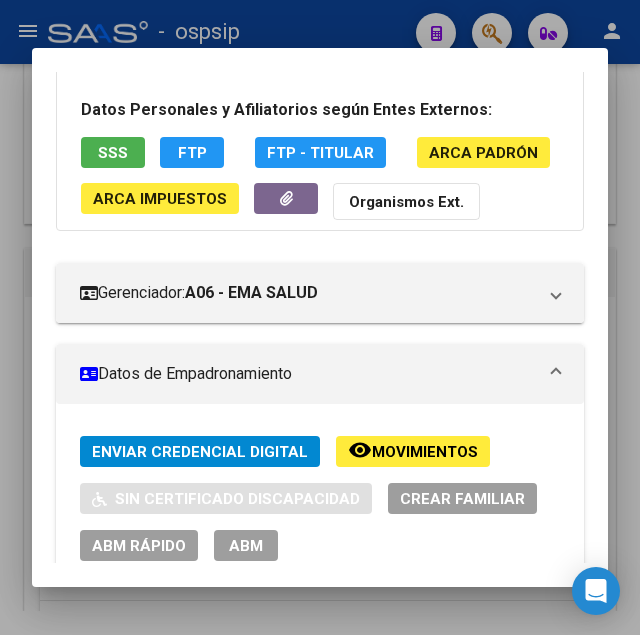 scroll, scrollTop: 306, scrollLeft: 0, axis: vertical 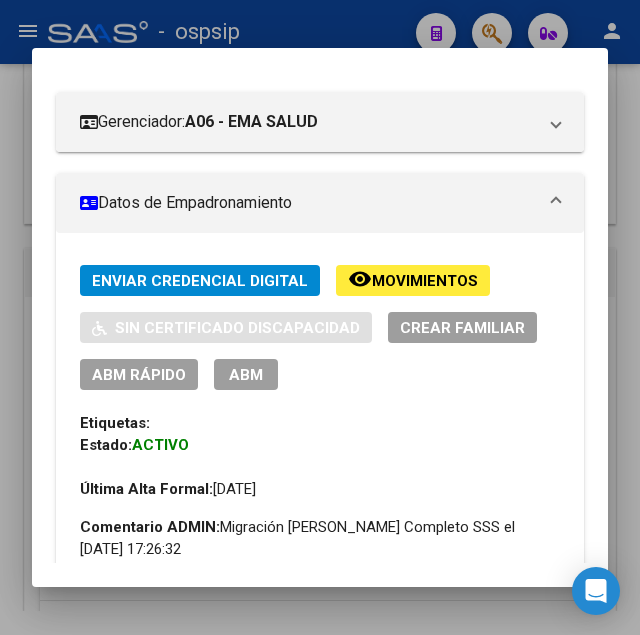 click on "ABM" at bounding box center (246, 375) 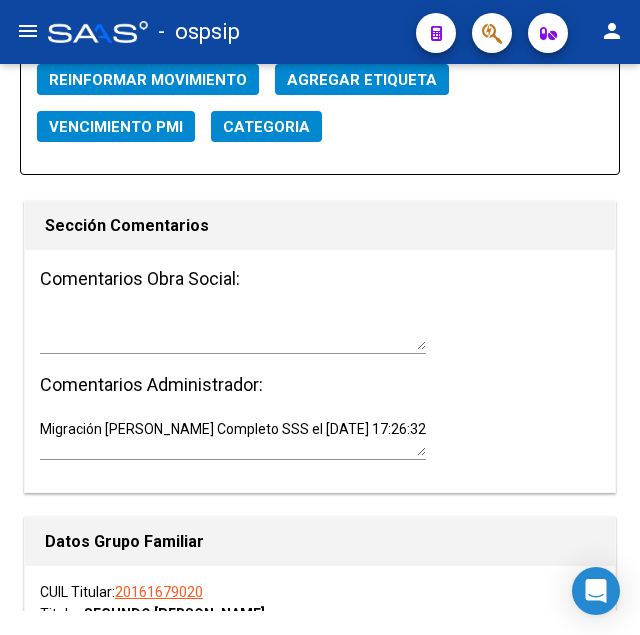 scroll, scrollTop: 2754, scrollLeft: 0, axis: vertical 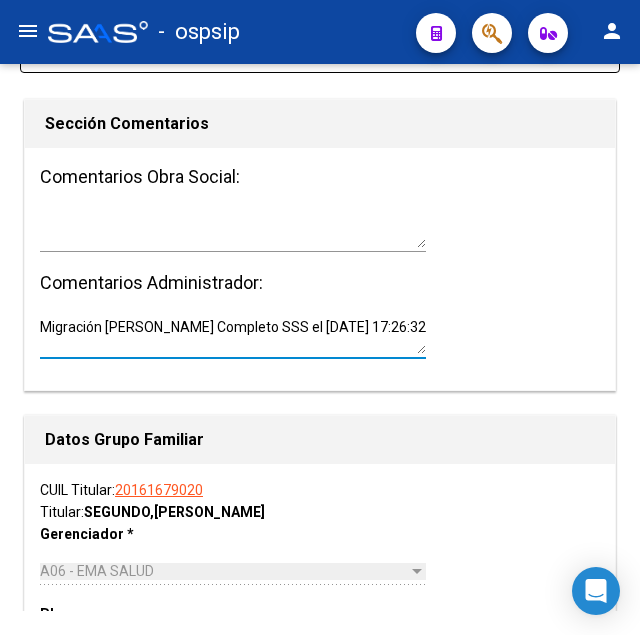 drag, startPoint x: 395, startPoint y: 308, endPoint x: 19, endPoint y: 329, distance: 376.58597 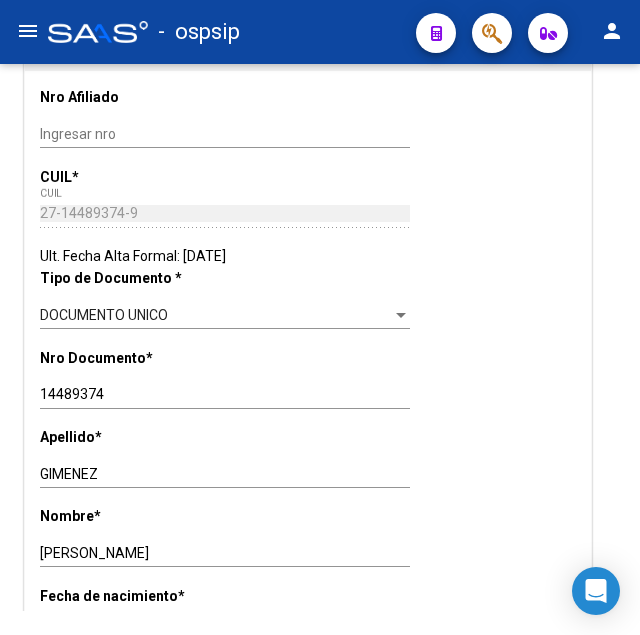 scroll, scrollTop: 0, scrollLeft: 0, axis: both 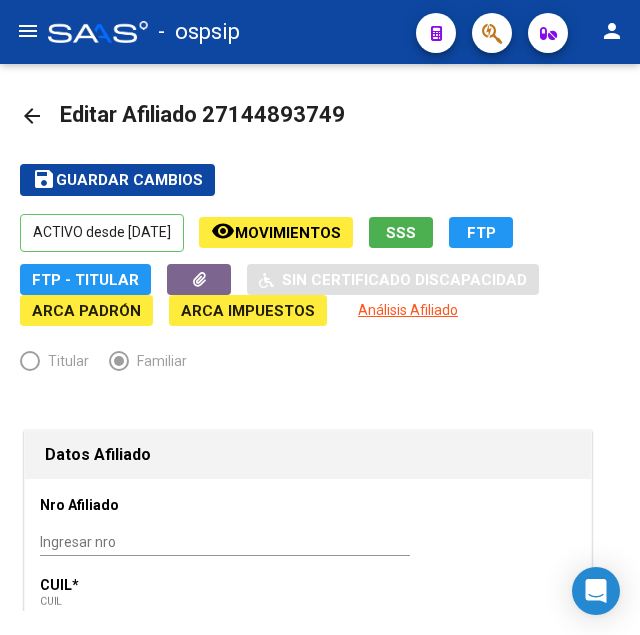 type 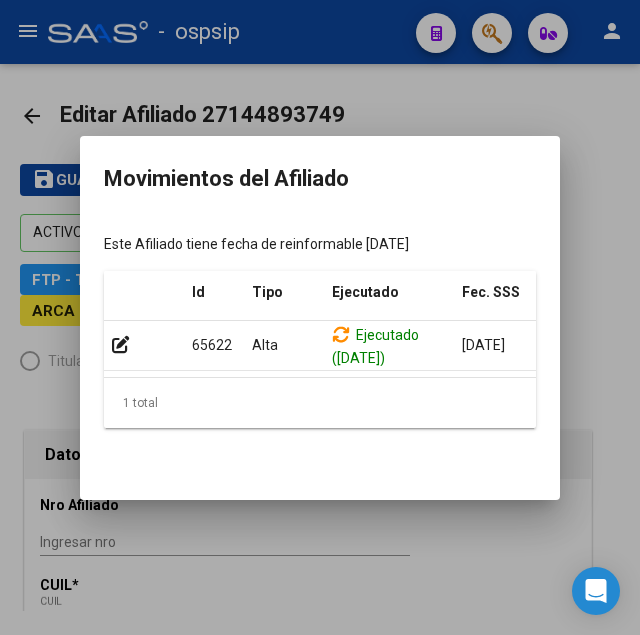 click at bounding box center (320, 317) 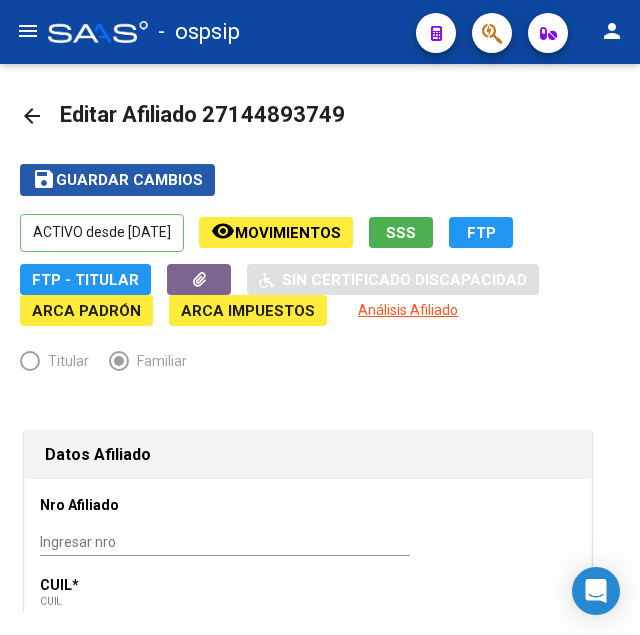 click on "save Guardar cambios" 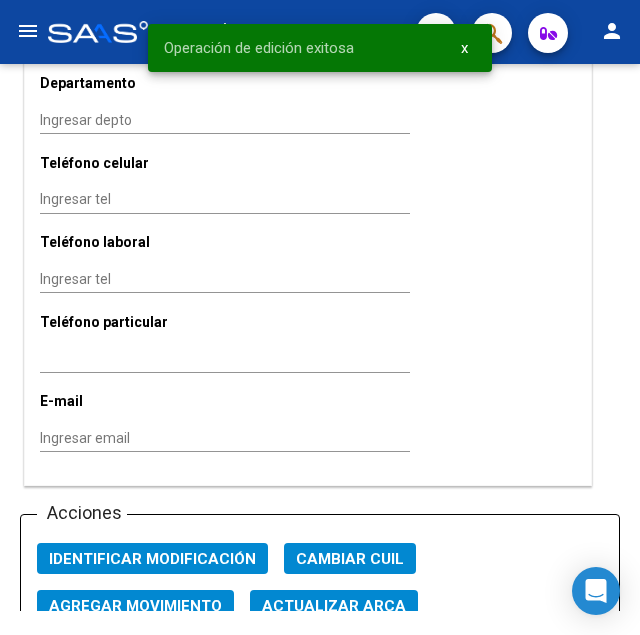 scroll, scrollTop: 2346, scrollLeft: 0, axis: vertical 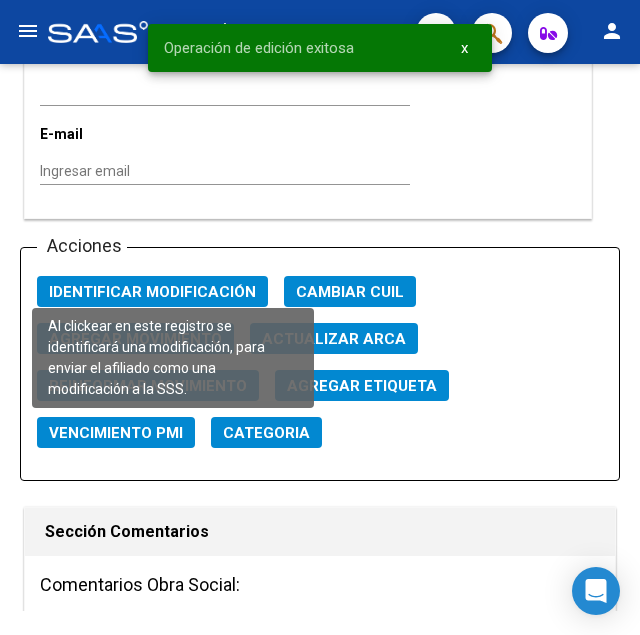 click on "Identificar Modificación" 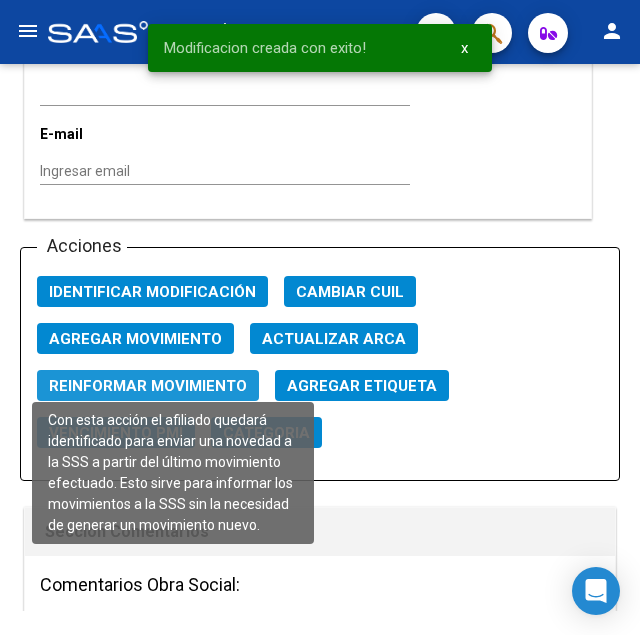 click on "Reinformar Movimiento" 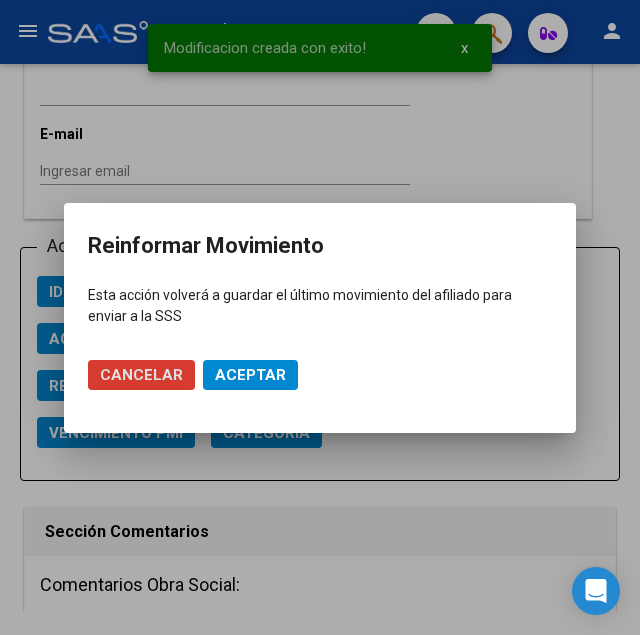 click on "Aceptar" at bounding box center (250, 375) 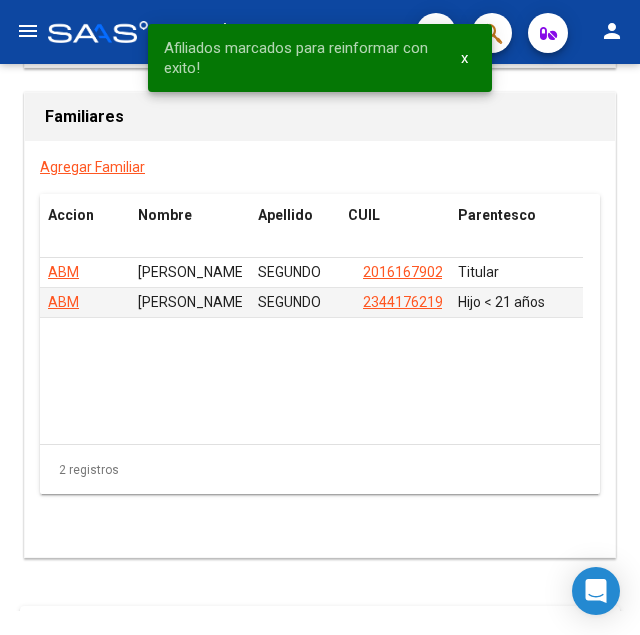 scroll, scrollTop: 3738, scrollLeft: 0, axis: vertical 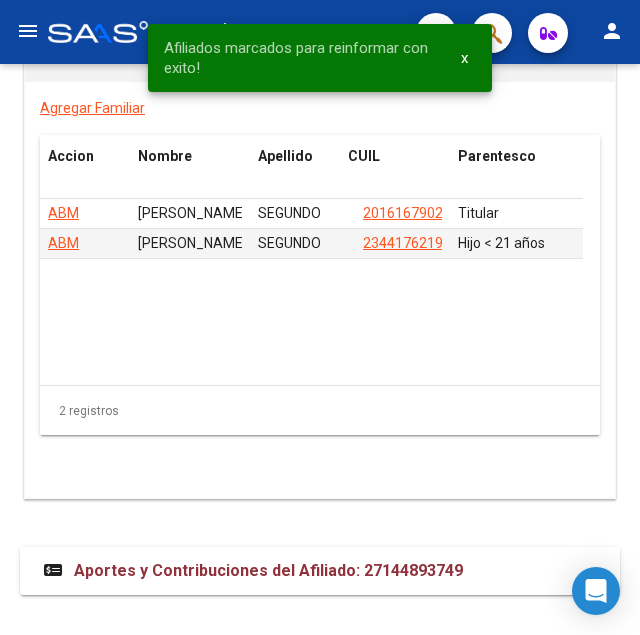 click on "Aportes y Contribuciones del Afiliado: 27144893749" at bounding box center (268, 570) 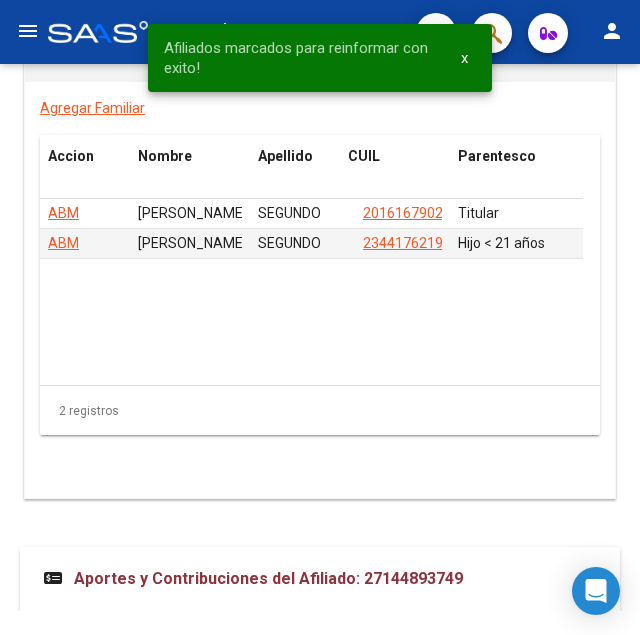 scroll, scrollTop: 4067, scrollLeft: 0, axis: vertical 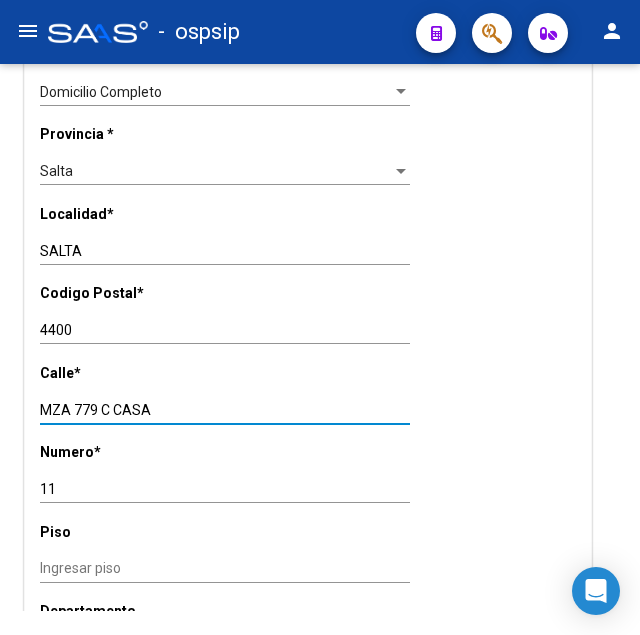 drag, startPoint x: 41, startPoint y: 389, endPoint x: 175, endPoint y: 381, distance: 134.23859 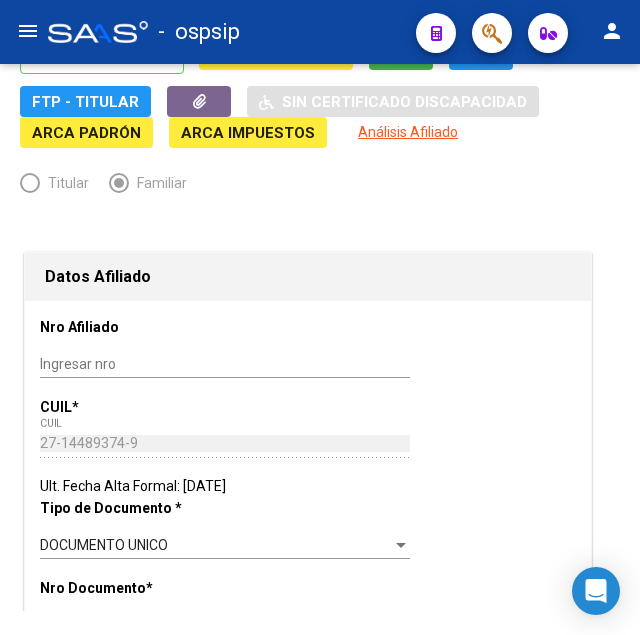 scroll, scrollTop: 0, scrollLeft: 0, axis: both 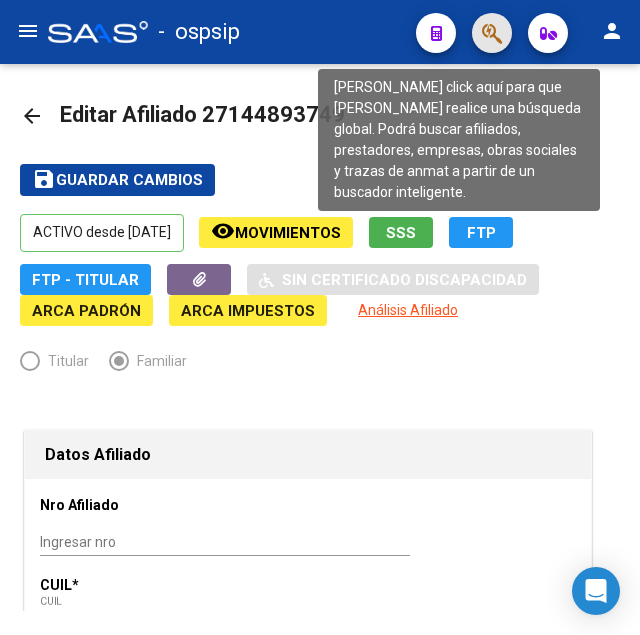 click 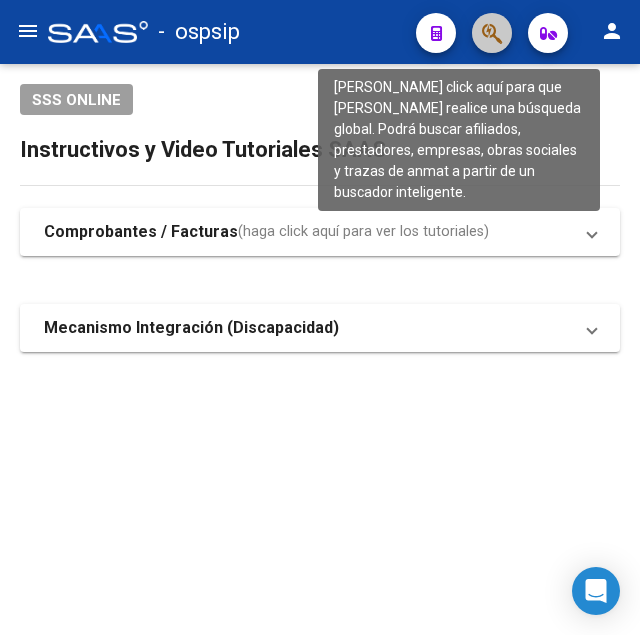 click 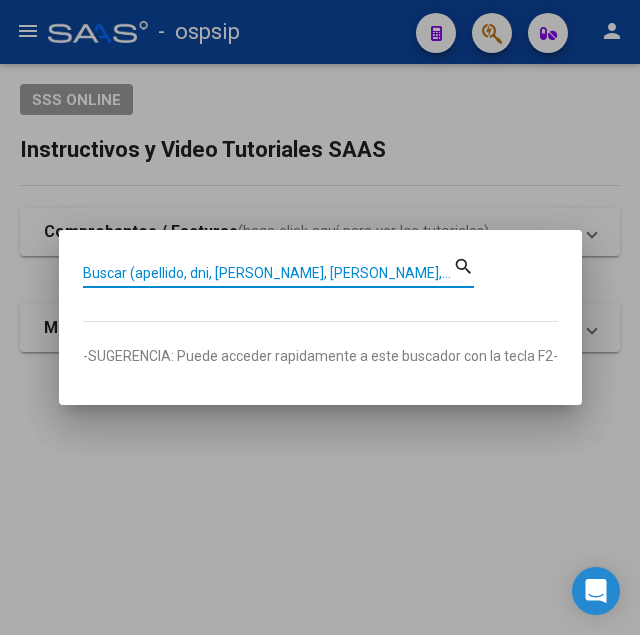 click on "Buscar (apellido, dni, [PERSON_NAME], [PERSON_NAME], cuit, obra social)" at bounding box center [268, 273] 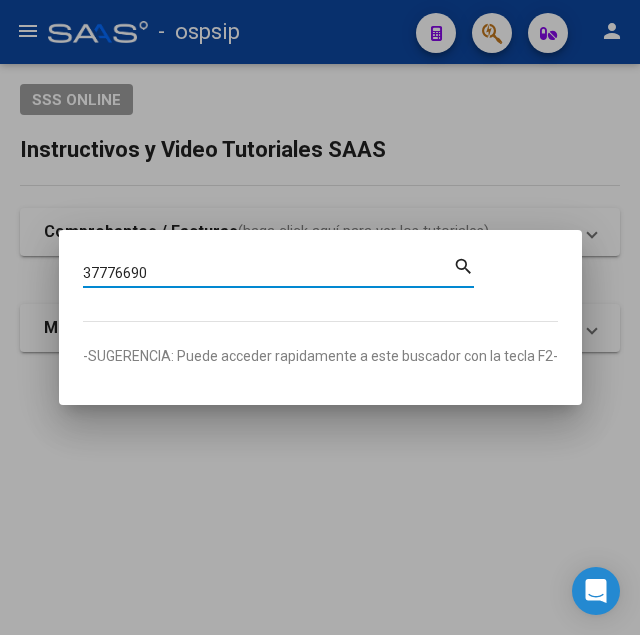type on "37776690" 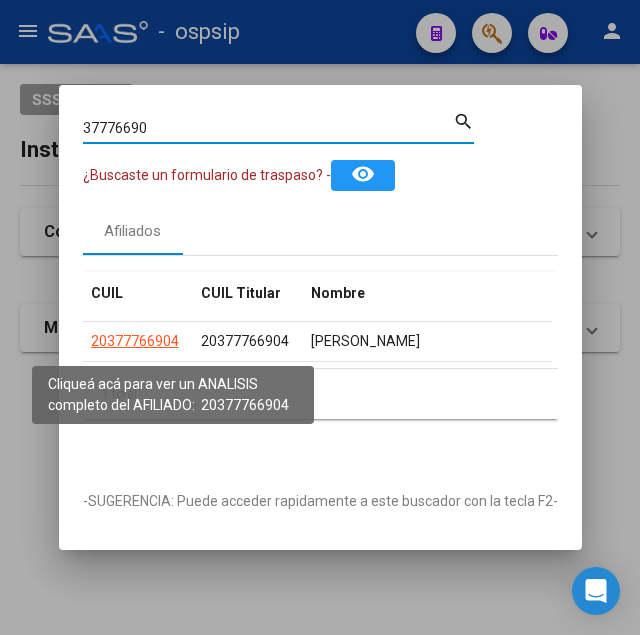 click on "20377766904" 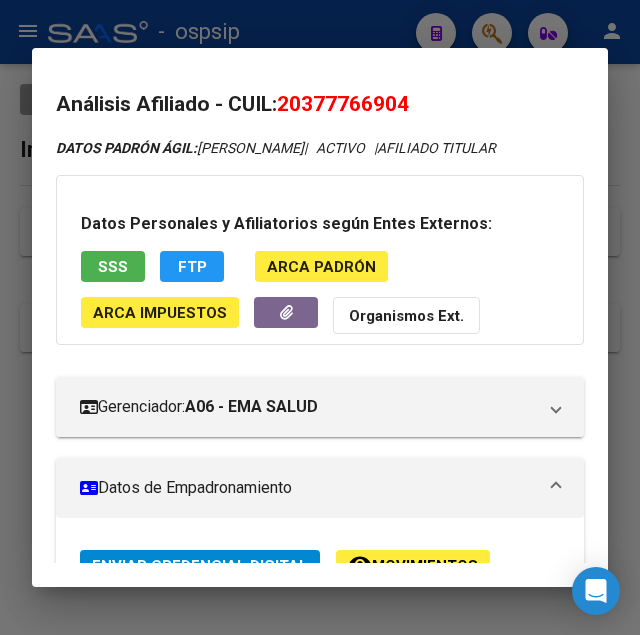scroll, scrollTop: 306, scrollLeft: 0, axis: vertical 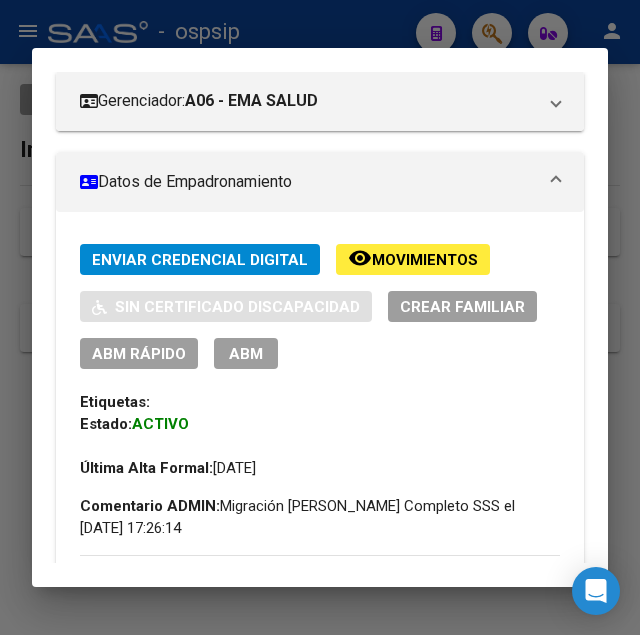 click on "ABM" at bounding box center [246, 354] 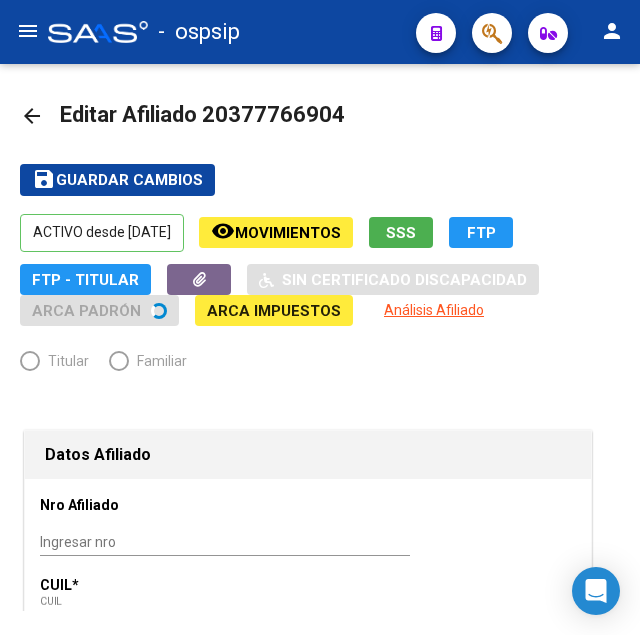 radio on "true" 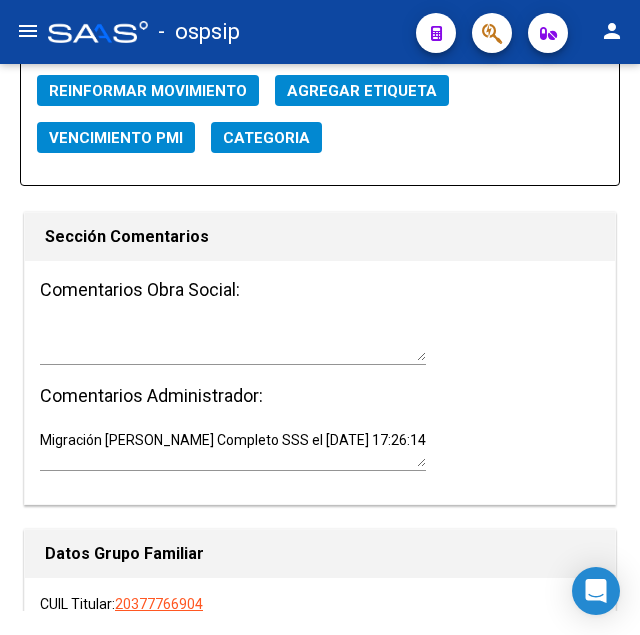 scroll, scrollTop: 2754, scrollLeft: 0, axis: vertical 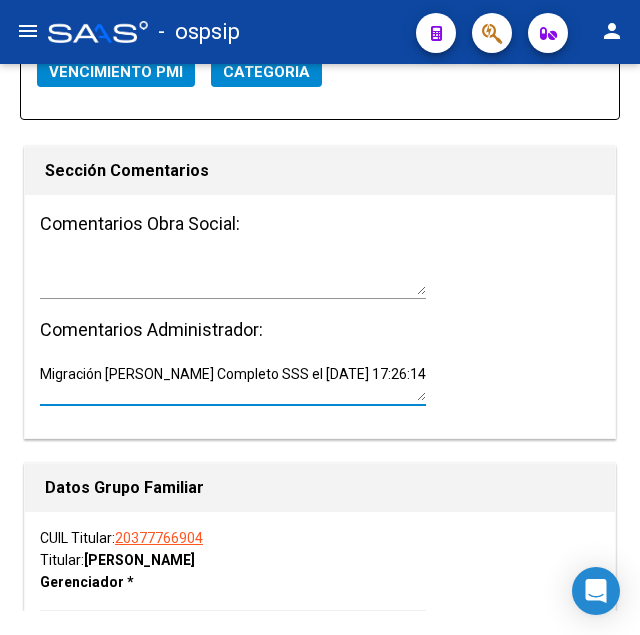 drag, startPoint x: 390, startPoint y: 348, endPoint x: -3, endPoint y: 364, distance: 393.32556 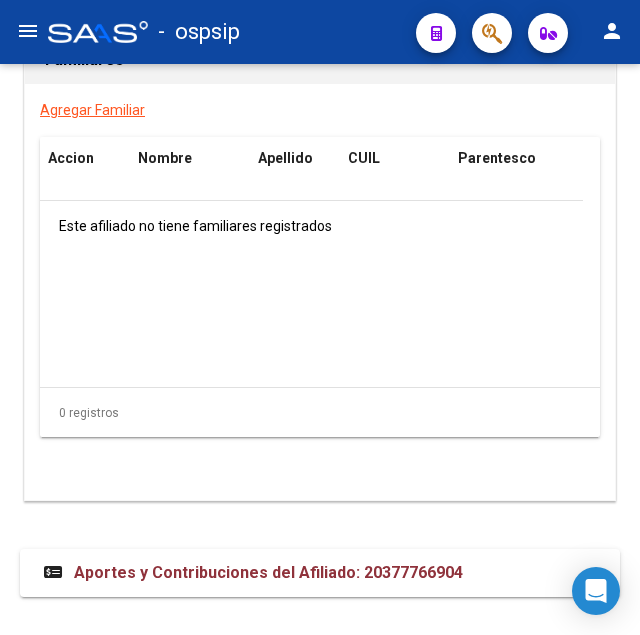 scroll, scrollTop: 3785, scrollLeft: 0, axis: vertical 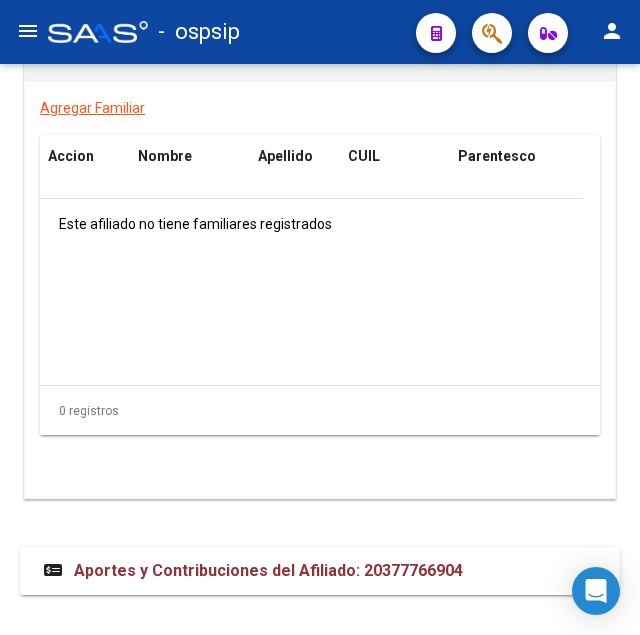 type 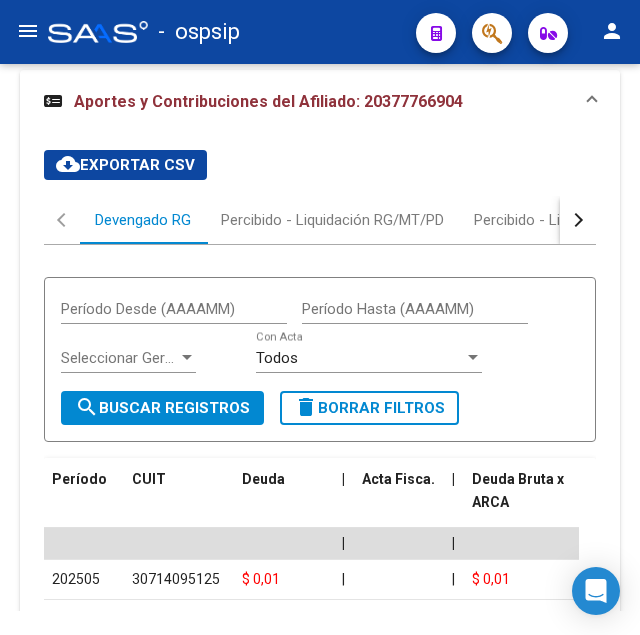 scroll, scrollTop: 4085, scrollLeft: 0, axis: vertical 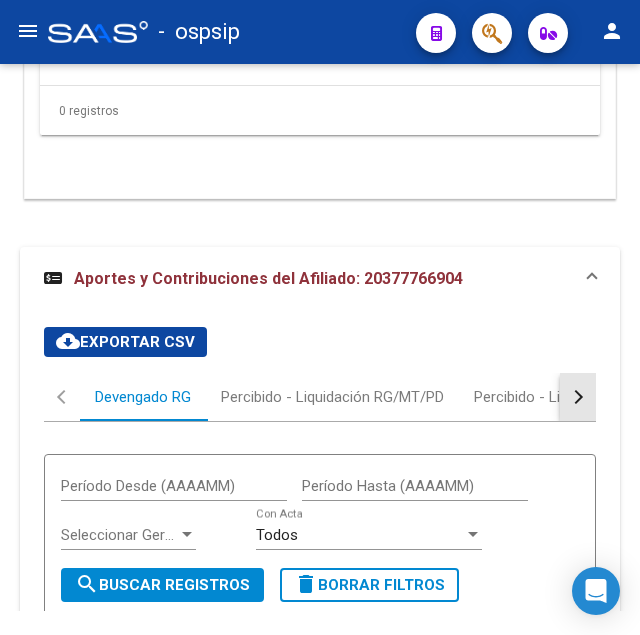 click at bounding box center [578, 397] 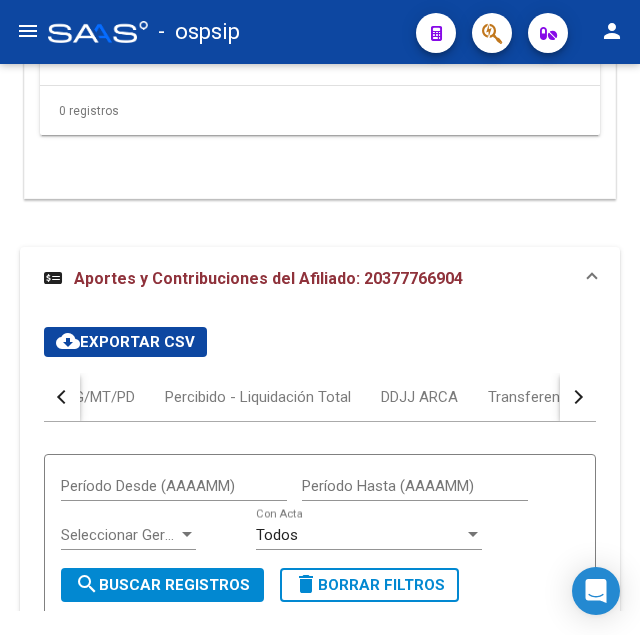 click at bounding box center (578, 397) 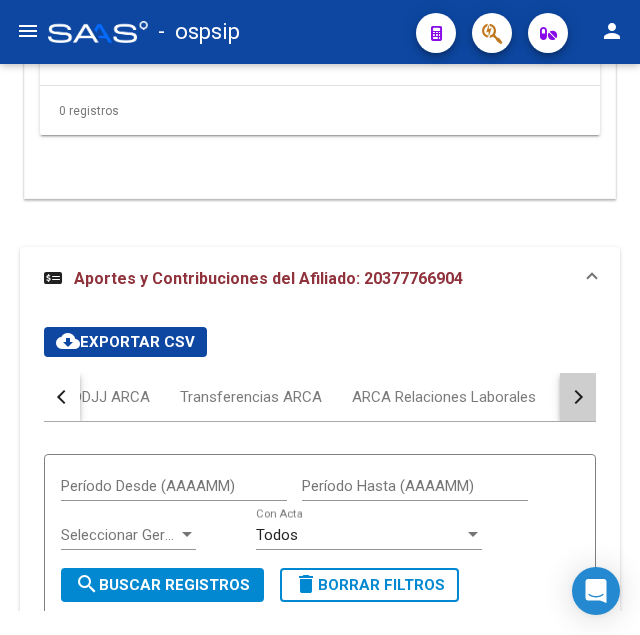 click at bounding box center [578, 397] 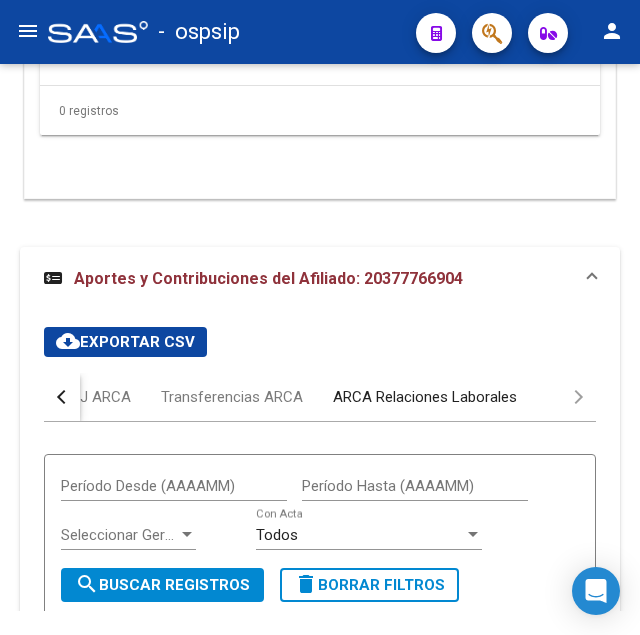 click on "ARCA Relaciones Laborales" at bounding box center [425, 397] 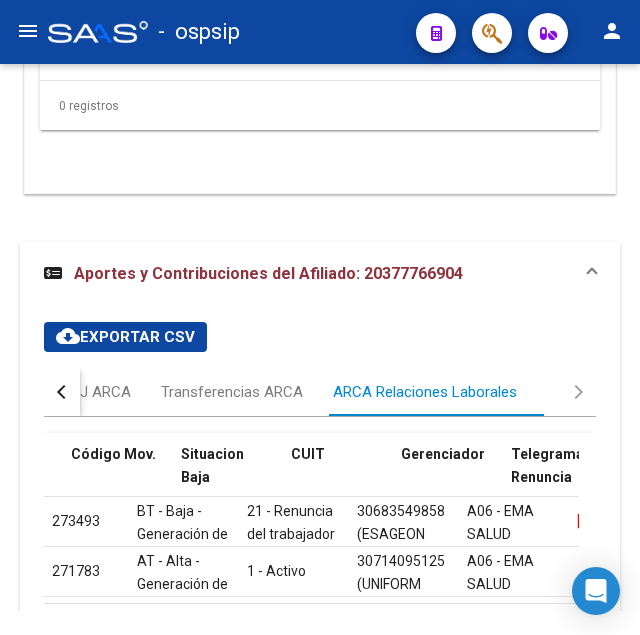 scroll, scrollTop: 4230, scrollLeft: 0, axis: vertical 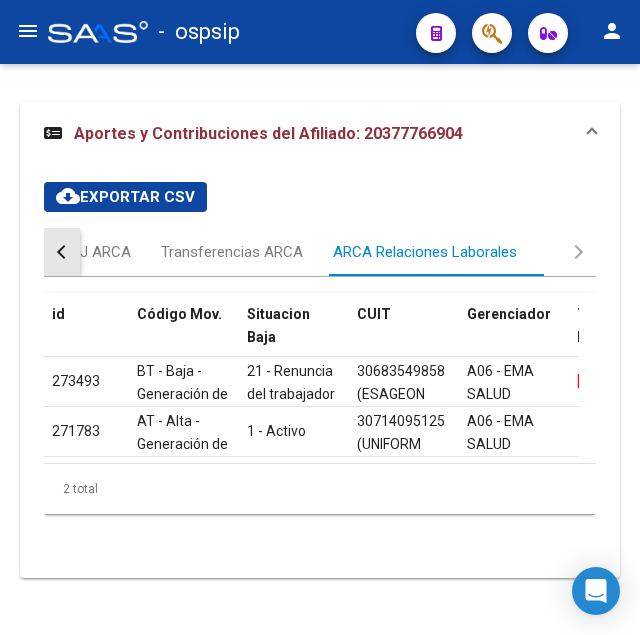 click at bounding box center (62, 252) 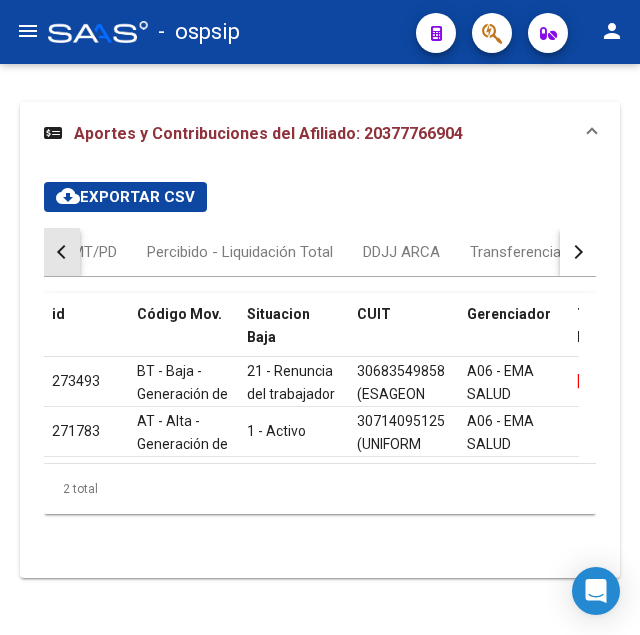 click at bounding box center (62, 252) 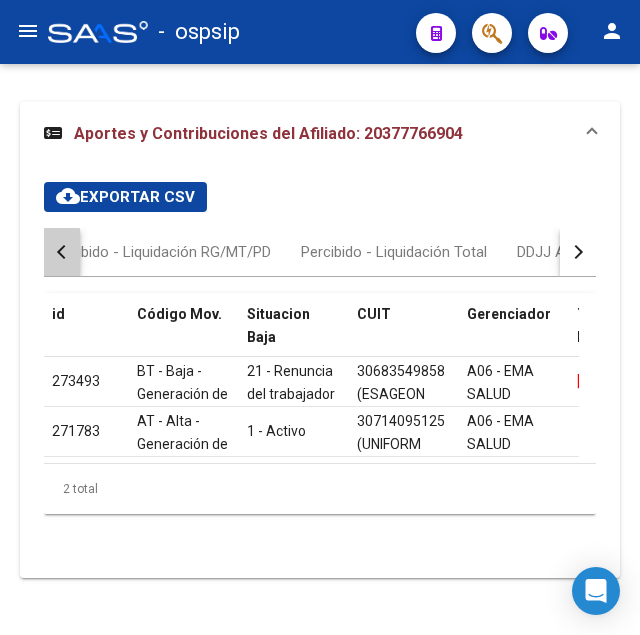 click at bounding box center [62, 252] 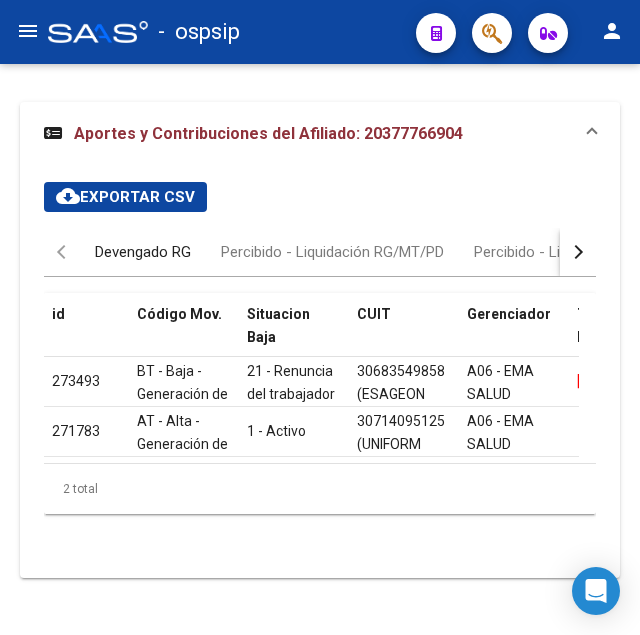 click on "Devengado RG" at bounding box center (143, 252) 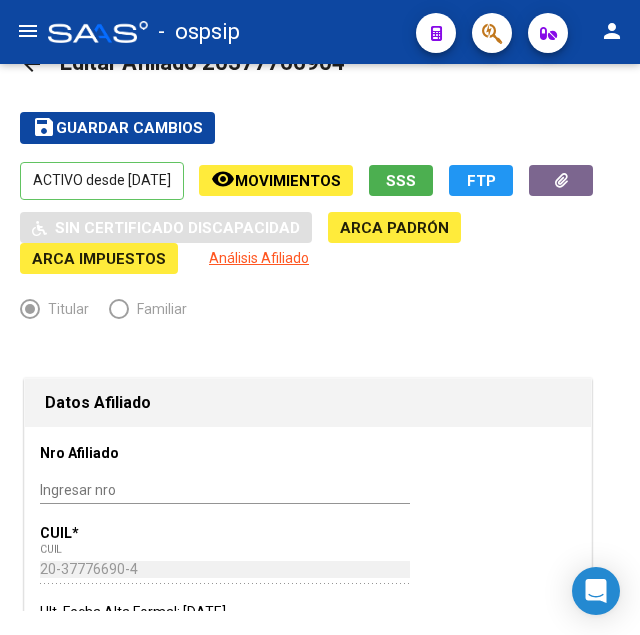 scroll, scrollTop: 0, scrollLeft: 0, axis: both 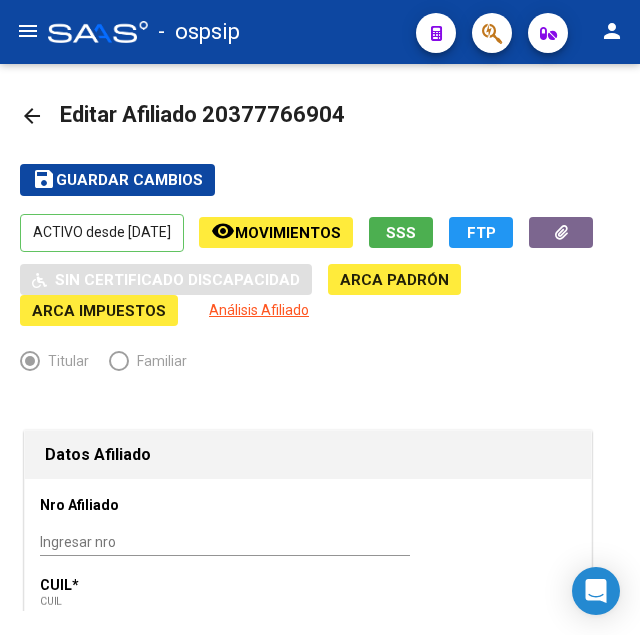 drag, startPoint x: 230, startPoint y: 115, endPoint x: 326, endPoint y: 108, distance: 96.25487 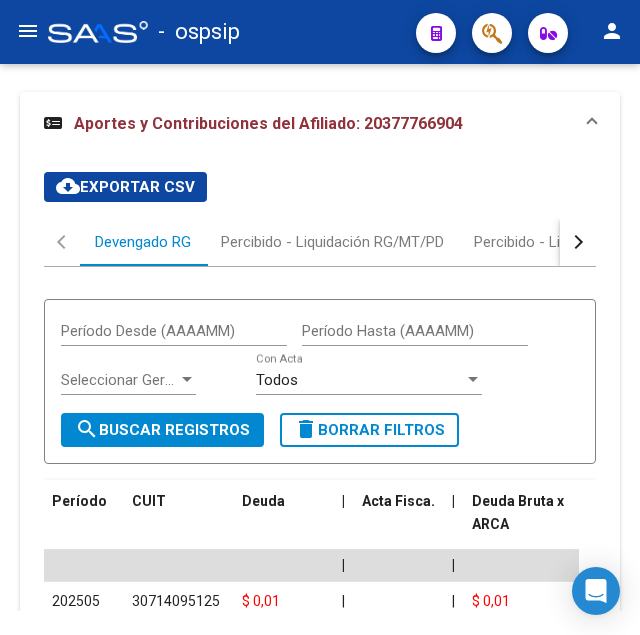 scroll, scrollTop: 4182, scrollLeft: 0, axis: vertical 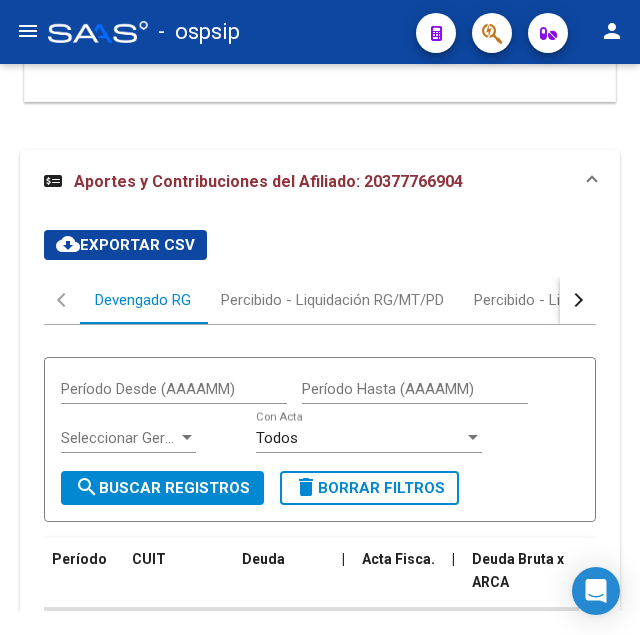 click at bounding box center [578, 300] 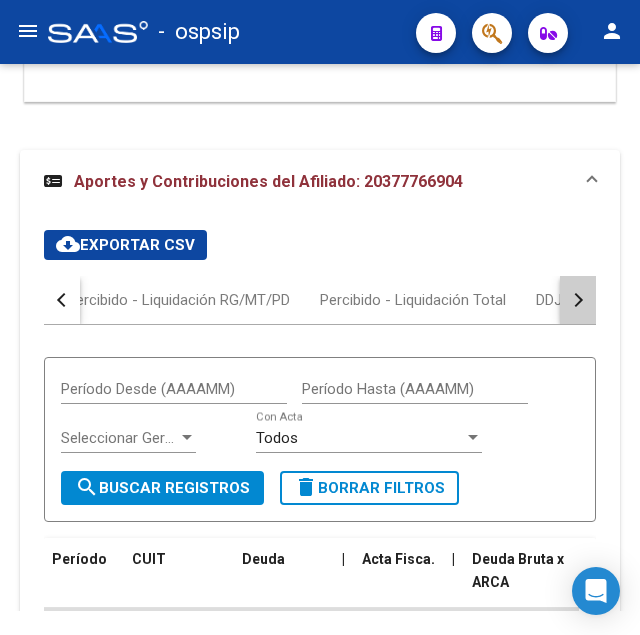 click at bounding box center [578, 300] 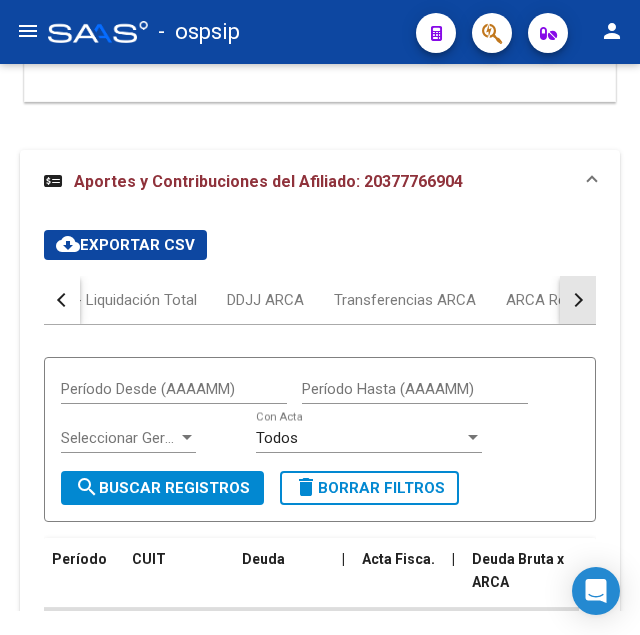 click at bounding box center (578, 300) 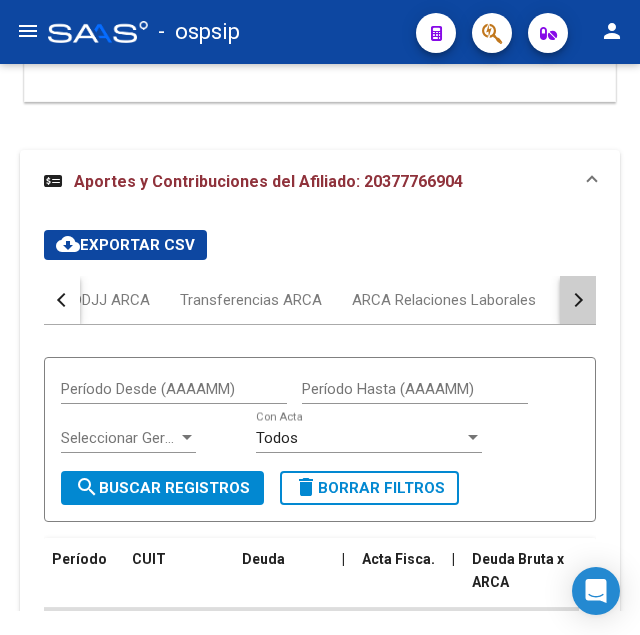 click at bounding box center (578, 300) 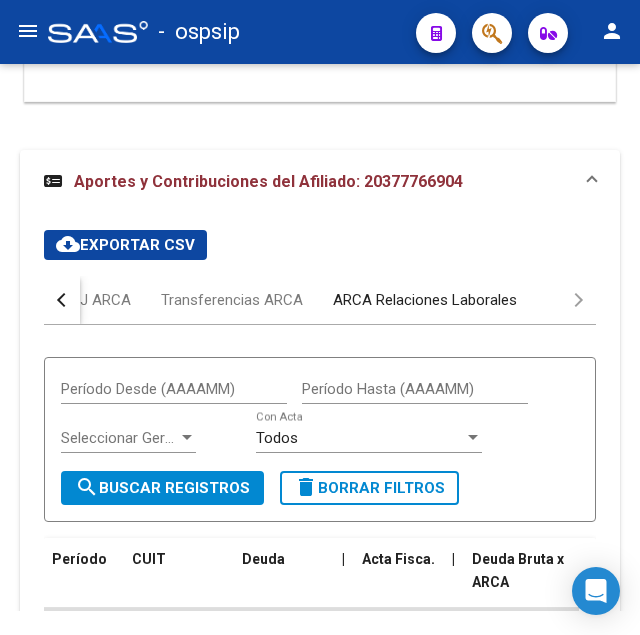 click on "ARCA Relaciones Laborales" at bounding box center [425, 300] 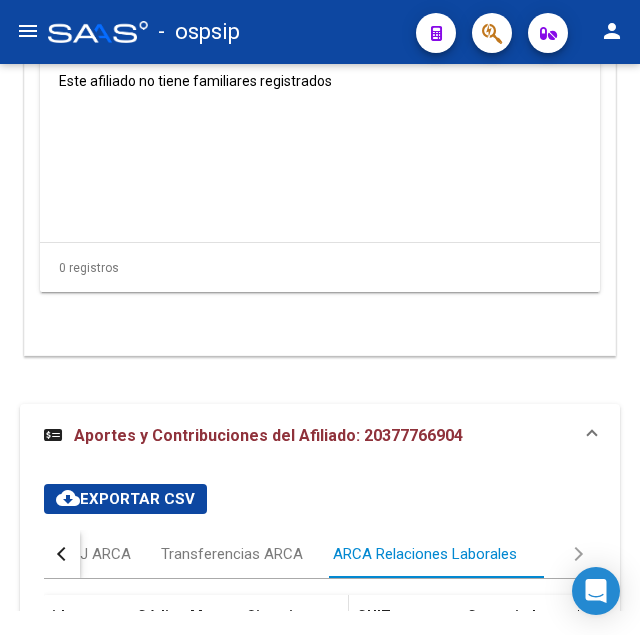 scroll, scrollTop: 4209, scrollLeft: 0, axis: vertical 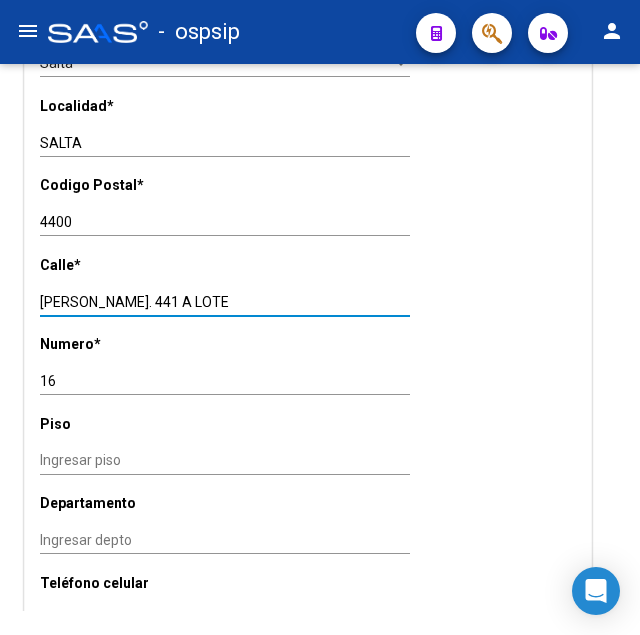 drag, startPoint x: 40, startPoint y: 273, endPoint x: 173, endPoint y: 277, distance: 133.06013 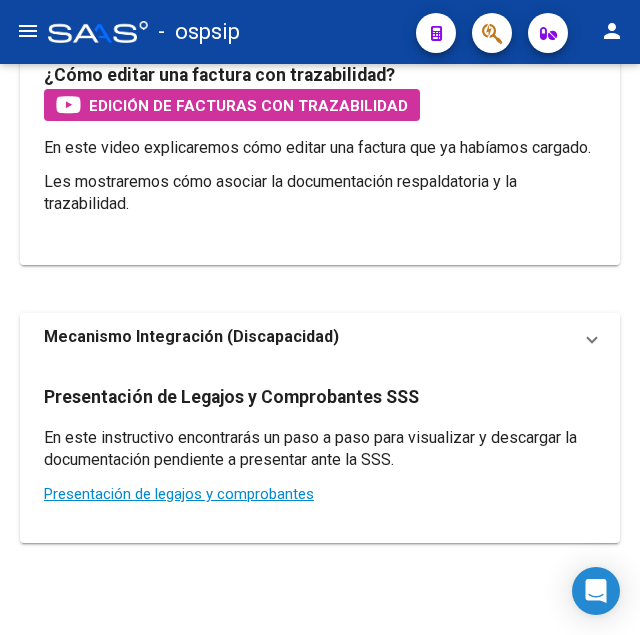 scroll, scrollTop: 0, scrollLeft: 0, axis: both 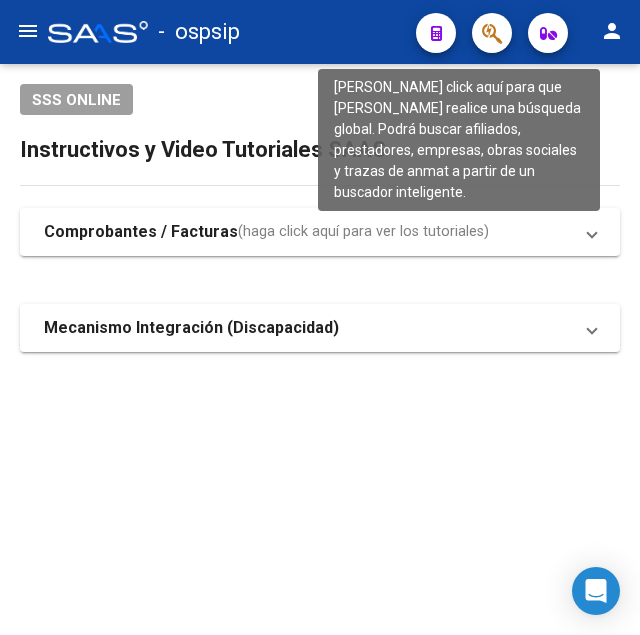 click 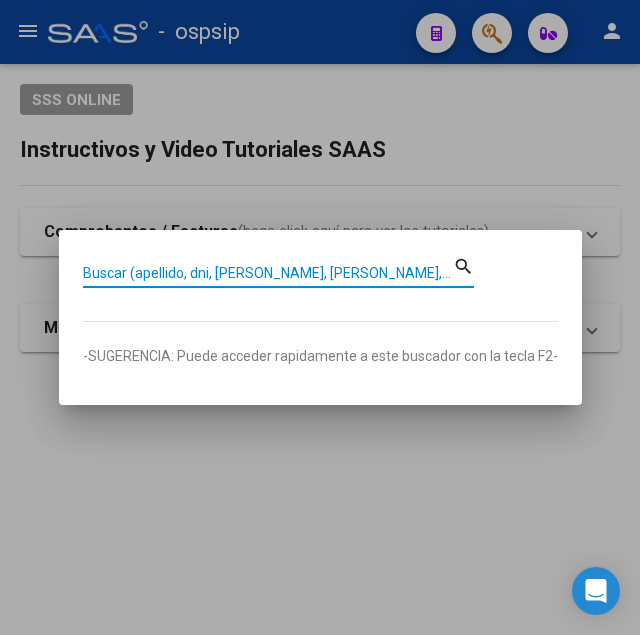 click on "Buscar (apellido, dni, [PERSON_NAME], [PERSON_NAME], cuit, obra social)" at bounding box center [268, 273] 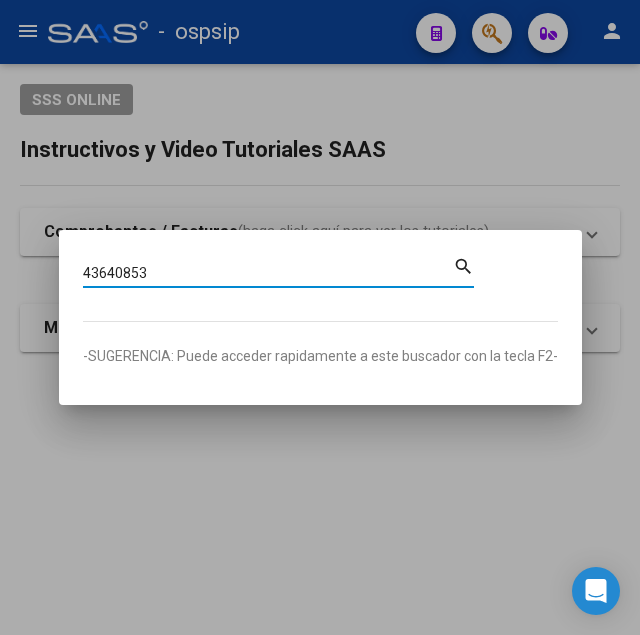 type on "43640853" 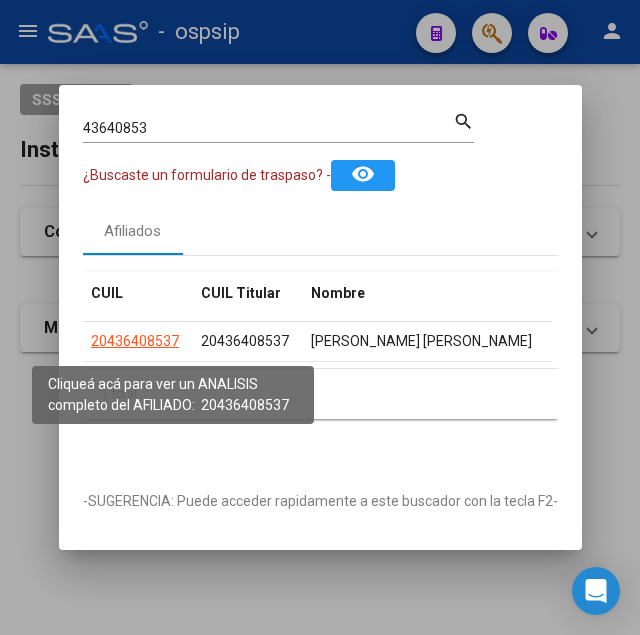 click on "20436408537" 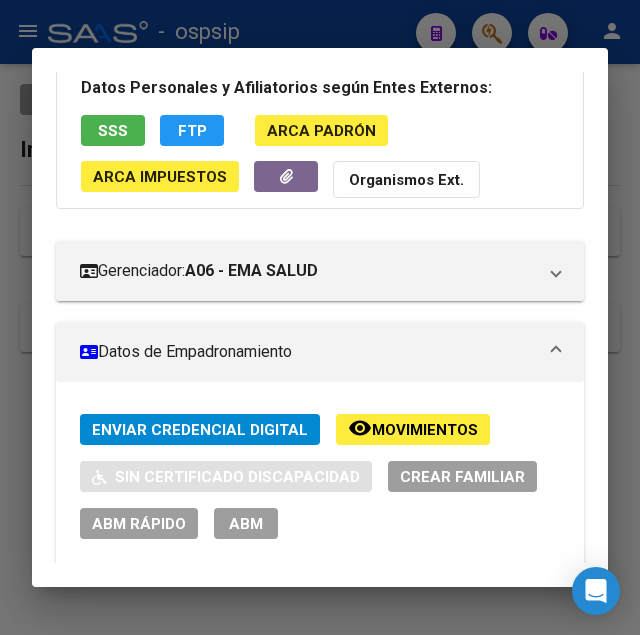 scroll, scrollTop: 306, scrollLeft: 0, axis: vertical 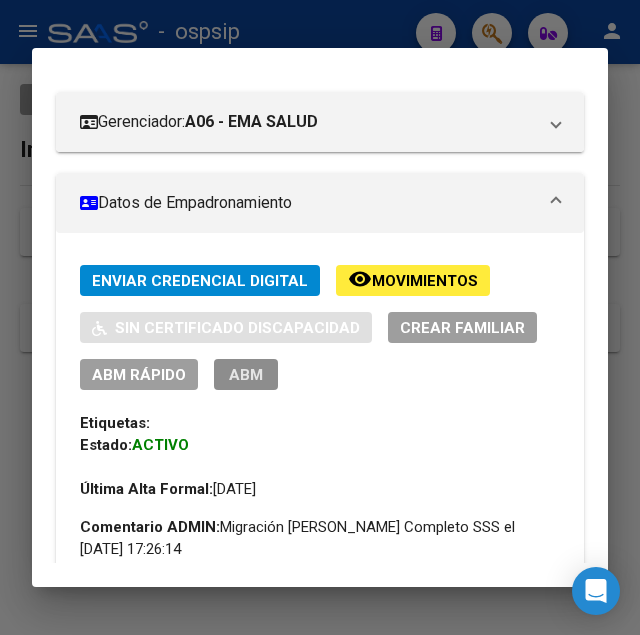 click on "ABM" at bounding box center [246, 374] 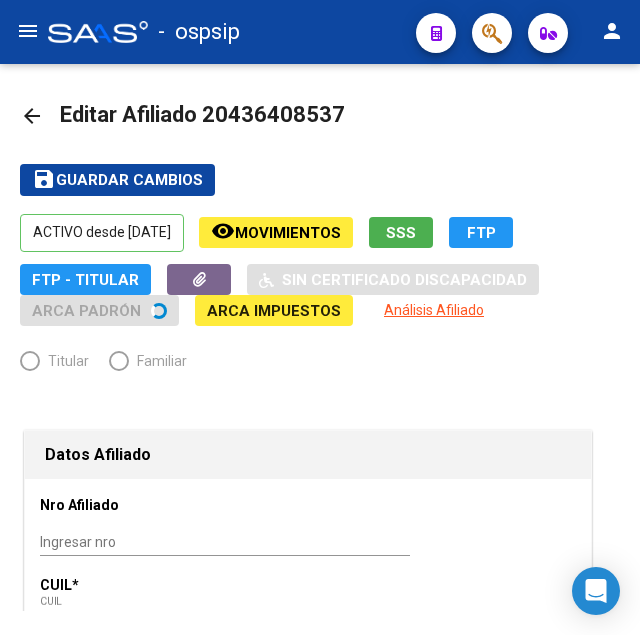 radio on "true" 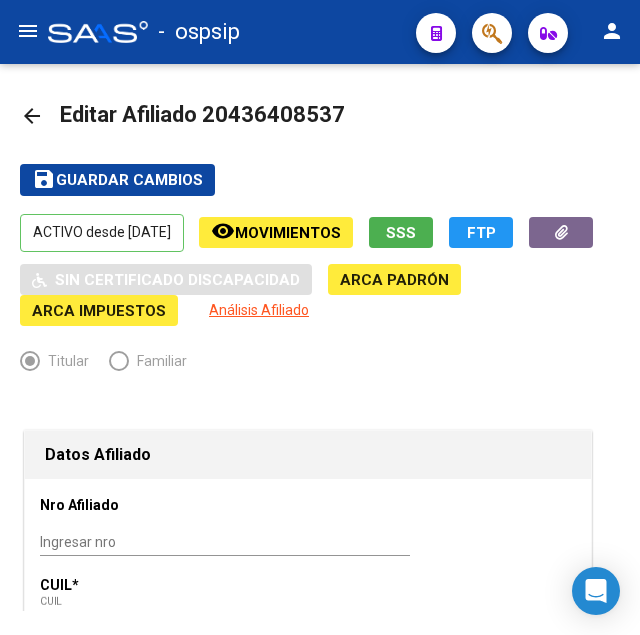 drag, startPoint x: 230, startPoint y: 111, endPoint x: 334, endPoint y: 106, distance: 104.120125 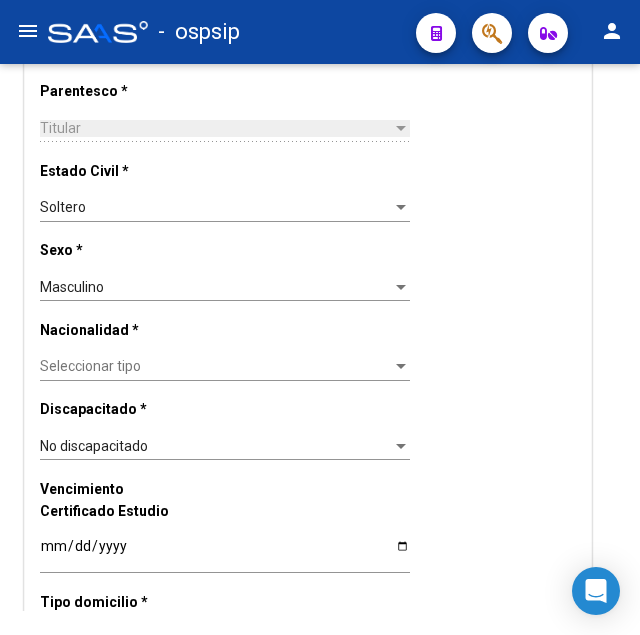 scroll, scrollTop: 1020, scrollLeft: 0, axis: vertical 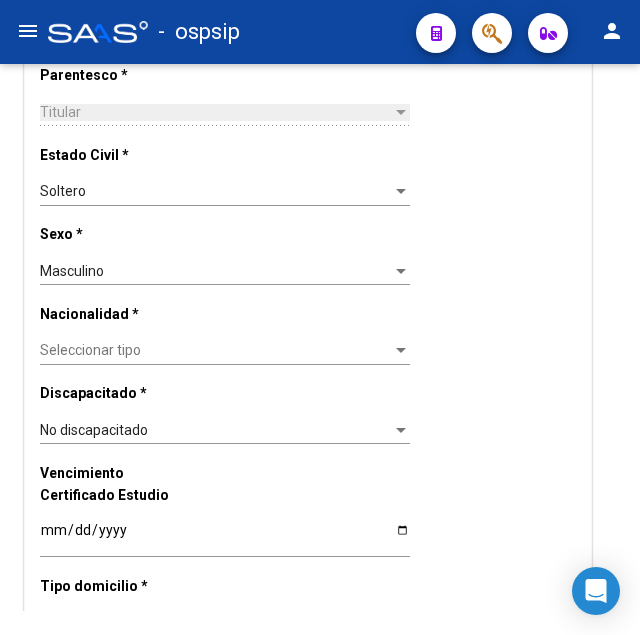 click on "Seleccionar tipo" at bounding box center [216, 350] 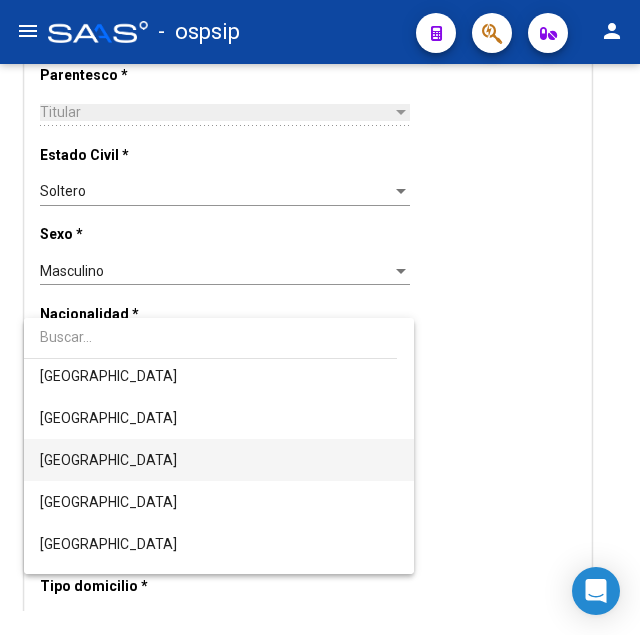 scroll, scrollTop: 306, scrollLeft: 0, axis: vertical 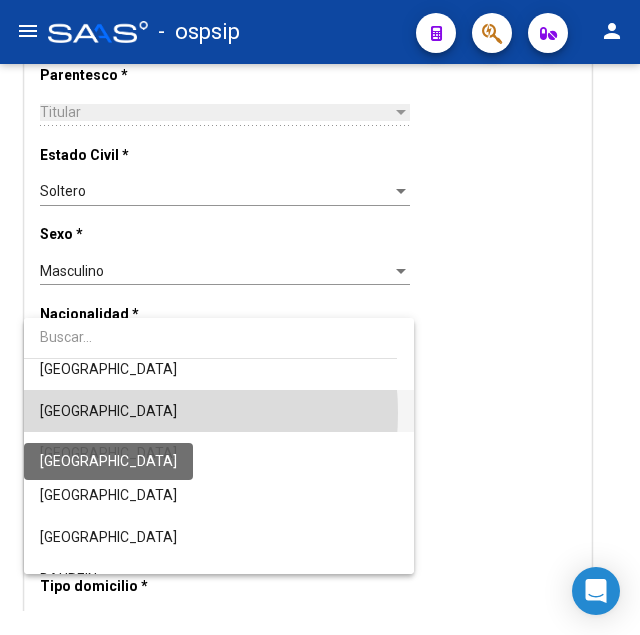 click on "[GEOGRAPHIC_DATA]" at bounding box center [108, 411] 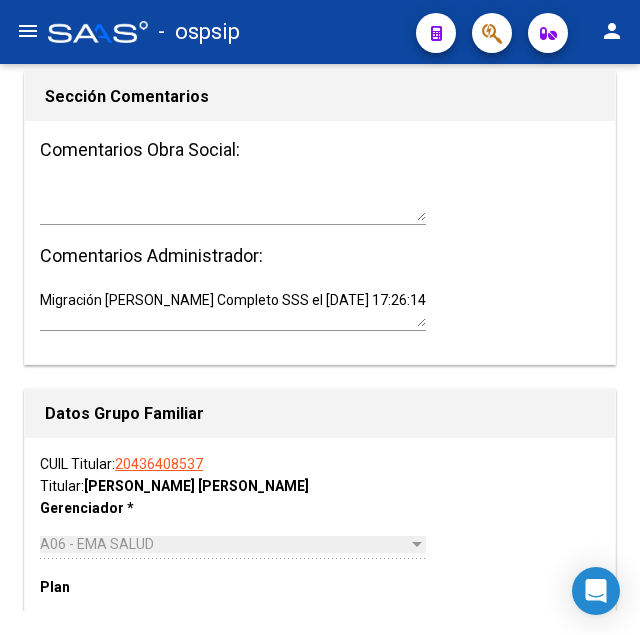 scroll, scrollTop: 2856, scrollLeft: 0, axis: vertical 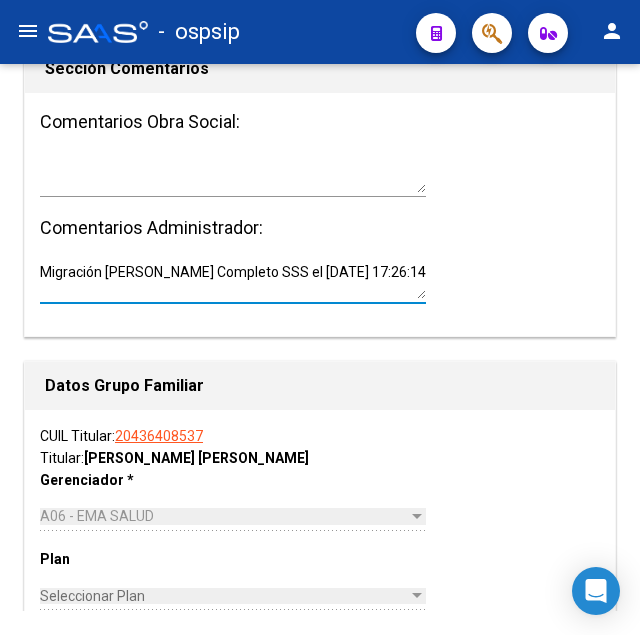 drag, startPoint x: 396, startPoint y: 249, endPoint x: 35, endPoint y: 273, distance: 361.7969 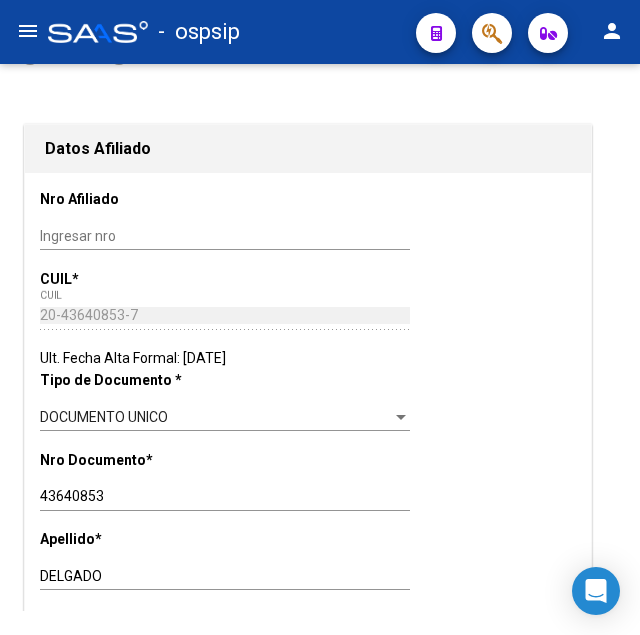 scroll, scrollTop: 0, scrollLeft: 0, axis: both 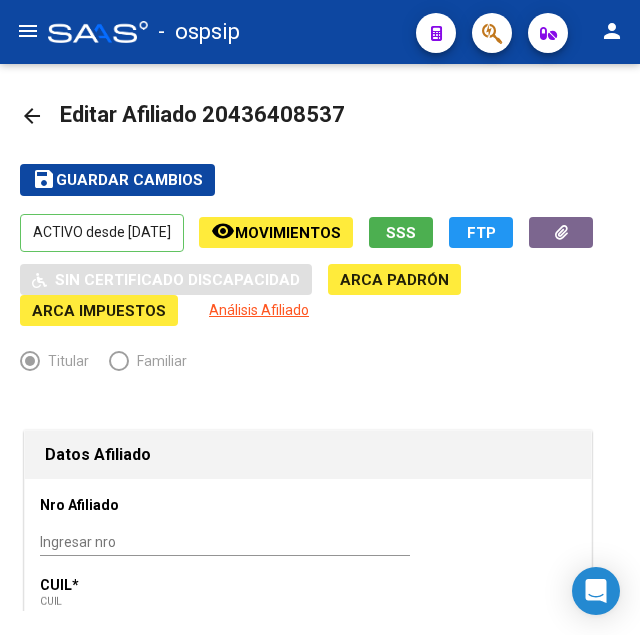 type 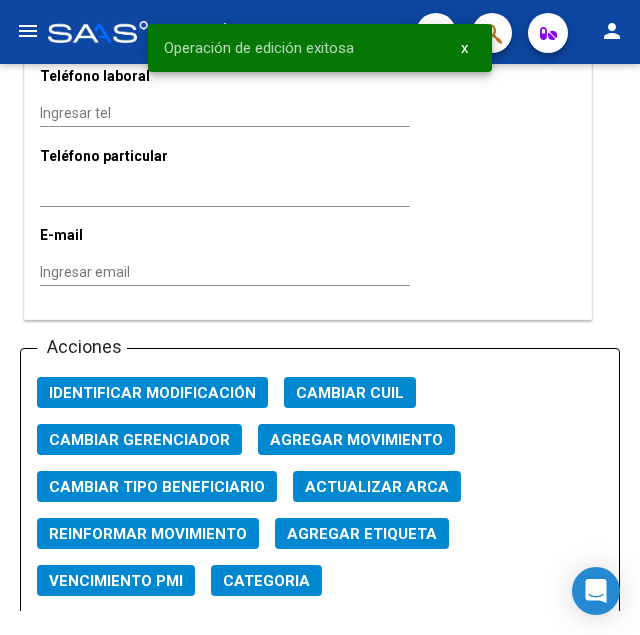 scroll, scrollTop: 2346, scrollLeft: 0, axis: vertical 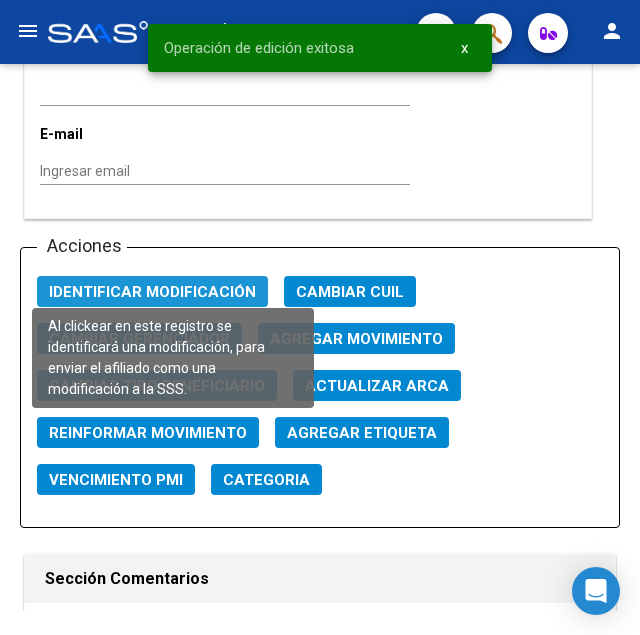 click on "Identificar Modificación" 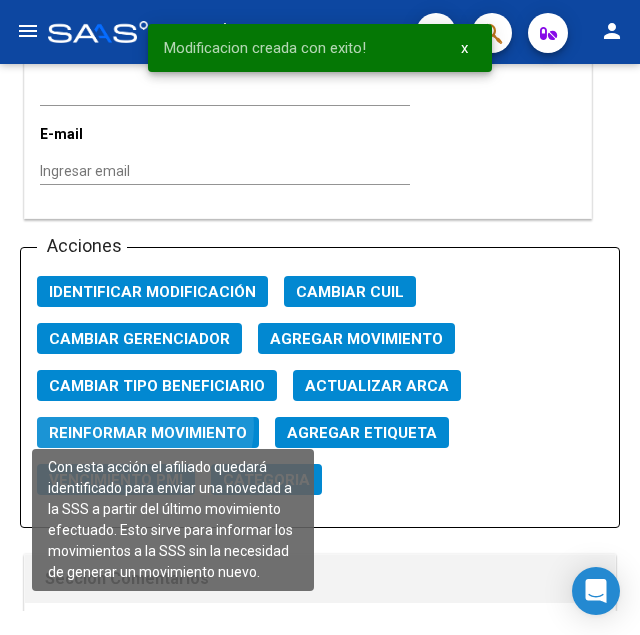 click on "Reinformar Movimiento" 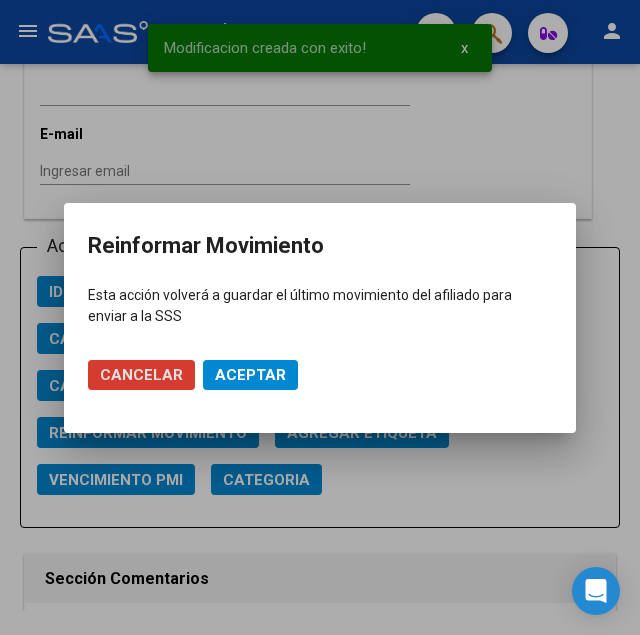 click on "Aceptar" at bounding box center [250, 375] 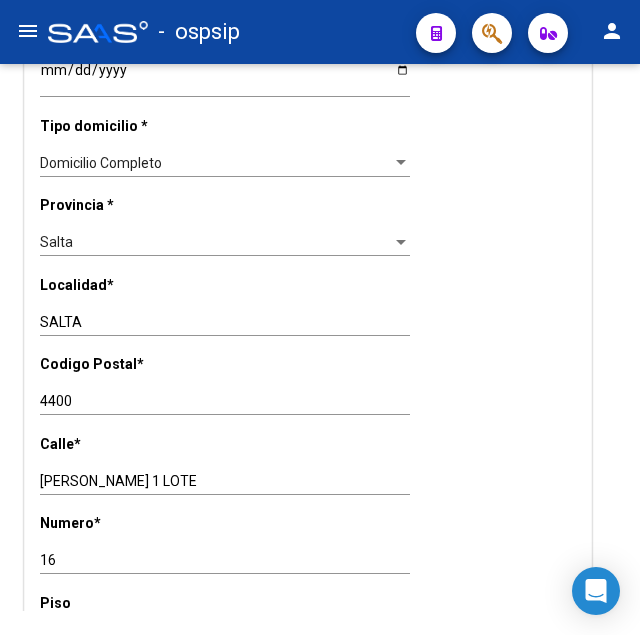 scroll, scrollTop: 1428, scrollLeft: 0, axis: vertical 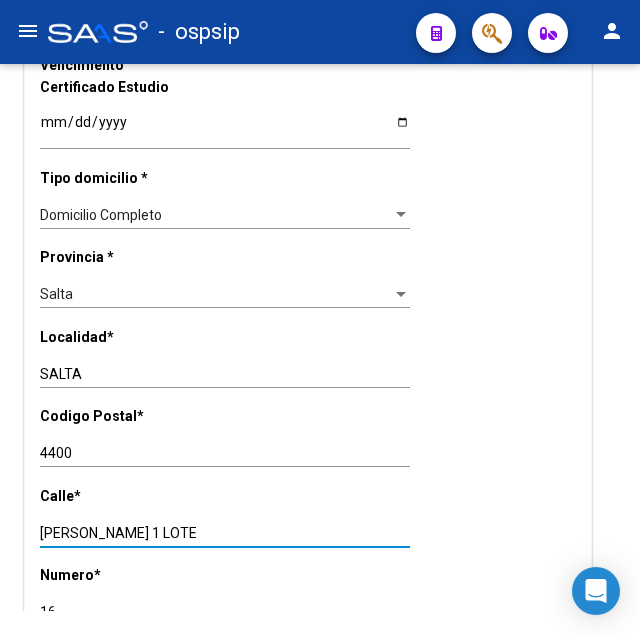 drag, startPoint x: 40, startPoint y: 508, endPoint x: 138, endPoint y: 509, distance: 98.005104 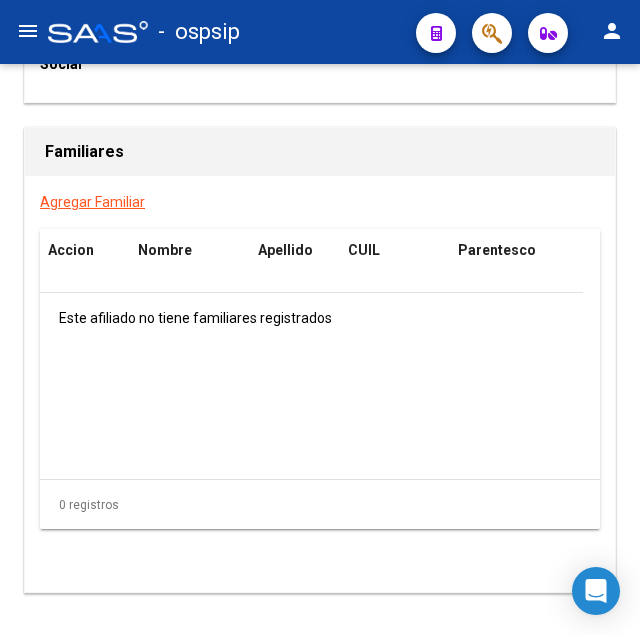 scroll, scrollTop: 3785, scrollLeft: 0, axis: vertical 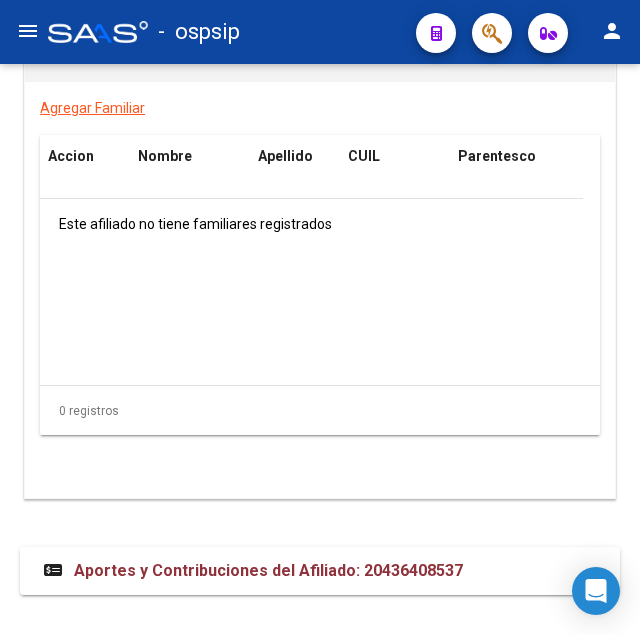 click on "Aportes y Contribuciones del Afiliado: 20436408537" at bounding box center (268, 570) 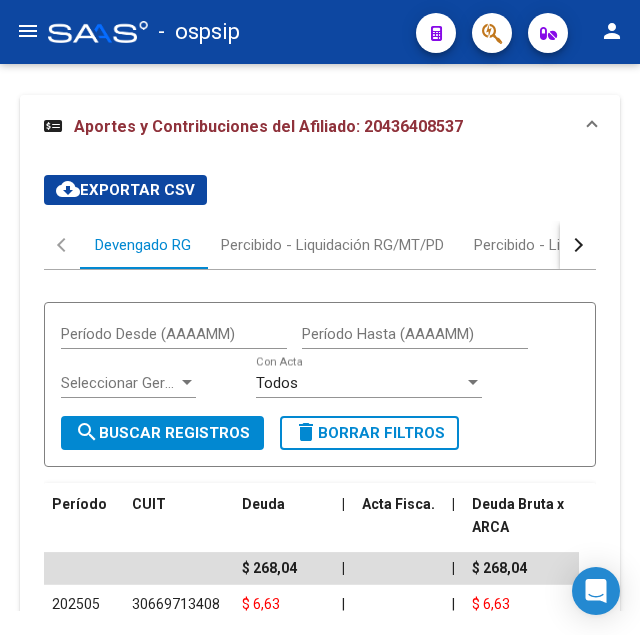 scroll, scrollTop: 4171, scrollLeft: 0, axis: vertical 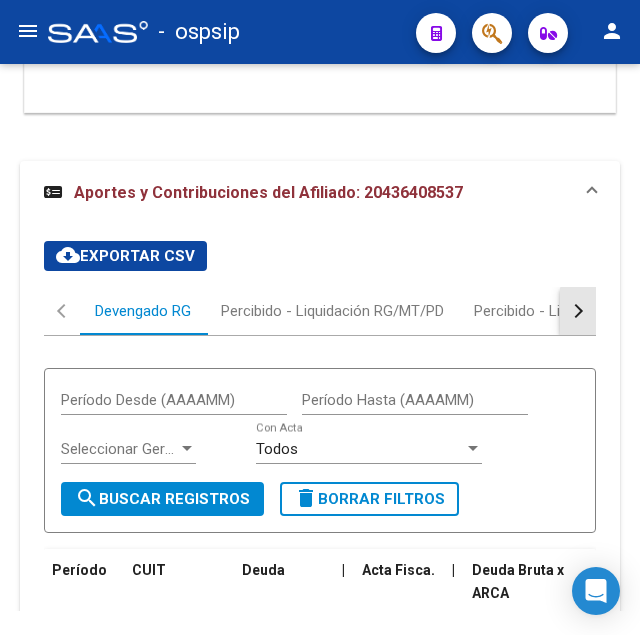 click at bounding box center (578, 311) 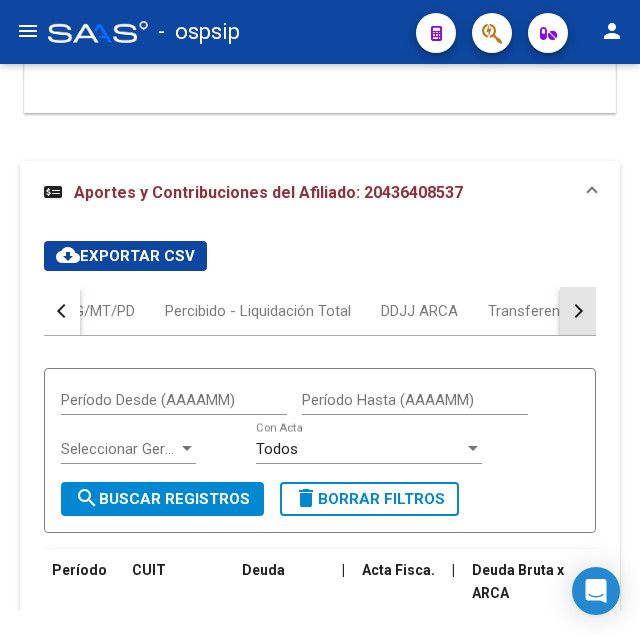 click at bounding box center (578, 311) 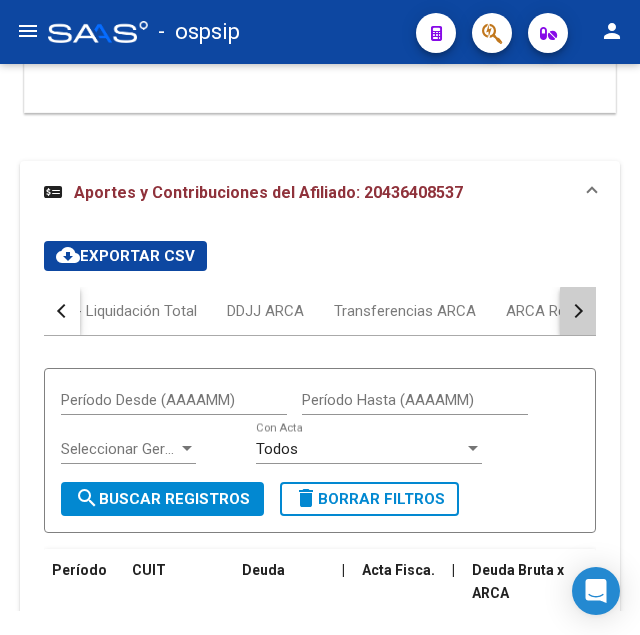 click at bounding box center (578, 311) 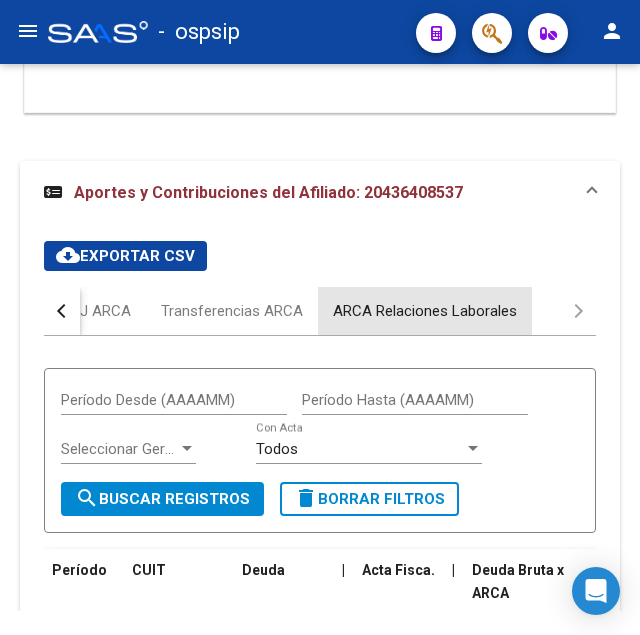 click on "ARCA Relaciones Laborales" at bounding box center (425, 311) 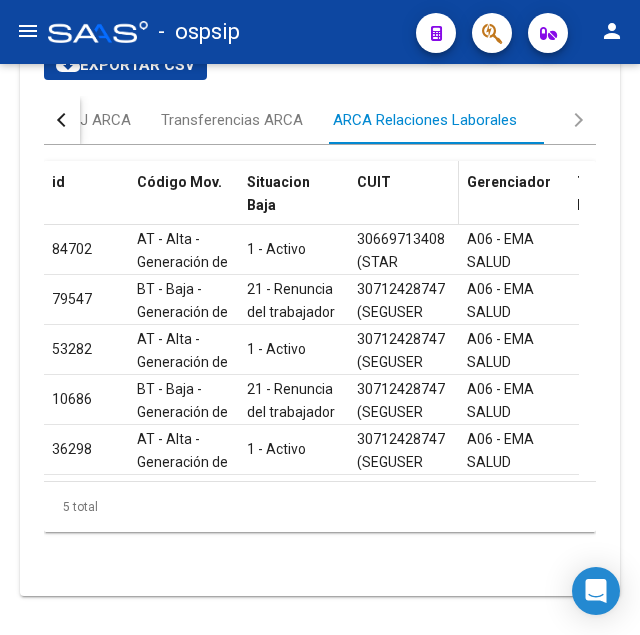scroll, scrollTop: 4380, scrollLeft: 0, axis: vertical 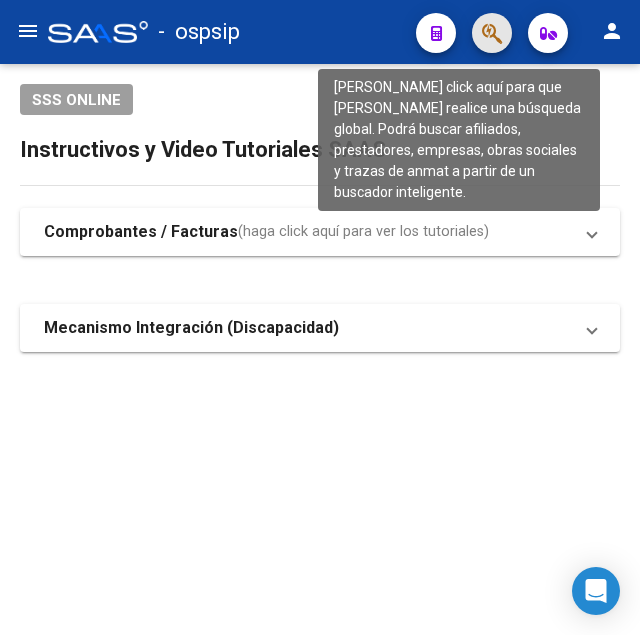 click 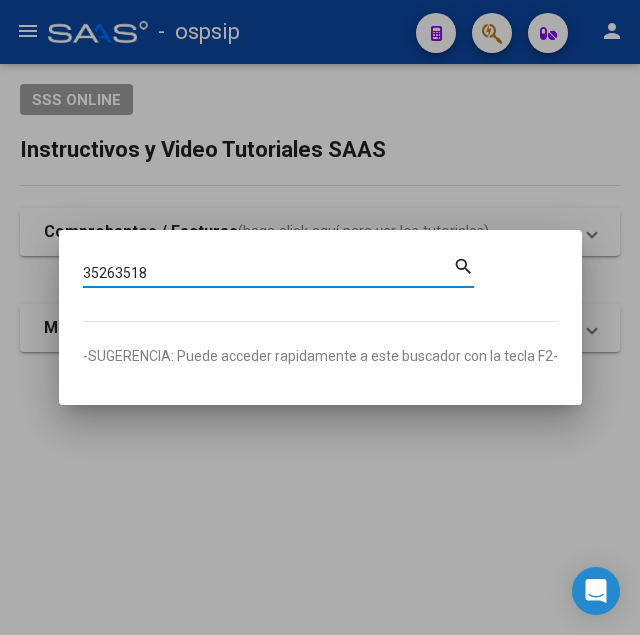 type on "35263518" 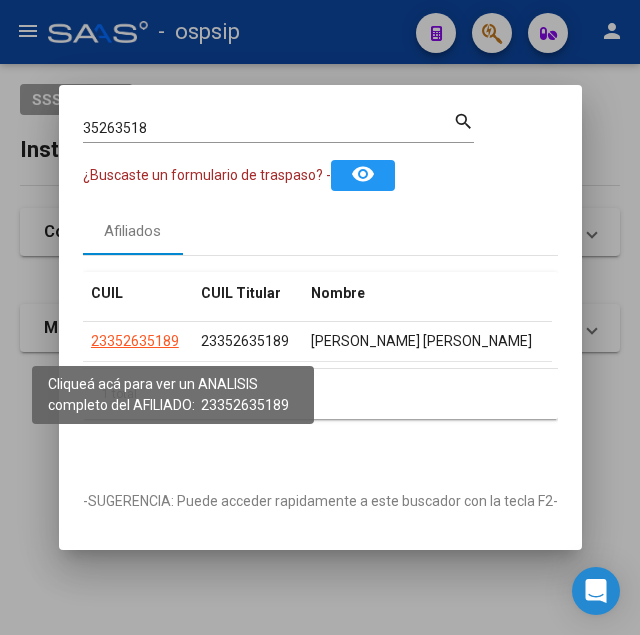click on "23352635189" 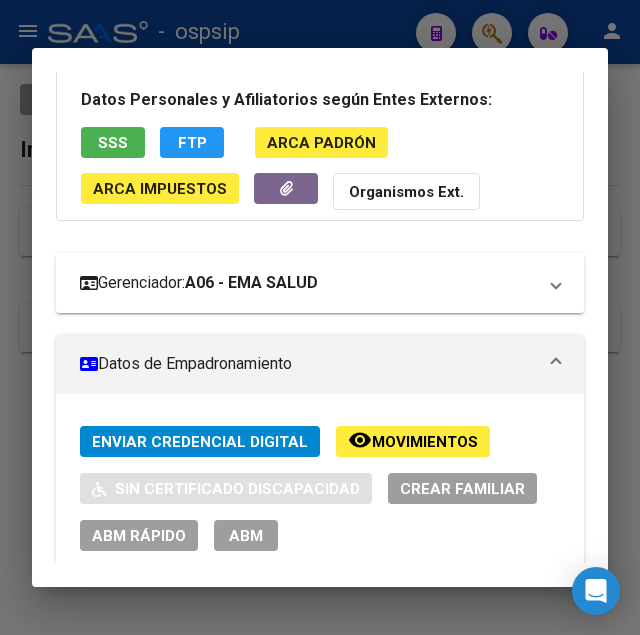 scroll, scrollTop: 306, scrollLeft: 0, axis: vertical 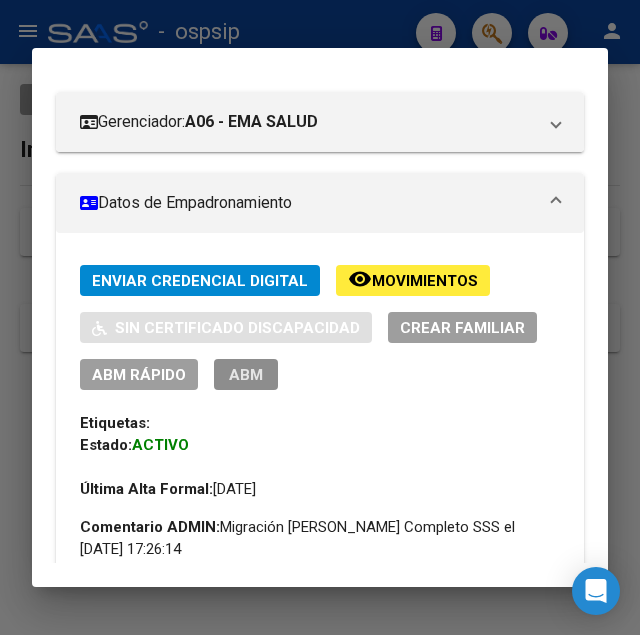 click on "ABM" at bounding box center [246, 375] 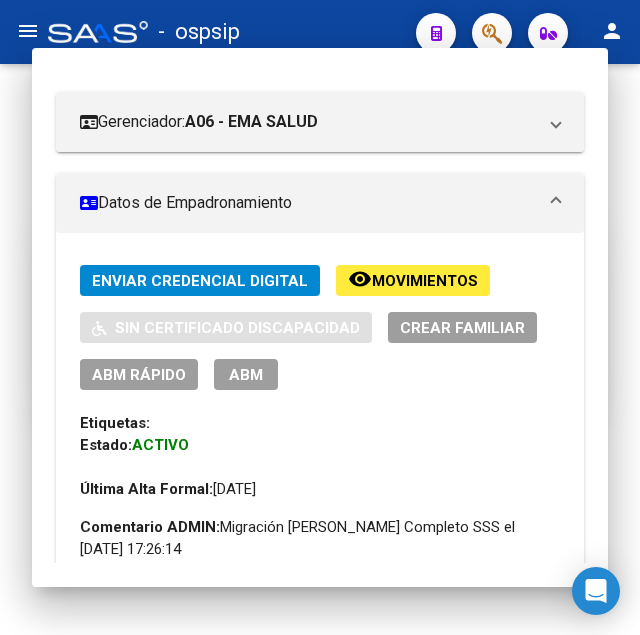 type 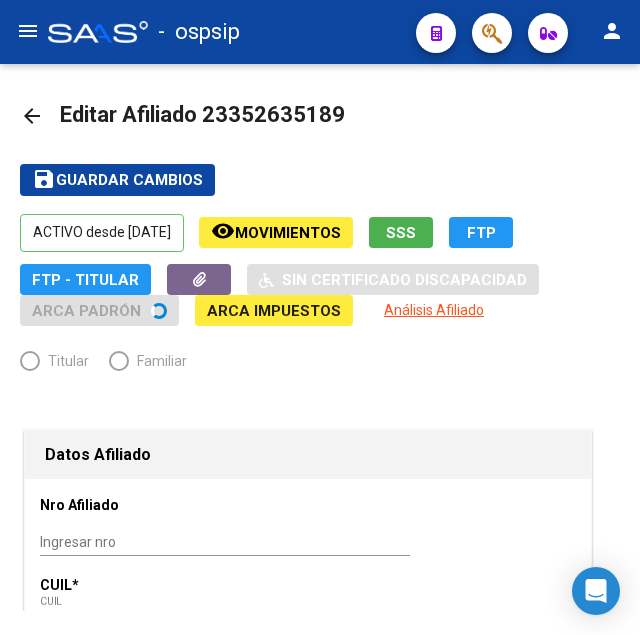 radio on "true" 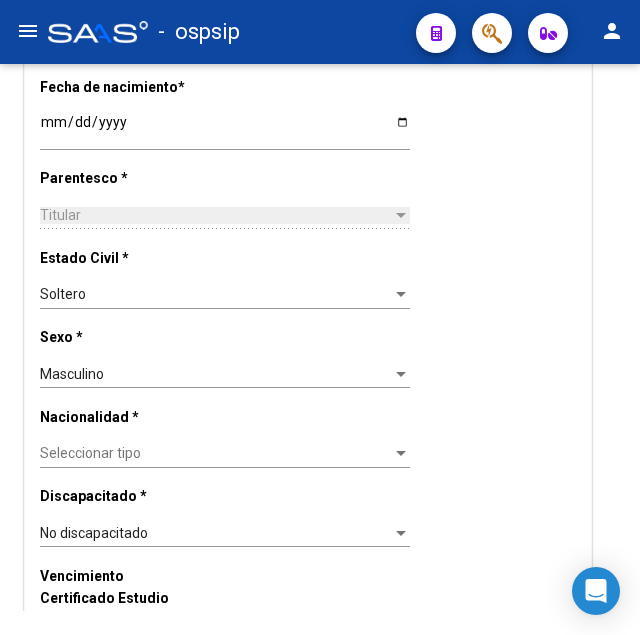 scroll, scrollTop: 918, scrollLeft: 0, axis: vertical 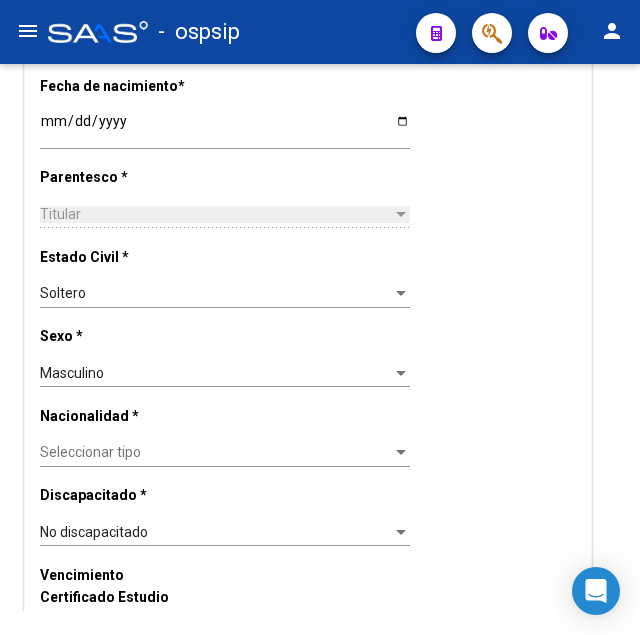 click on "Seleccionar tipo Seleccionar tipo" 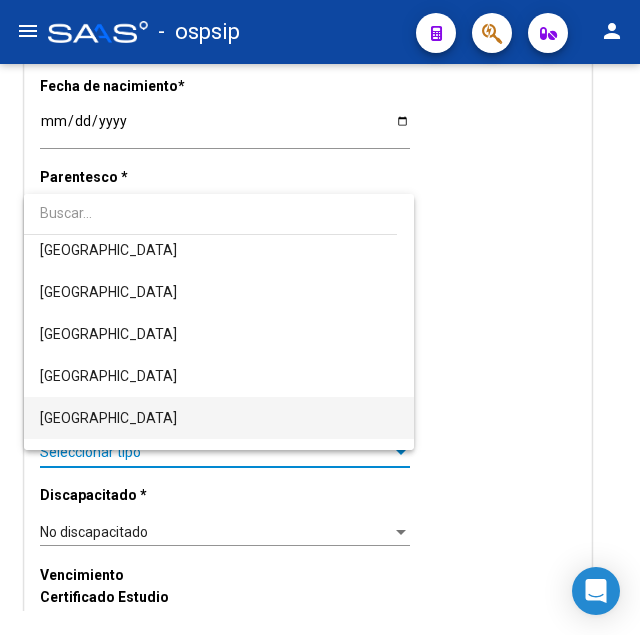 scroll, scrollTop: 204, scrollLeft: 0, axis: vertical 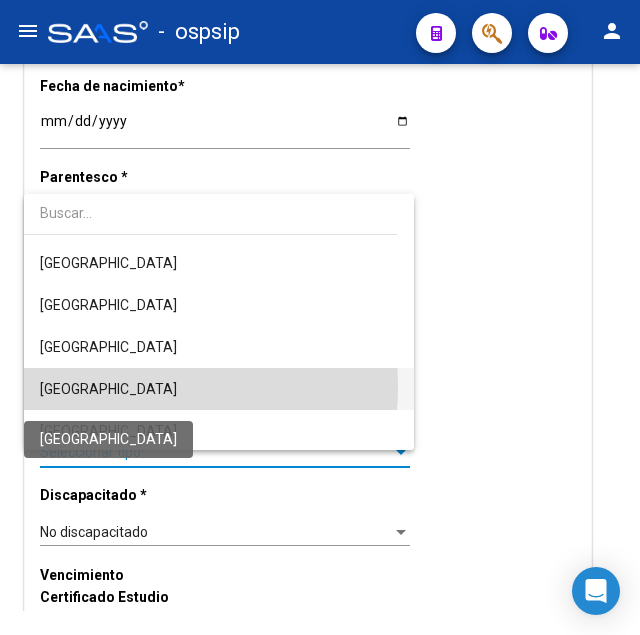 click on "[GEOGRAPHIC_DATA]" at bounding box center (108, 389) 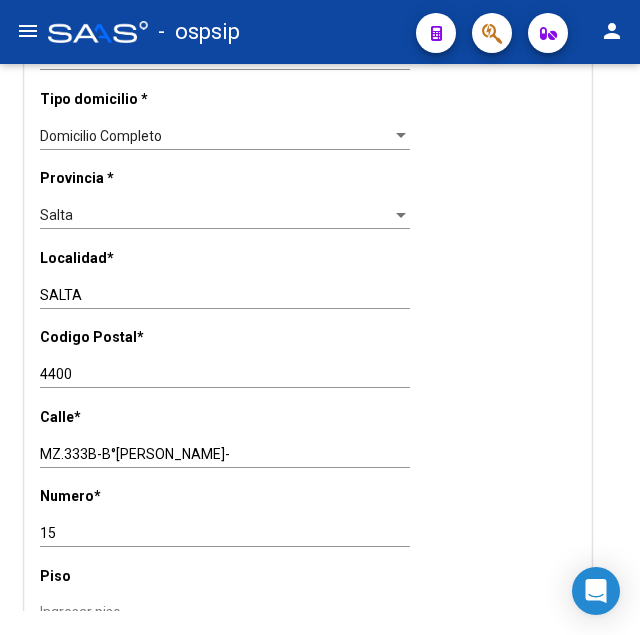 scroll, scrollTop: 1530, scrollLeft: 0, axis: vertical 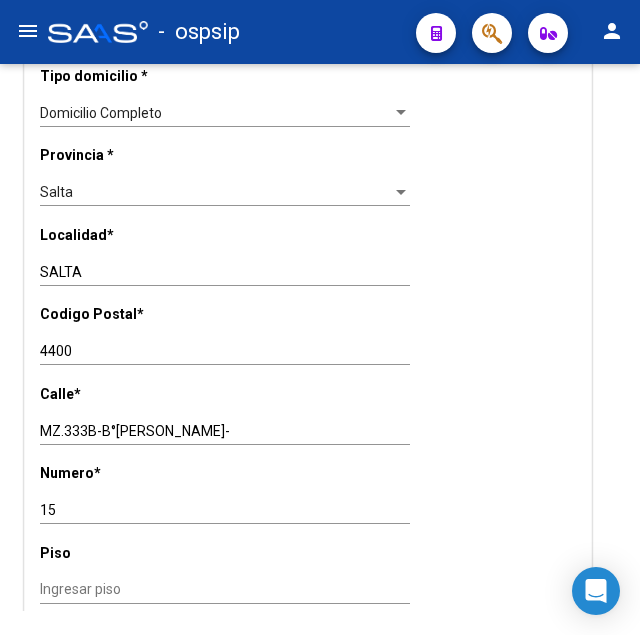 drag, startPoint x: 39, startPoint y: 403, endPoint x: 141, endPoint y: 401, distance: 102.01961 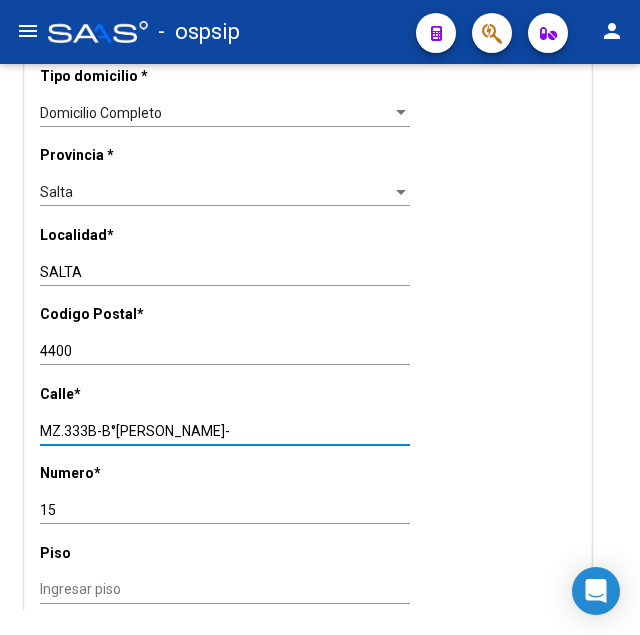drag, startPoint x: 40, startPoint y: 404, endPoint x: 208, endPoint y: 408, distance: 168.0476 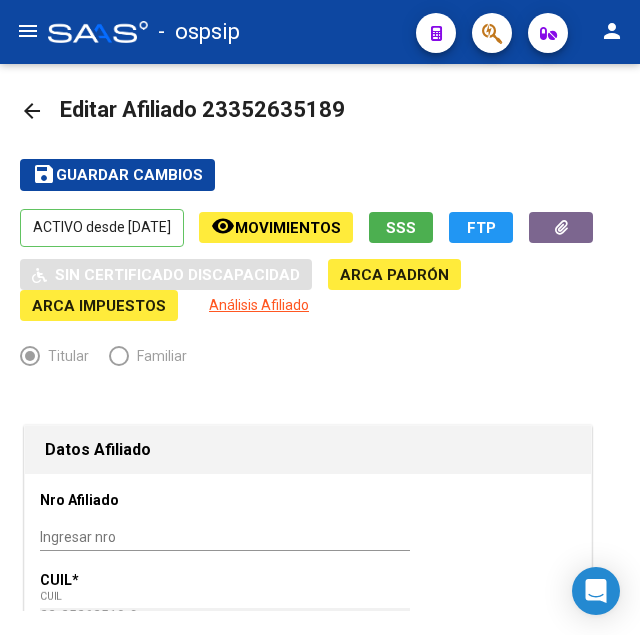 scroll, scrollTop: 0, scrollLeft: 0, axis: both 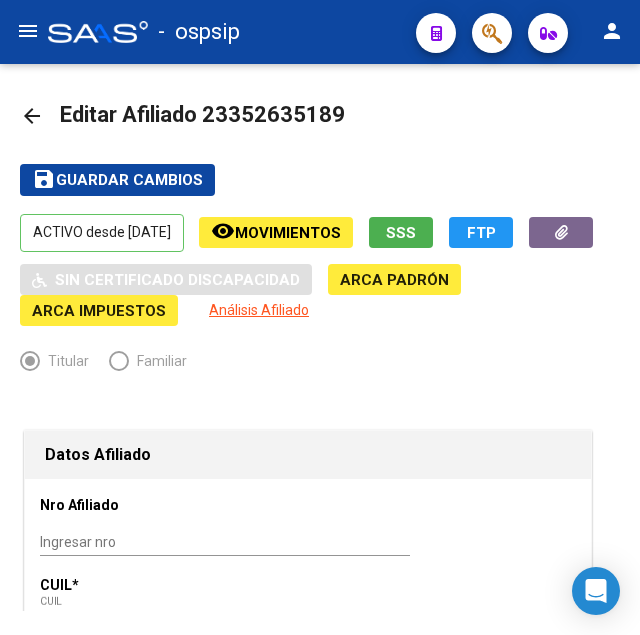 drag, startPoint x: 237, startPoint y: 114, endPoint x: 328, endPoint y: 113, distance: 91.00549 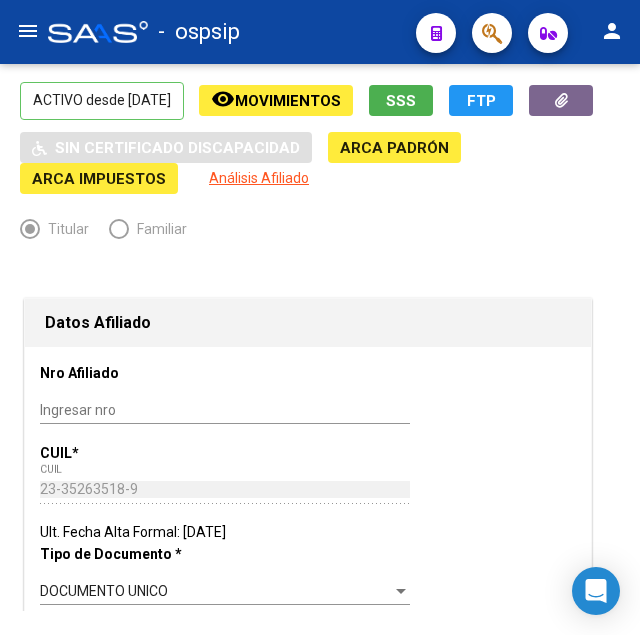 scroll, scrollTop: 0, scrollLeft: 0, axis: both 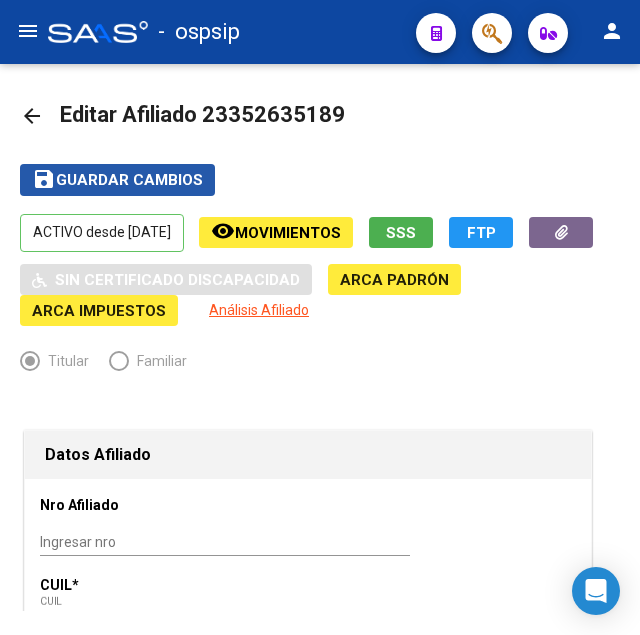 click on "Guardar cambios" 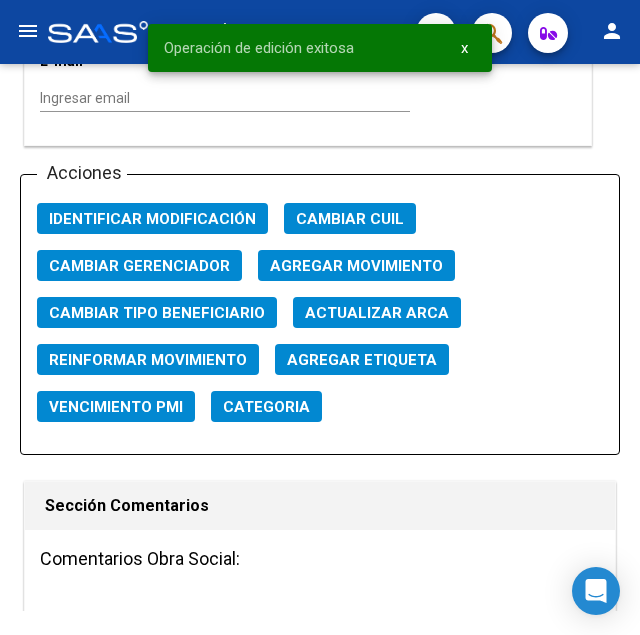 scroll, scrollTop: 2448, scrollLeft: 0, axis: vertical 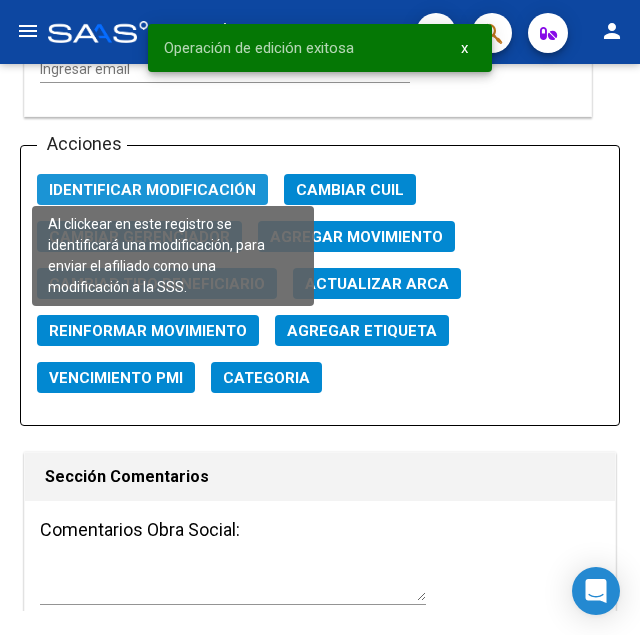 click on "Identificar Modificación" 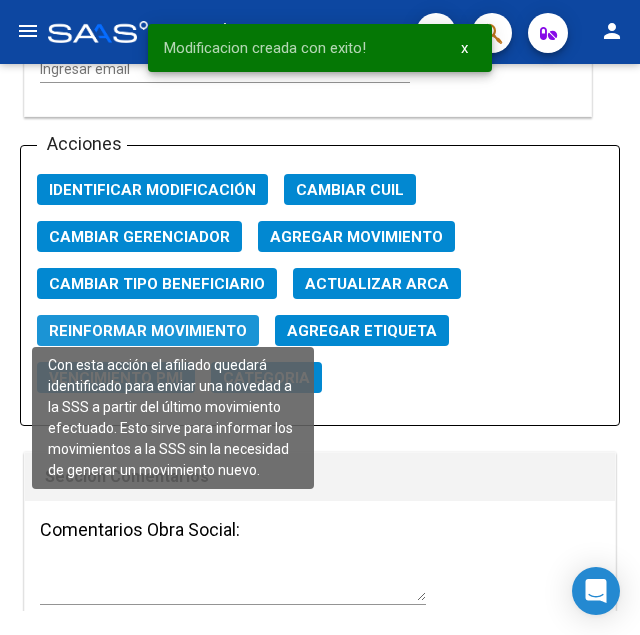 click on "Reinformar Movimiento" 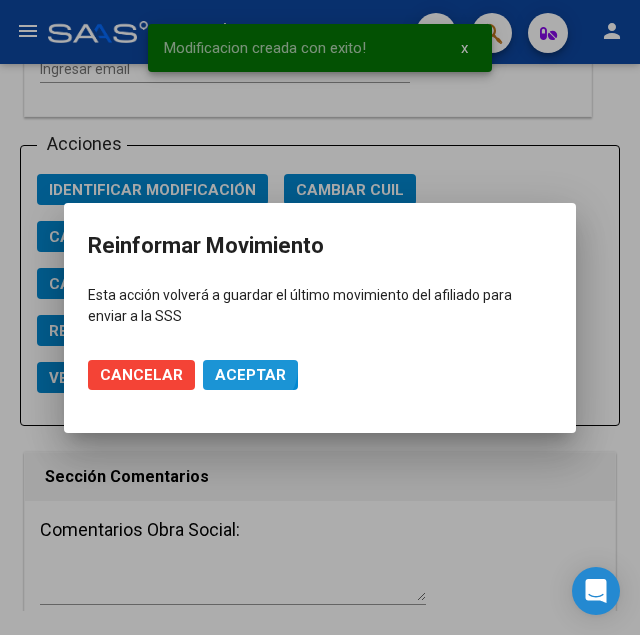click on "Aceptar" at bounding box center [250, 375] 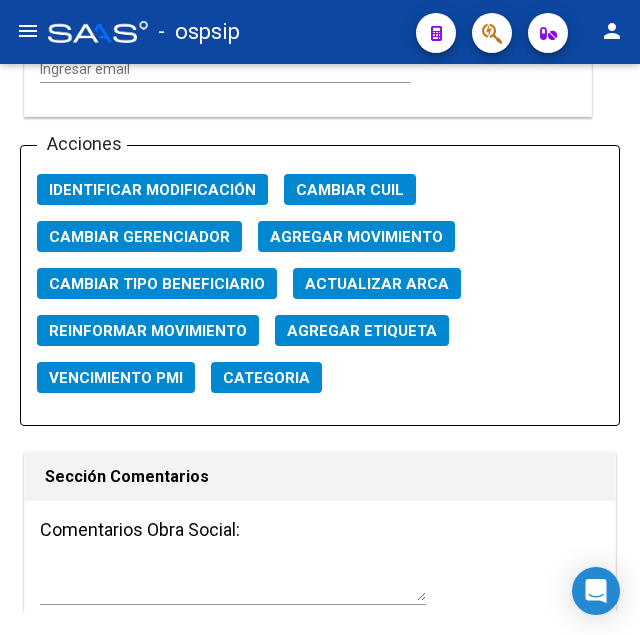 scroll, scrollTop: 2754, scrollLeft: 0, axis: vertical 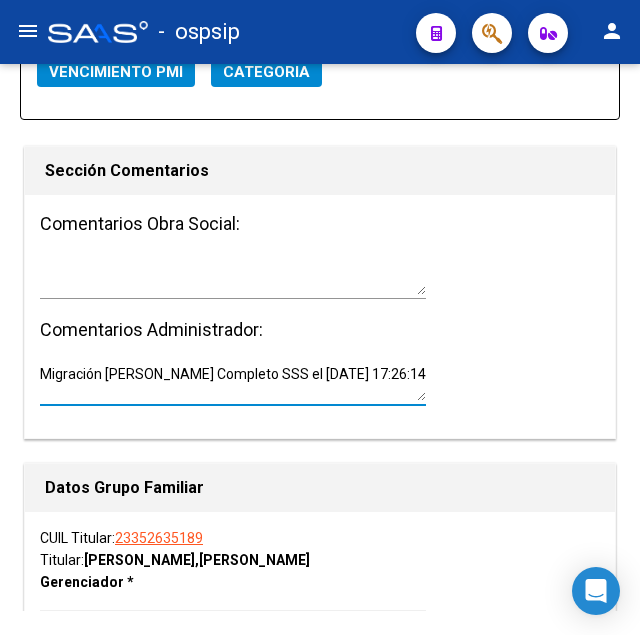 drag, startPoint x: 399, startPoint y: 350, endPoint x: -10, endPoint y: 358, distance: 409.07825 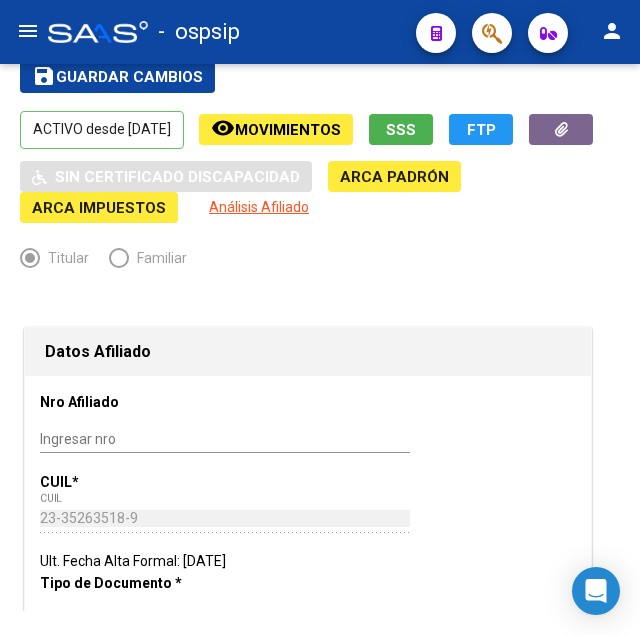 scroll, scrollTop: 0, scrollLeft: 0, axis: both 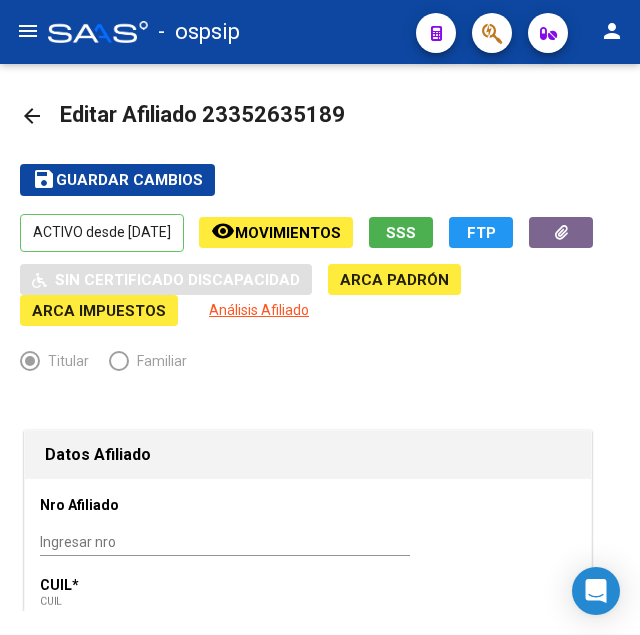 type 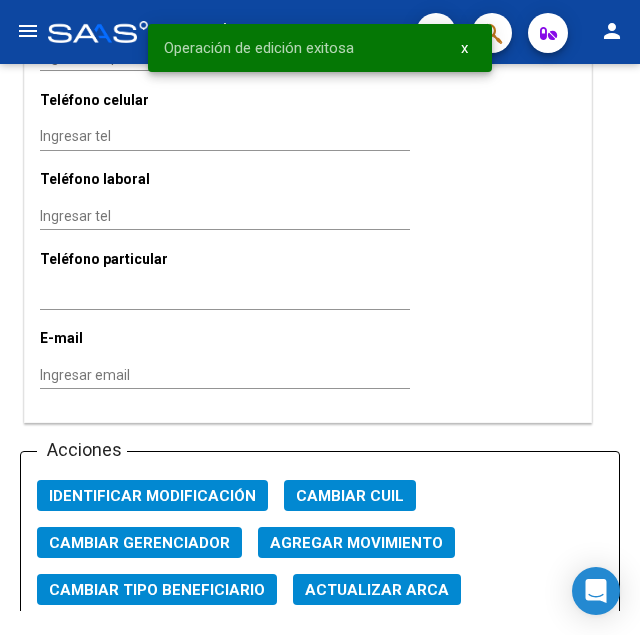 scroll, scrollTop: 2448, scrollLeft: 0, axis: vertical 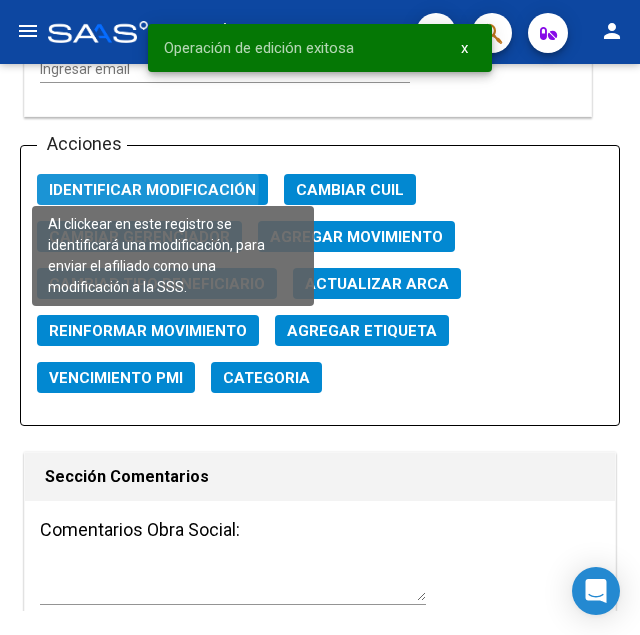 click on "Identificar Modificación" 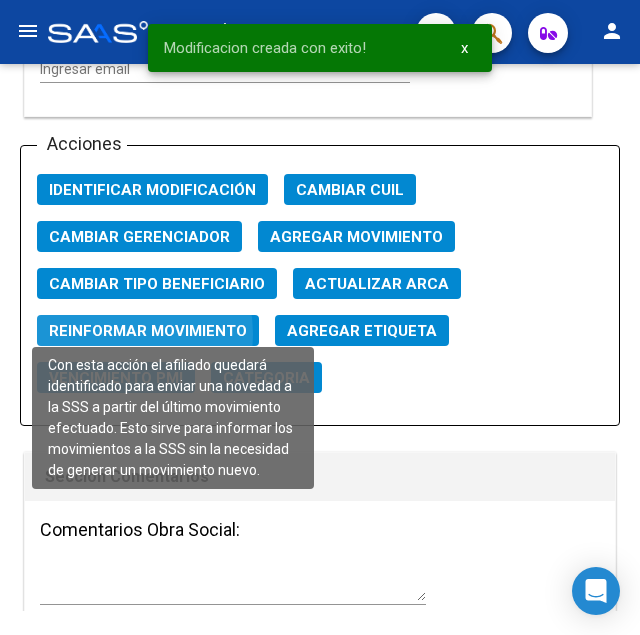 click on "Reinformar Movimiento" 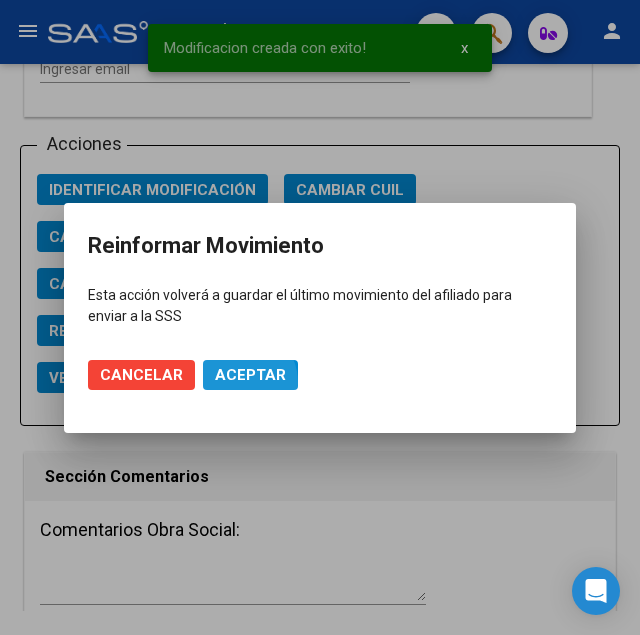 click on "Aceptar" at bounding box center [250, 375] 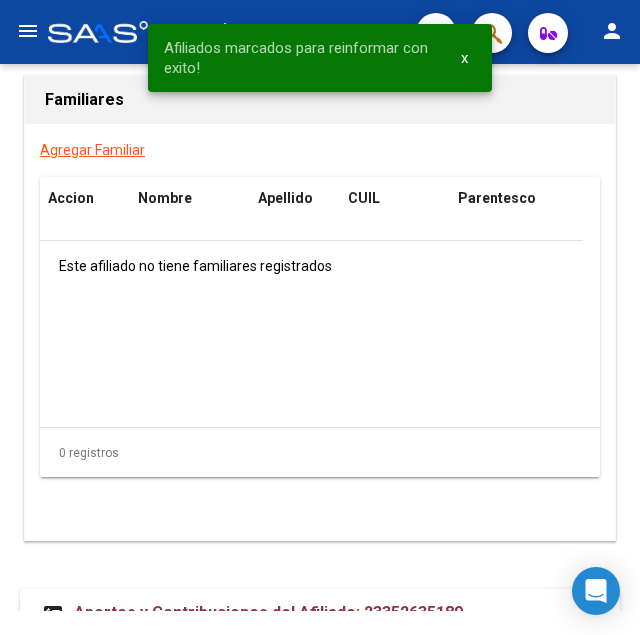 scroll, scrollTop: 3785, scrollLeft: 0, axis: vertical 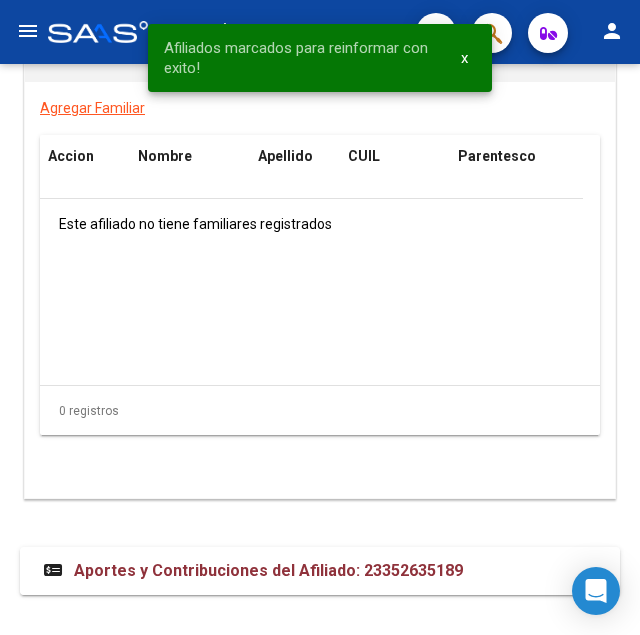 click on "Aportes y Contribuciones del Afiliado: 23352635189" at bounding box center [268, 570] 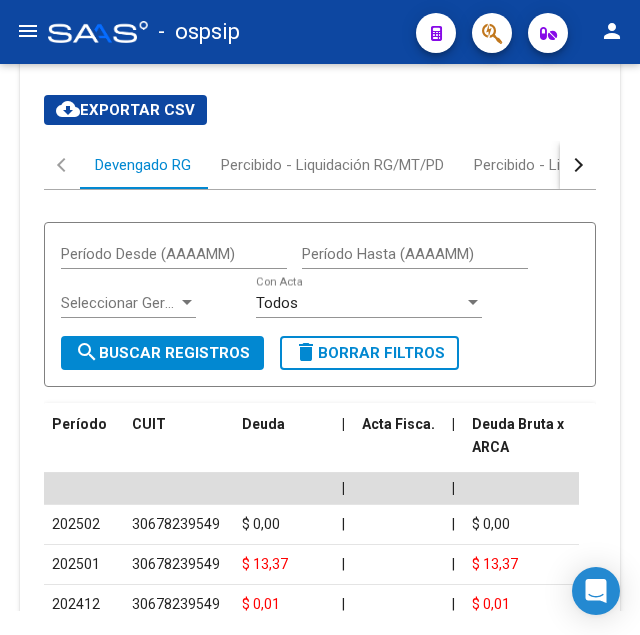 scroll, scrollTop: 4253, scrollLeft: 0, axis: vertical 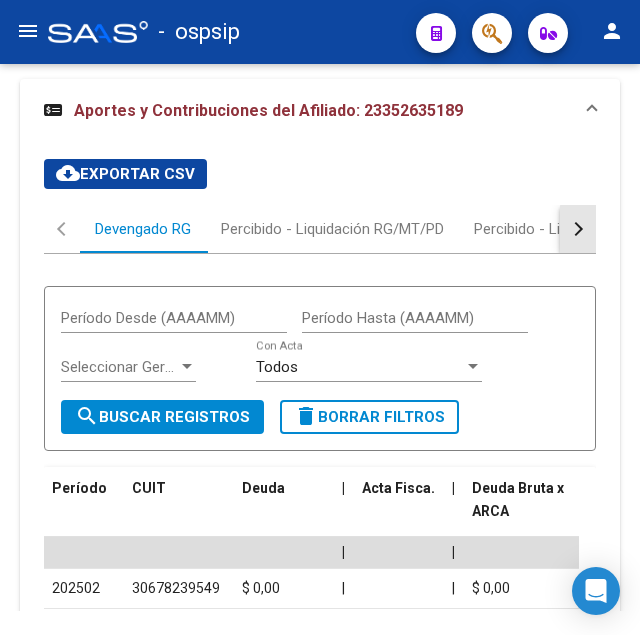 click at bounding box center (578, 229) 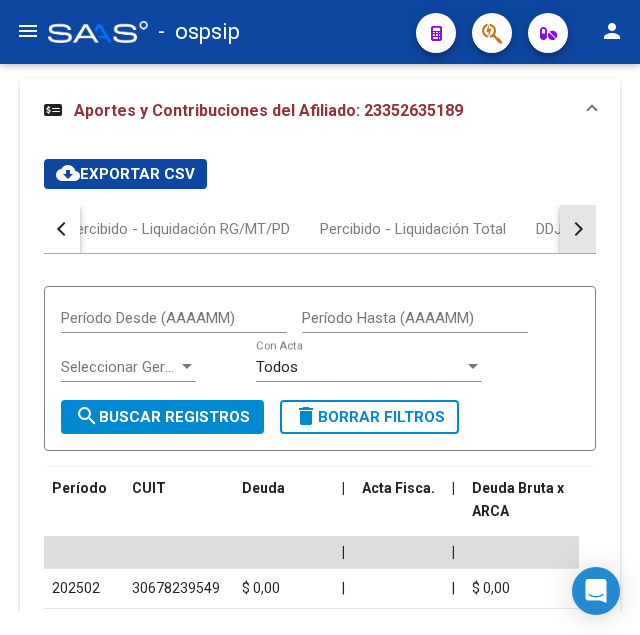 click at bounding box center (578, 229) 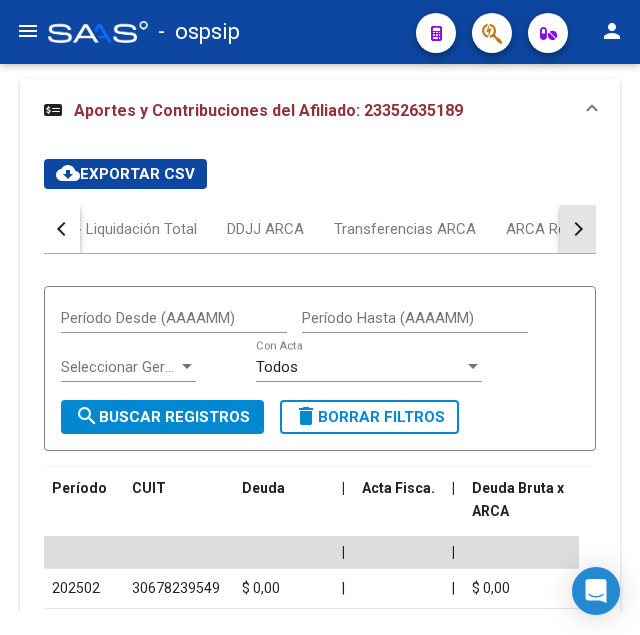 click at bounding box center [578, 229] 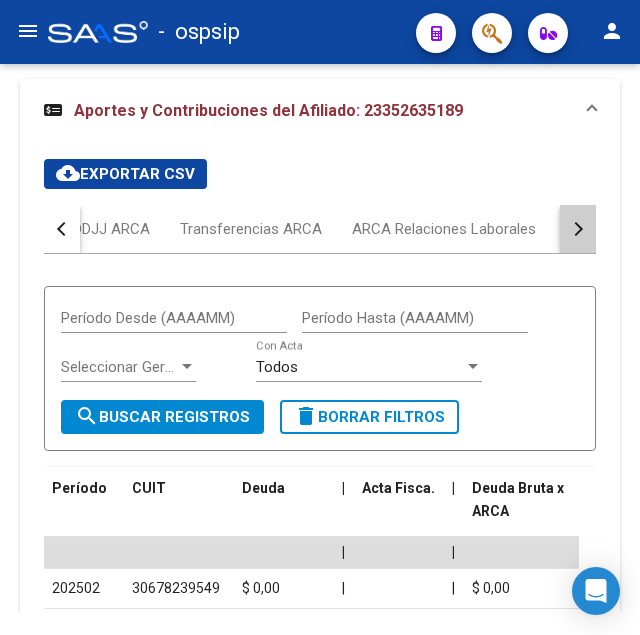 click at bounding box center [578, 229] 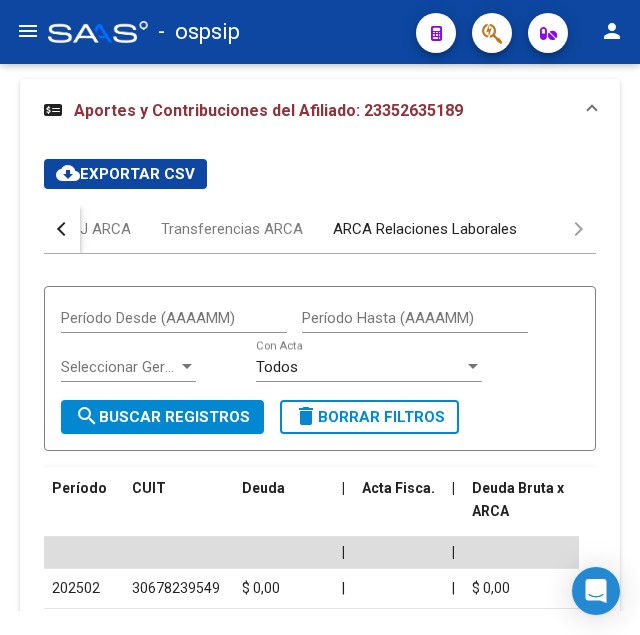 click on "ARCA Relaciones Laborales" at bounding box center (425, 229) 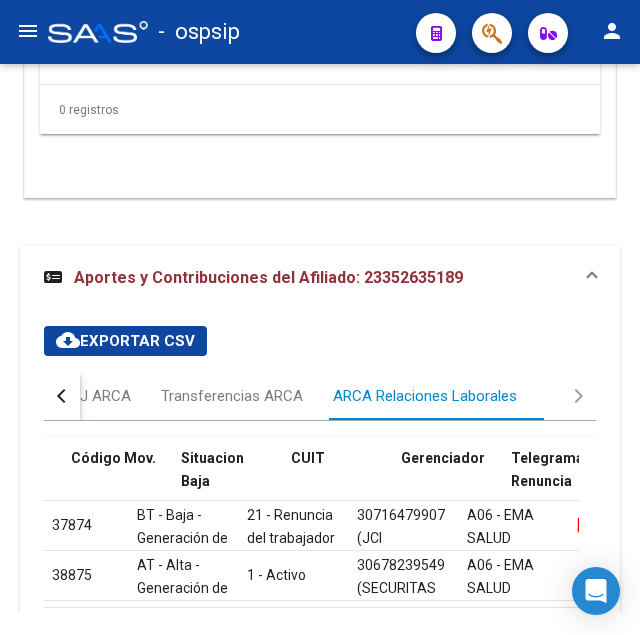 scroll, scrollTop: 4230, scrollLeft: 0, axis: vertical 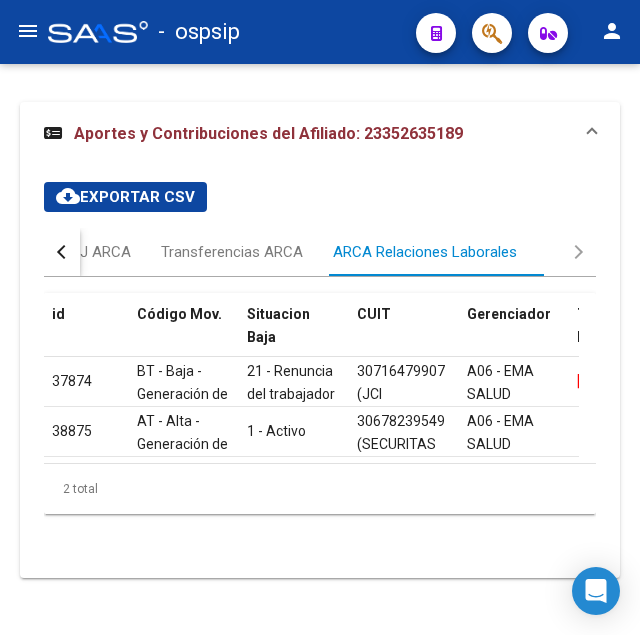 click at bounding box center (62, 252) 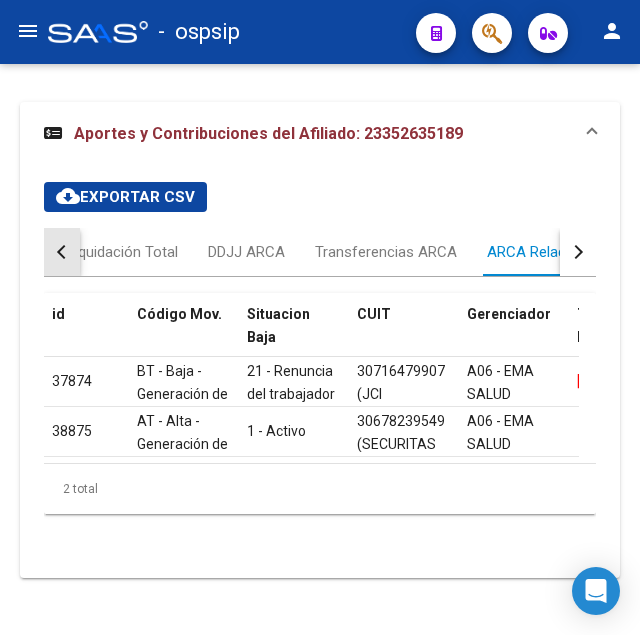 click at bounding box center [62, 252] 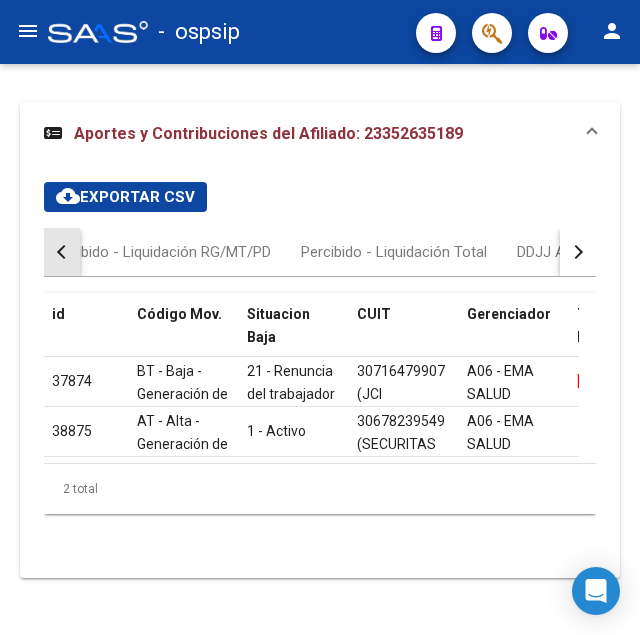 click at bounding box center [62, 252] 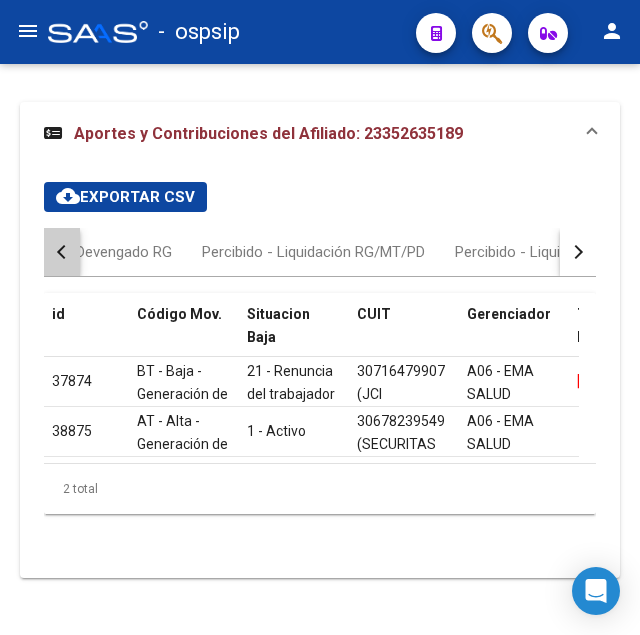 click at bounding box center [62, 252] 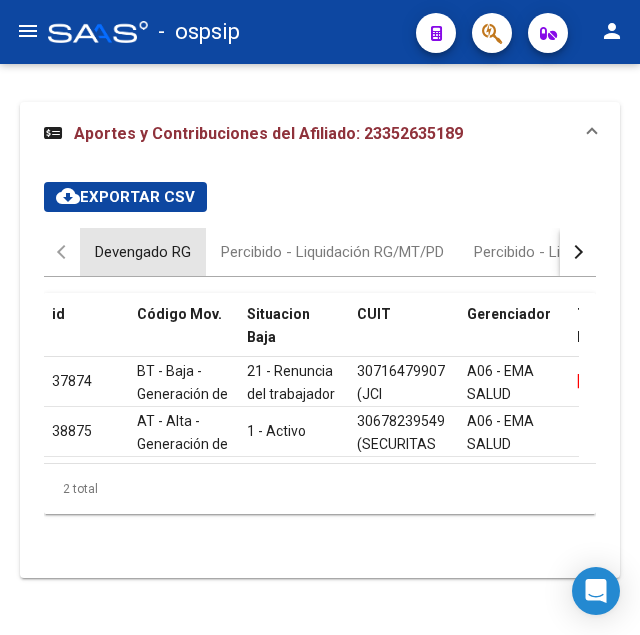 click on "Devengado RG" at bounding box center (143, 252) 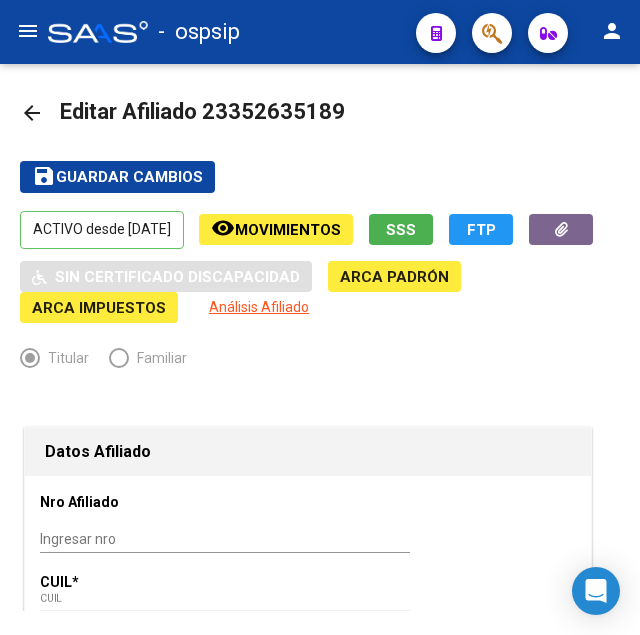 scroll, scrollTop: 0, scrollLeft: 0, axis: both 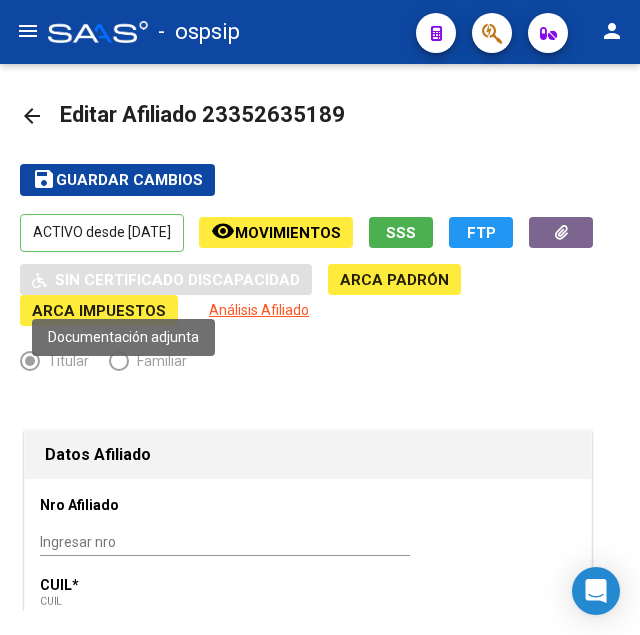 click 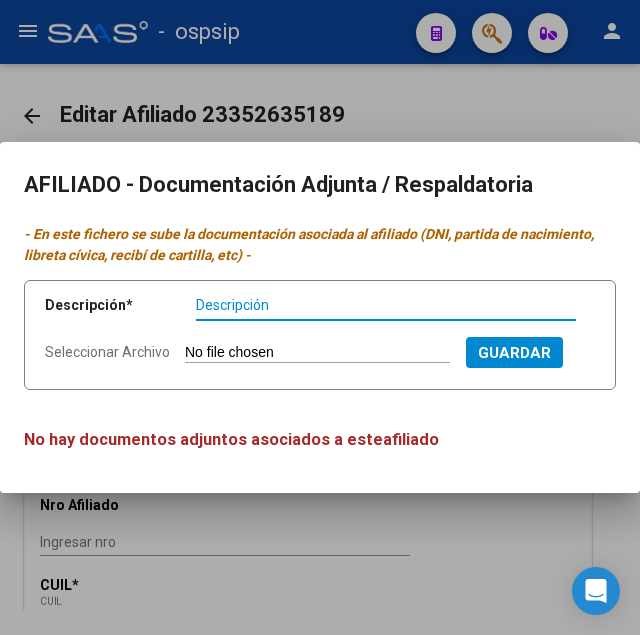 click at bounding box center (320, 317) 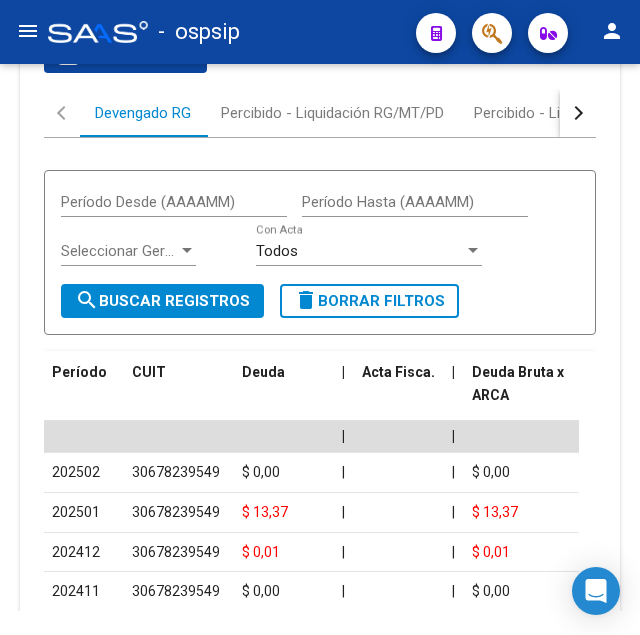 scroll, scrollTop: 4284, scrollLeft: 0, axis: vertical 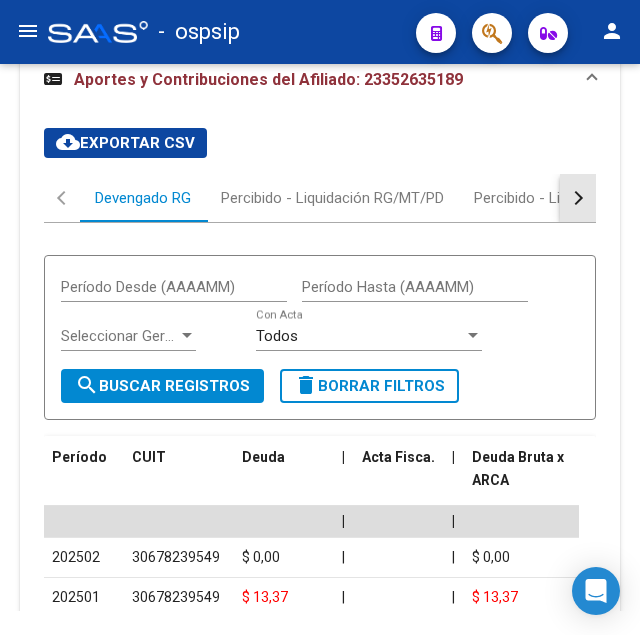 click at bounding box center (576, 198) 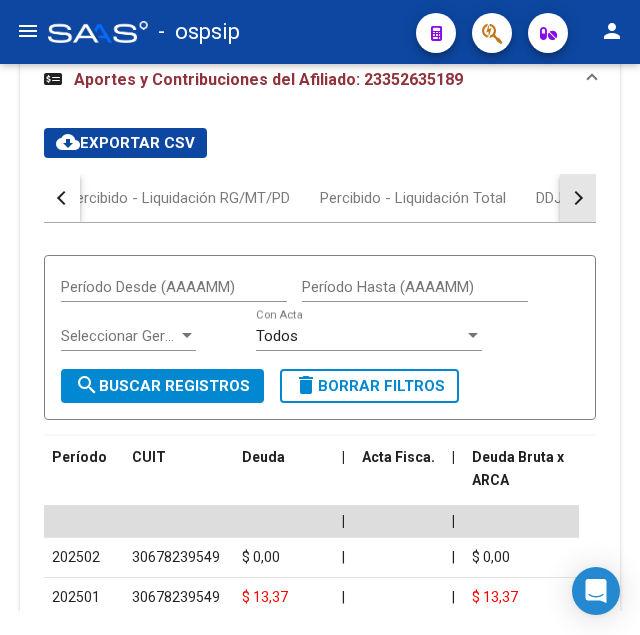 click at bounding box center (576, 198) 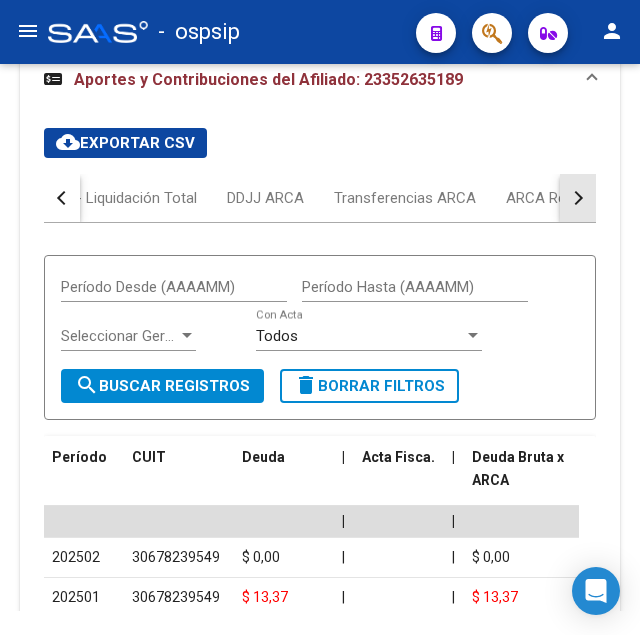 click at bounding box center (576, 198) 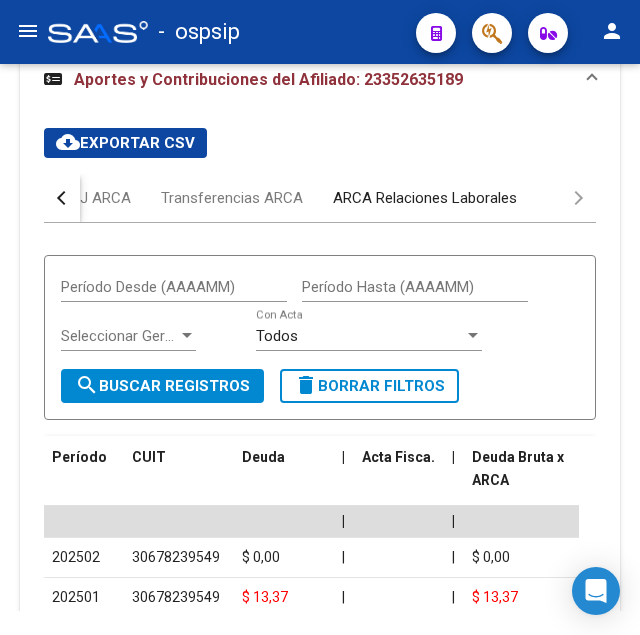 click on "ARCA Relaciones Laborales" at bounding box center (425, 198) 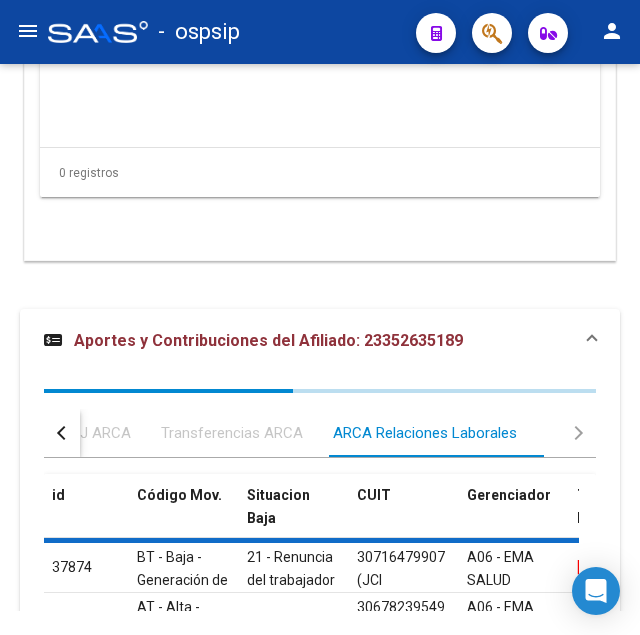 scroll, scrollTop: 4209, scrollLeft: 0, axis: vertical 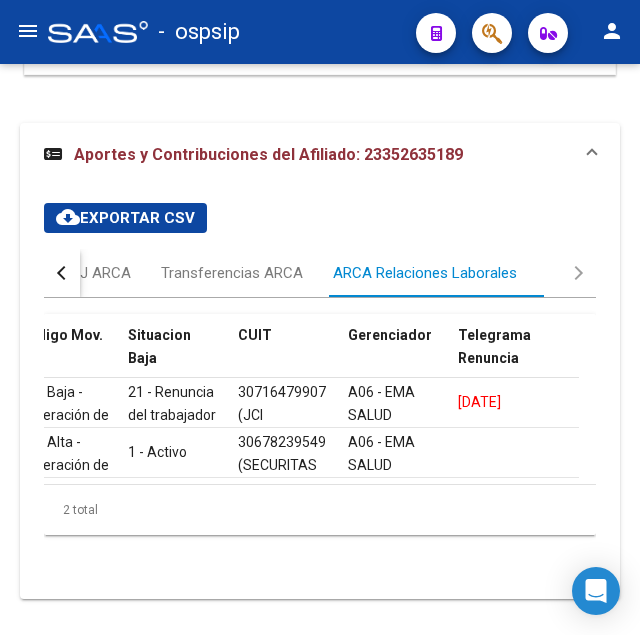 click at bounding box center [62, 273] 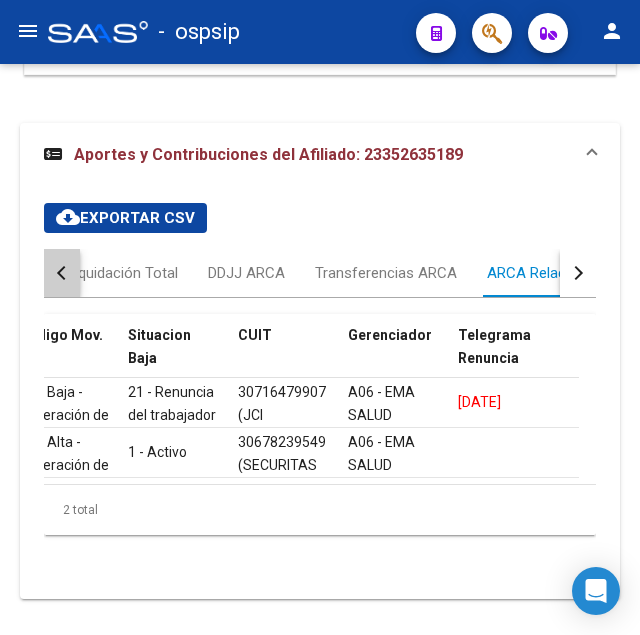 click at bounding box center [62, 273] 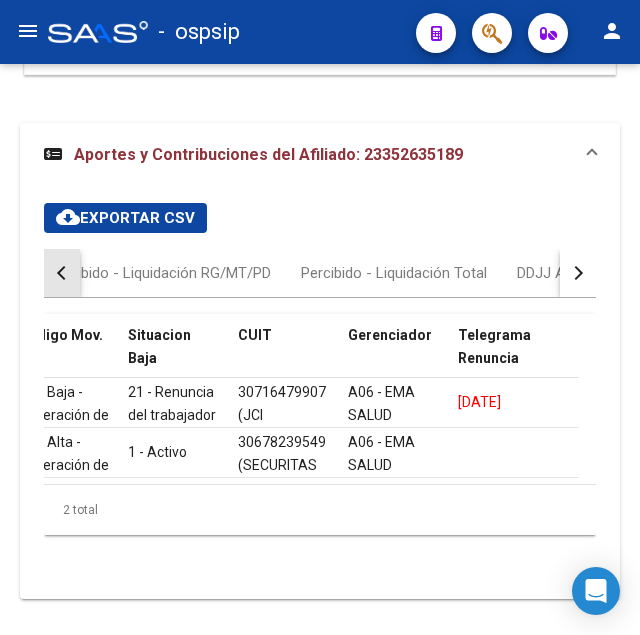 click at bounding box center (62, 273) 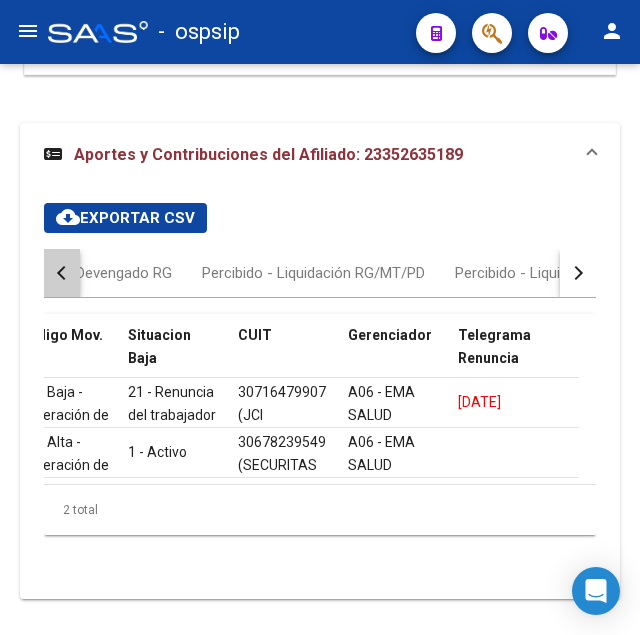 click at bounding box center (62, 273) 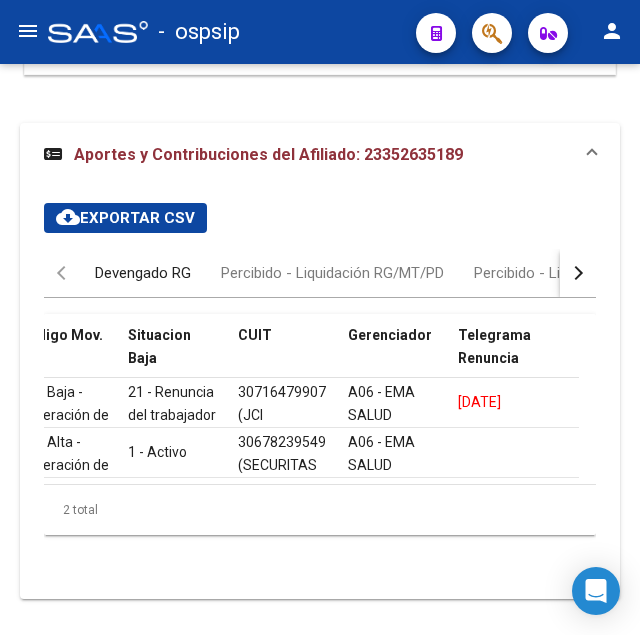 click on "Devengado RG" at bounding box center (143, 273) 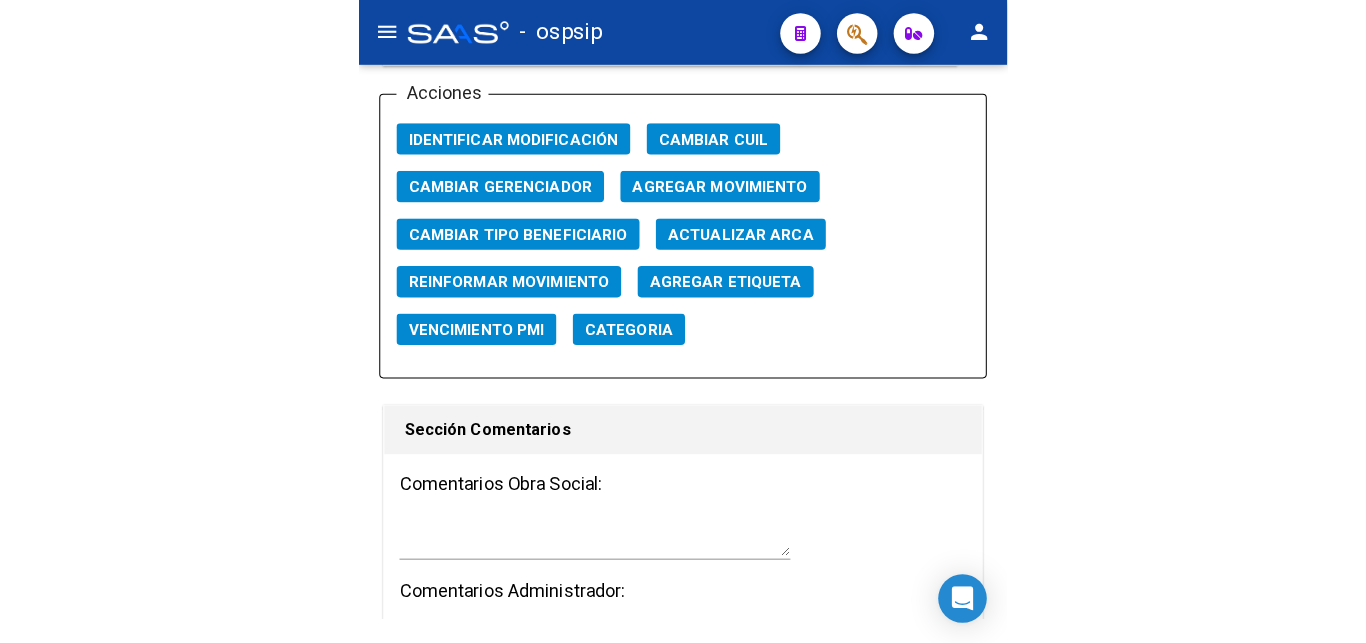 scroll, scrollTop: 2398, scrollLeft: 0, axis: vertical 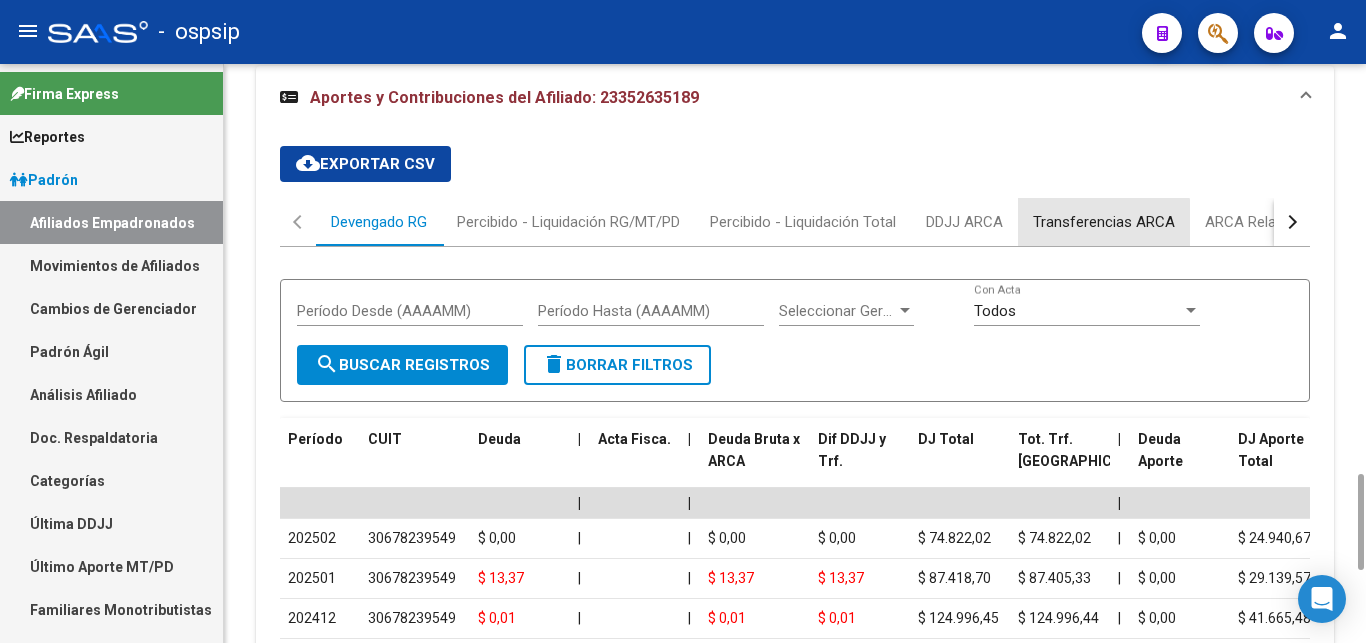 click on "Transferencias ARCA" at bounding box center (1104, 222) 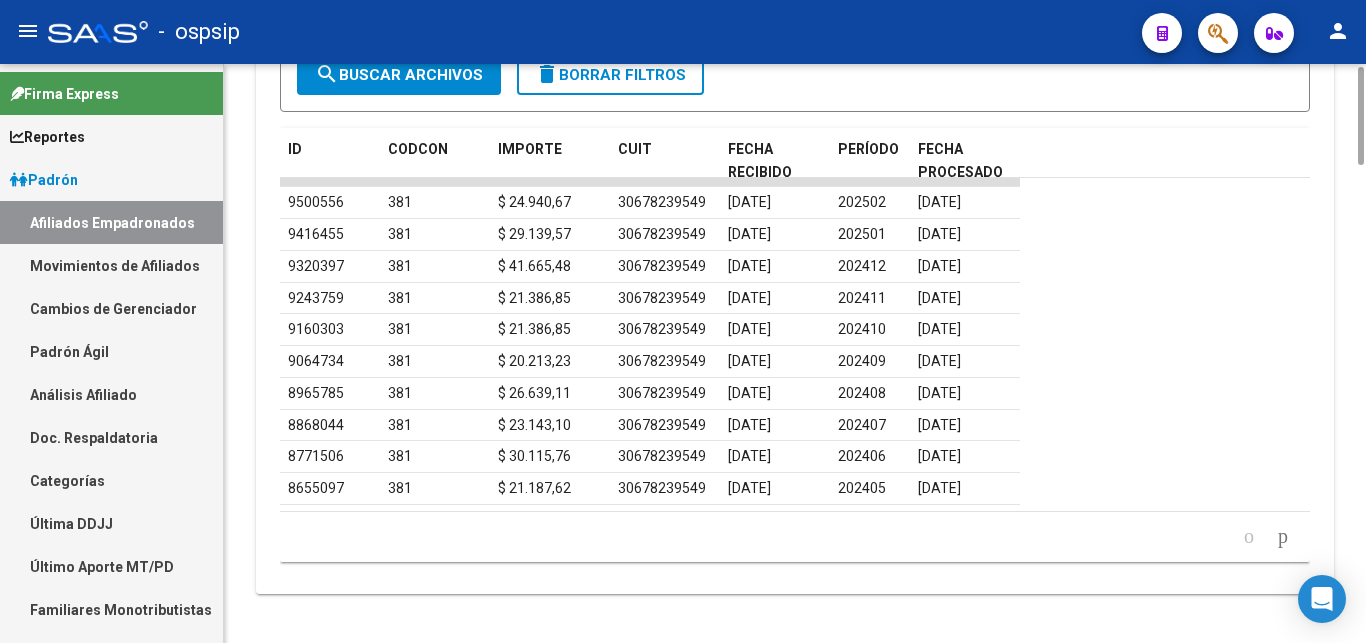 scroll, scrollTop: 2418, scrollLeft: 0, axis: vertical 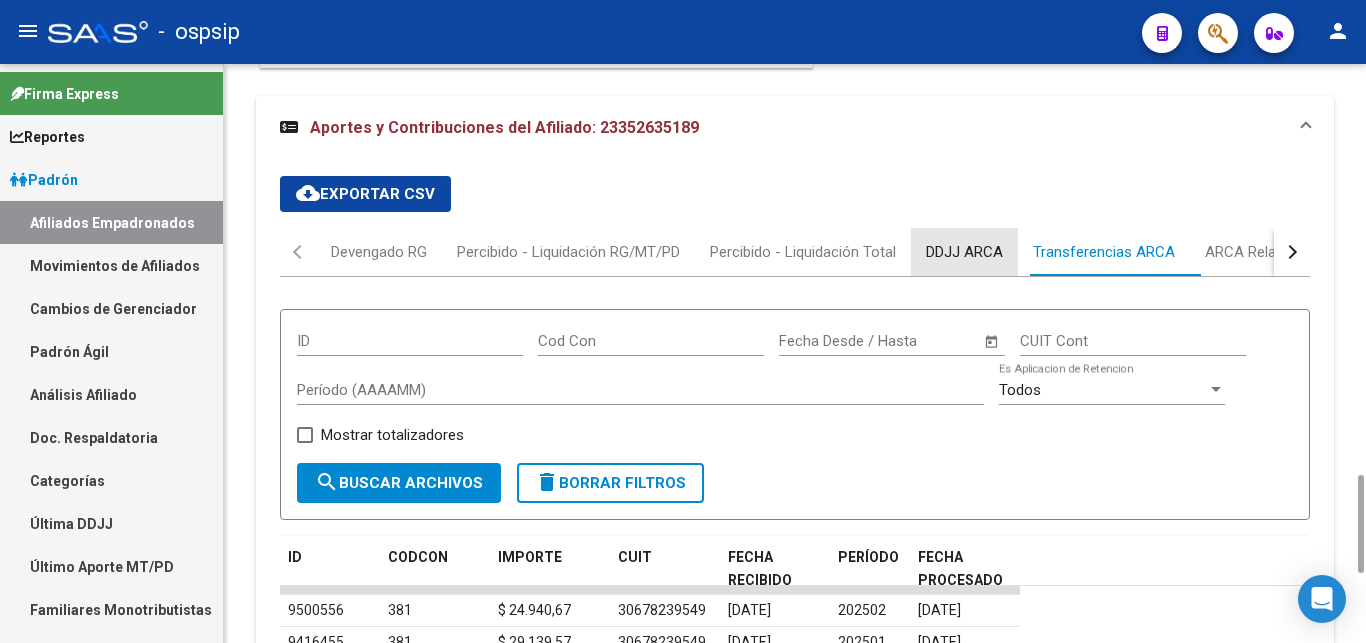 click on "DDJJ ARCA" at bounding box center (964, 252) 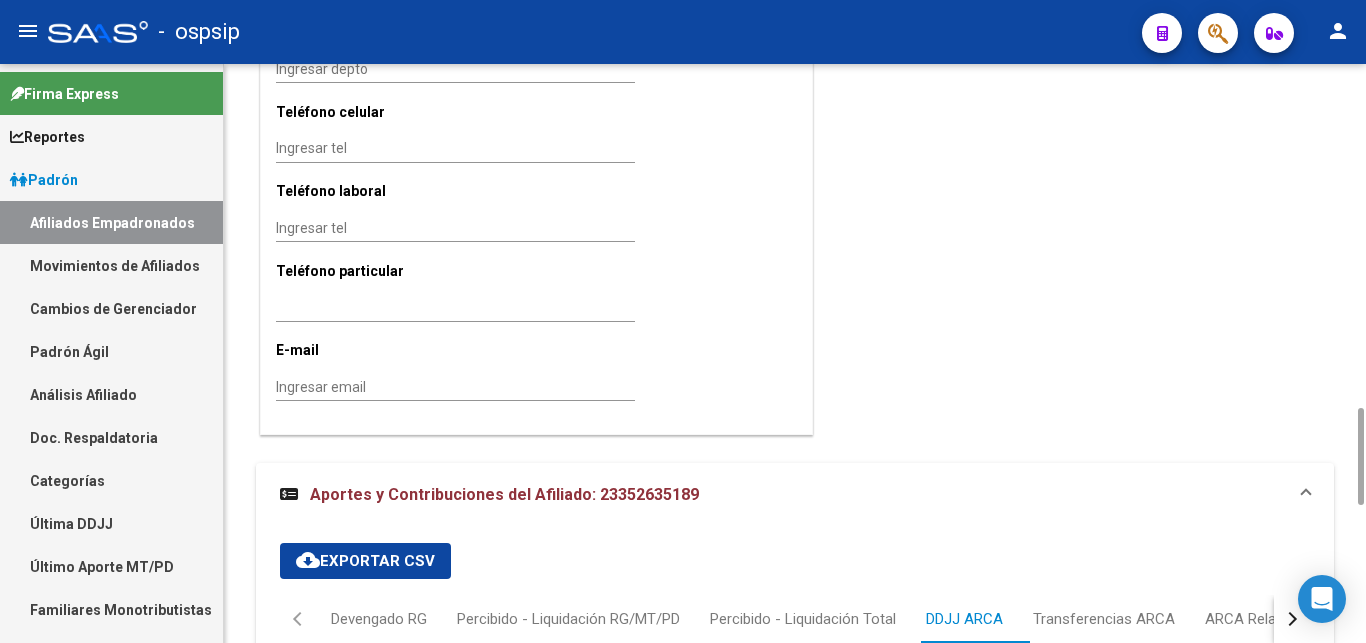 scroll, scrollTop: 2459, scrollLeft: 0, axis: vertical 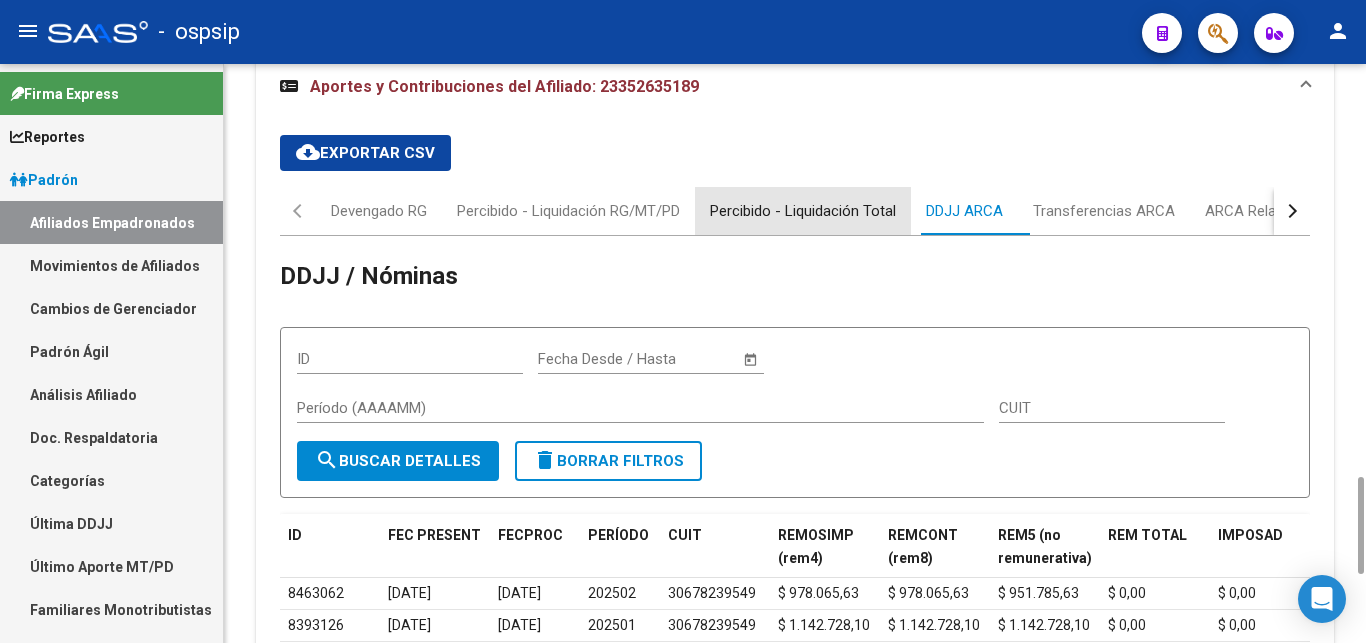 click on "Percibido - Liquidación Total" at bounding box center (803, 211) 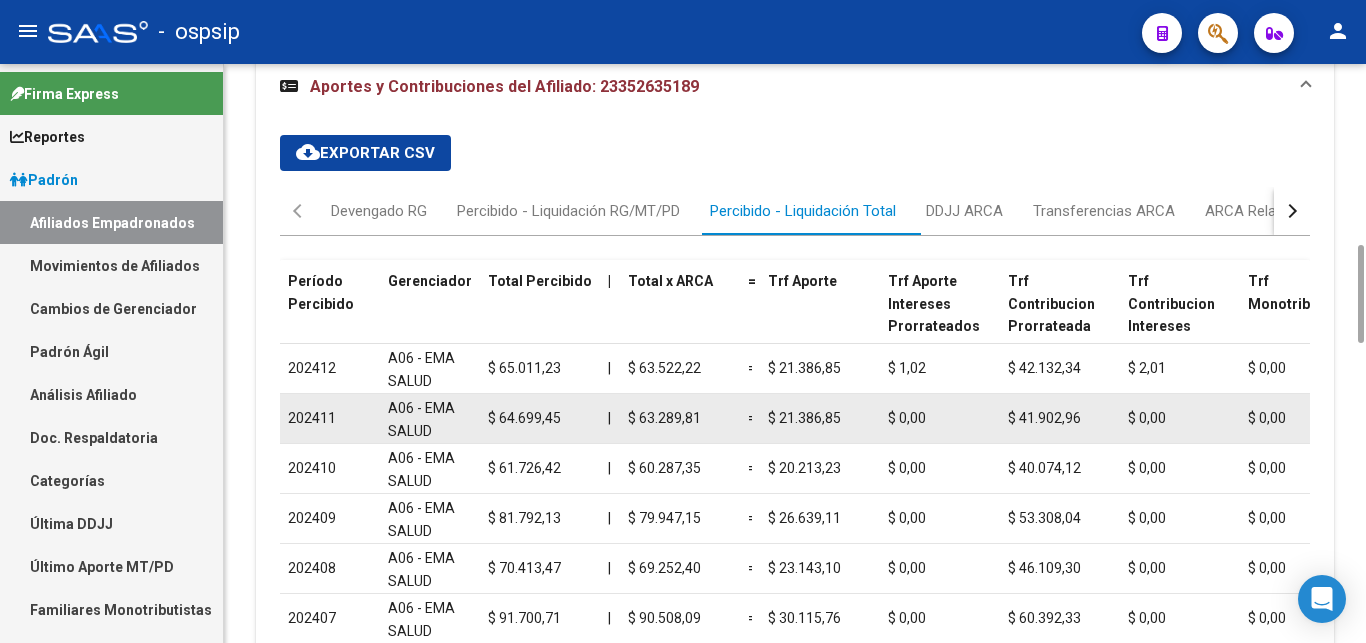 scroll, scrollTop: 2255, scrollLeft: 0, axis: vertical 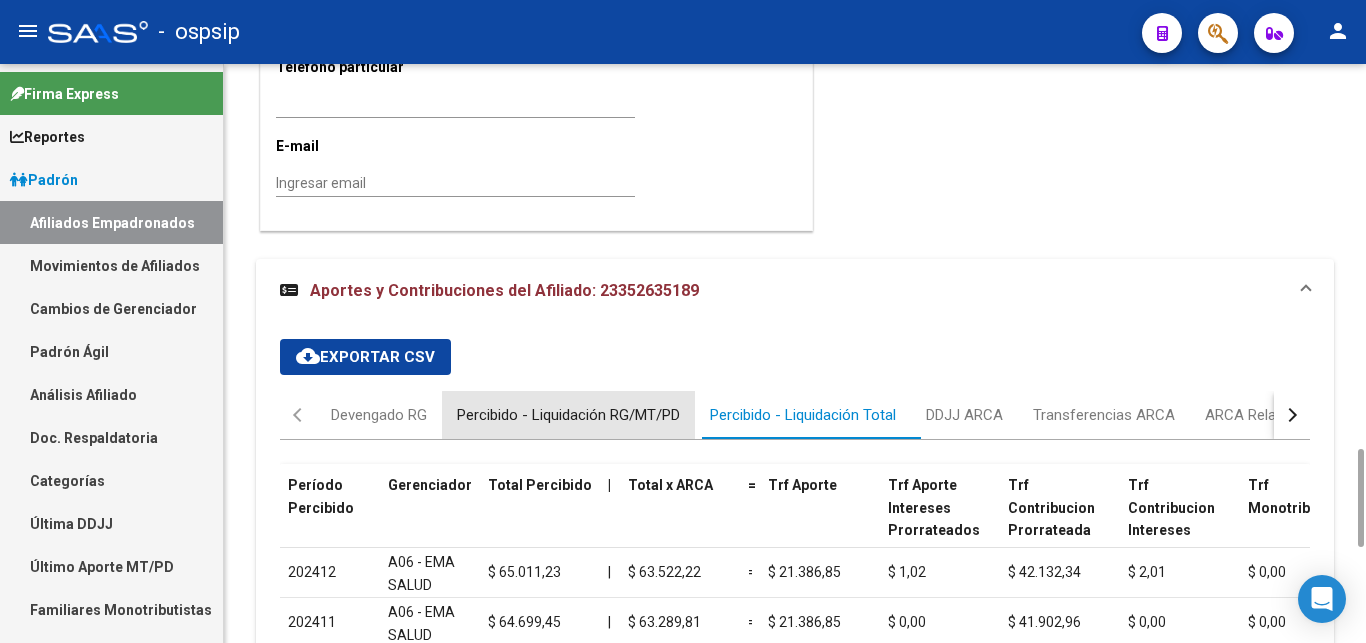 click on "Percibido - Liquidación RG/MT/PD" at bounding box center [568, 415] 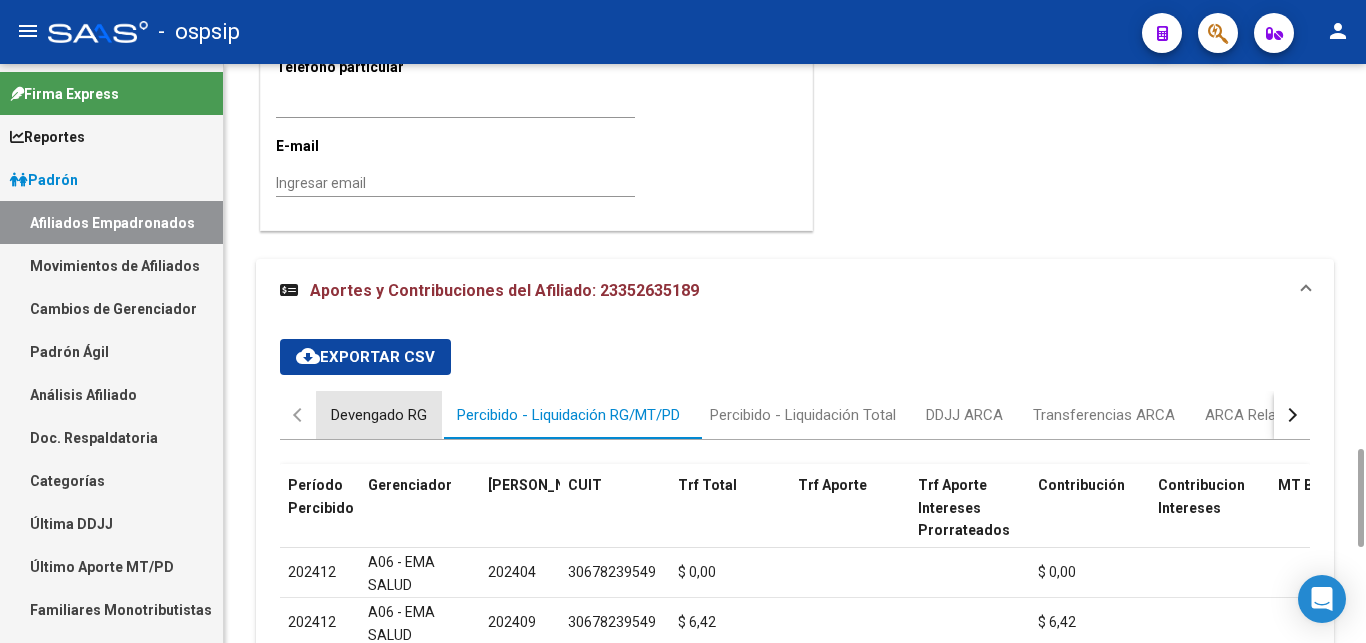 click on "Devengado RG" at bounding box center [379, 415] 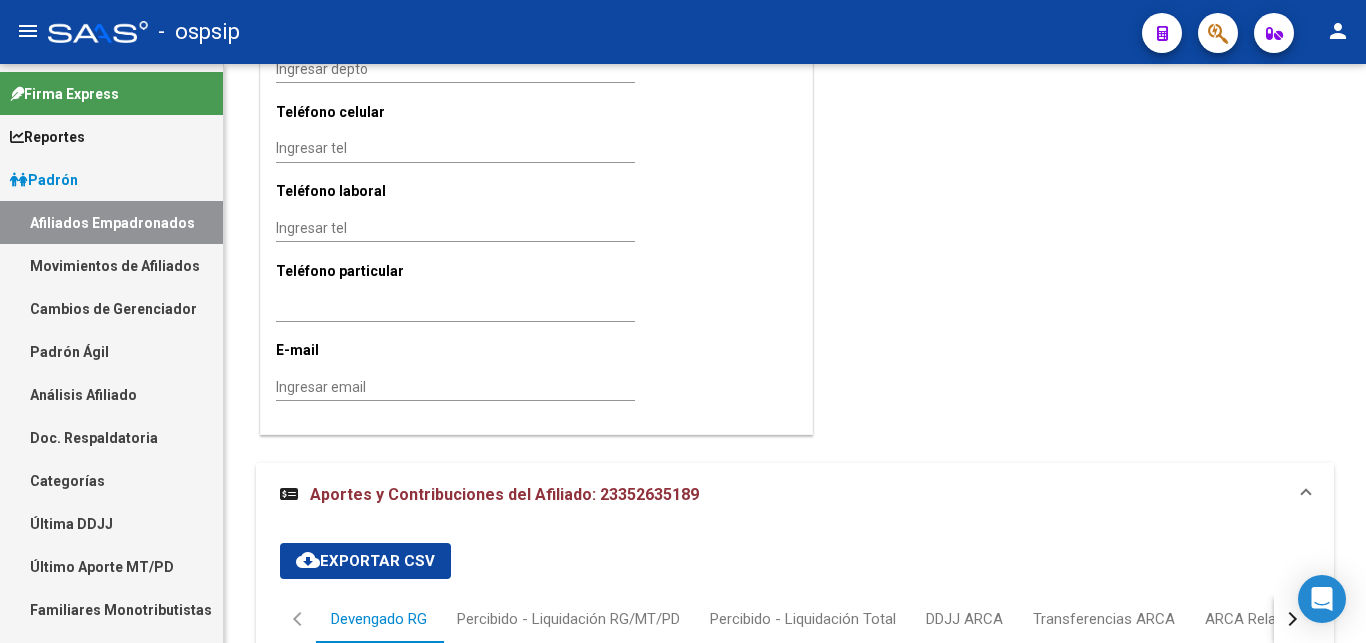 scroll, scrollTop: 2459, scrollLeft: 0, axis: vertical 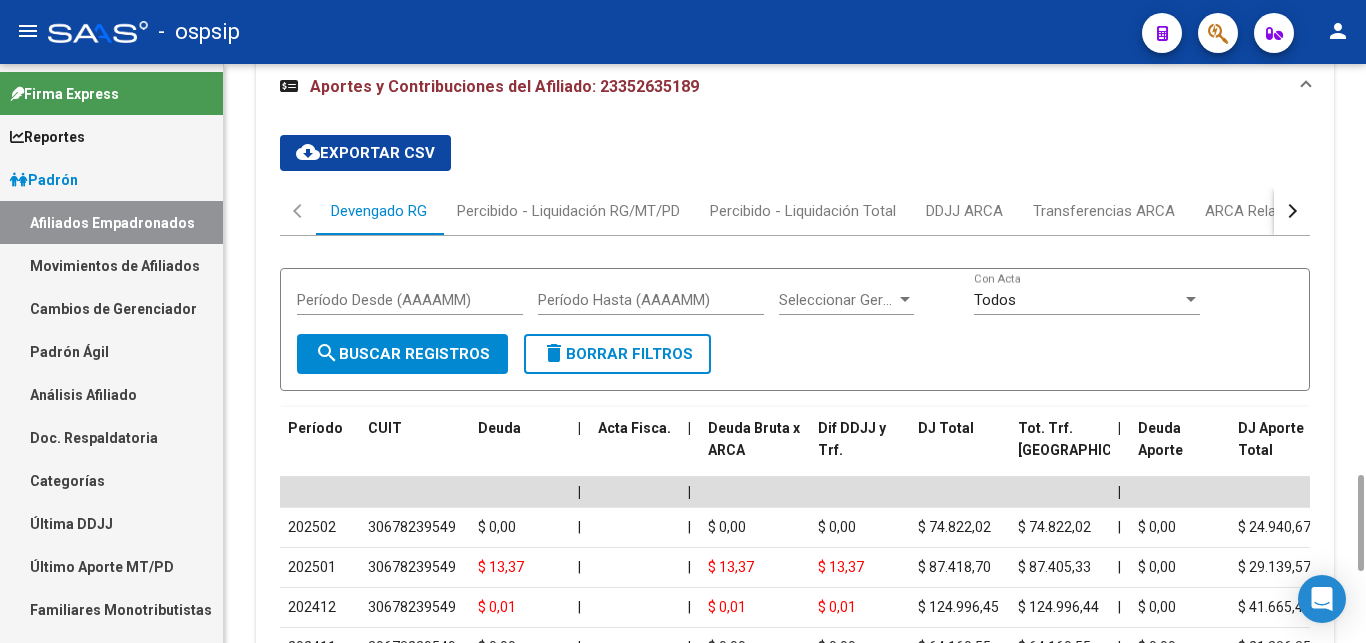click at bounding box center (1292, 211) 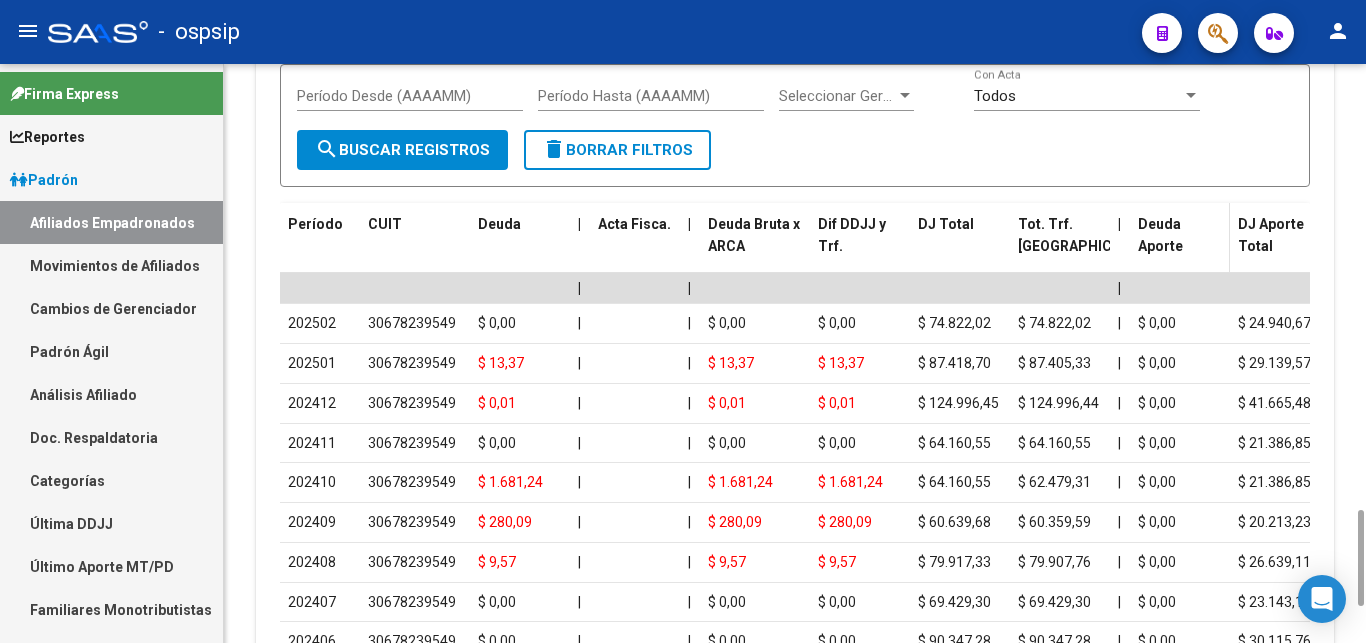 scroll, scrollTop: 2459, scrollLeft: 0, axis: vertical 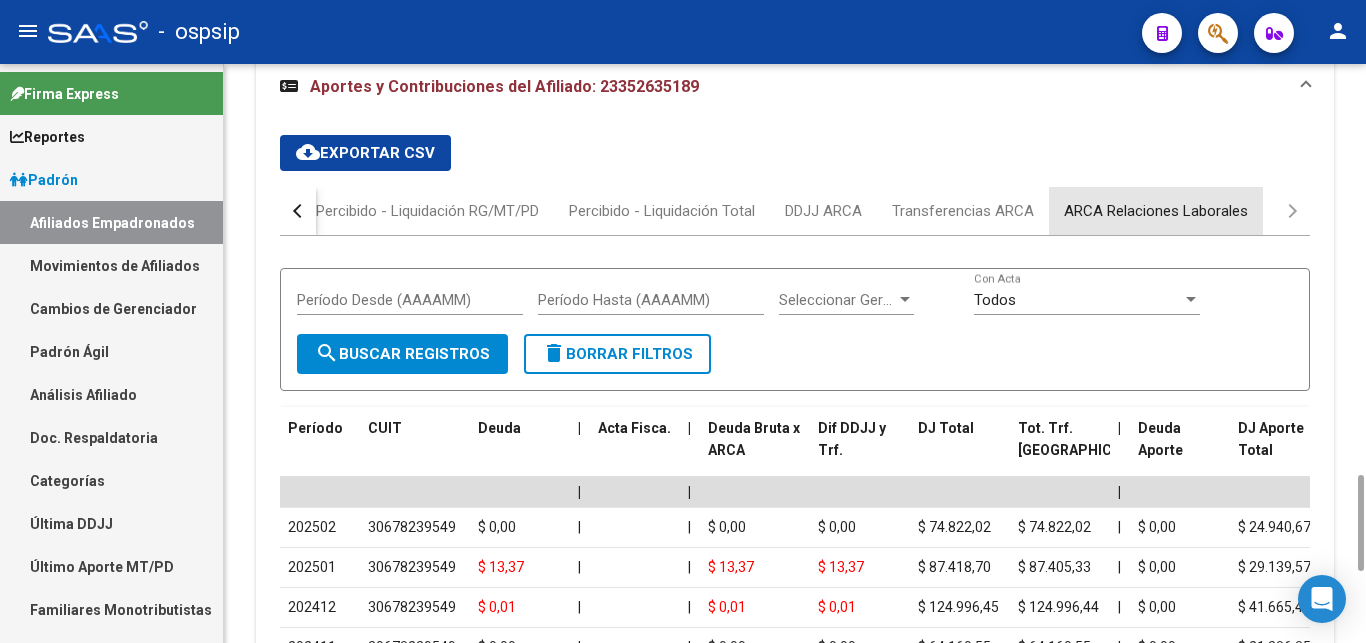 click on "ARCA Relaciones Laborales" at bounding box center (1156, 211) 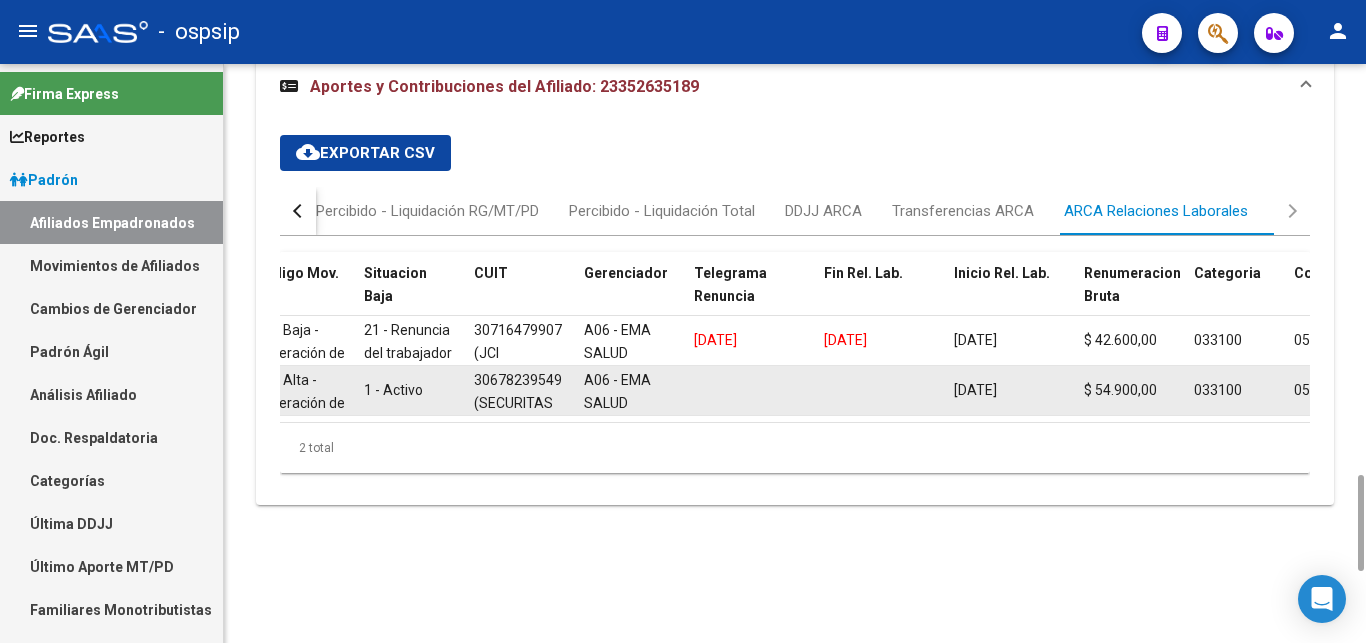 scroll, scrollTop: 0, scrollLeft: 119, axis: horizontal 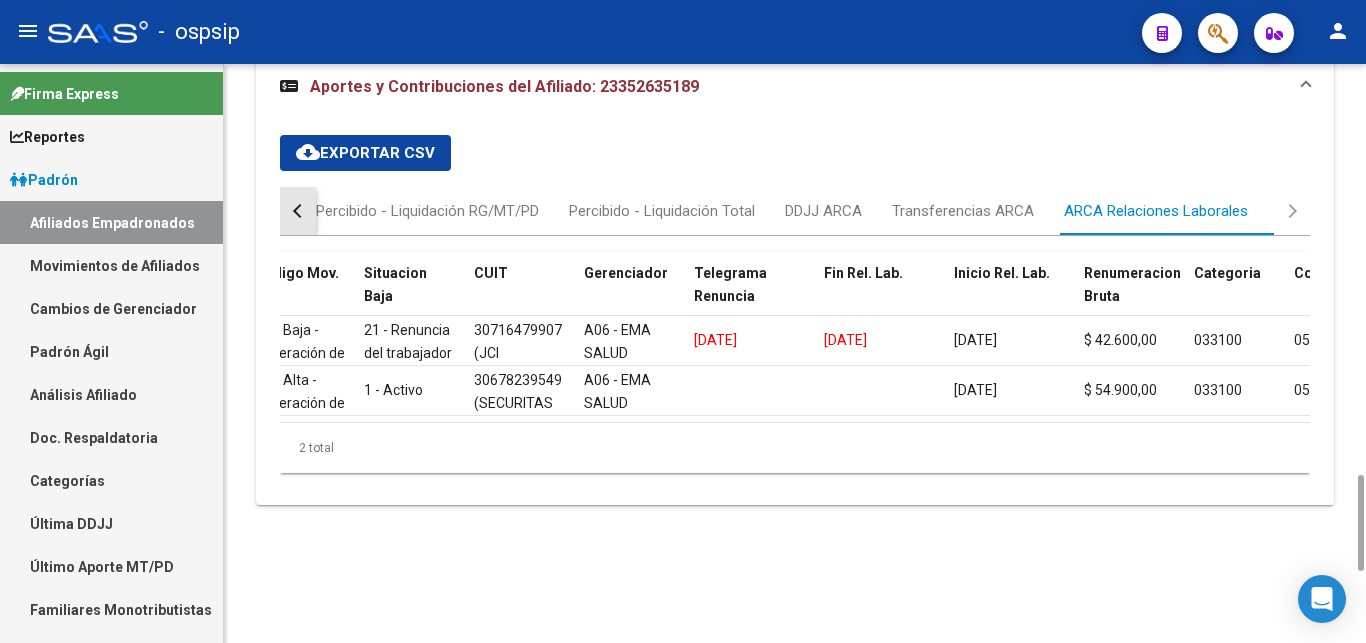 click at bounding box center [300, 211] 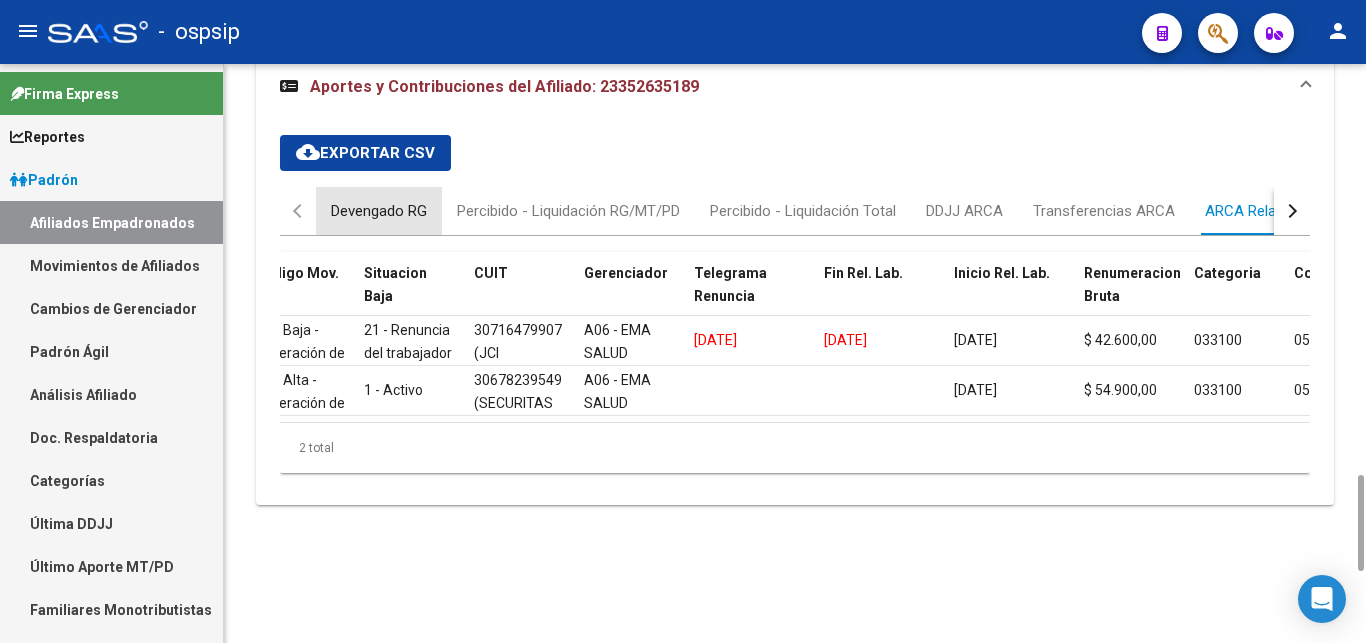 click on "Devengado RG" at bounding box center (379, 211) 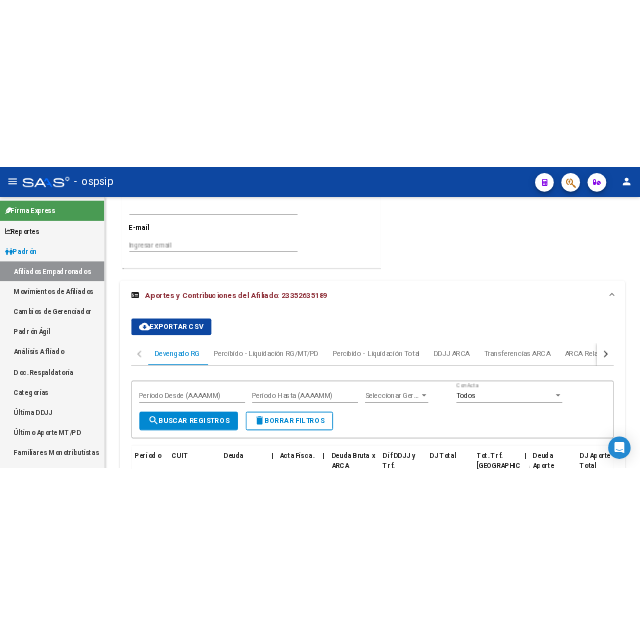 scroll, scrollTop: 1863, scrollLeft: 0, axis: vertical 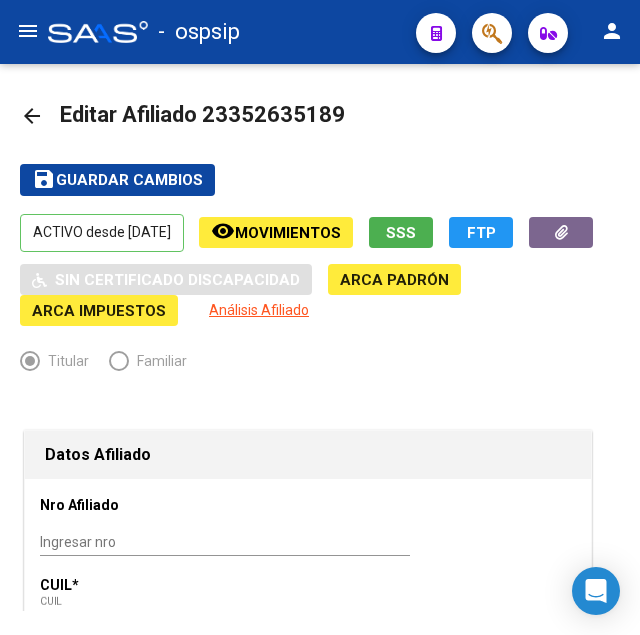 drag, startPoint x: 236, startPoint y: 110, endPoint x: 328, endPoint y: 102, distance: 92.34717 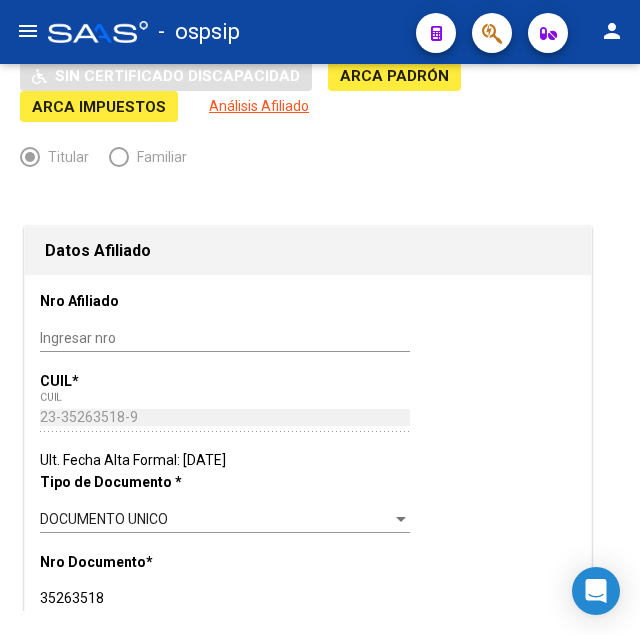 click on "Nro Afiliado    Ingresar nro  CUIL  *   23-35263518-9 CUIL  ARCA [PERSON_NAME]  Ult. Fecha Alta Formal: [DATE]  Tipo de Documento * DOCUMENTO UNICO Seleccionar tipo Nro Documento  *   35263518 Ingresar nro  Apellido  *   [PERSON_NAME] Ingresar apellido  Nombre  *   [PERSON_NAME] nombre  Fecha de nacimiento  *   [DEMOGRAPHIC_DATA] Ingresar fecha   Parentesco * Titular Seleccionar parentesco  Estado Civil * [DEMOGRAPHIC_DATA] Seleccionar tipo  Sexo * Masculino Seleccionar sexo  Nacionalidad * [GEOGRAPHIC_DATA] Seleccionar tipo  Discapacitado * No discapacitado Seleccionar tipo Vencimiento Certificado Estudio    Ingresar fecha   Tipo domicilio * Domicilio Completo Seleccionar tipo domicilio  Provincia * Salta Seleccionar provincia Localidad  *   [GEOGRAPHIC_DATA] Ingresar el nombre  Codigo Postal  *   4400 Ingresar el codigo  Calle  *   MZ.333B-B°[PERSON_NAME]- Ingresar [STREET_ADDRESS] Ingresar nro  Piso    Ingresar piso  Departamento    Ingresar depto  Teléfono celular    Ingresar tel  Teléfono laboral    Ingresar tel    Ingresar tel" 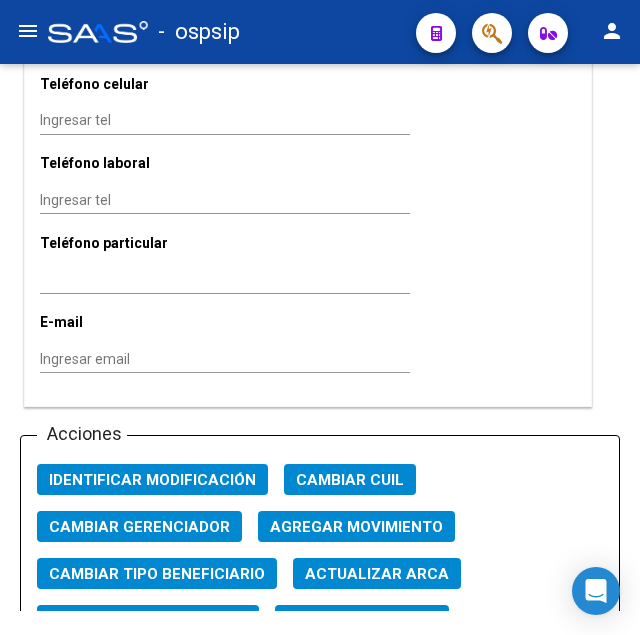 scroll, scrollTop: 2244, scrollLeft: 0, axis: vertical 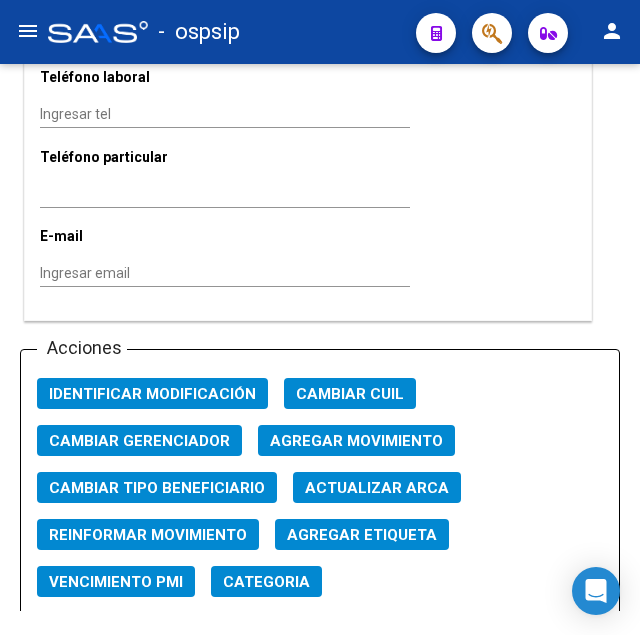 click on "Agregar Movimiento" 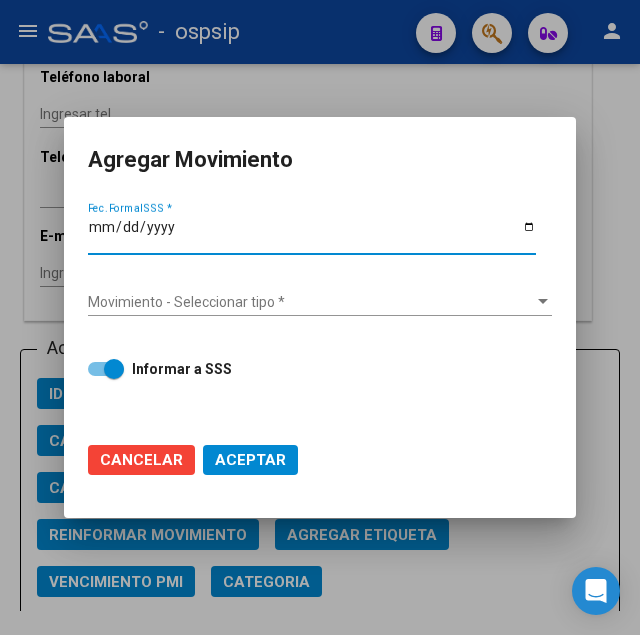 type on "[DATE]" 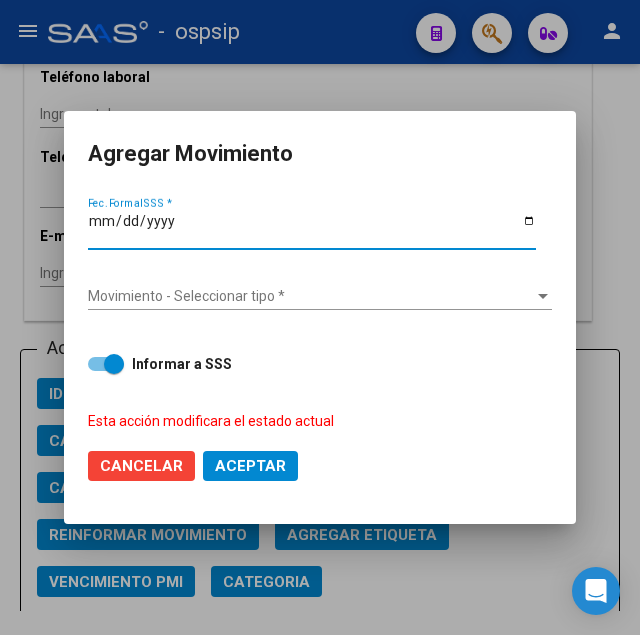 click on "Movimiento - Seleccionar tipo *" at bounding box center (311, 296) 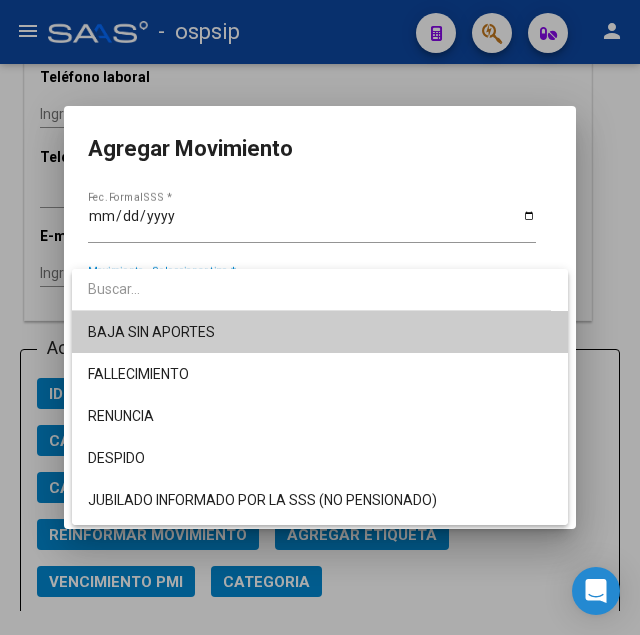 click at bounding box center [320, 317] 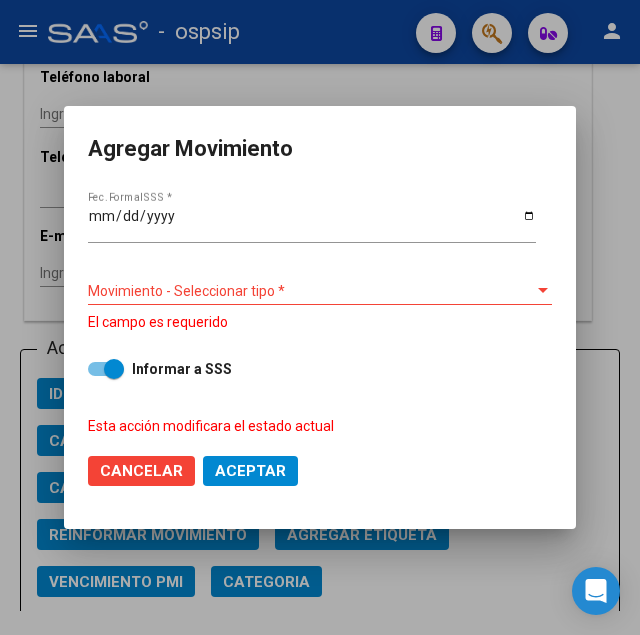click at bounding box center (320, 317) 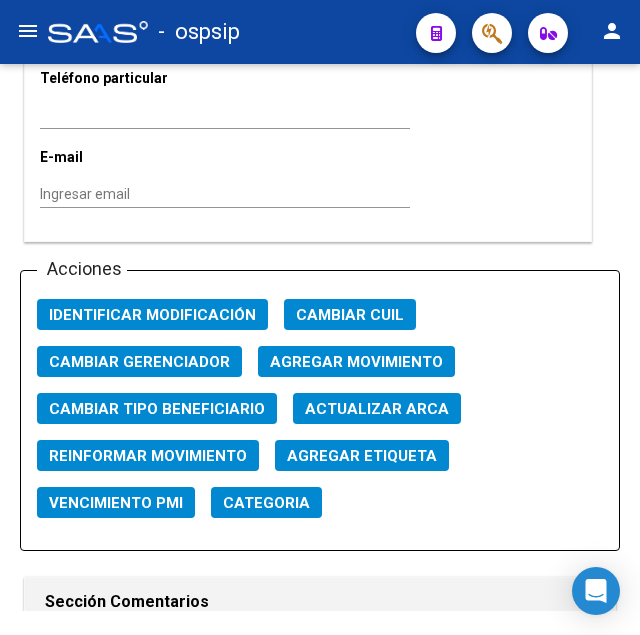 scroll, scrollTop: 2321, scrollLeft: 0, axis: vertical 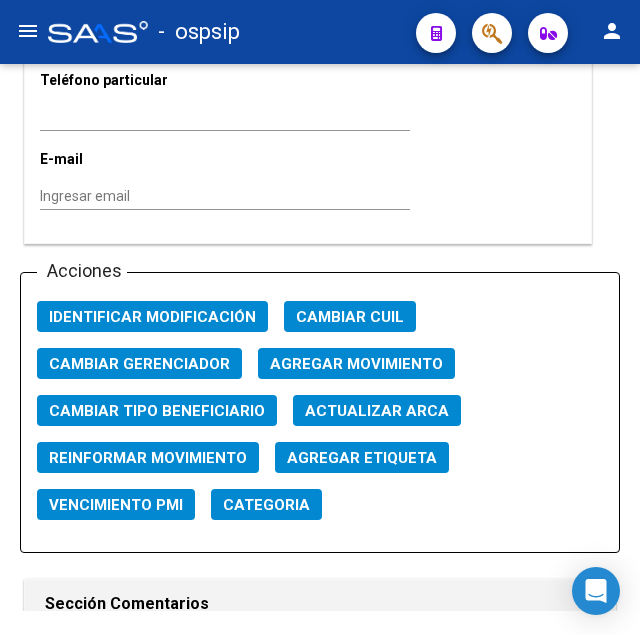 click on "Agregar Movimiento" 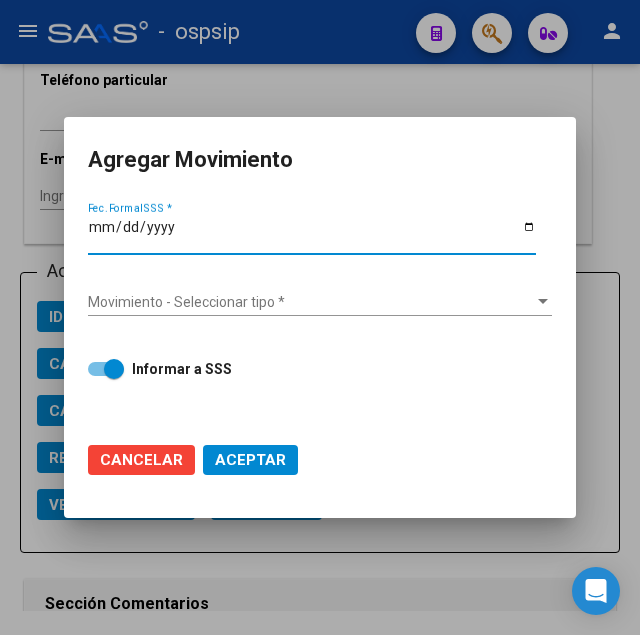 type on "[DATE]" 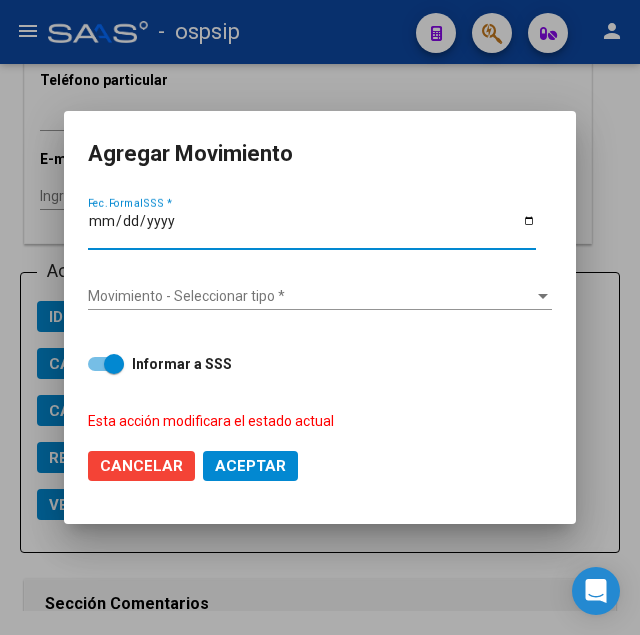 click on "Movimiento - Seleccionar tipo *" at bounding box center [311, 296] 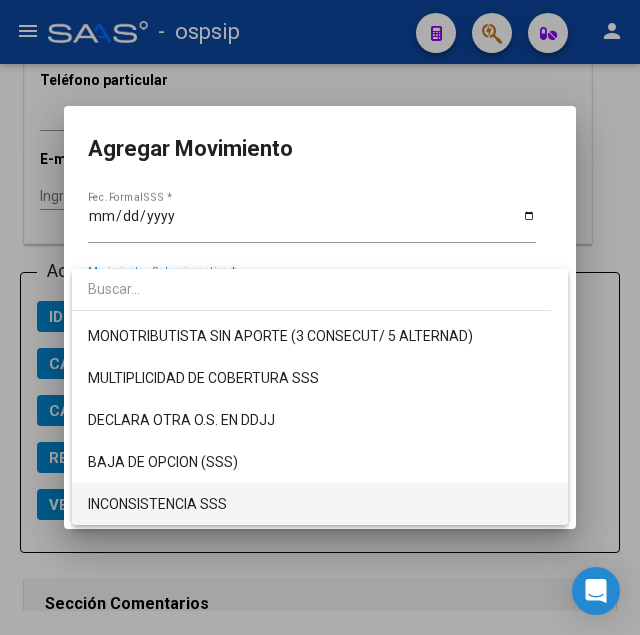 scroll, scrollTop: 714, scrollLeft: 0, axis: vertical 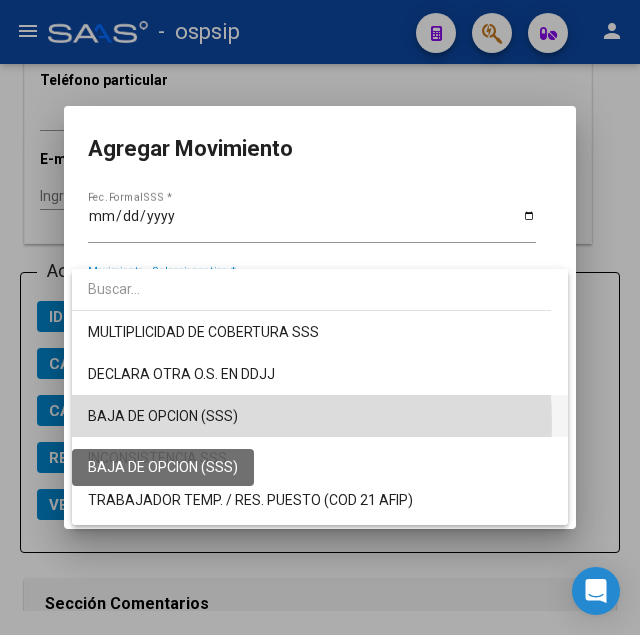click on "BAJA DE OPCION (SSS)" at bounding box center (163, 416) 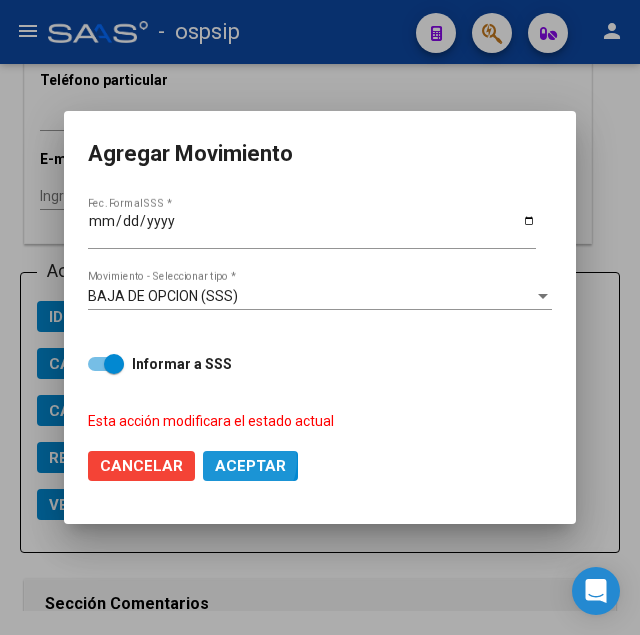 click on "Aceptar" 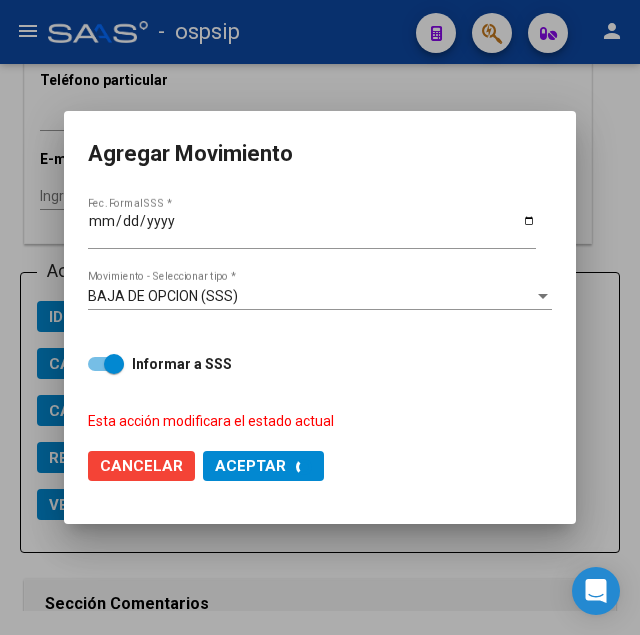checkbox on "false" 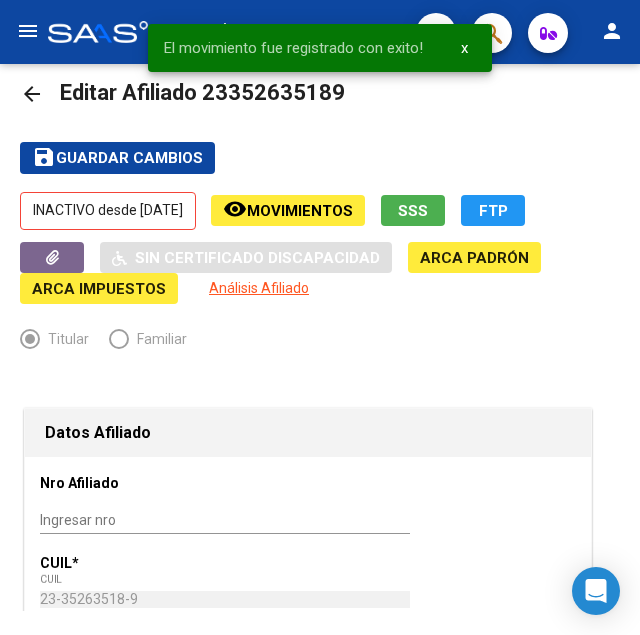 scroll, scrollTop: 0, scrollLeft: 0, axis: both 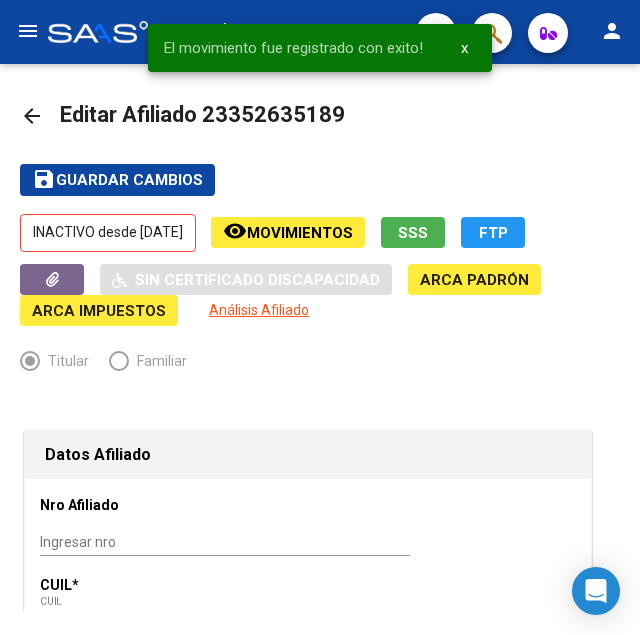 click on "Guardar cambios" 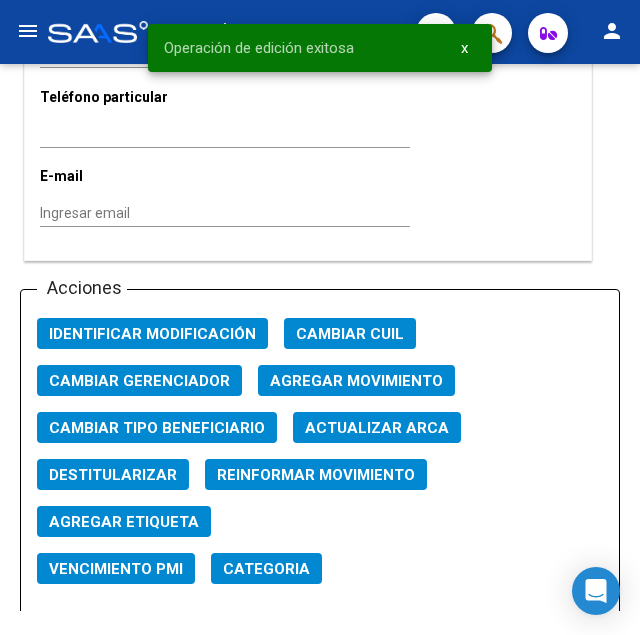 scroll, scrollTop: 2346, scrollLeft: 0, axis: vertical 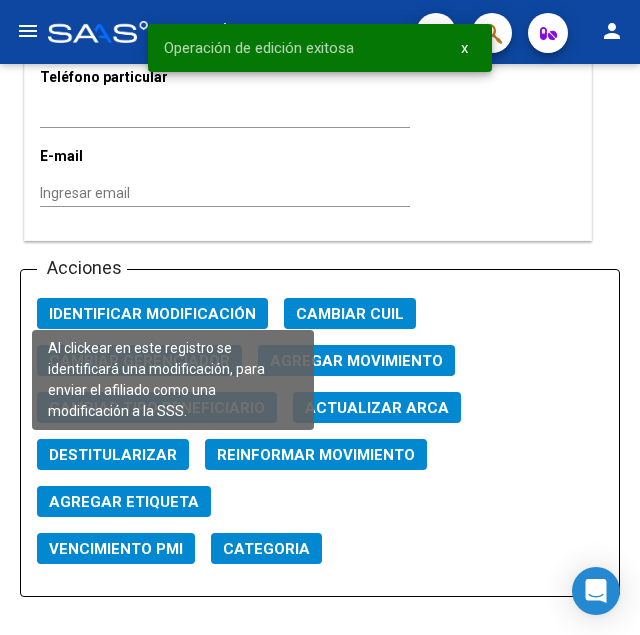click on "Identificar Modificación" 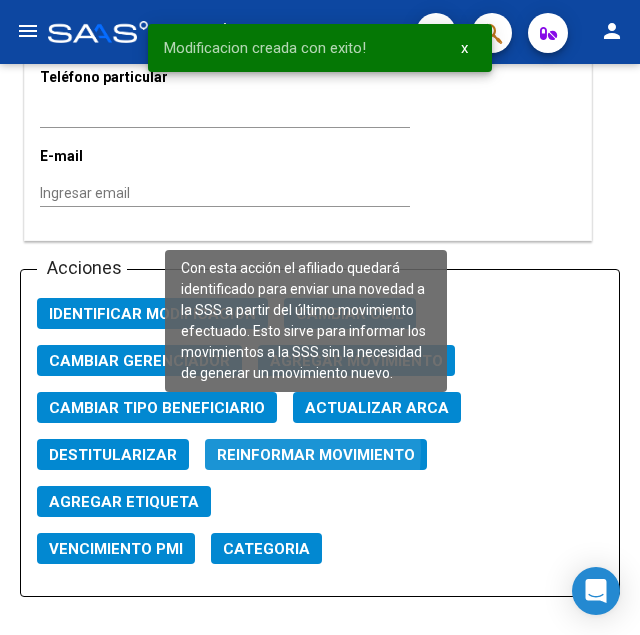 click on "Reinformar Movimiento" 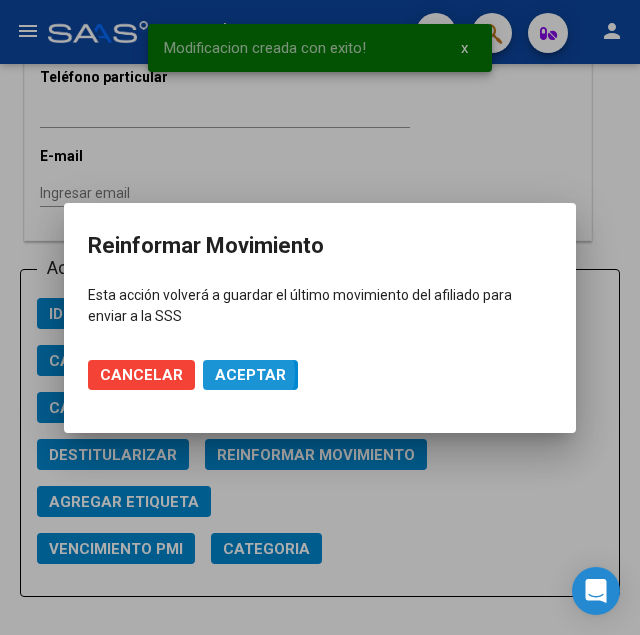 click on "Aceptar" at bounding box center (250, 375) 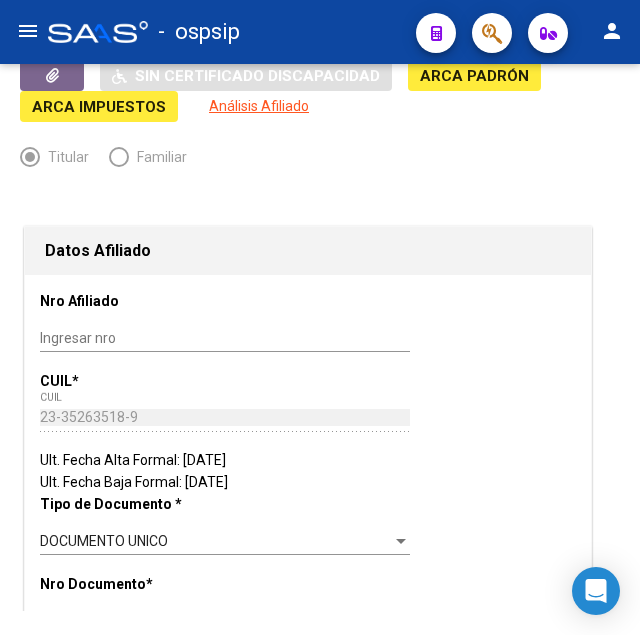 scroll, scrollTop: 0, scrollLeft: 0, axis: both 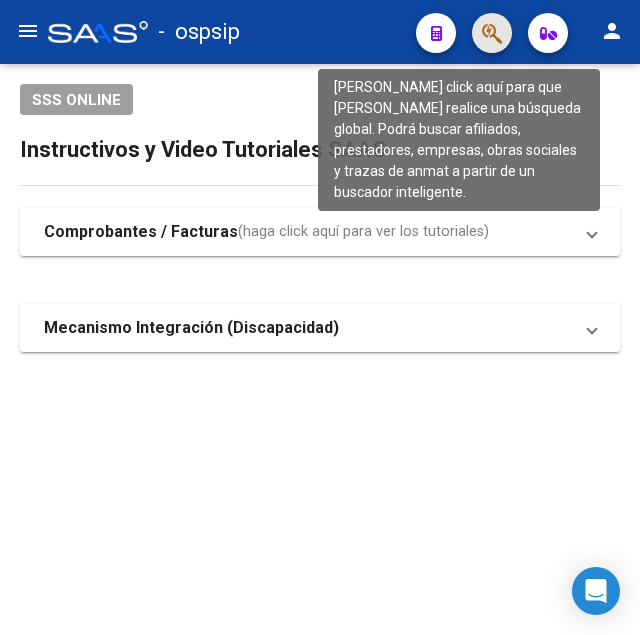 click 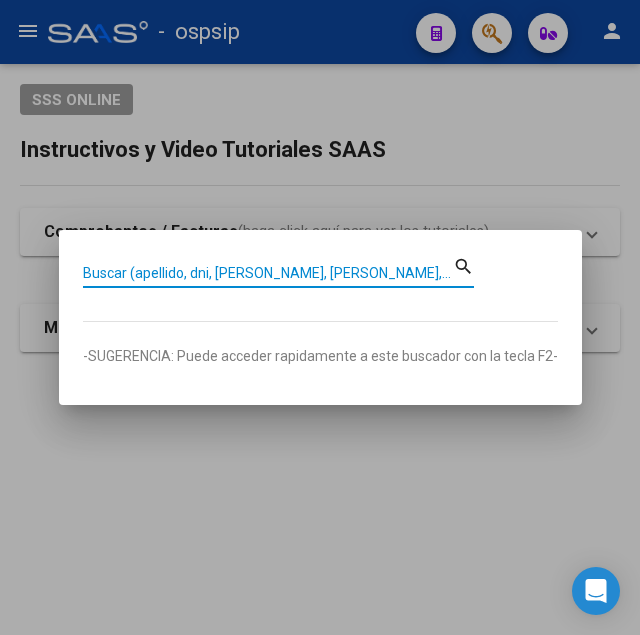 click on "Buscar (apellido, dni, [PERSON_NAME], [PERSON_NAME], cuit, obra social)" at bounding box center [268, 273] 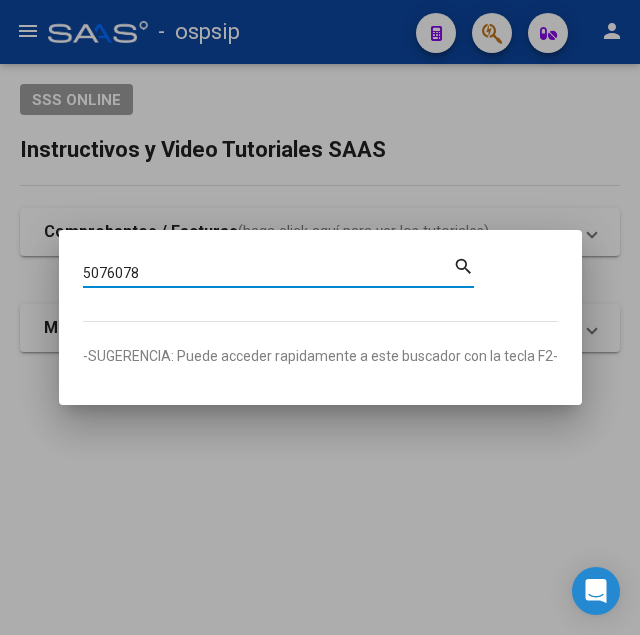 type on "5076078" 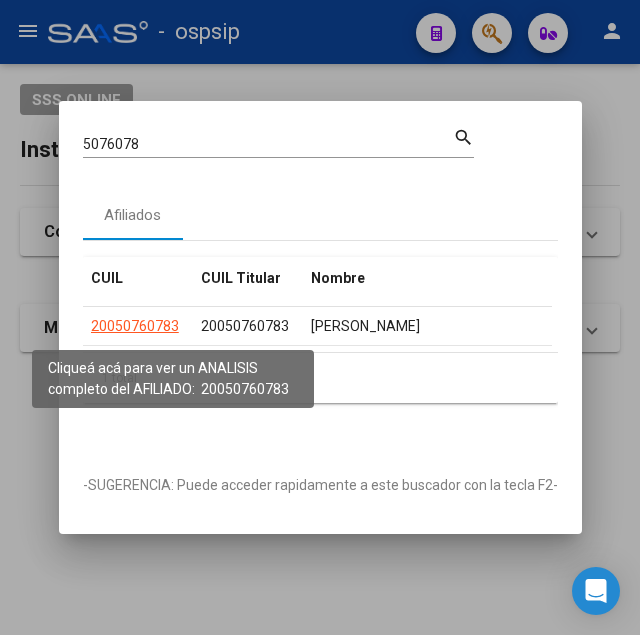 click on "20050760783" 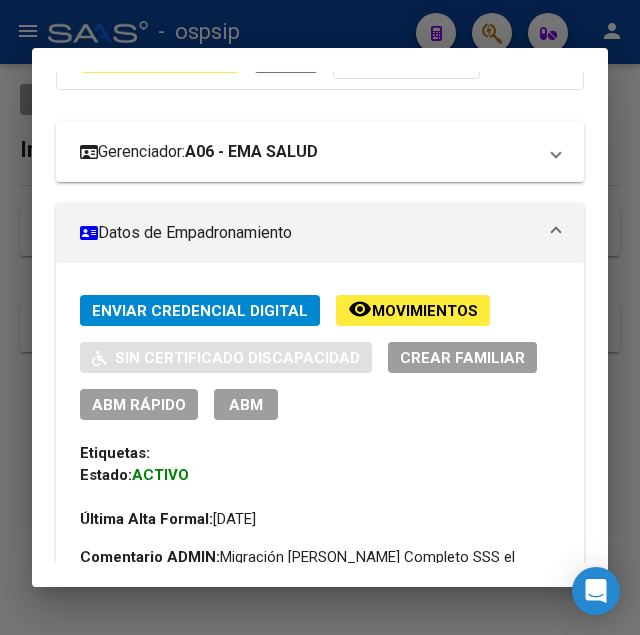 scroll, scrollTop: 306, scrollLeft: 0, axis: vertical 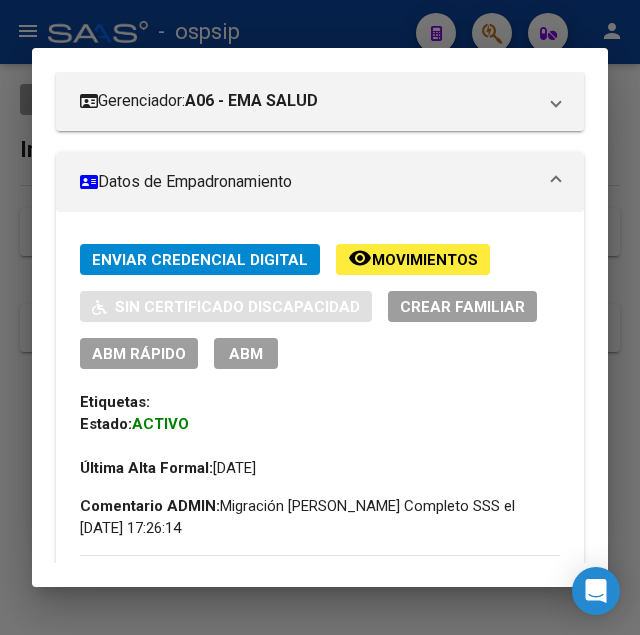 click on "ABM" at bounding box center [246, 353] 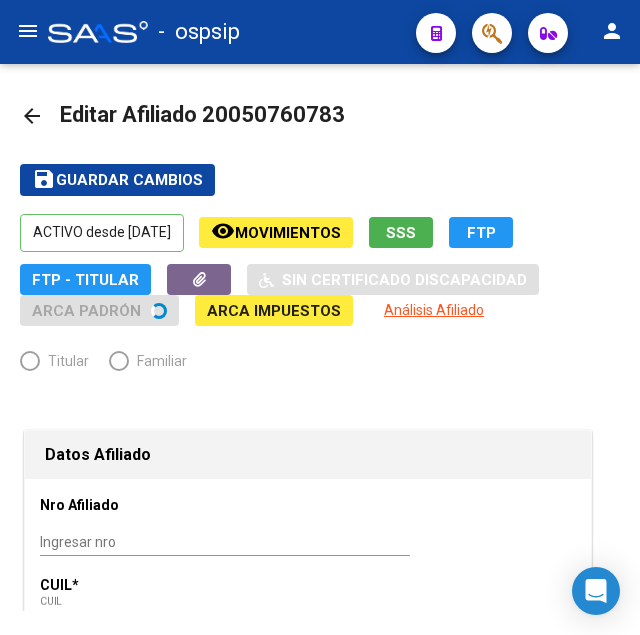 radio on "true" 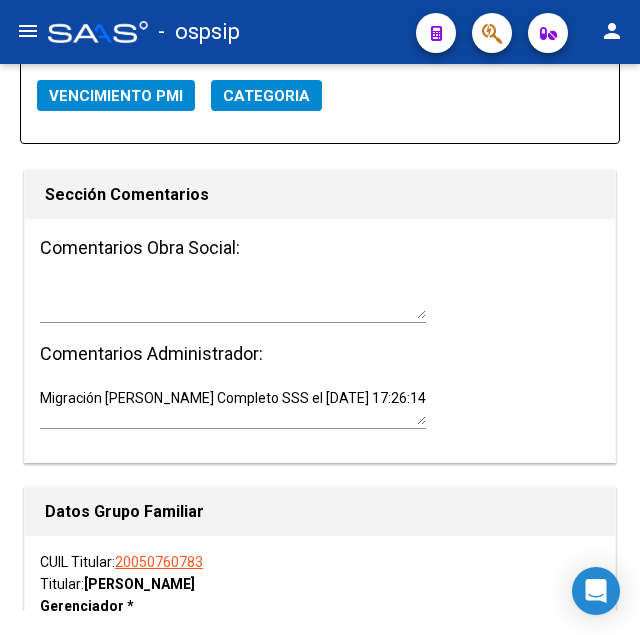 scroll, scrollTop: 2856, scrollLeft: 0, axis: vertical 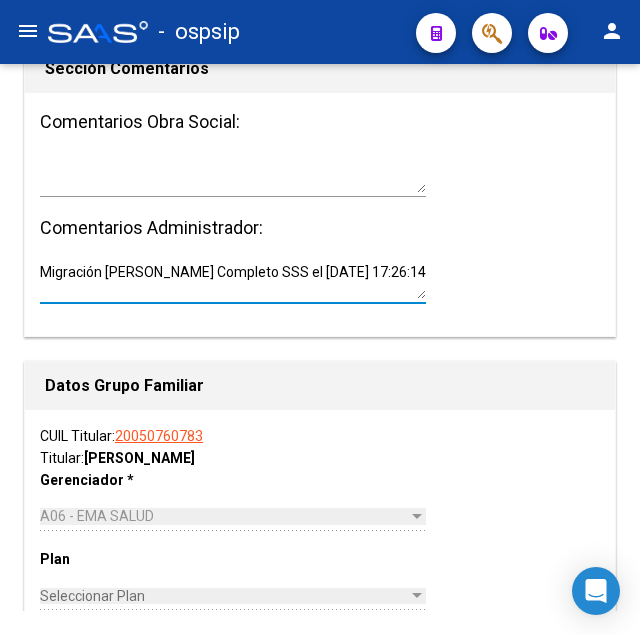 drag, startPoint x: 395, startPoint y: 240, endPoint x: -14, endPoint y: 221, distance: 409.44107 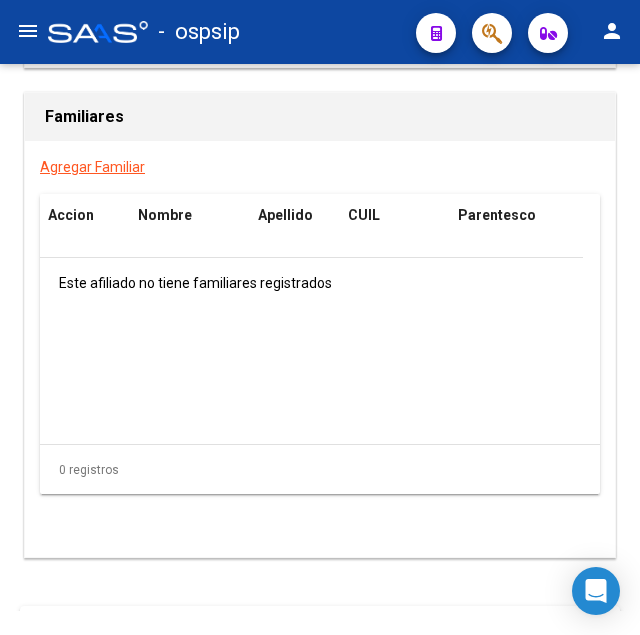 scroll, scrollTop: 3785, scrollLeft: 0, axis: vertical 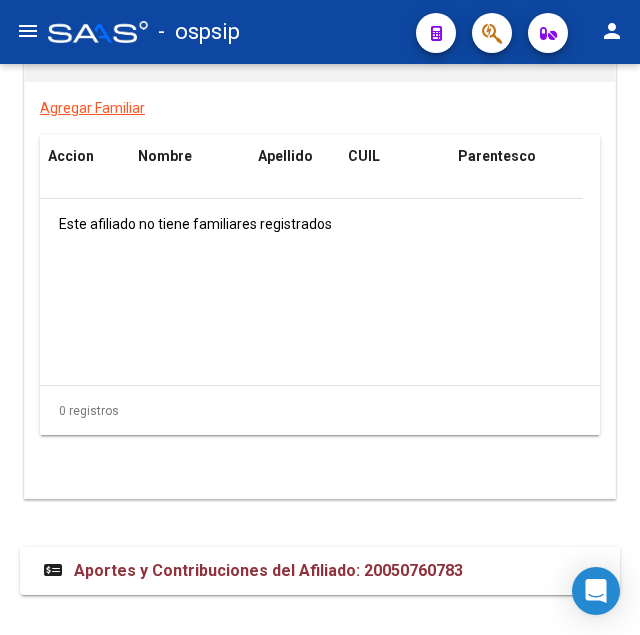 type 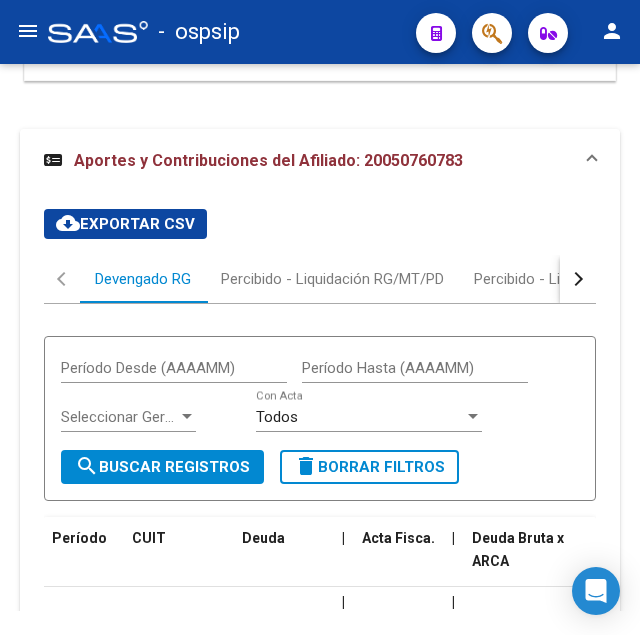scroll, scrollTop: 4151, scrollLeft: 0, axis: vertical 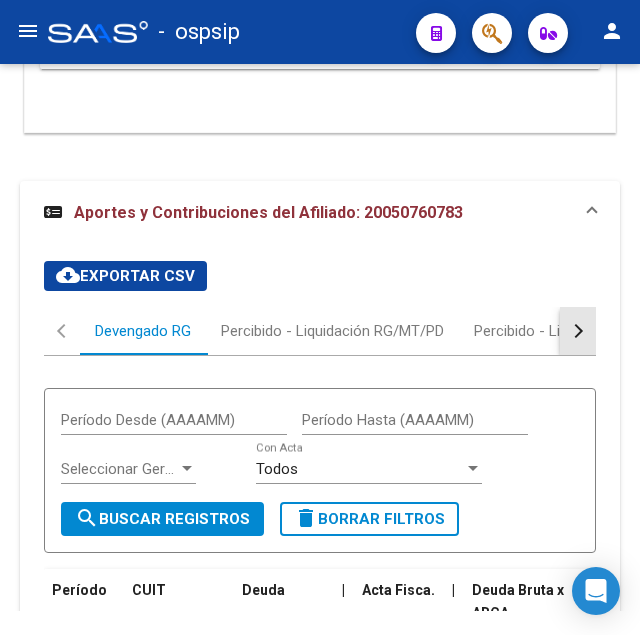 click at bounding box center [578, 331] 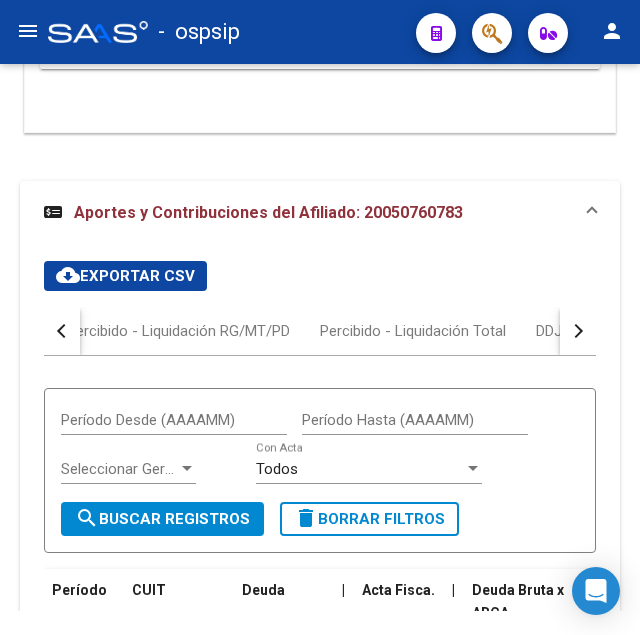 click at bounding box center [578, 331] 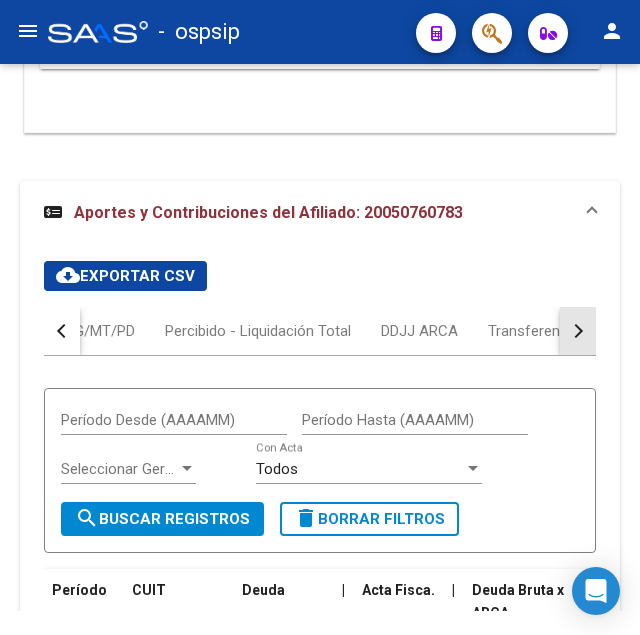 click at bounding box center [578, 331] 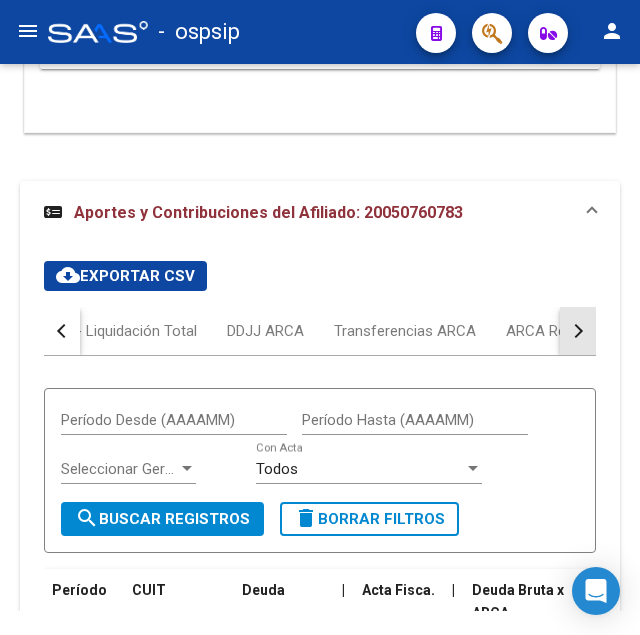 click at bounding box center (578, 331) 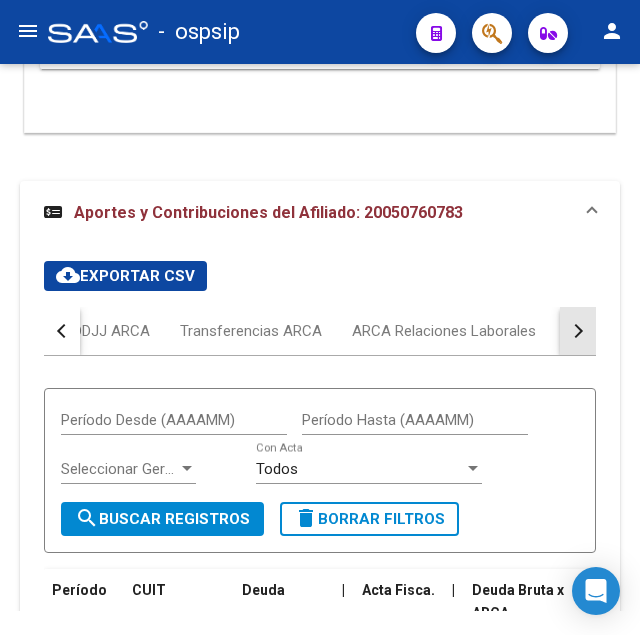 click at bounding box center [578, 331] 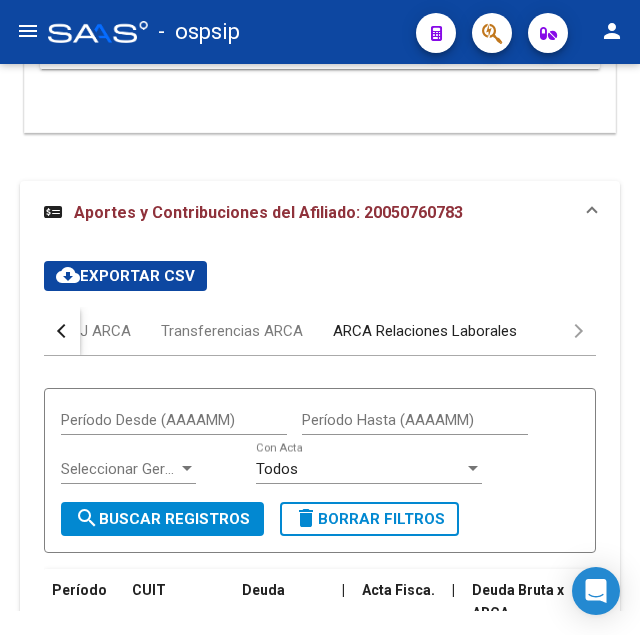 click on "ARCA Relaciones Laborales" at bounding box center (425, 331) 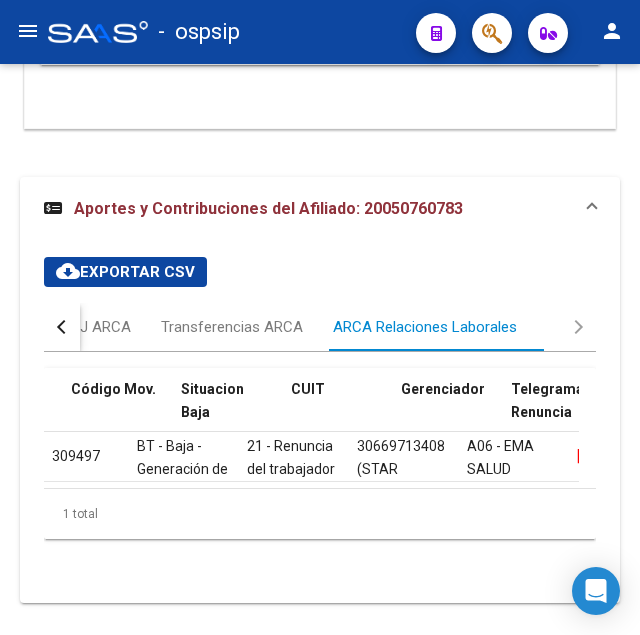 scroll, scrollTop: 4180, scrollLeft: 0, axis: vertical 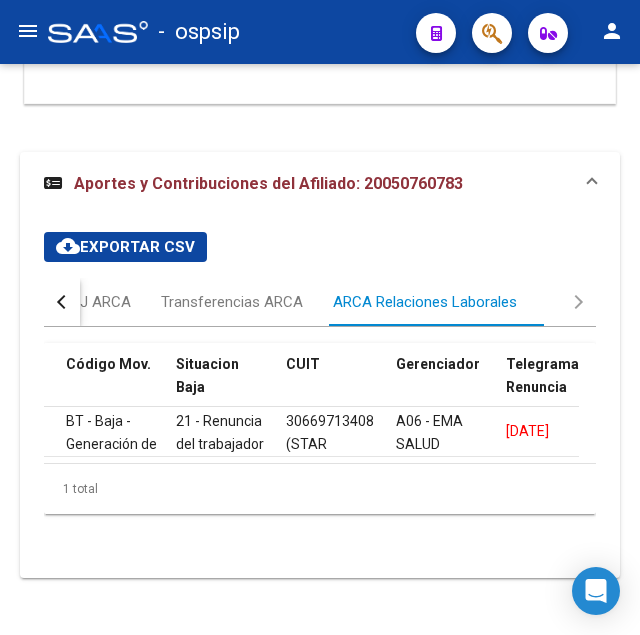 click at bounding box center (64, 302) 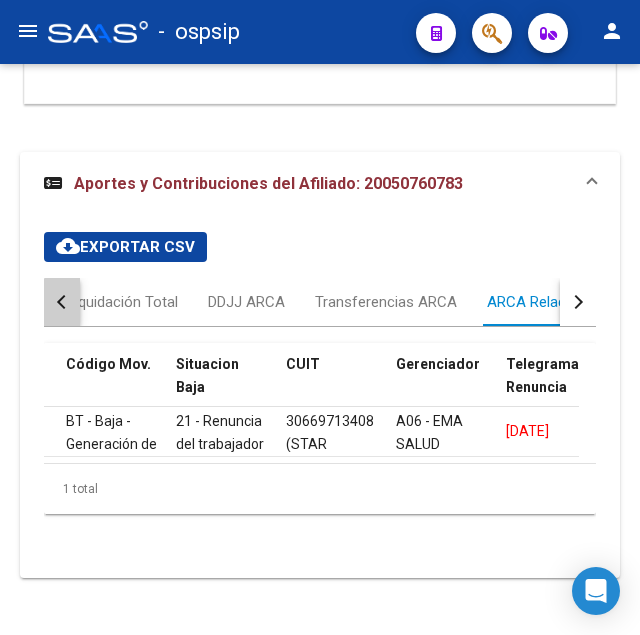 click at bounding box center [64, 302] 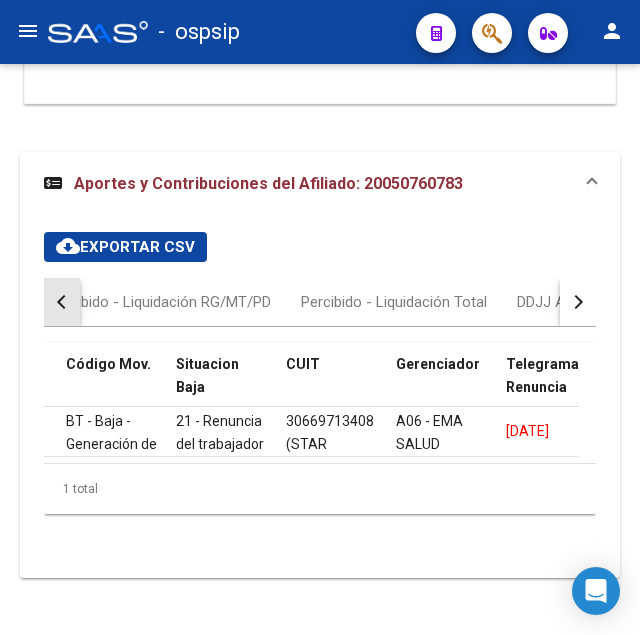 click at bounding box center [64, 302] 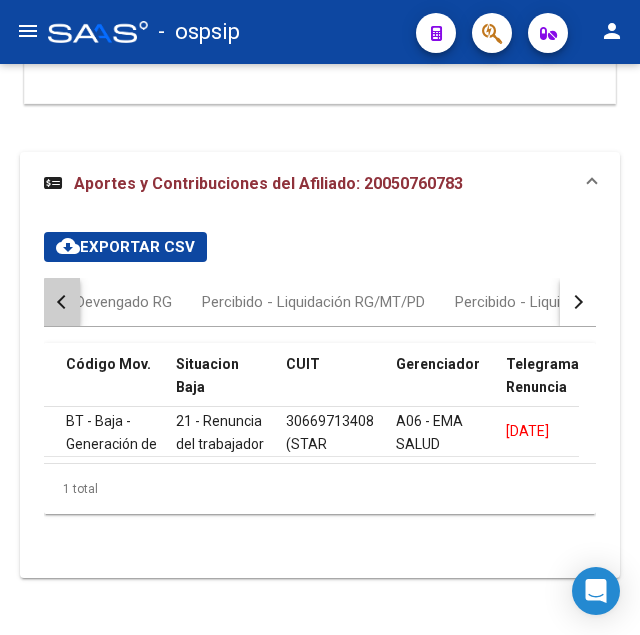 click at bounding box center (64, 302) 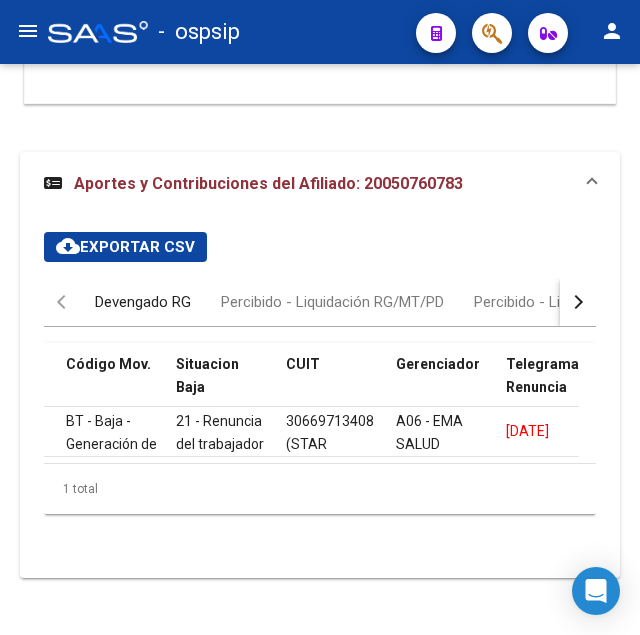 click on "Devengado RG" at bounding box center (143, 302) 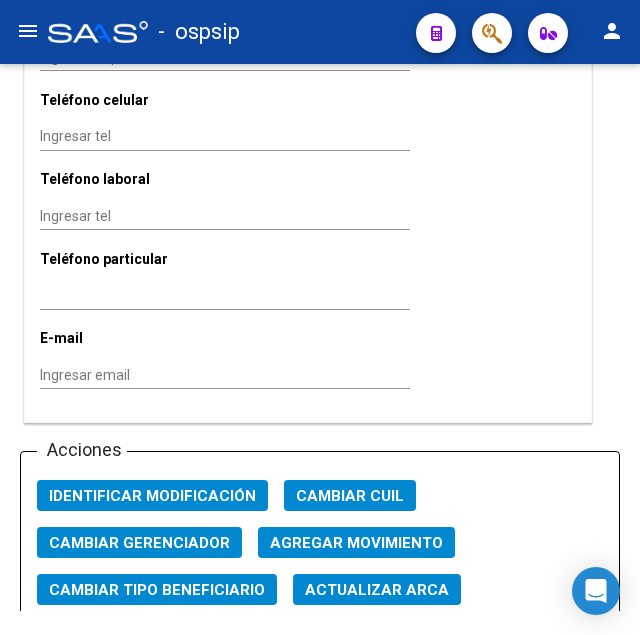 scroll, scrollTop: 2244, scrollLeft: 0, axis: vertical 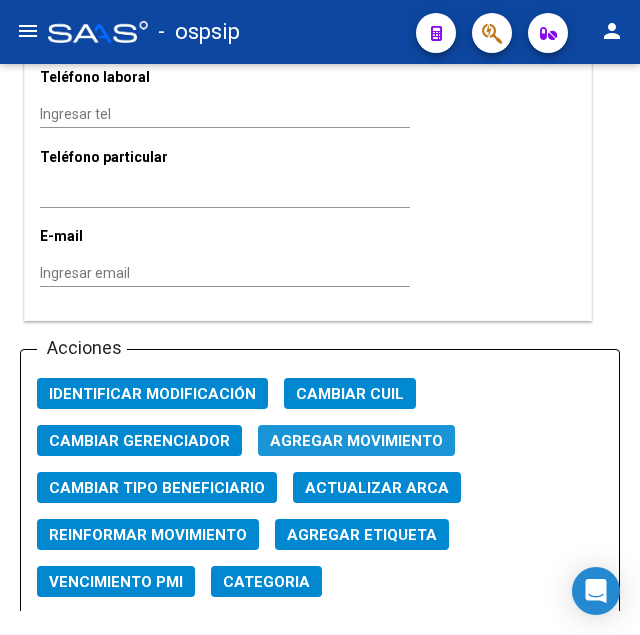 click on "Agregar Movimiento" 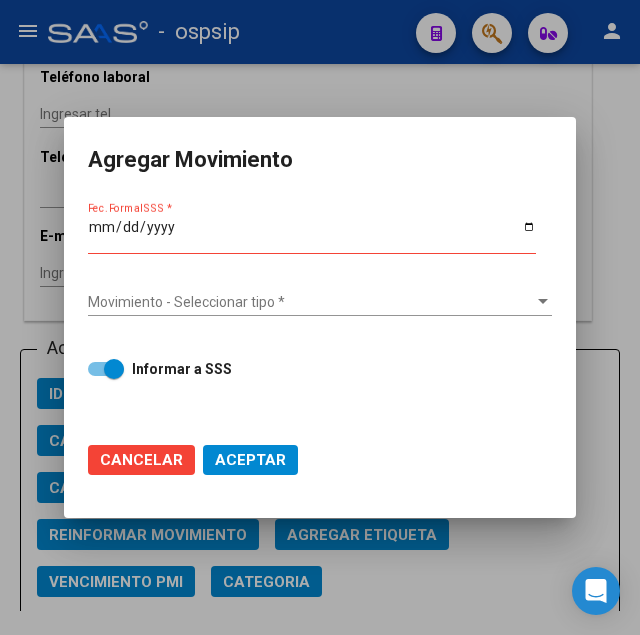 click at bounding box center [320, 317] 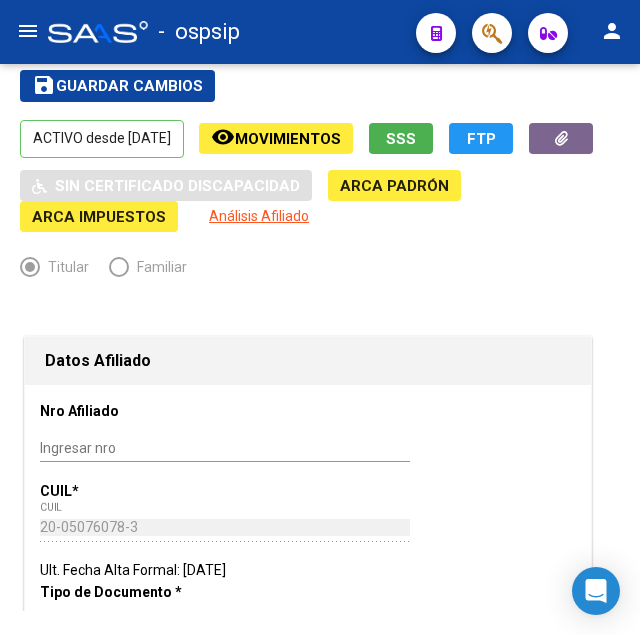 scroll, scrollTop: 0, scrollLeft: 0, axis: both 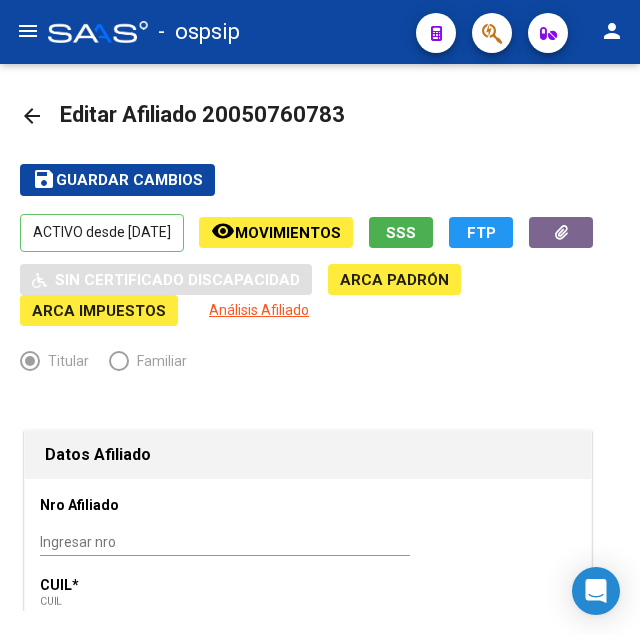 drag, startPoint x: 238, startPoint y: 111, endPoint x: 325, endPoint y: 107, distance: 87.0919 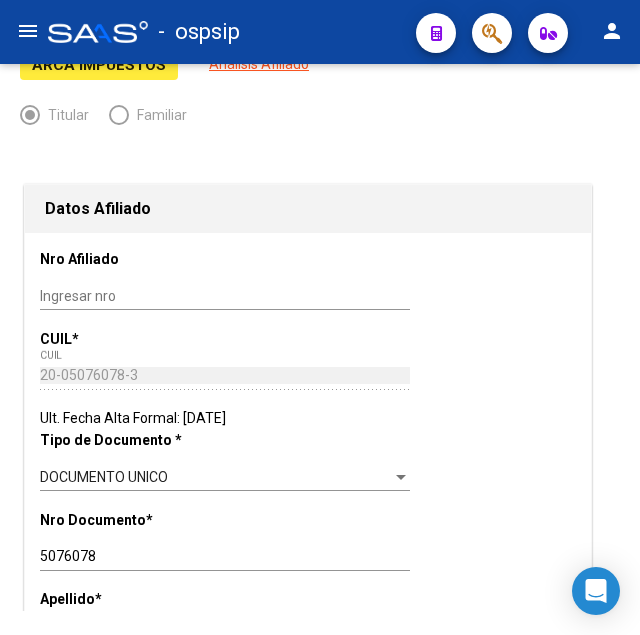 scroll, scrollTop: 102, scrollLeft: 0, axis: vertical 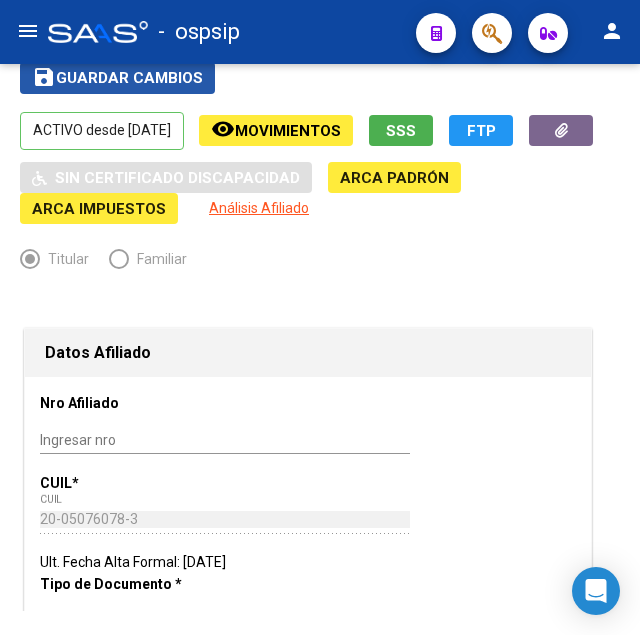 click on "Guardar cambios" 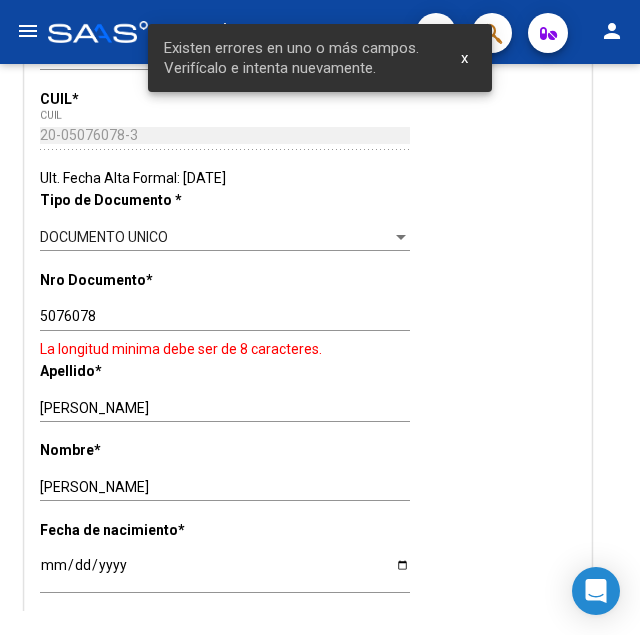 scroll, scrollTop: 510, scrollLeft: 0, axis: vertical 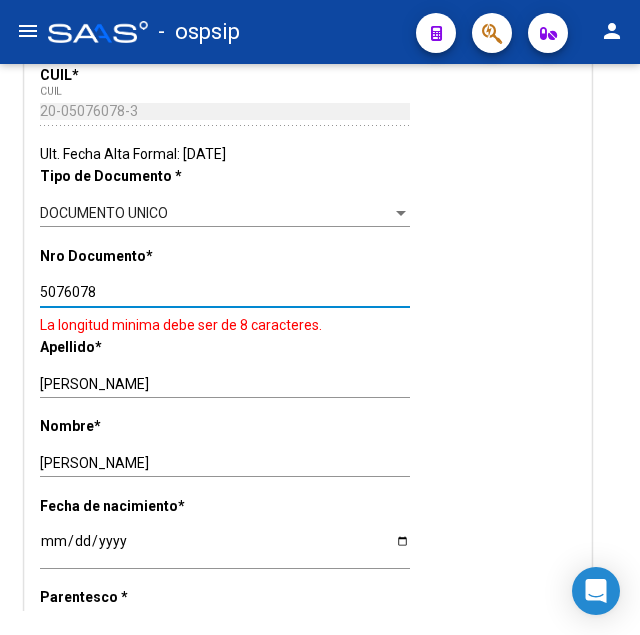 click on "5076078" at bounding box center [225, 292] 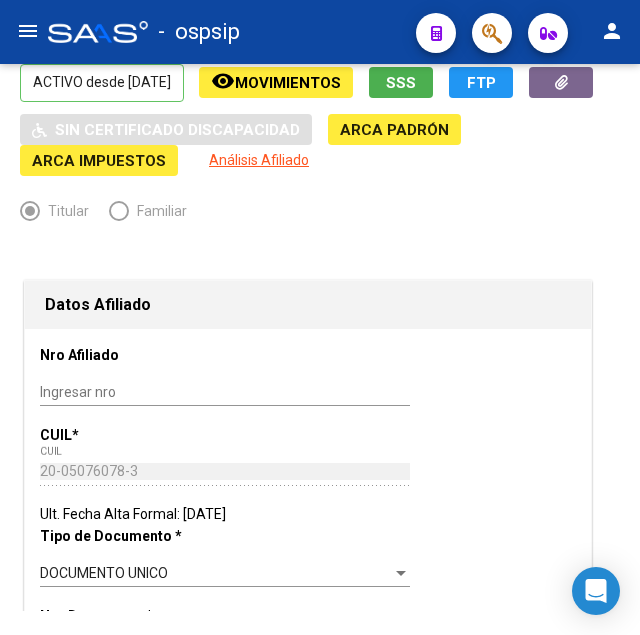 scroll, scrollTop: 0, scrollLeft: 0, axis: both 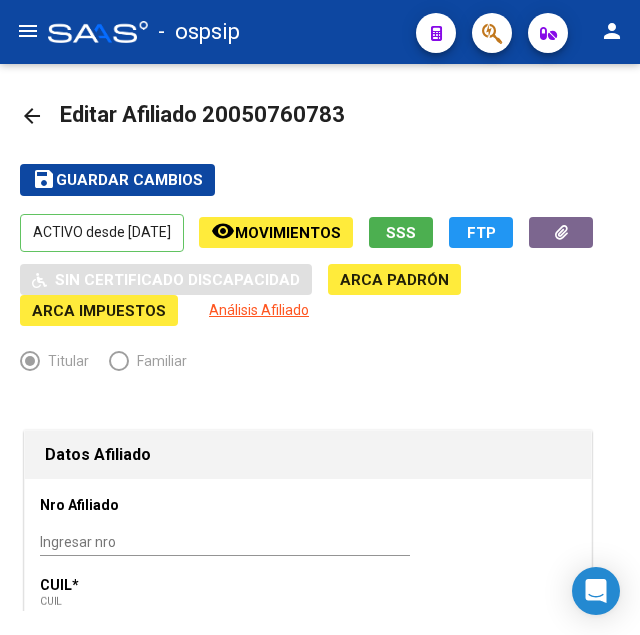 type on "05076078" 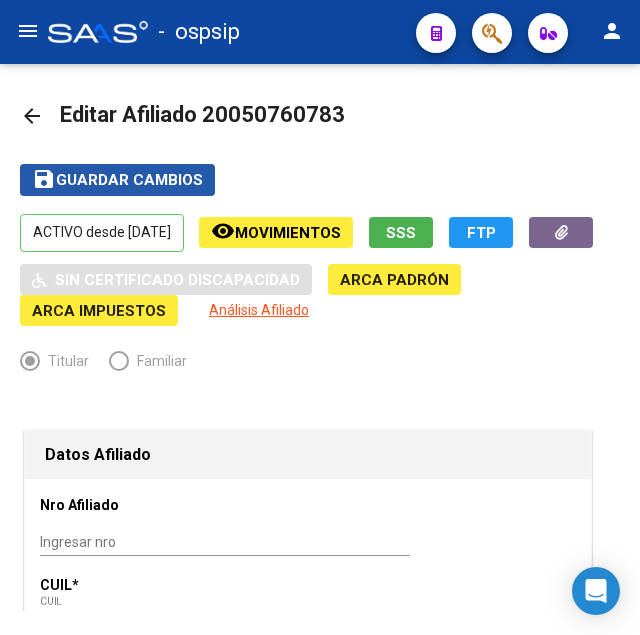 click on "Guardar cambios" 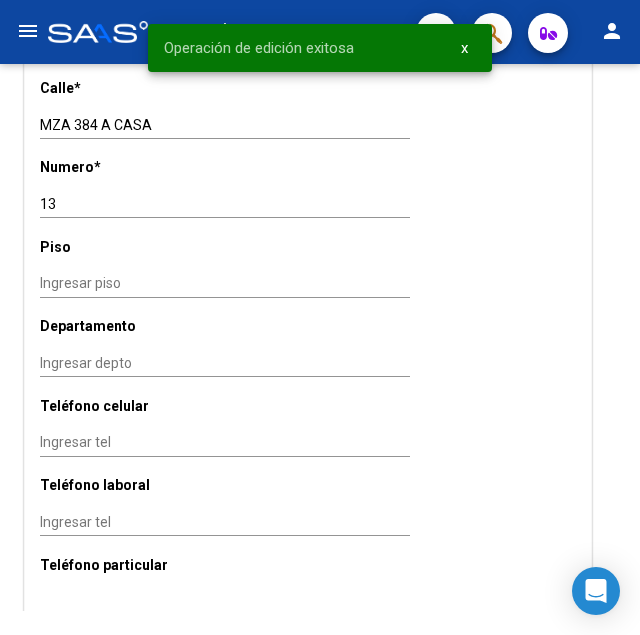 scroll, scrollTop: 2346, scrollLeft: 0, axis: vertical 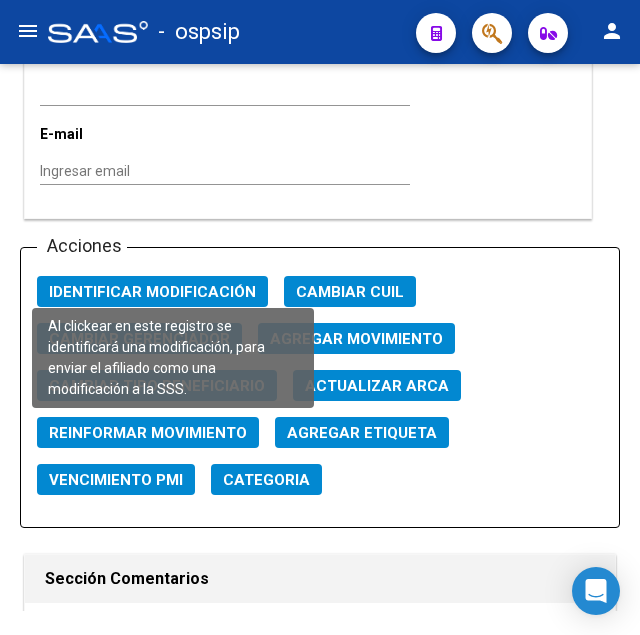 click on "Identificar Modificación" 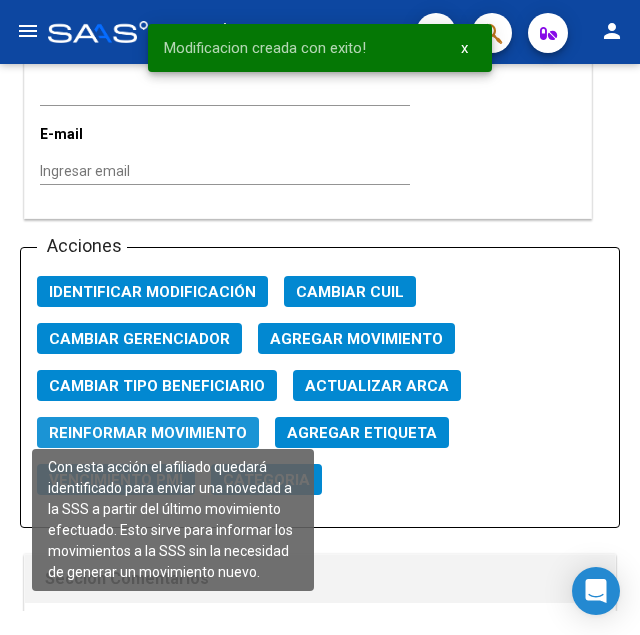 click on "Reinformar Movimiento" 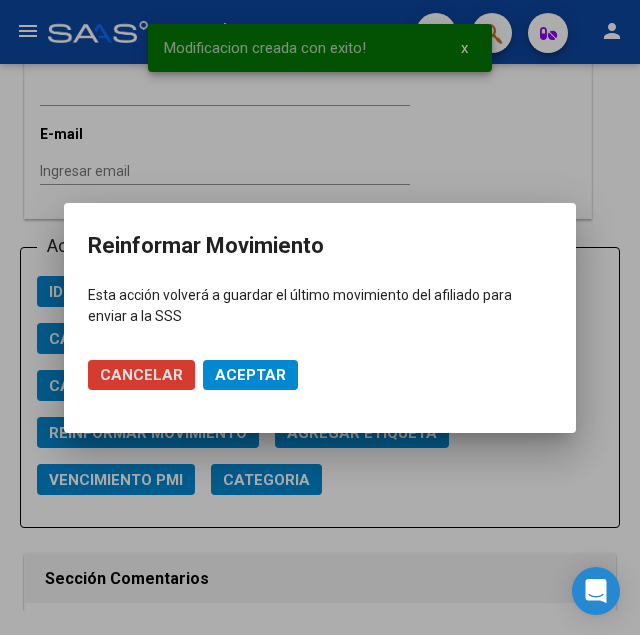 click on "Aceptar" at bounding box center [250, 375] 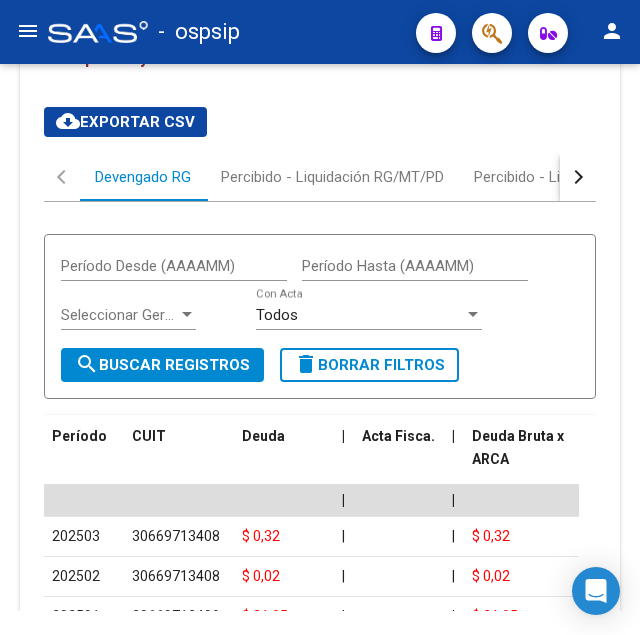 scroll, scrollTop: 4182, scrollLeft: 0, axis: vertical 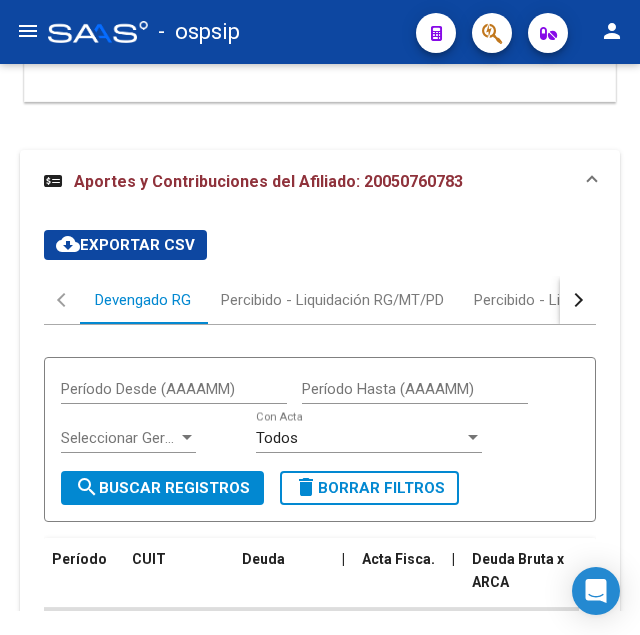 click at bounding box center [578, 300] 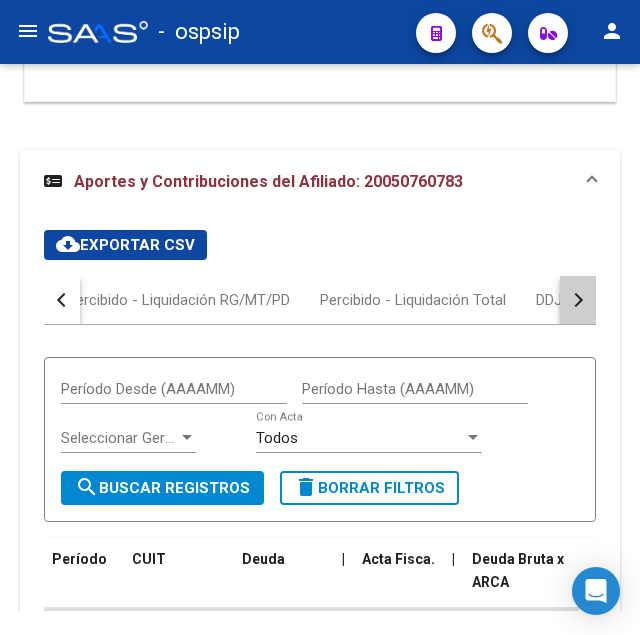 click at bounding box center (578, 300) 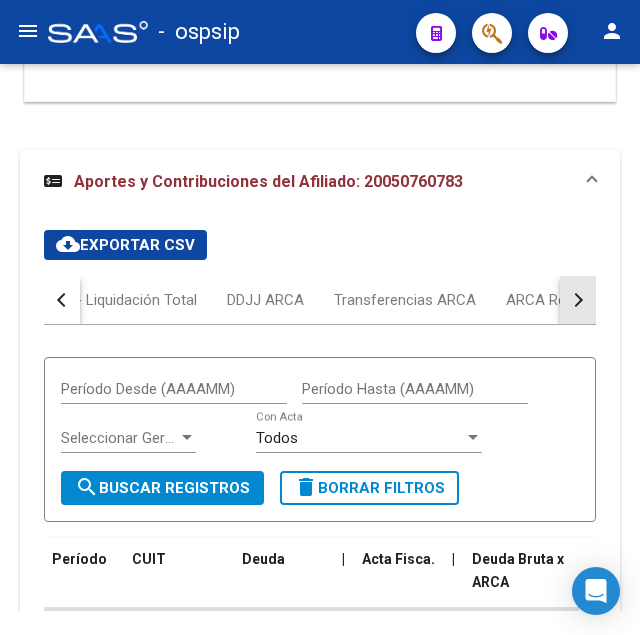 click at bounding box center (578, 300) 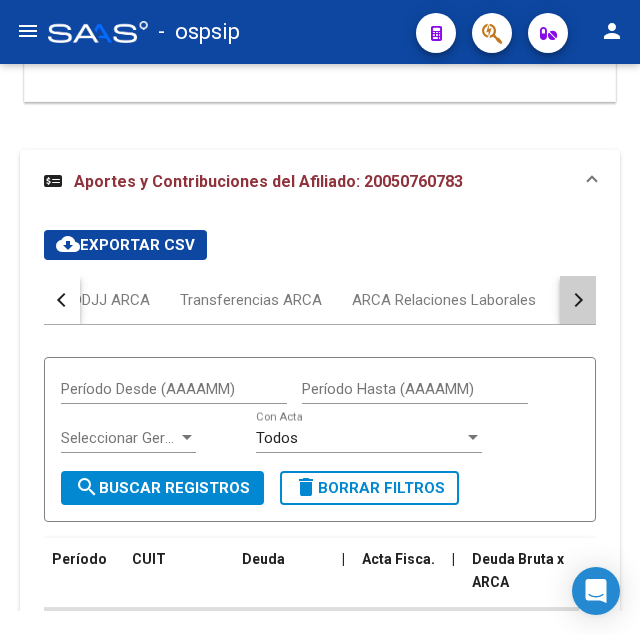 click at bounding box center (578, 300) 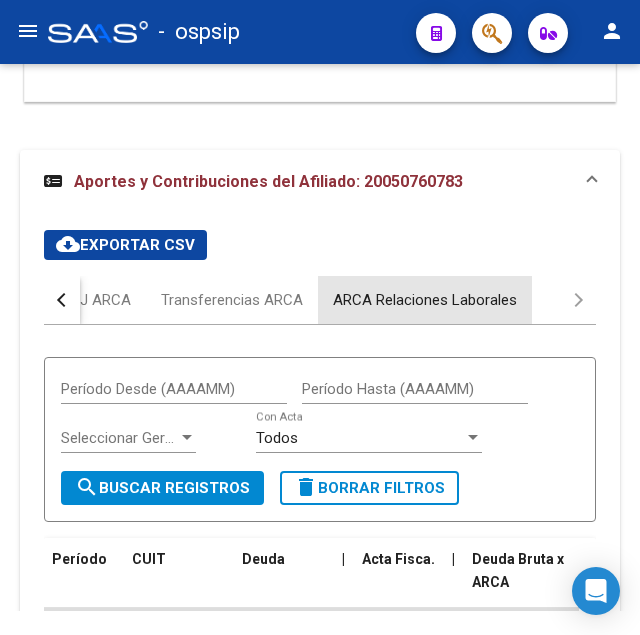 click on "ARCA Relaciones Laborales" at bounding box center (425, 300) 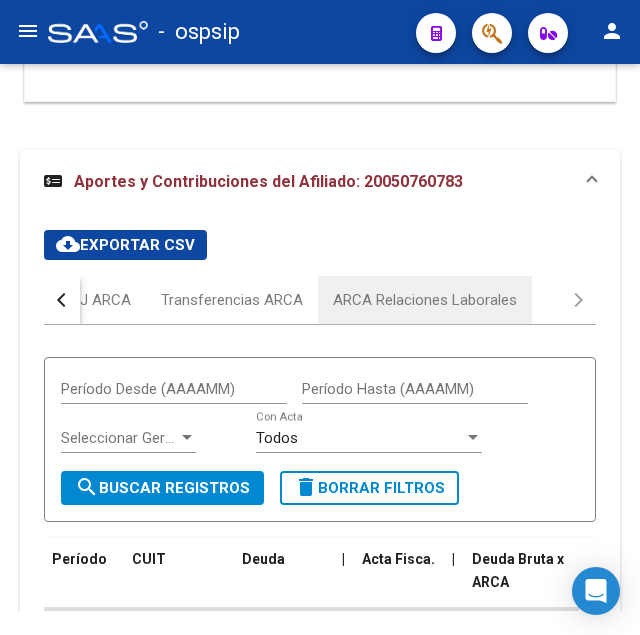 scroll, scrollTop: 3928, scrollLeft: 0, axis: vertical 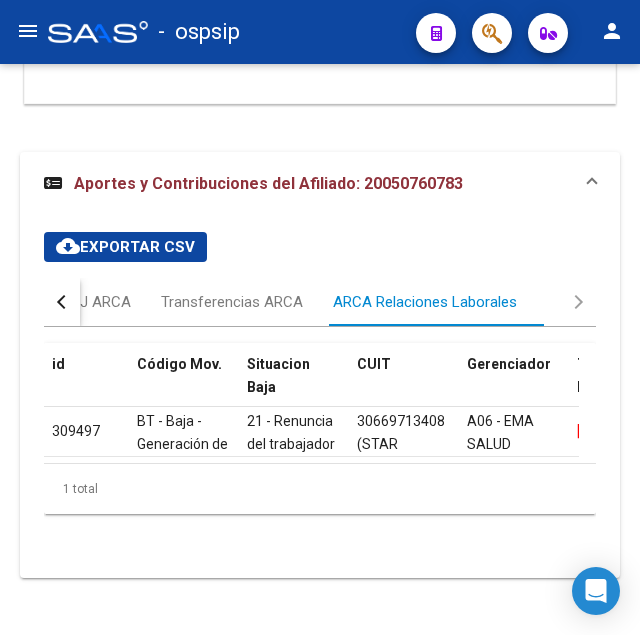 click at bounding box center [62, 302] 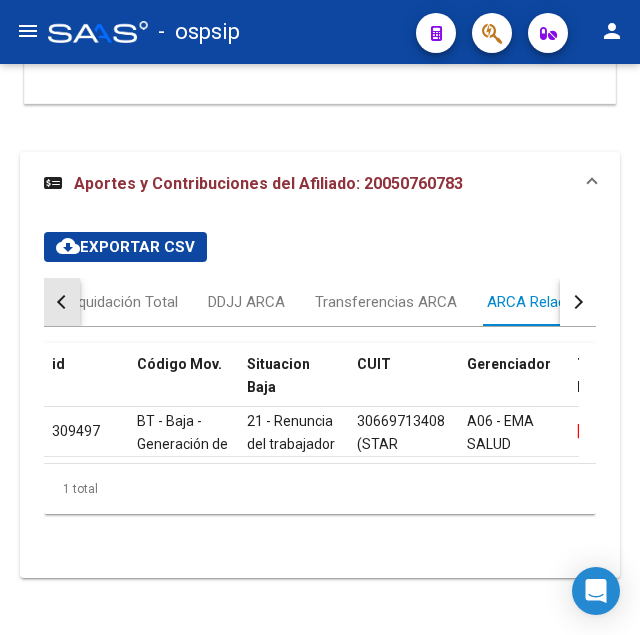 click at bounding box center (62, 302) 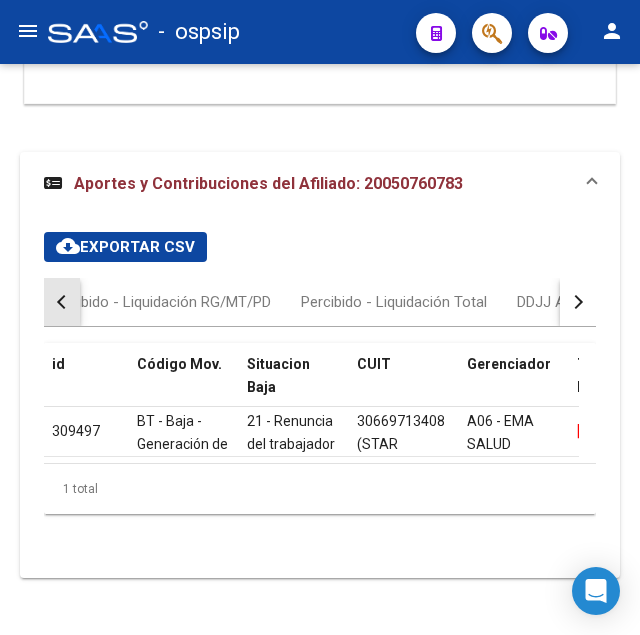 click at bounding box center (62, 302) 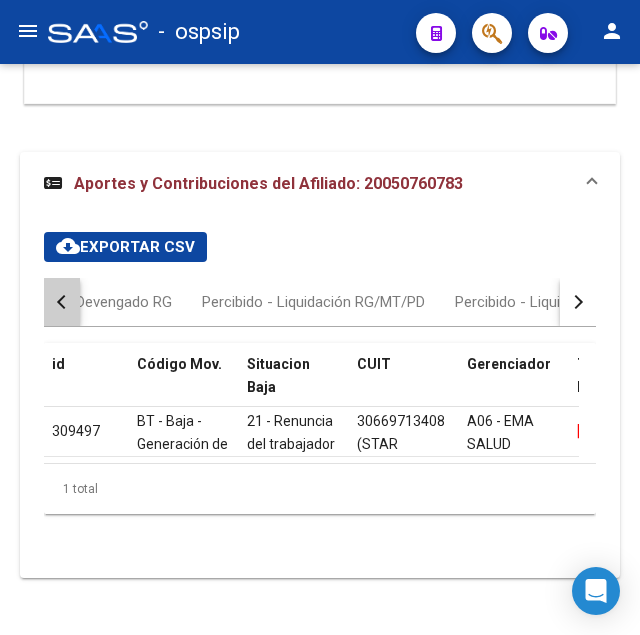 click at bounding box center [62, 302] 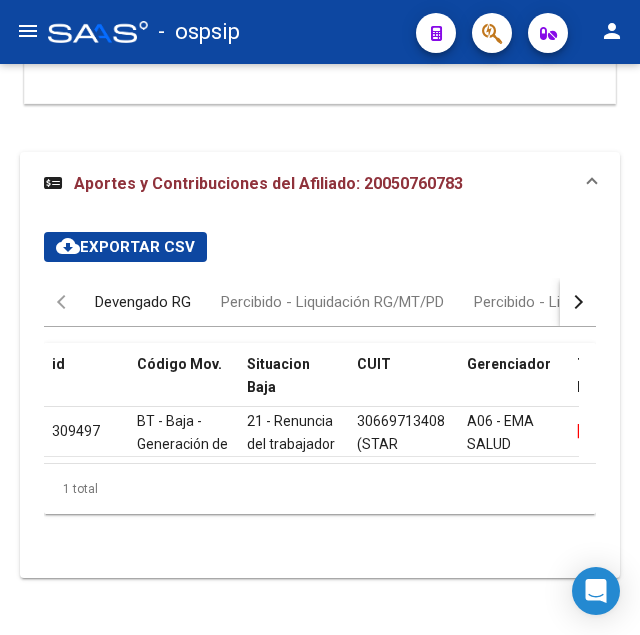 click on "Devengado RG" at bounding box center (143, 302) 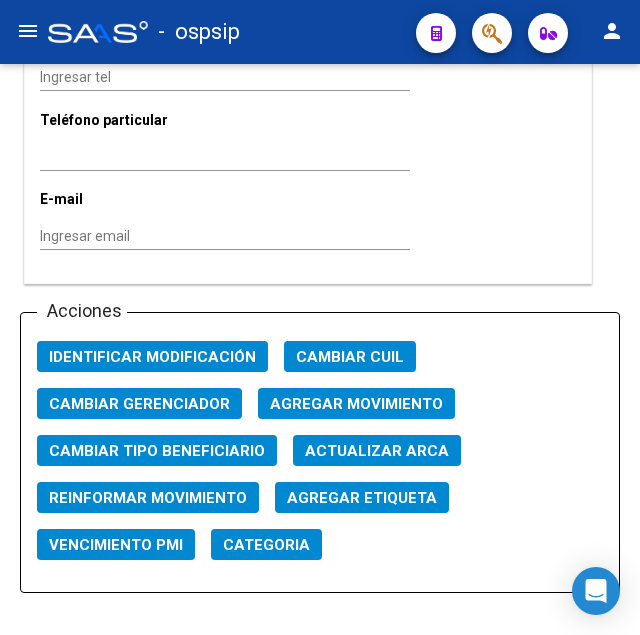 scroll, scrollTop: 2322, scrollLeft: 0, axis: vertical 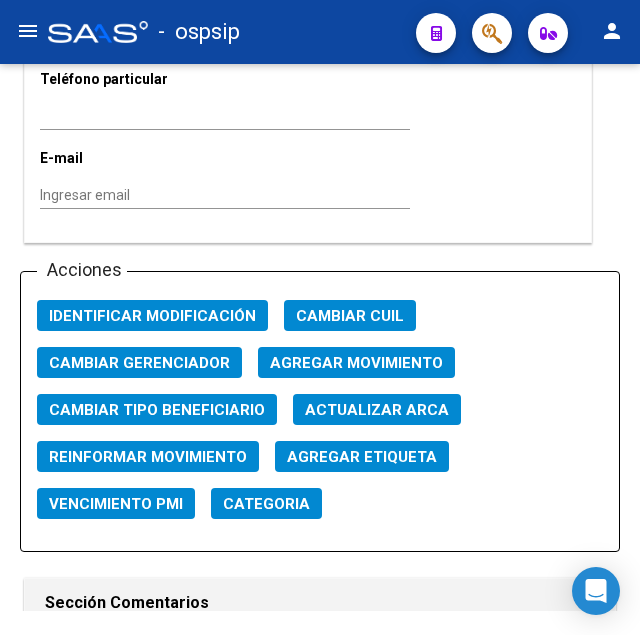 click on "Agregar Movimiento" 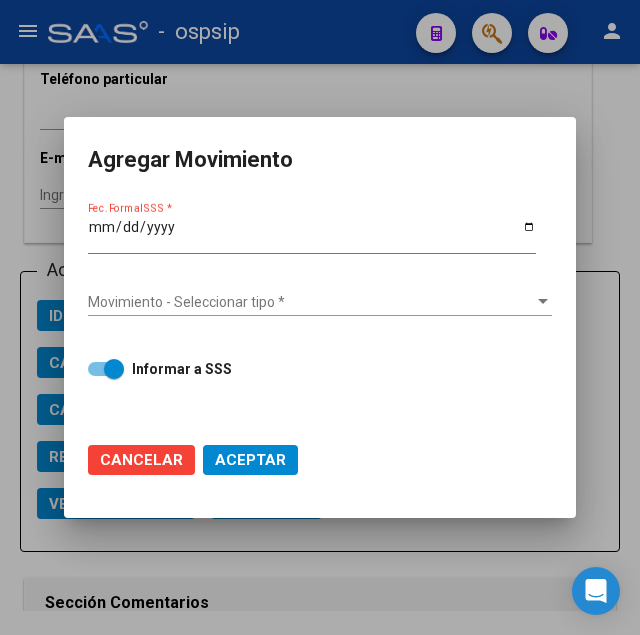 click at bounding box center [320, 317] 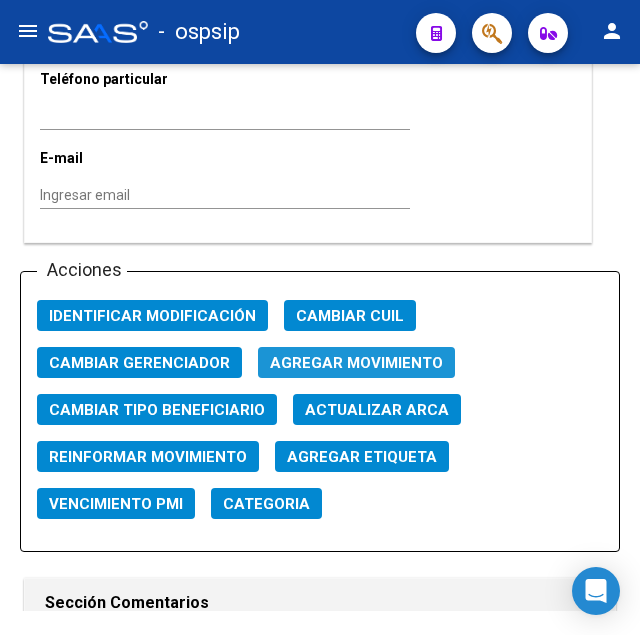 click on "Agregar Movimiento" 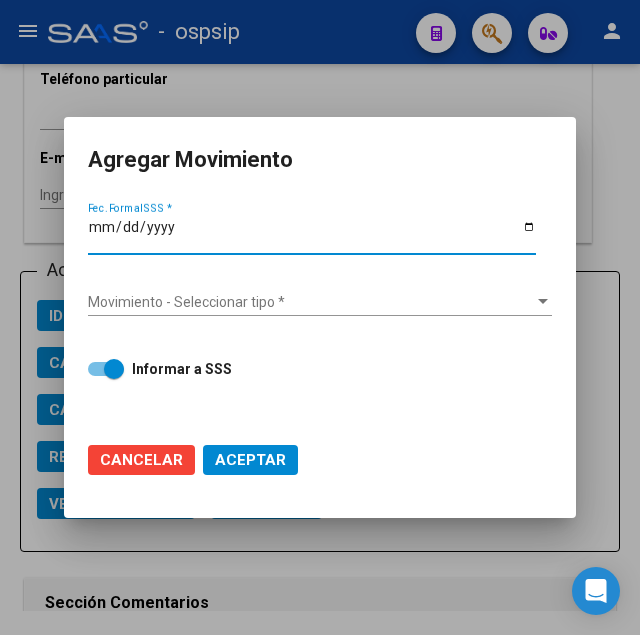 type on "[DATE]" 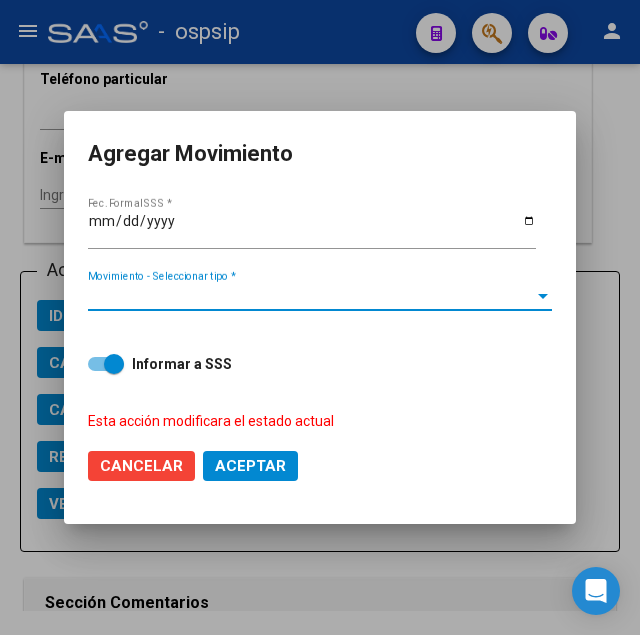 click on "Movimiento - Seleccionar tipo *" at bounding box center [311, 296] 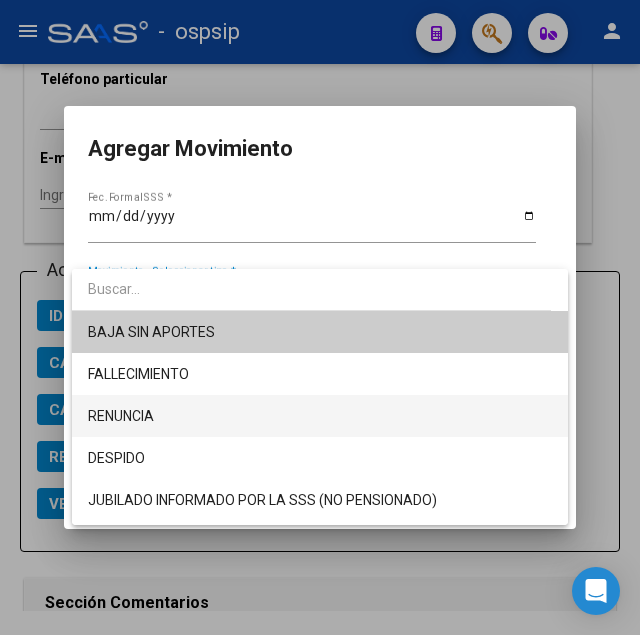 click on "RENUNCIA" at bounding box center (320, 416) 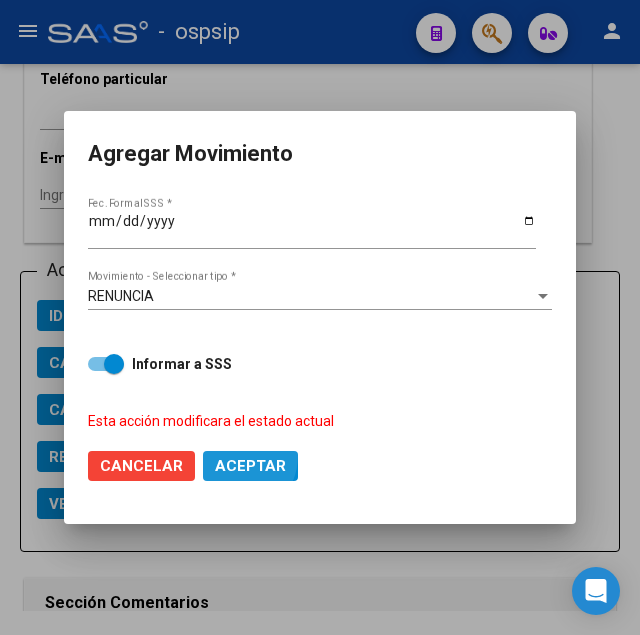 click on "Aceptar" 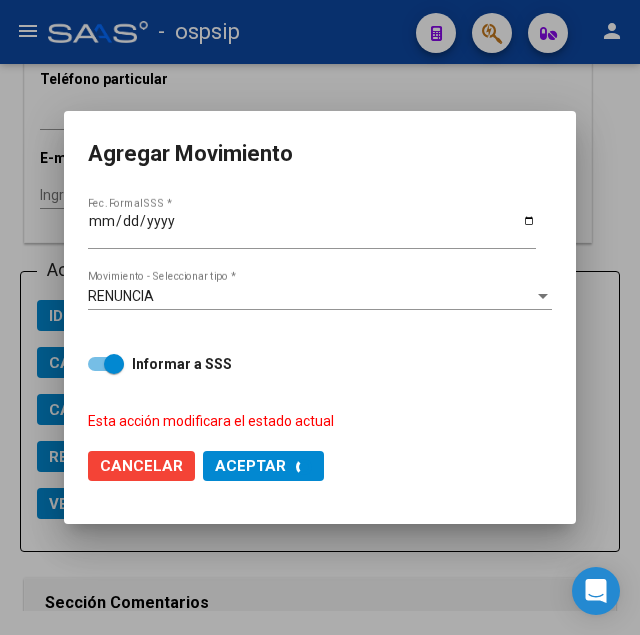 checkbox on "false" 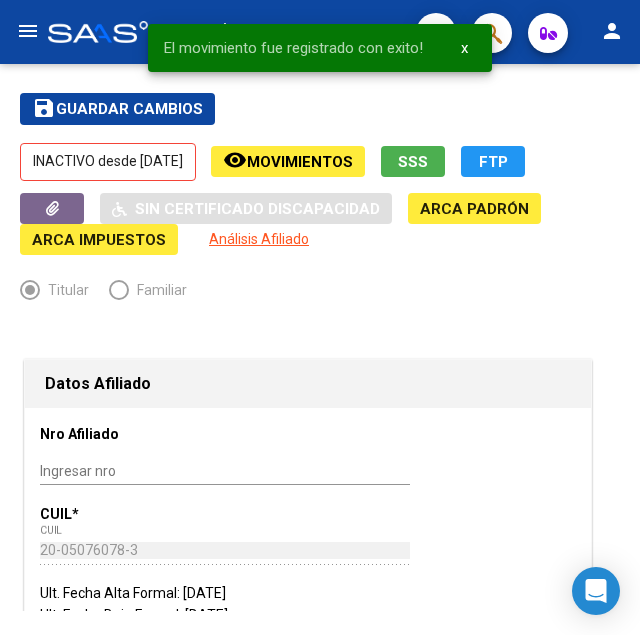 scroll, scrollTop: 0, scrollLeft: 0, axis: both 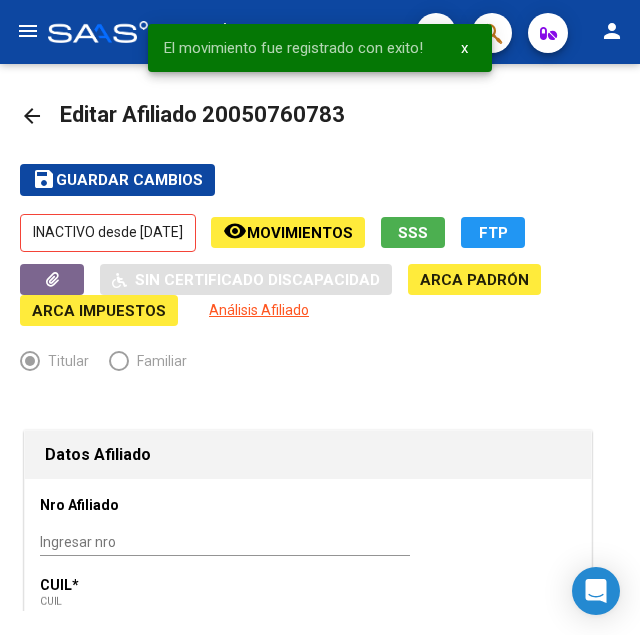 click on "Guardar cambios" 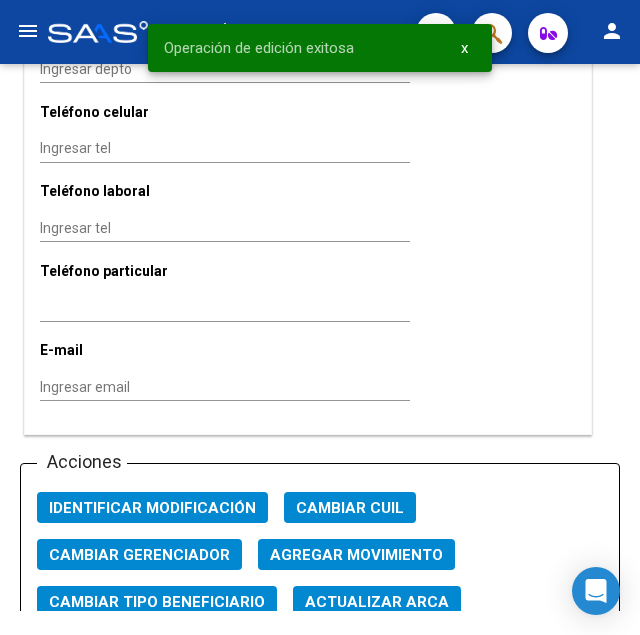 scroll, scrollTop: 2346, scrollLeft: 0, axis: vertical 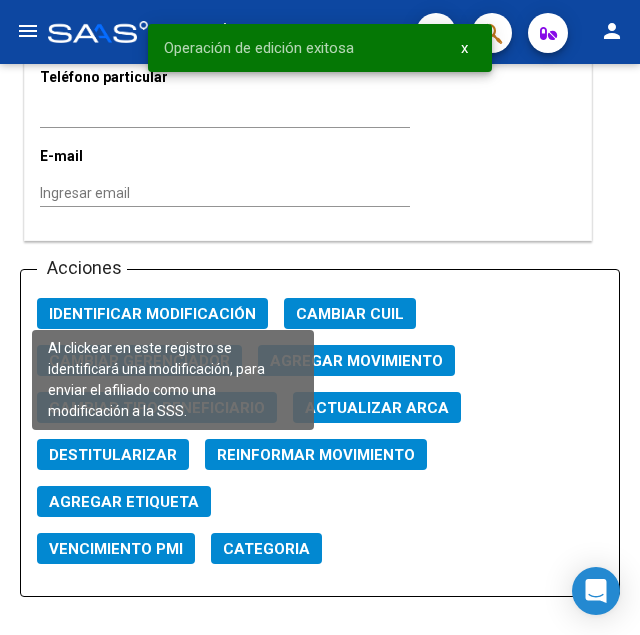 click on "Identificar Modificación" 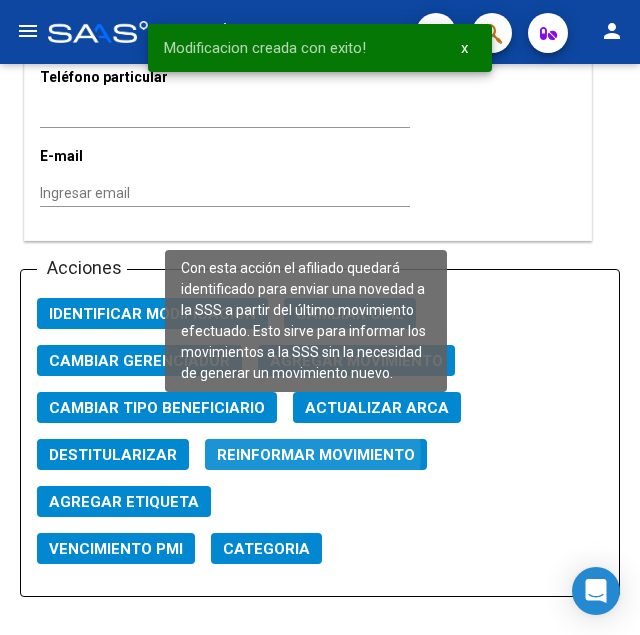 click on "Reinformar Movimiento" 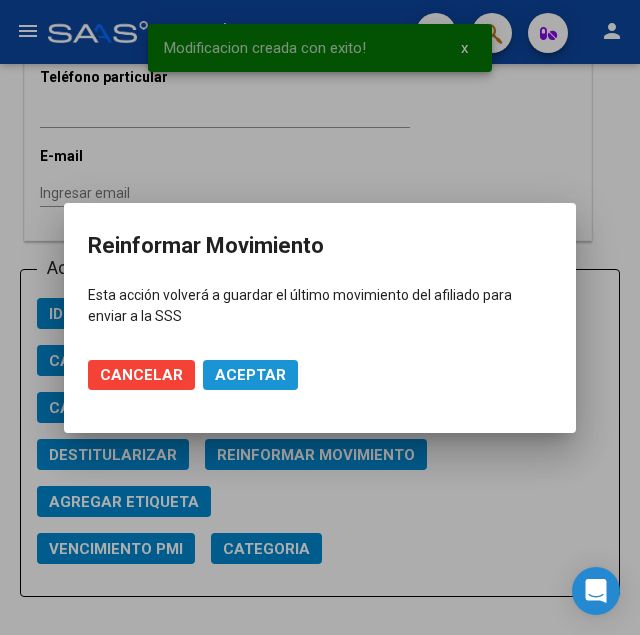 click on "Aceptar" at bounding box center (250, 375) 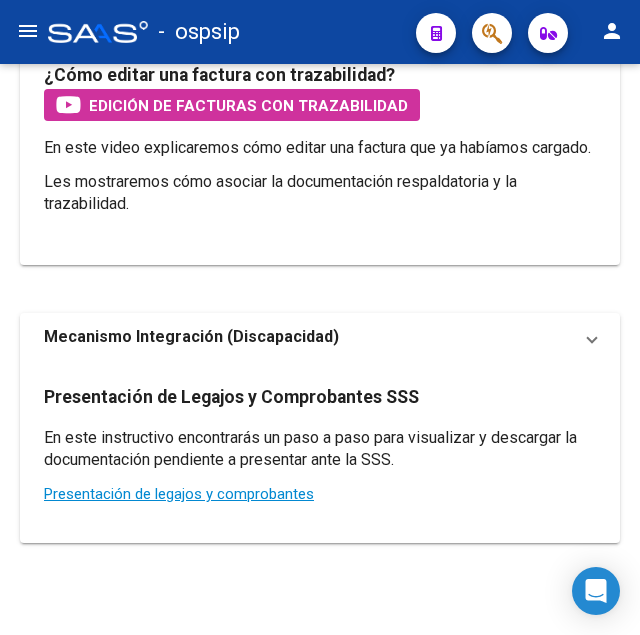 scroll, scrollTop: 0, scrollLeft: 0, axis: both 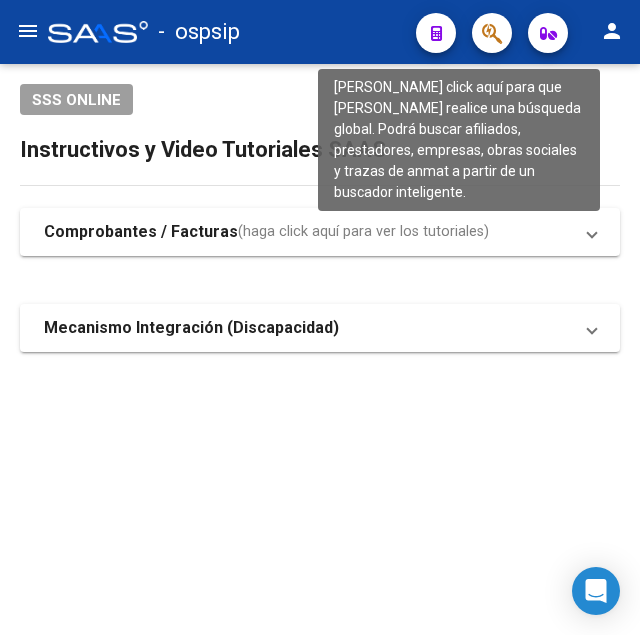 click 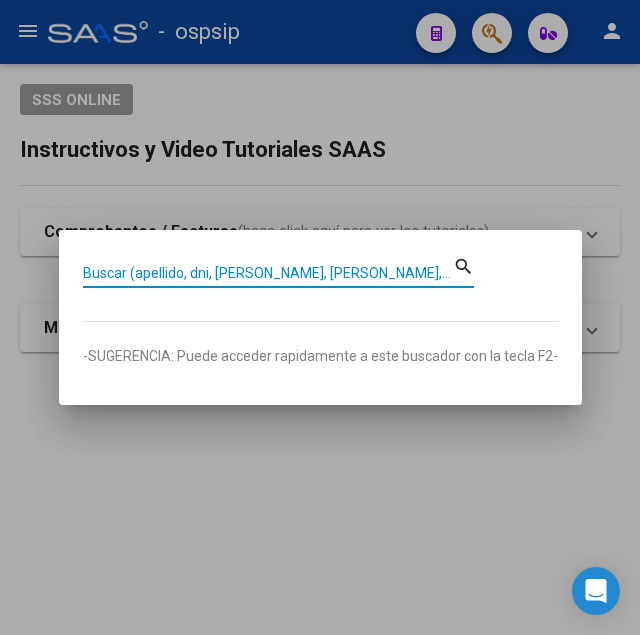 click on "Buscar (apellido, dni, [PERSON_NAME], [PERSON_NAME], cuit, obra social)" at bounding box center (268, 273) 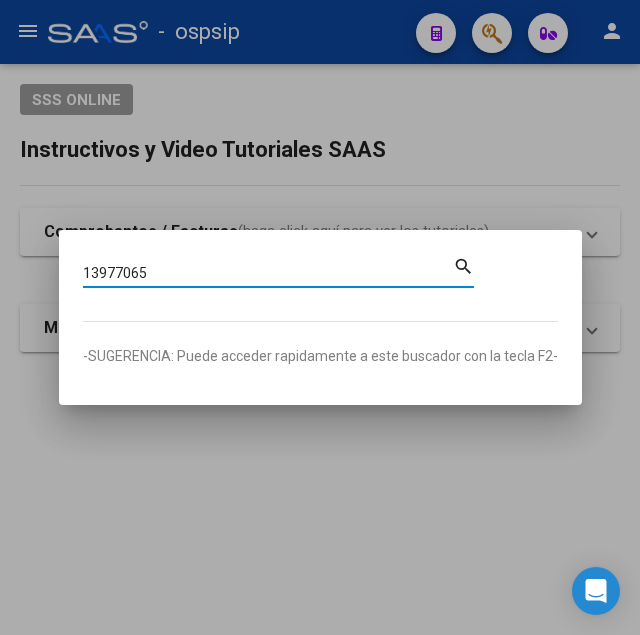 type on "13977065" 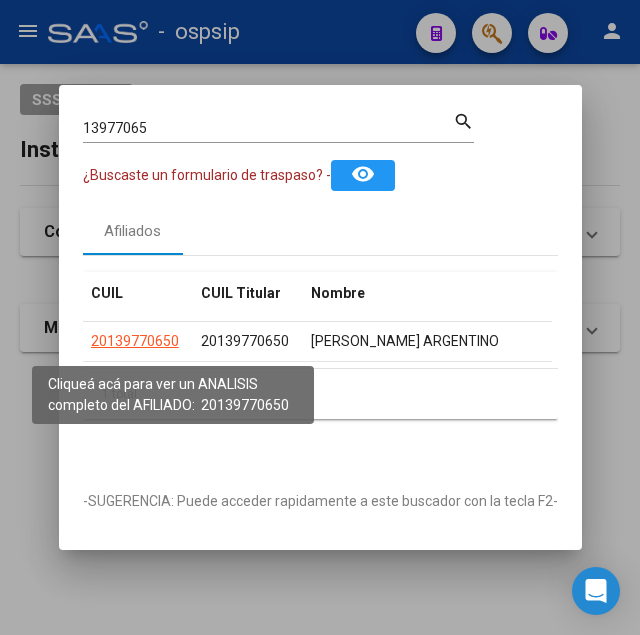 click on "20139770650" 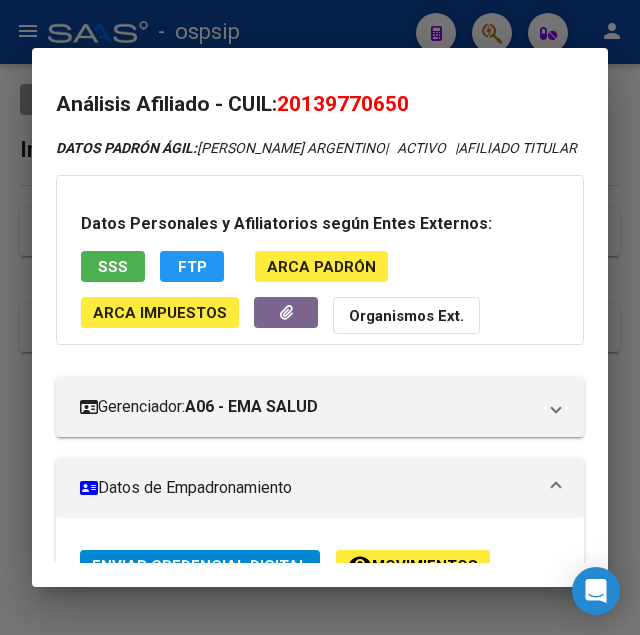 drag, startPoint x: 309, startPoint y: 103, endPoint x: 401, endPoint y: 98, distance: 92.13577 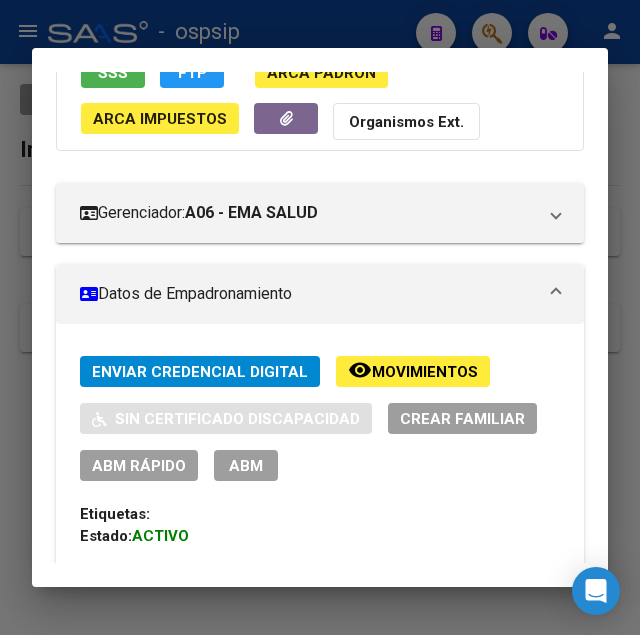 scroll, scrollTop: 306, scrollLeft: 0, axis: vertical 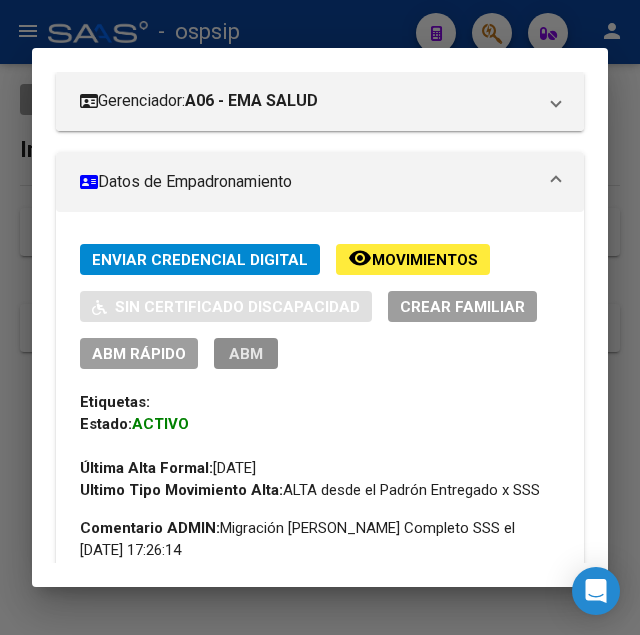 click on "ABM" at bounding box center (246, 354) 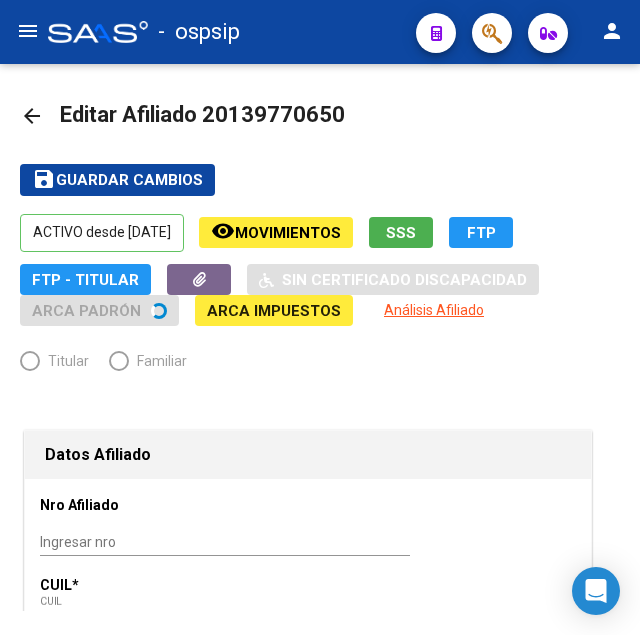 radio on "true" 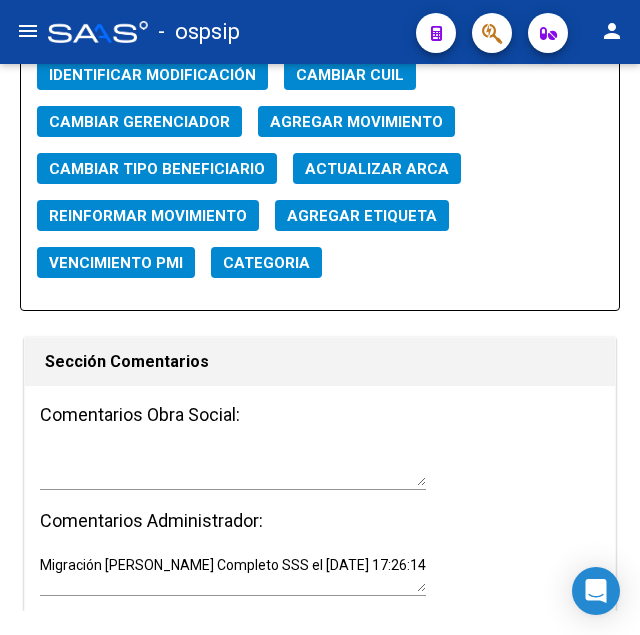 scroll, scrollTop: 2652, scrollLeft: 0, axis: vertical 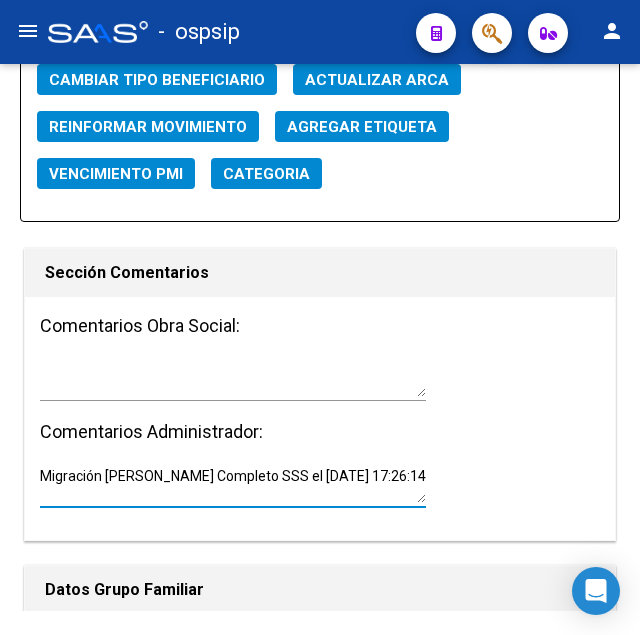 drag, startPoint x: 399, startPoint y: 449, endPoint x: 20, endPoint y: 458, distance: 379.10684 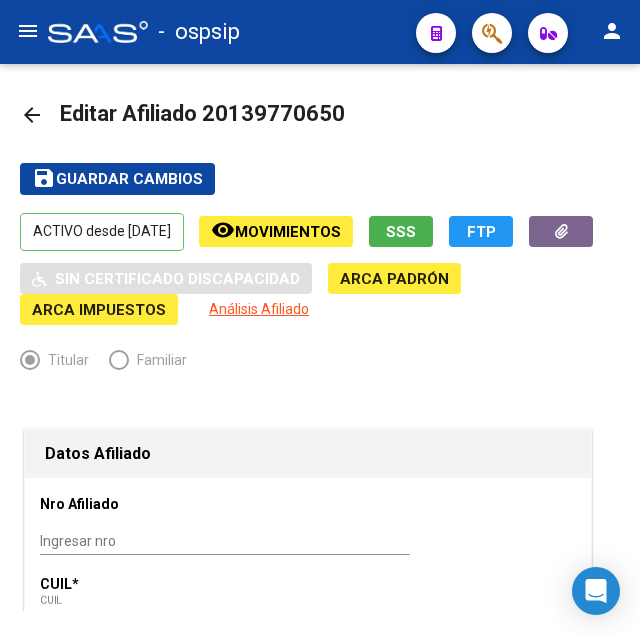 scroll, scrollTop: 0, scrollLeft: 0, axis: both 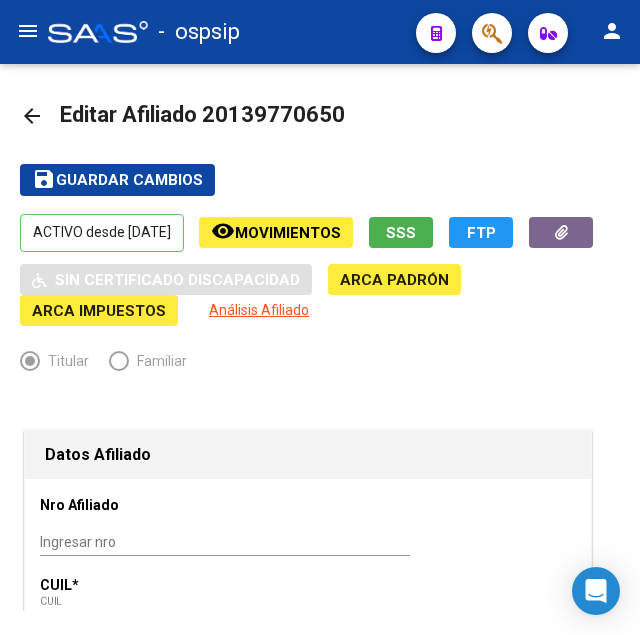 type 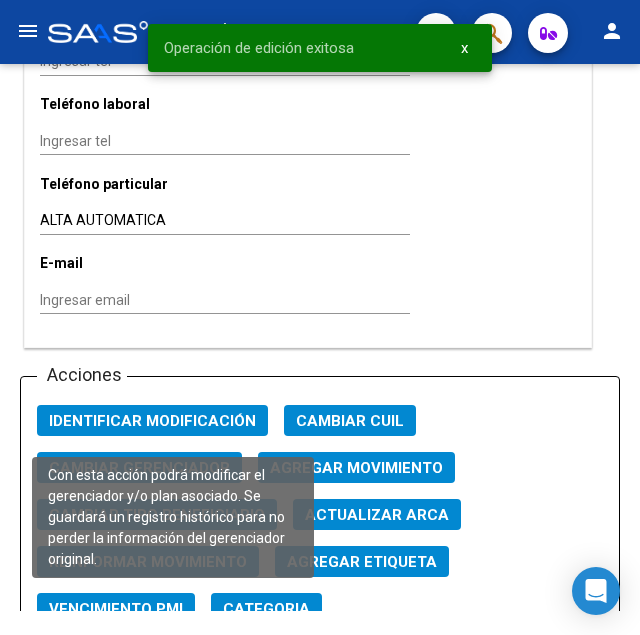 scroll, scrollTop: 2244, scrollLeft: 0, axis: vertical 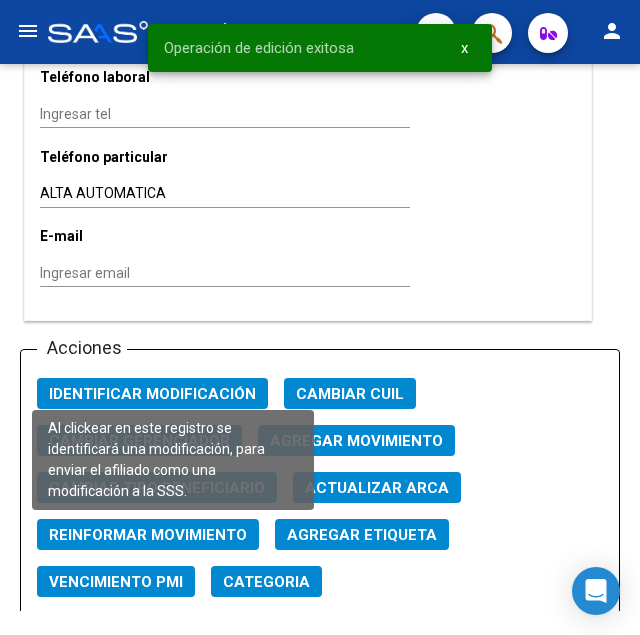 click on "Identificar Modificación" 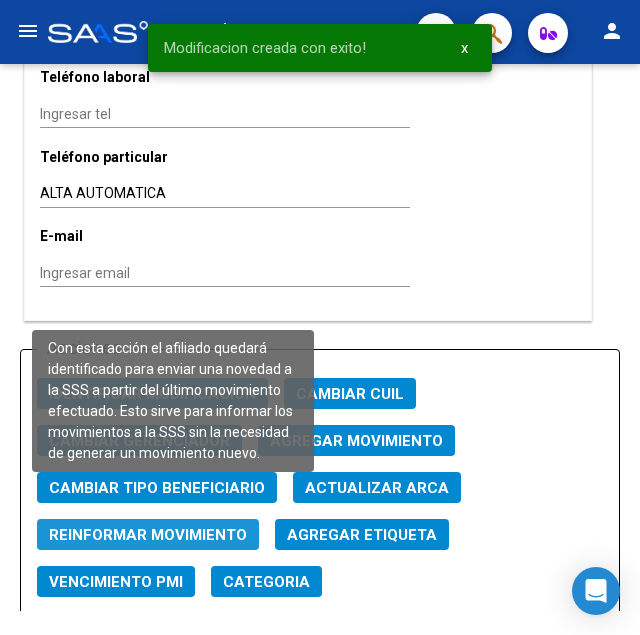 click on "Reinformar Movimiento" 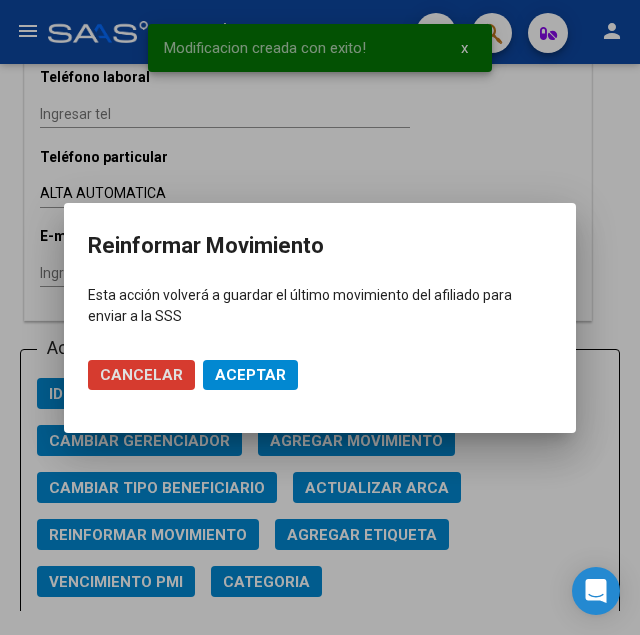 click on "Cancelar Aceptar" at bounding box center [320, 375] 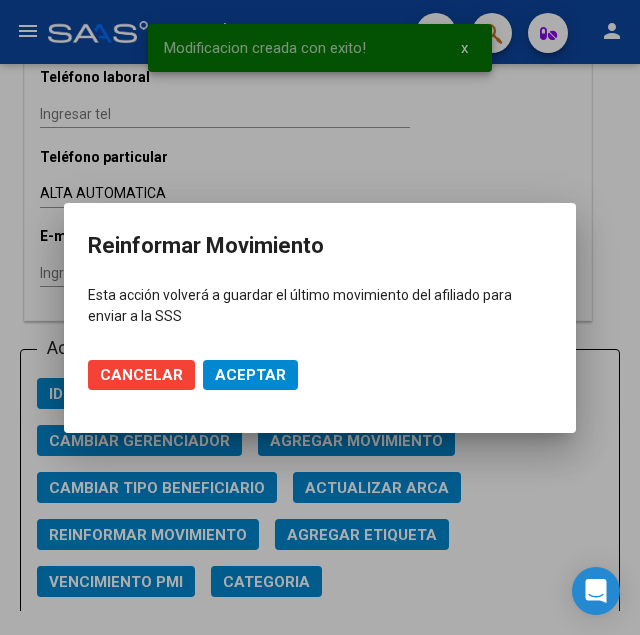 click on "Cancelar Aceptar" at bounding box center [320, 375] 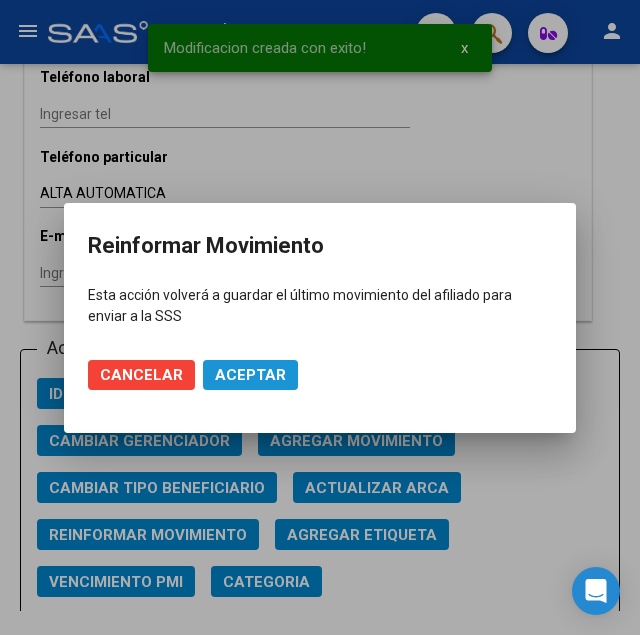 click on "Aceptar" at bounding box center [250, 375] 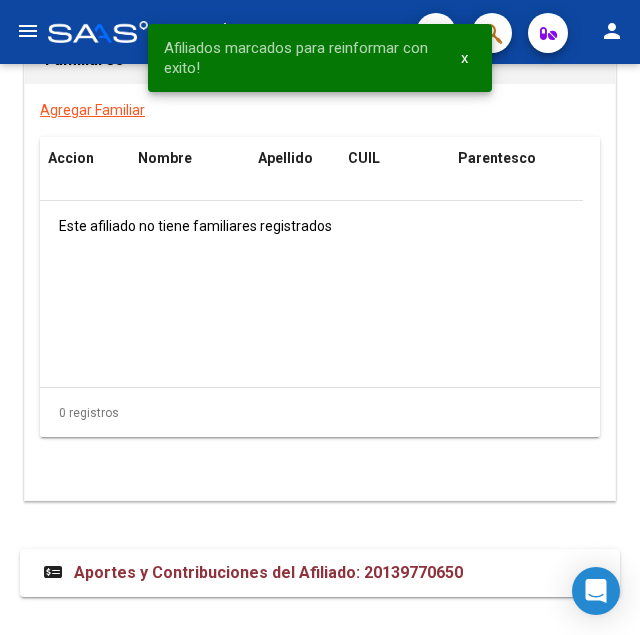 scroll, scrollTop: 3785, scrollLeft: 0, axis: vertical 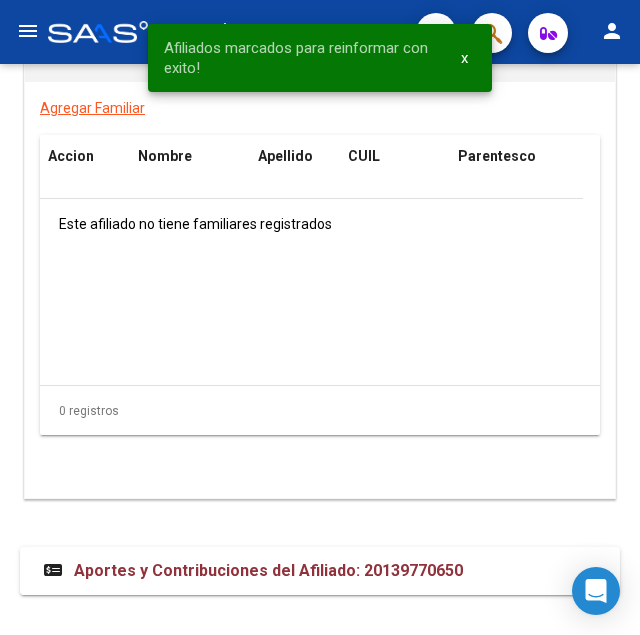 click on "Aportes y Contribuciones del Afiliado: 20139770650" at bounding box center (268, 570) 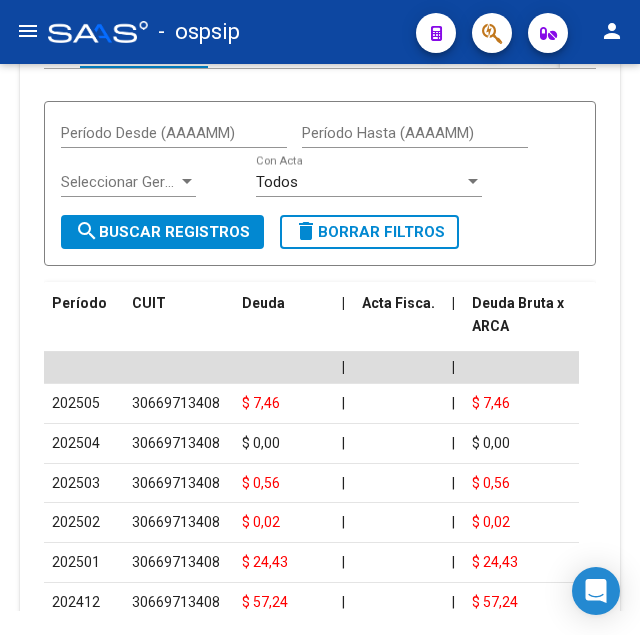 scroll, scrollTop: 4289, scrollLeft: 0, axis: vertical 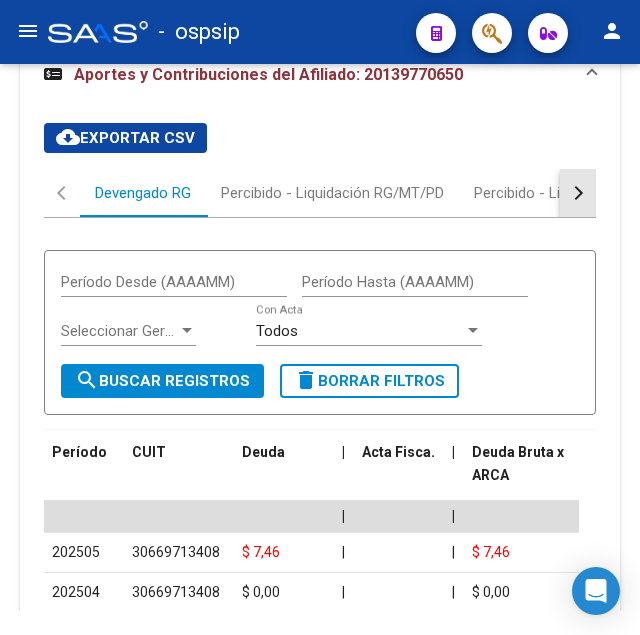 click at bounding box center [578, 193] 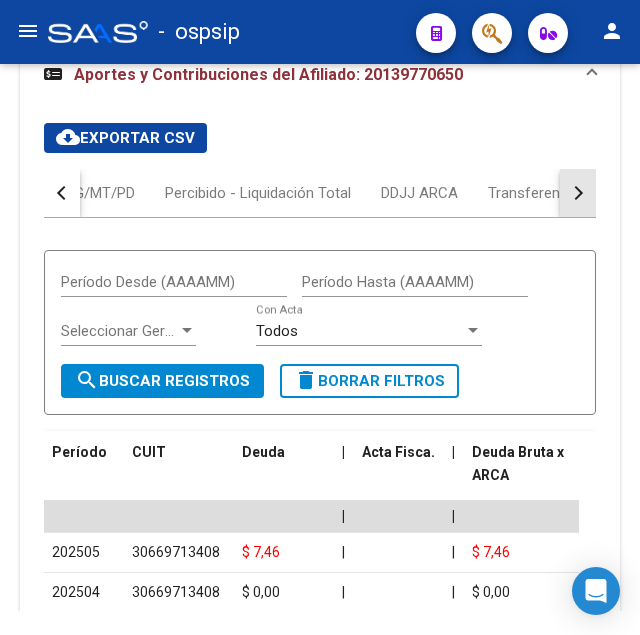 click at bounding box center (578, 193) 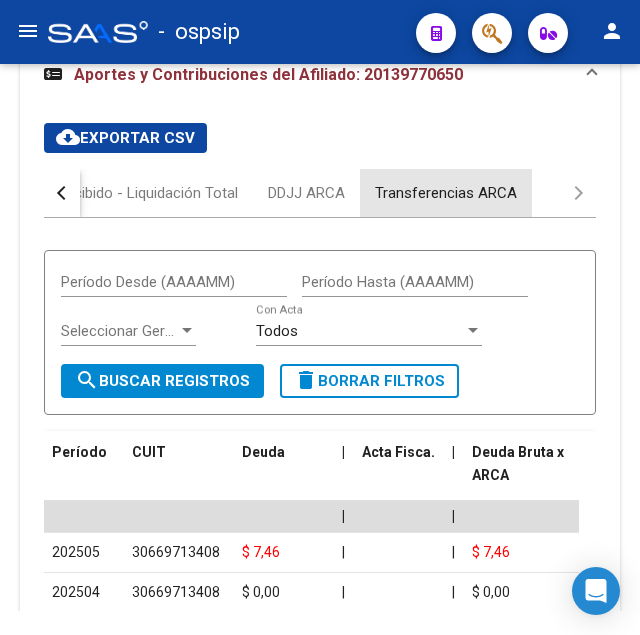 click on "Transferencias ARCA" at bounding box center (446, 193) 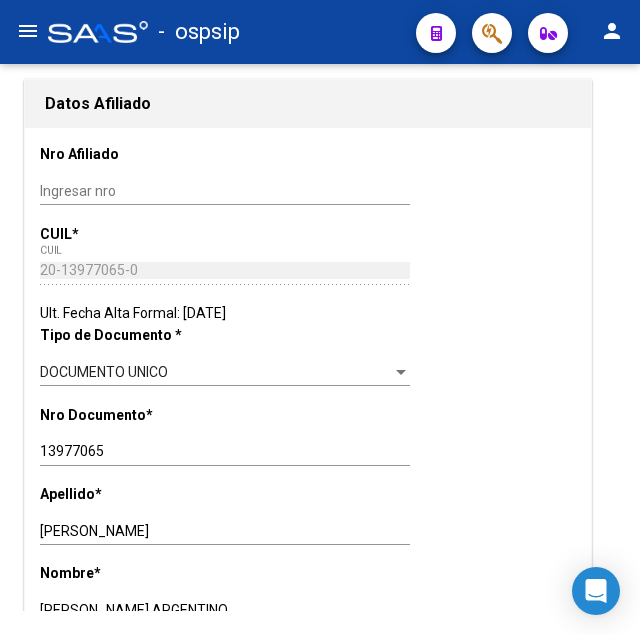 scroll, scrollTop: 0, scrollLeft: 0, axis: both 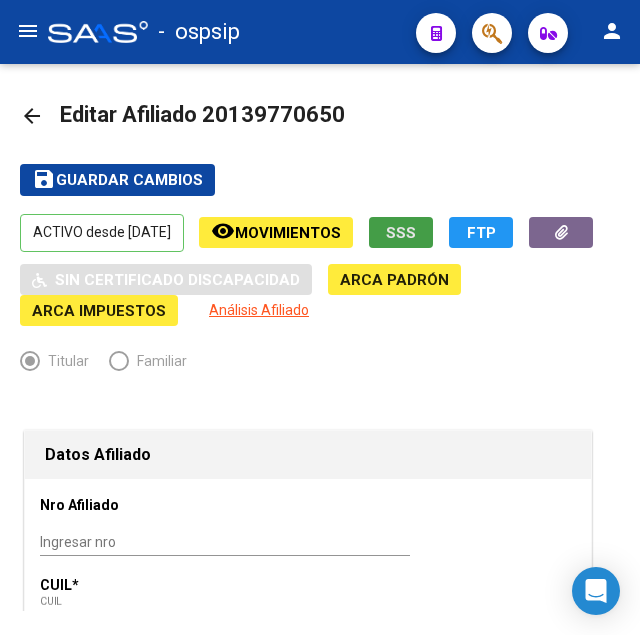 click on "SSS" 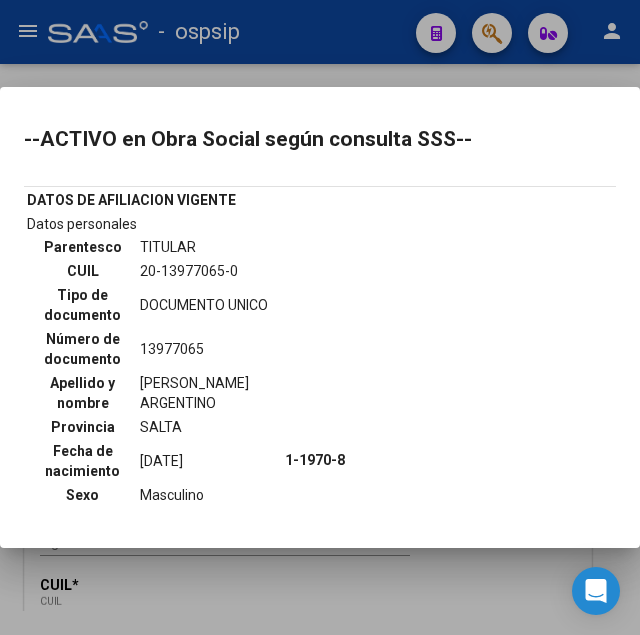 click at bounding box center (320, 317) 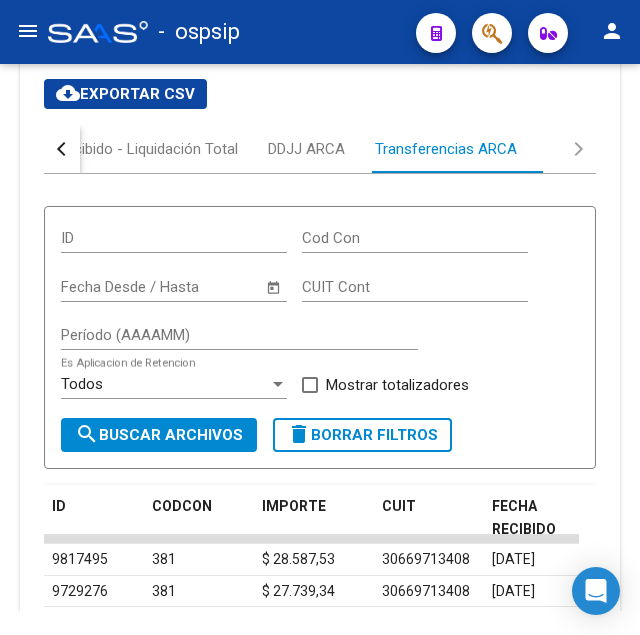 scroll, scrollTop: 4284, scrollLeft: 0, axis: vertical 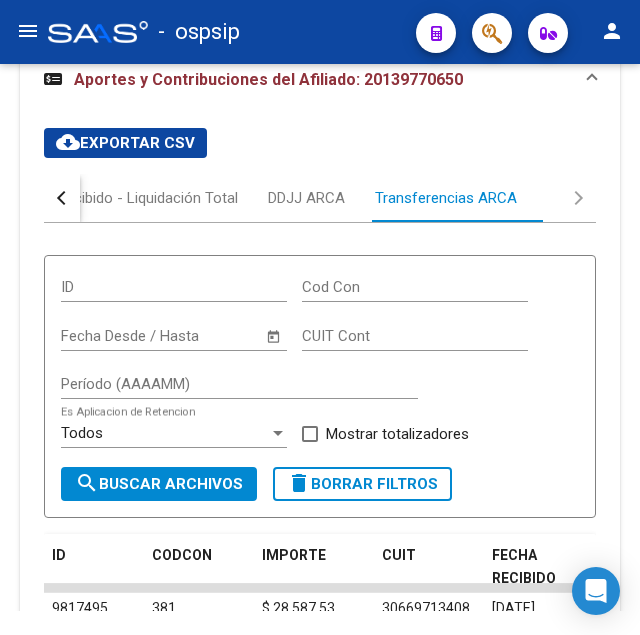 click at bounding box center (62, 198) 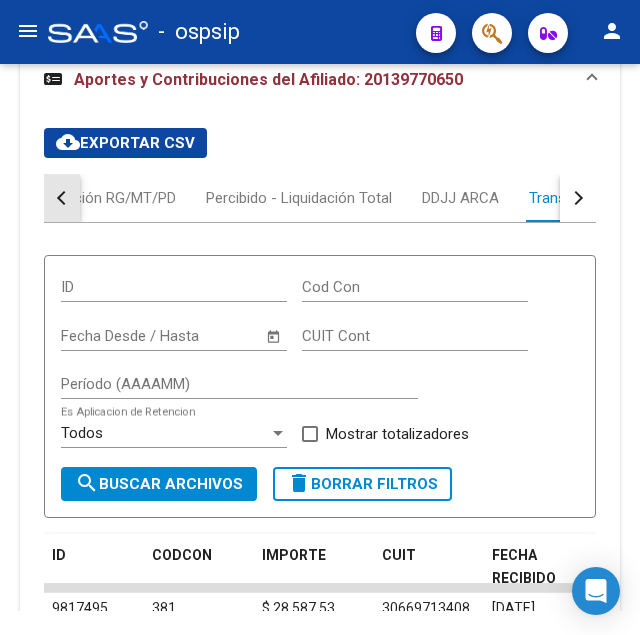 click at bounding box center [62, 198] 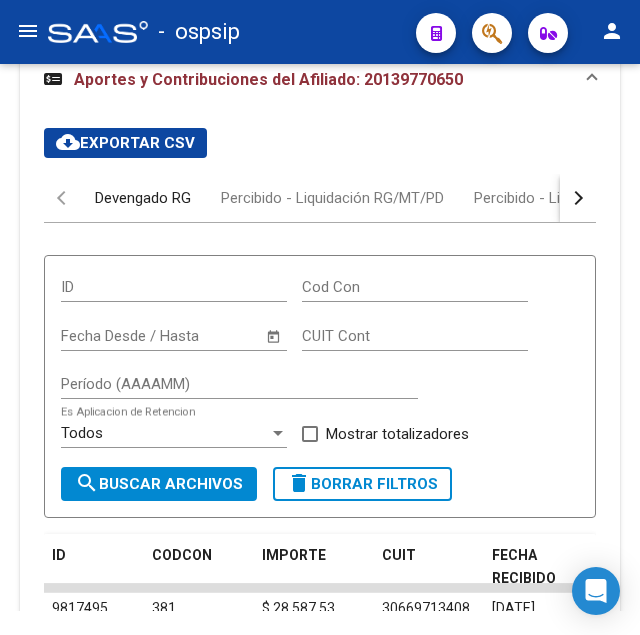 click on "Devengado RG" at bounding box center [143, 198] 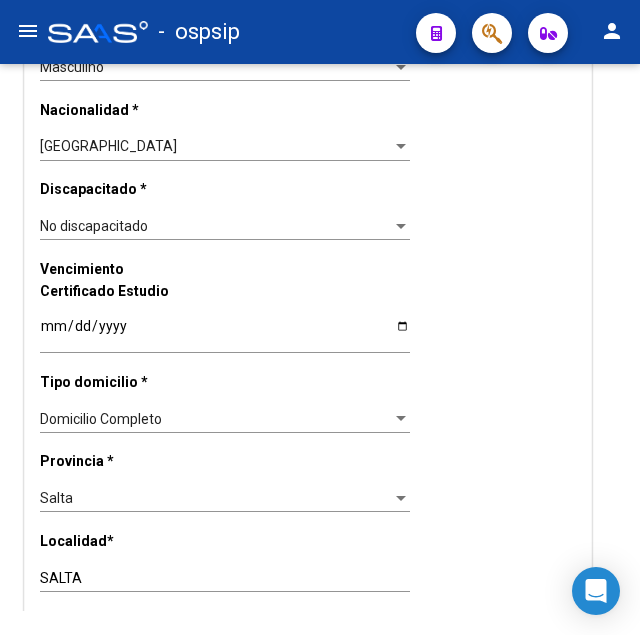 scroll, scrollTop: 1530, scrollLeft: 0, axis: vertical 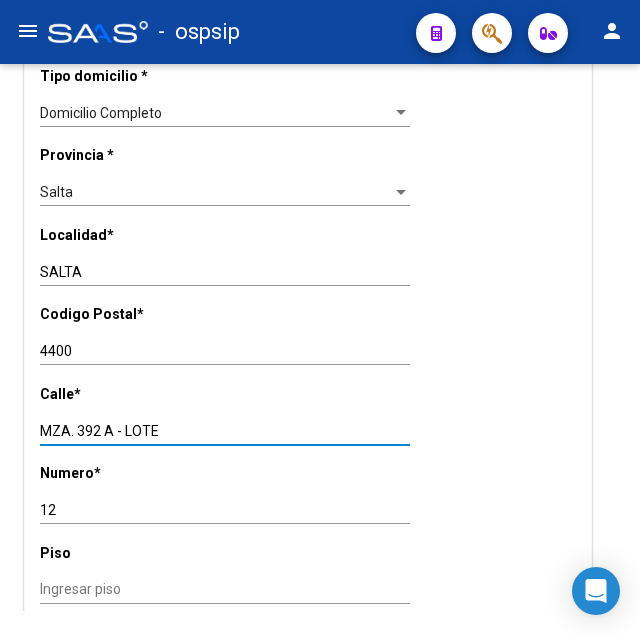drag, startPoint x: 40, startPoint y: 401, endPoint x: 175, endPoint y: 389, distance: 135.53229 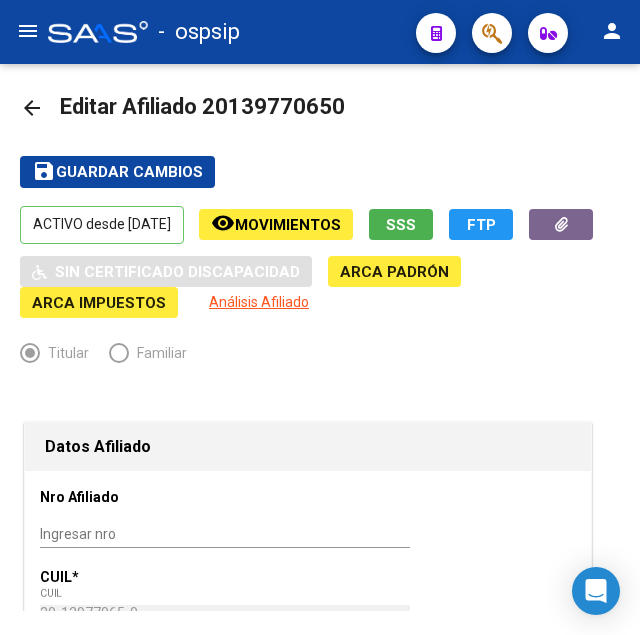 scroll, scrollTop: 0, scrollLeft: 0, axis: both 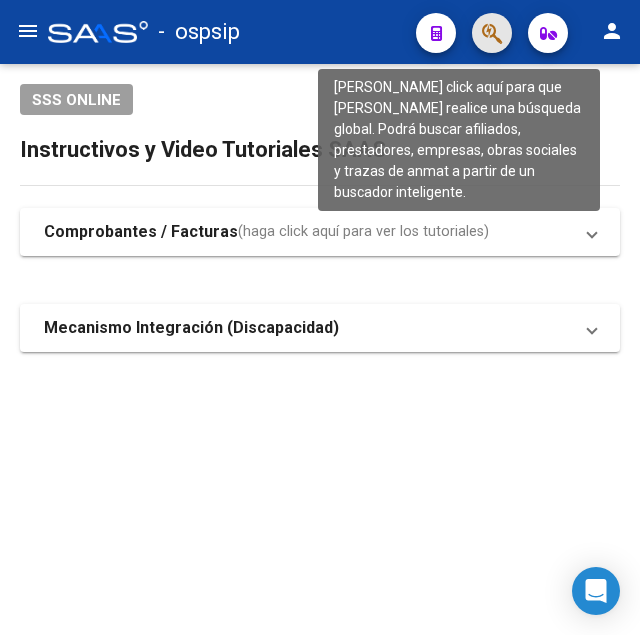 click 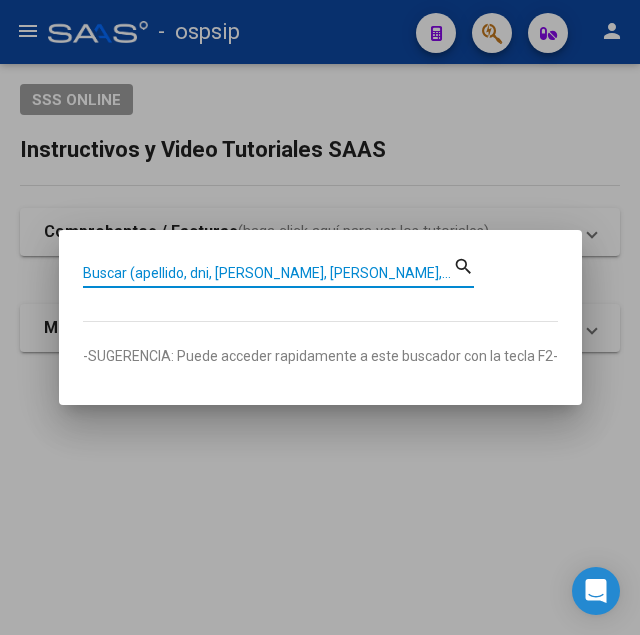 click on "Buscar (apellido, dni, [PERSON_NAME], [PERSON_NAME], cuit, obra social)" at bounding box center (268, 273) 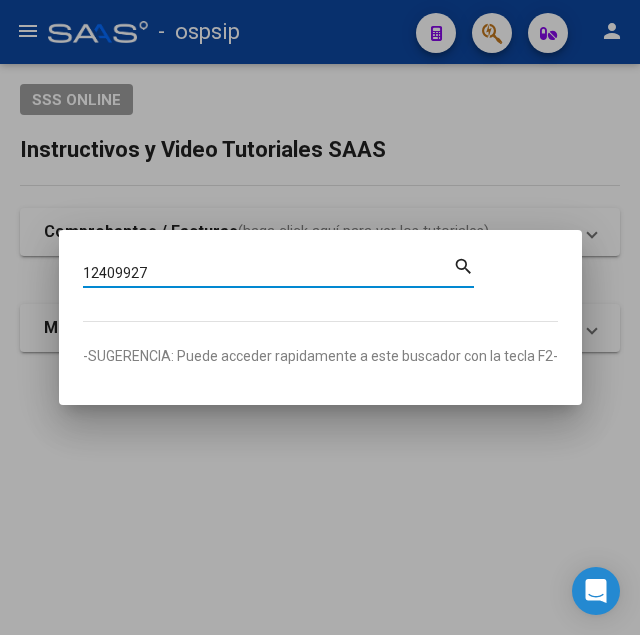type on "12409927" 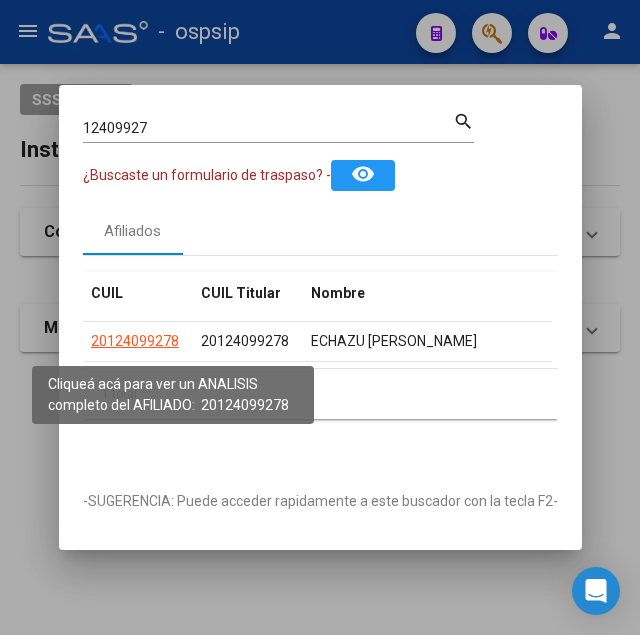 click on "20124099278" 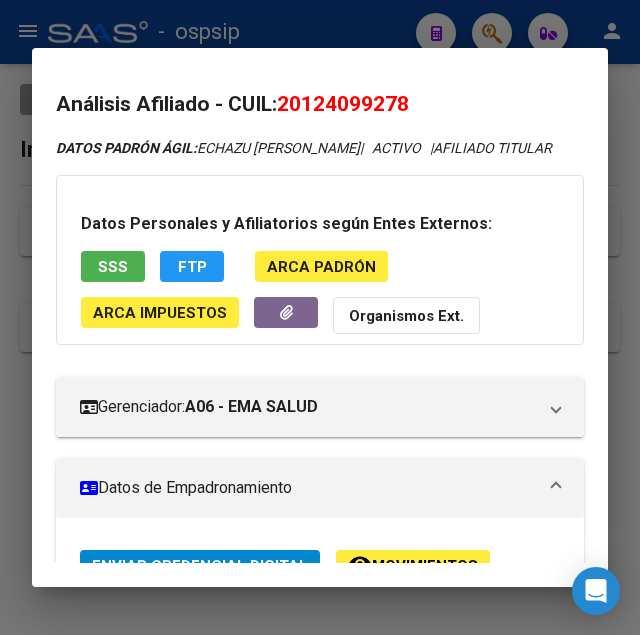 drag, startPoint x: 311, startPoint y: 107, endPoint x: 402, endPoint y: 108, distance: 91.00549 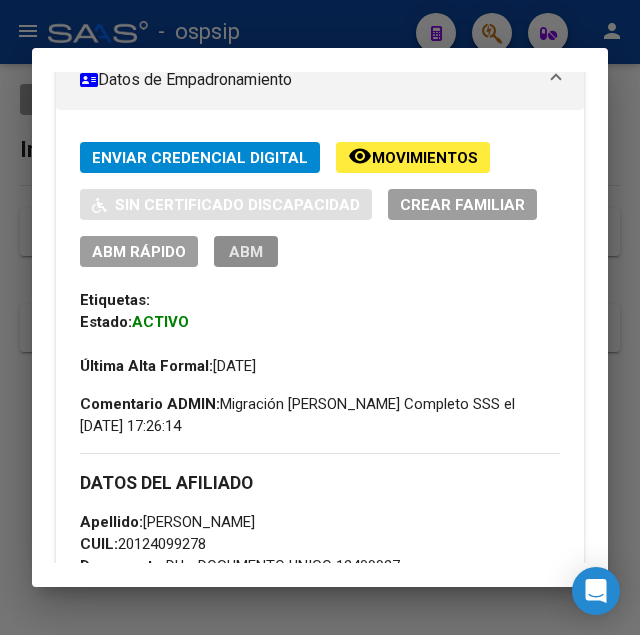 click on "ABM" at bounding box center [246, 251] 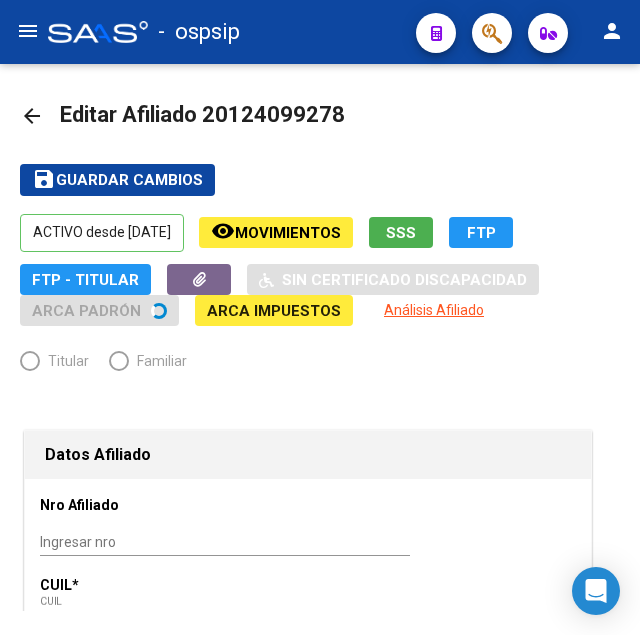 radio on "true" 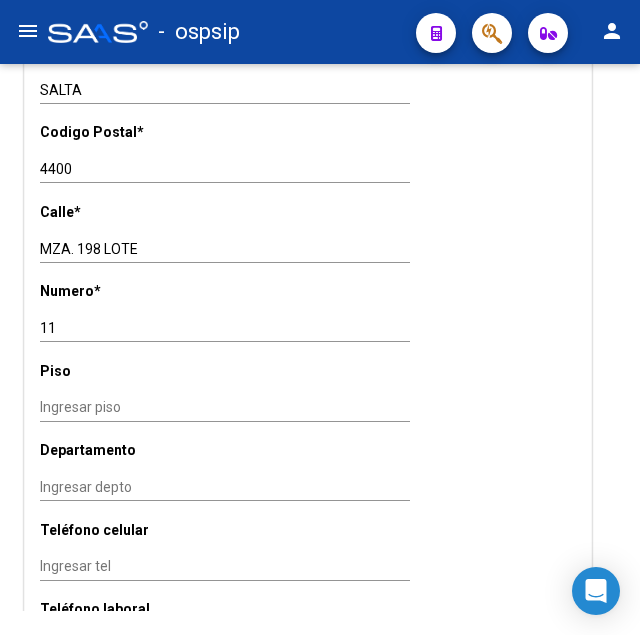 scroll, scrollTop: 1734, scrollLeft: 0, axis: vertical 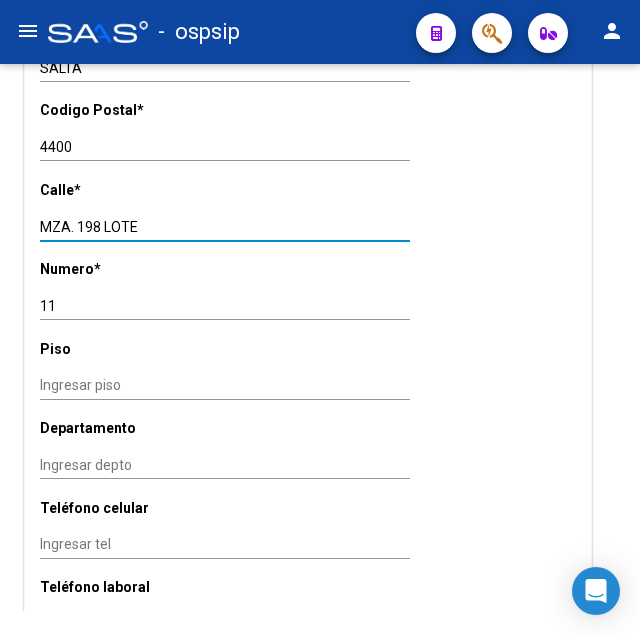 drag, startPoint x: 41, startPoint y: 203, endPoint x: 135, endPoint y: 206, distance: 94.04786 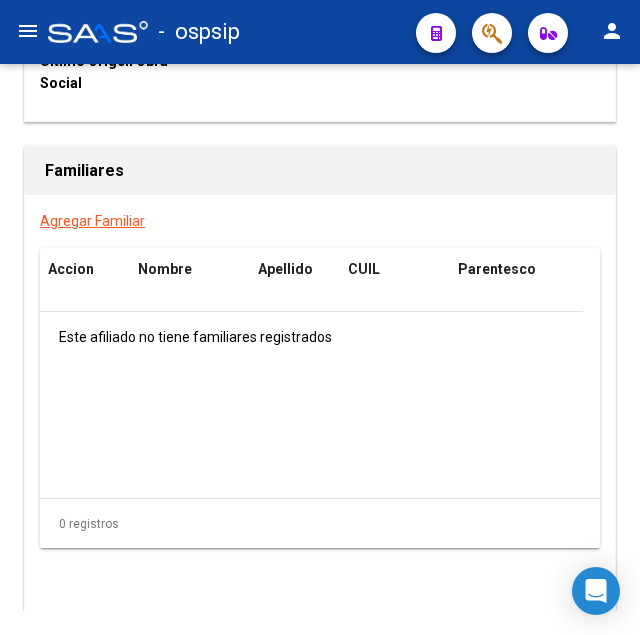 scroll, scrollTop: 3785, scrollLeft: 0, axis: vertical 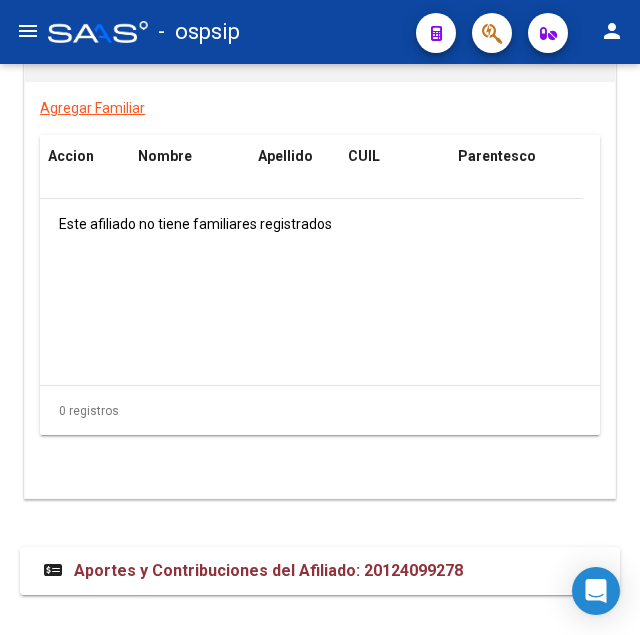 click on "Aportes y Contribuciones del Afiliado: 20124099278" at bounding box center (253, 571) 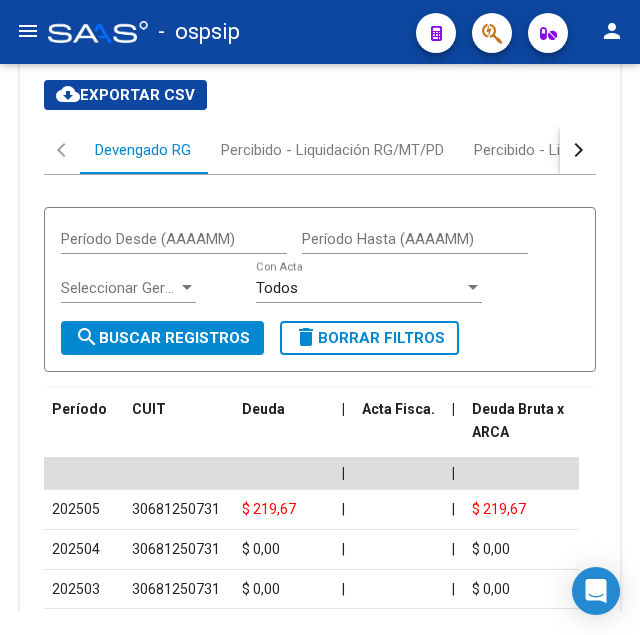 scroll, scrollTop: 4289, scrollLeft: 0, axis: vertical 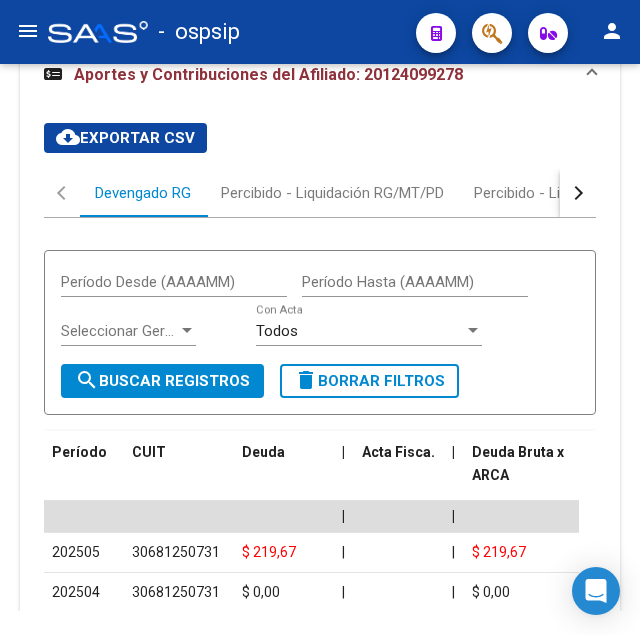 click at bounding box center (578, 193) 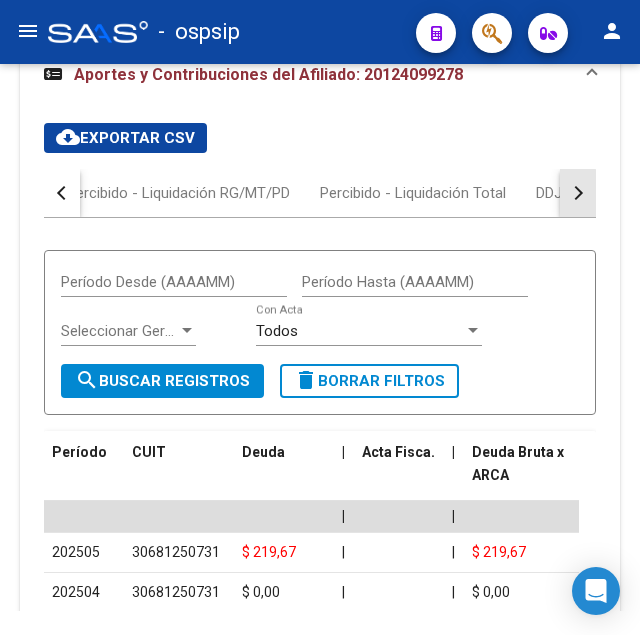 click at bounding box center (578, 193) 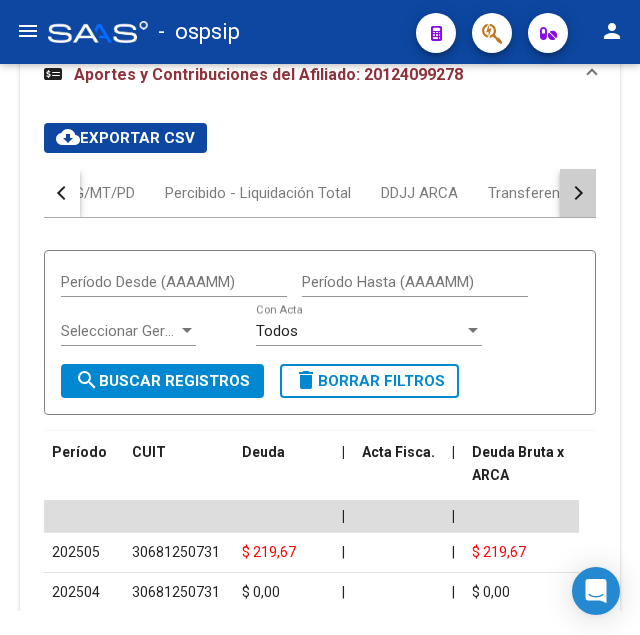 click at bounding box center [578, 193] 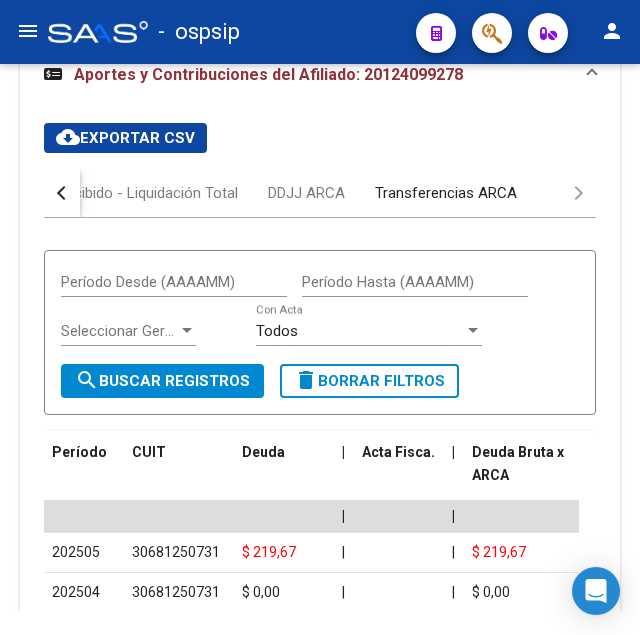 click on "Transferencias ARCA" at bounding box center (446, 193) 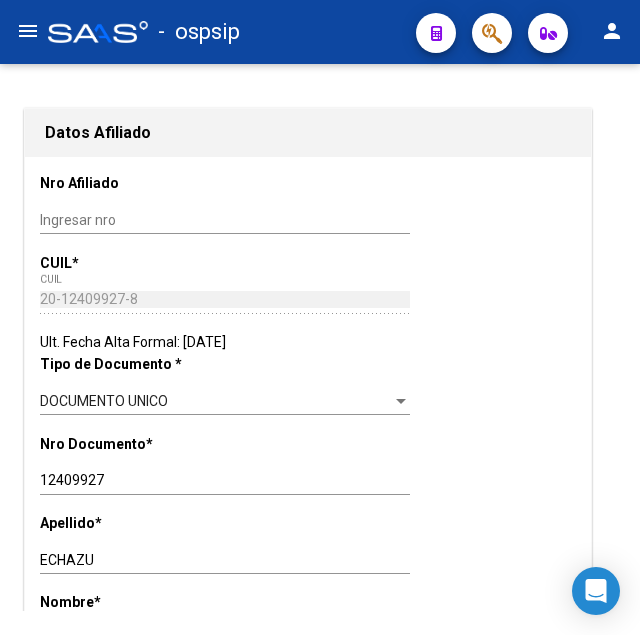 scroll, scrollTop: 0, scrollLeft: 0, axis: both 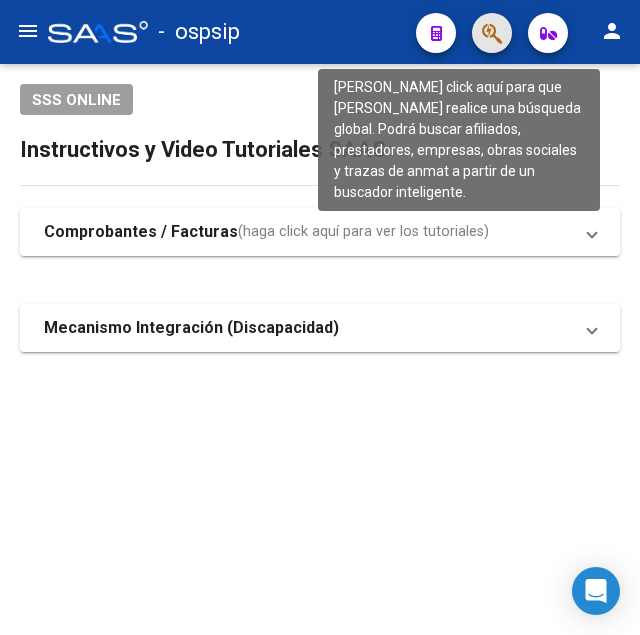 click 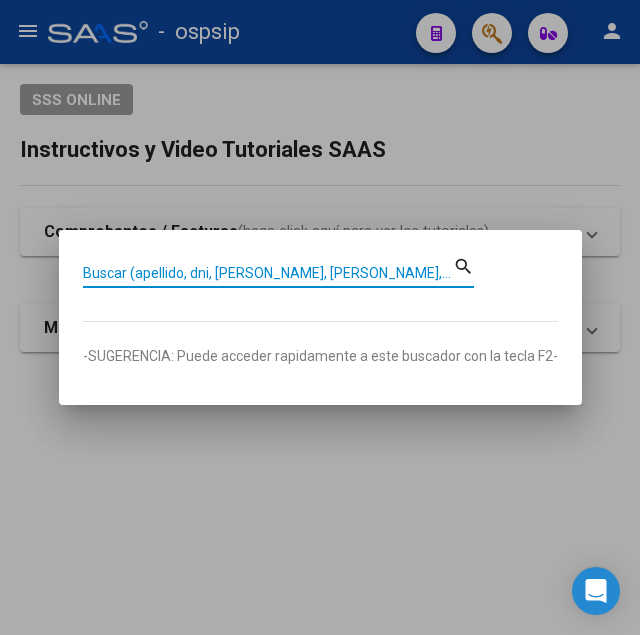click on "Buscar (apellido, dni, [PERSON_NAME], [PERSON_NAME], cuit, obra social)" at bounding box center [268, 273] 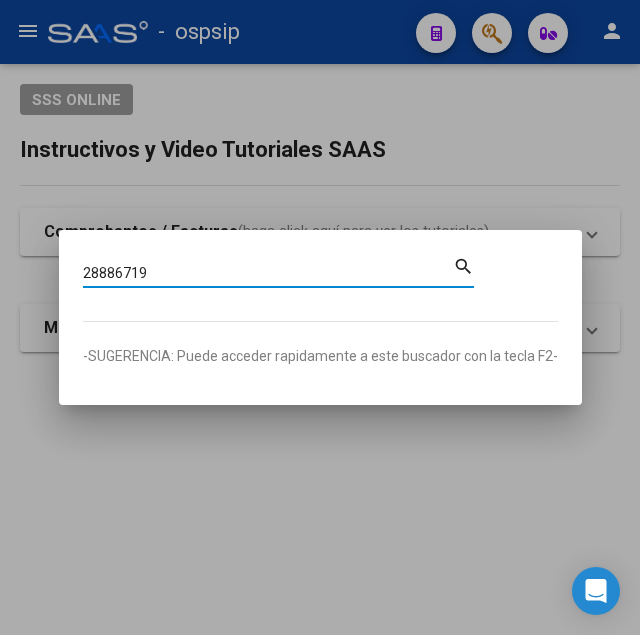 type on "28886719" 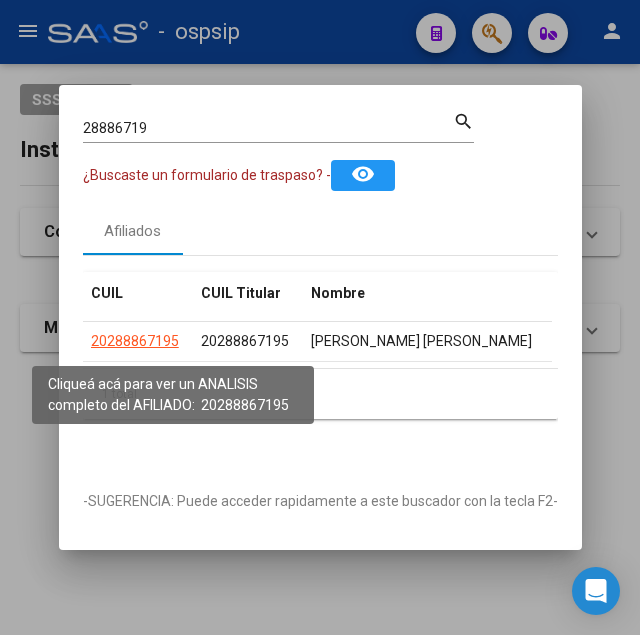 click on "20288867195" 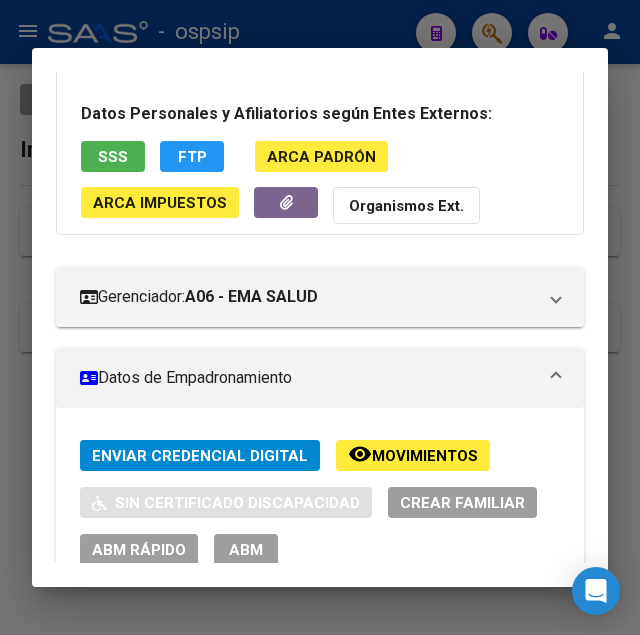 scroll, scrollTop: 306, scrollLeft: 0, axis: vertical 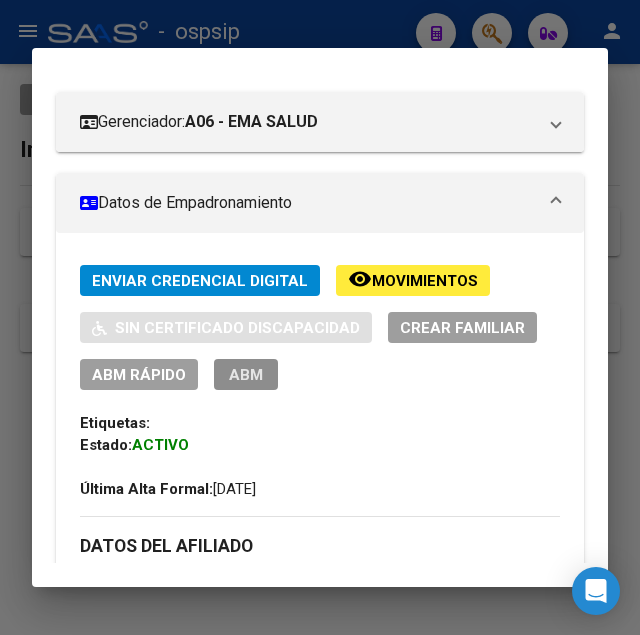 click on "ABM" at bounding box center (246, 375) 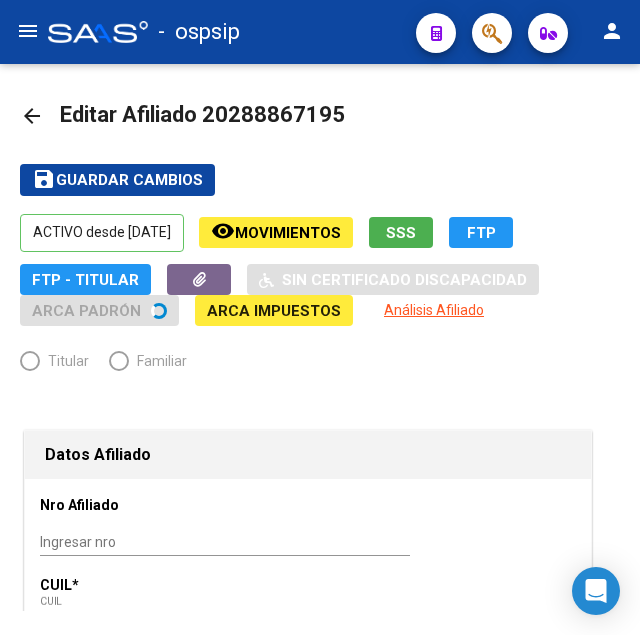 radio on "true" 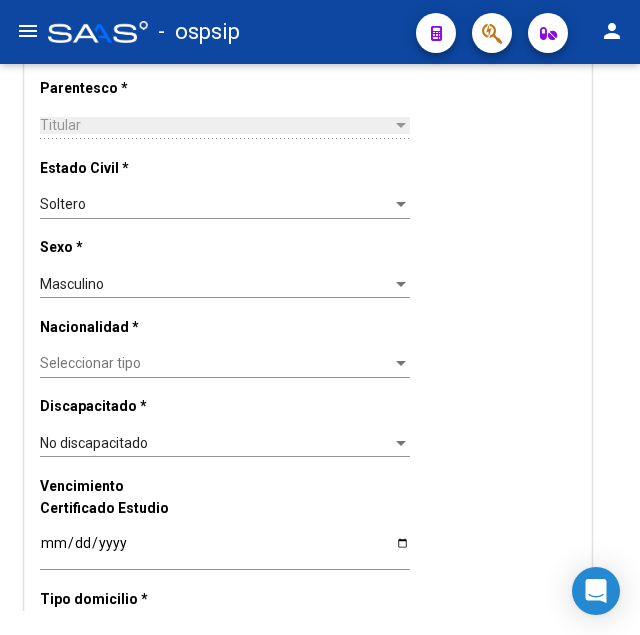 scroll, scrollTop: 1020, scrollLeft: 0, axis: vertical 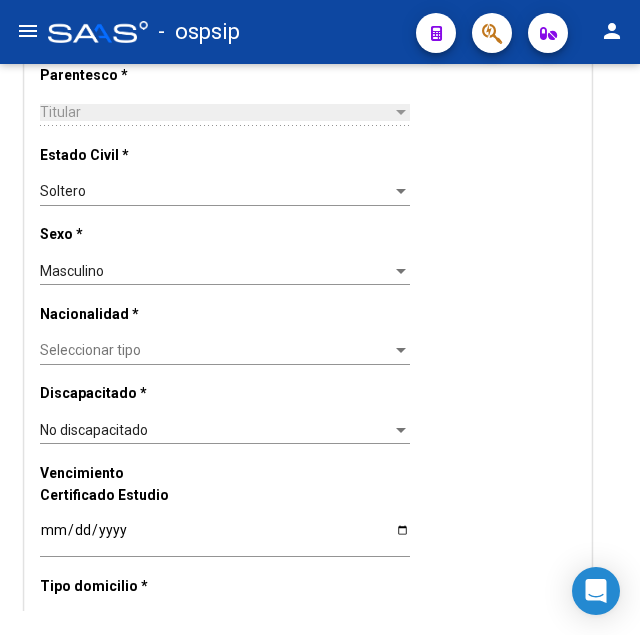 click on "Seleccionar tipo" at bounding box center [216, 350] 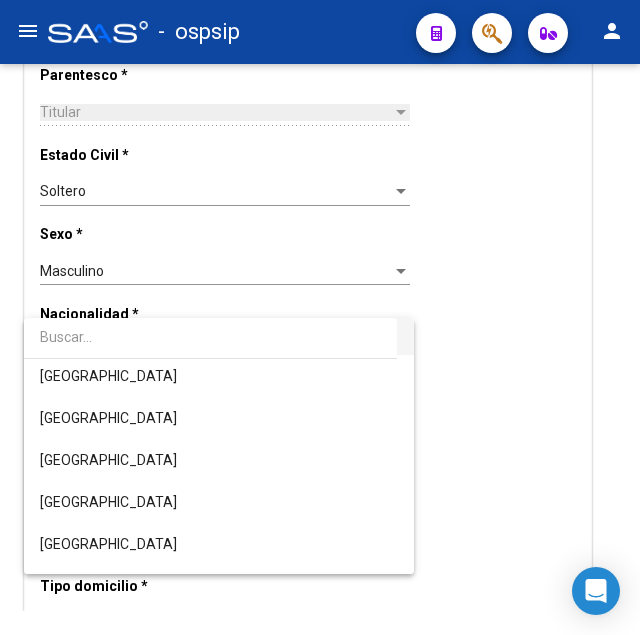 scroll, scrollTop: 204, scrollLeft: 0, axis: vertical 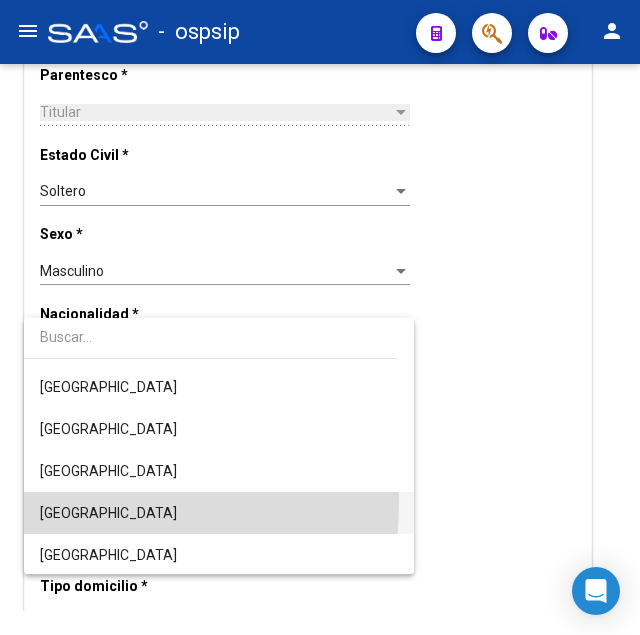 click on "[GEOGRAPHIC_DATA]" at bounding box center (219, 513) 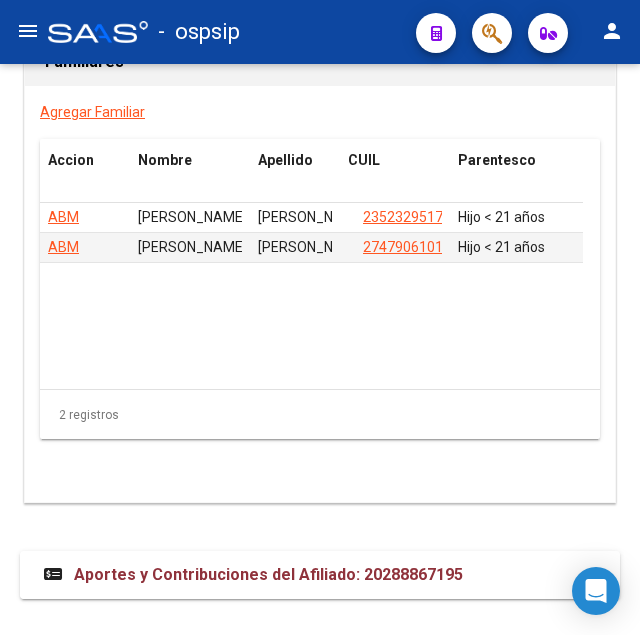 scroll, scrollTop: 3785, scrollLeft: 0, axis: vertical 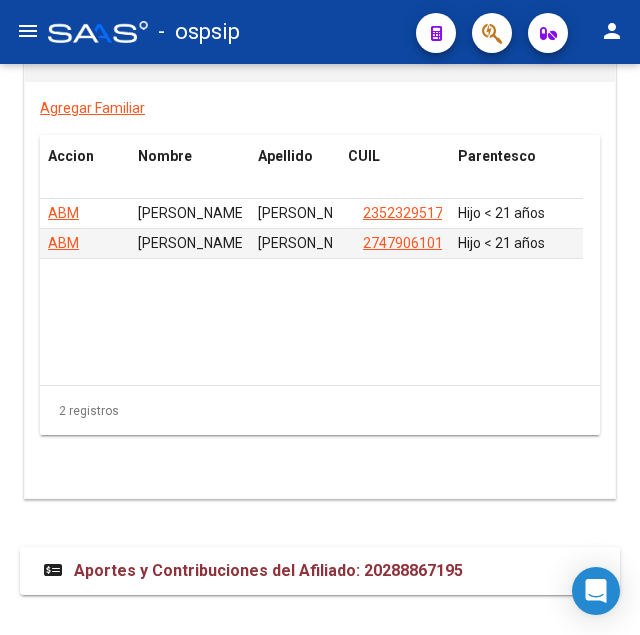 click on "Aportes y Contribuciones del Afiliado: 20288867195" at bounding box center (268, 570) 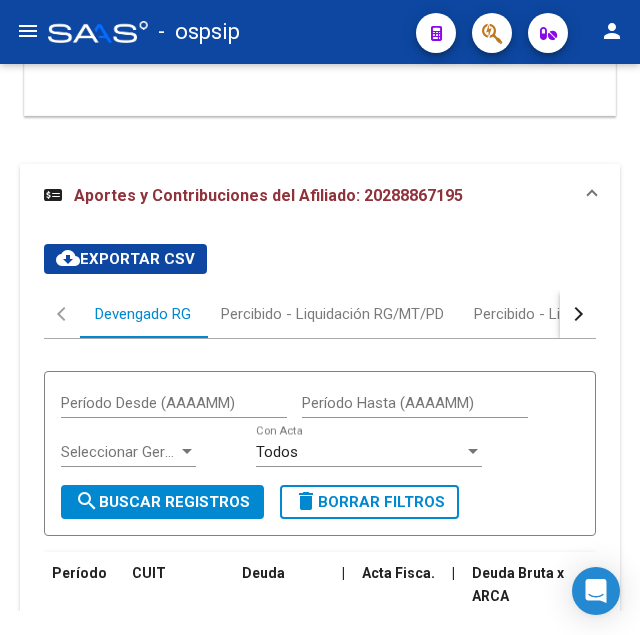 scroll, scrollTop: 4160, scrollLeft: 0, axis: vertical 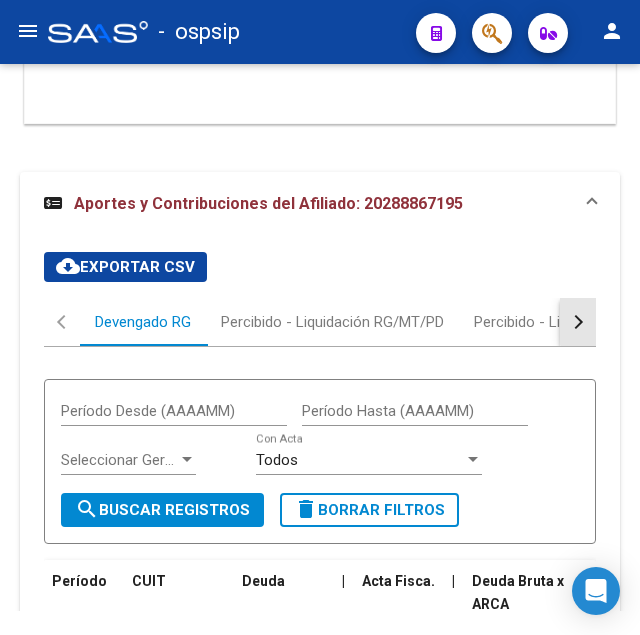 click at bounding box center [578, 322] 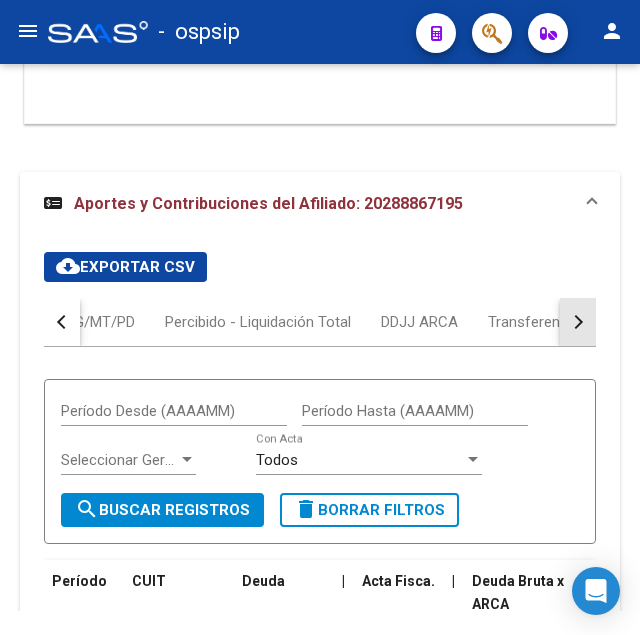 click at bounding box center [578, 322] 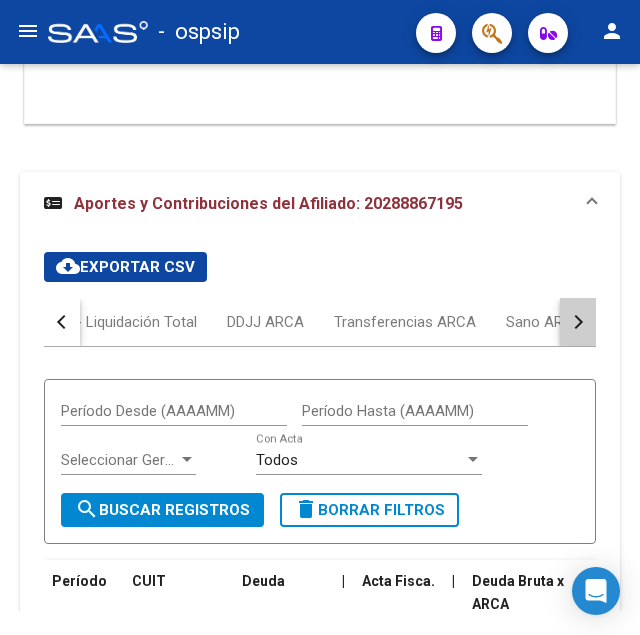 click at bounding box center (578, 322) 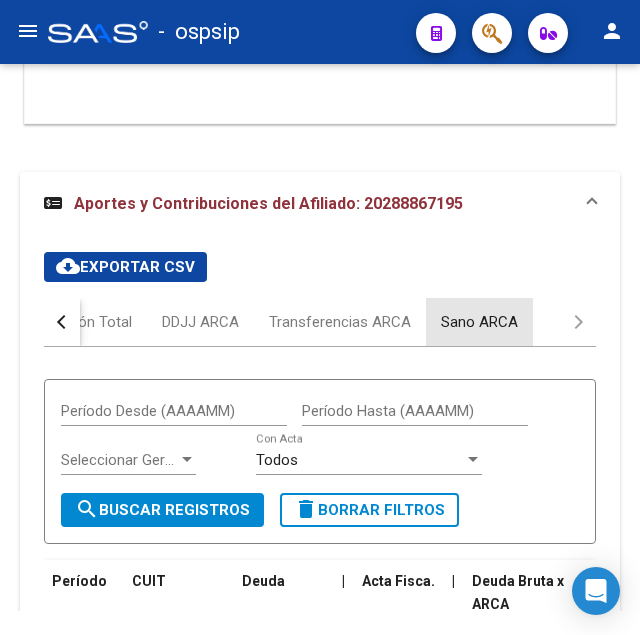 click on "Sano ARCA" at bounding box center [479, 322] 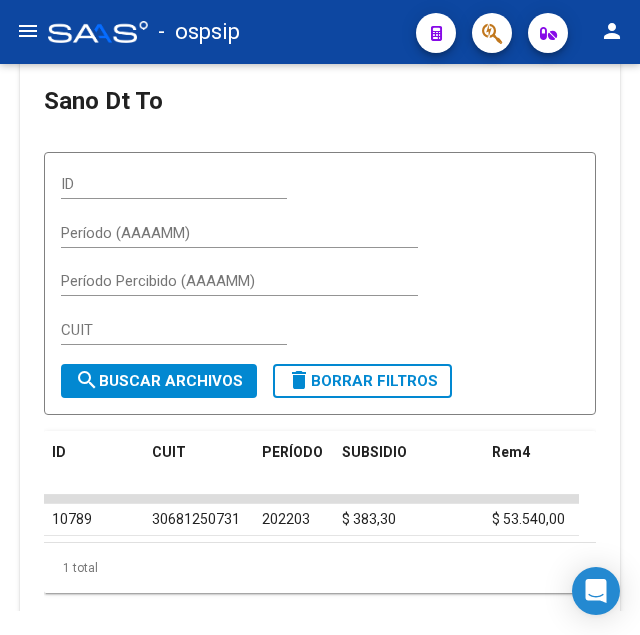scroll, scrollTop: 4525, scrollLeft: 0, axis: vertical 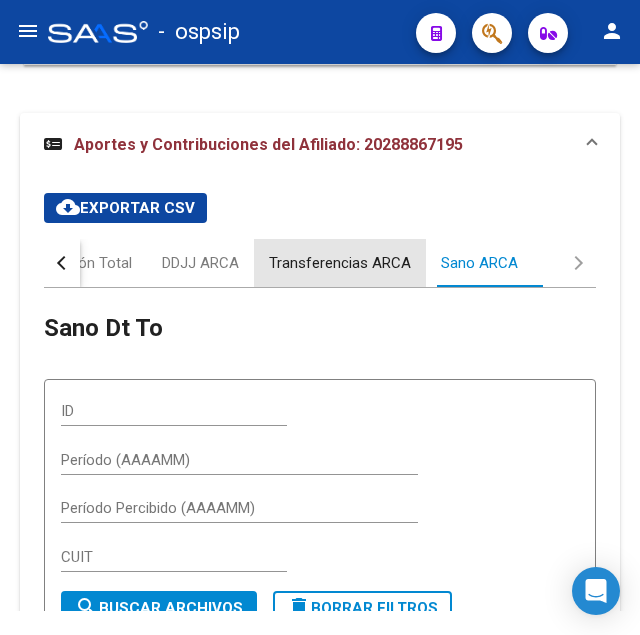 click on "Transferencias ARCA" at bounding box center (340, 263) 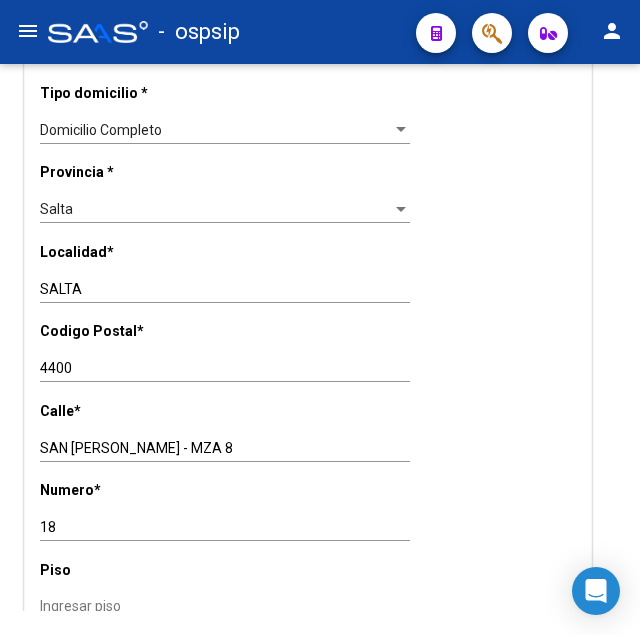 scroll, scrollTop: 1582, scrollLeft: 0, axis: vertical 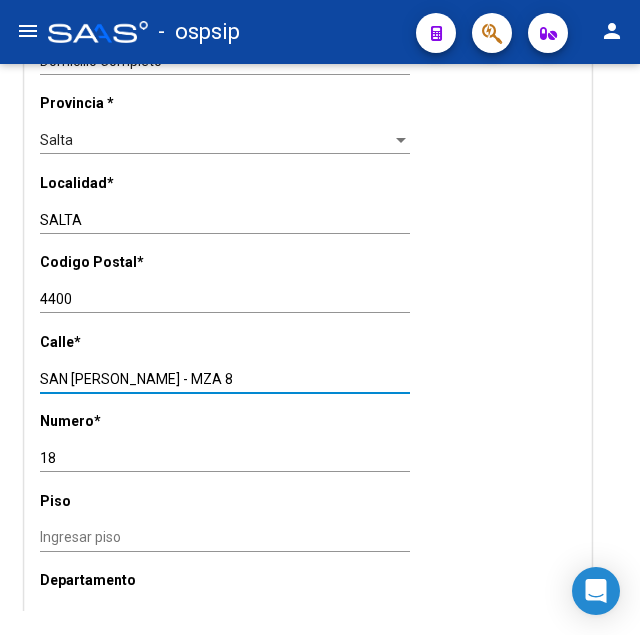drag, startPoint x: 41, startPoint y: 351, endPoint x: 181, endPoint y: 360, distance: 140.28899 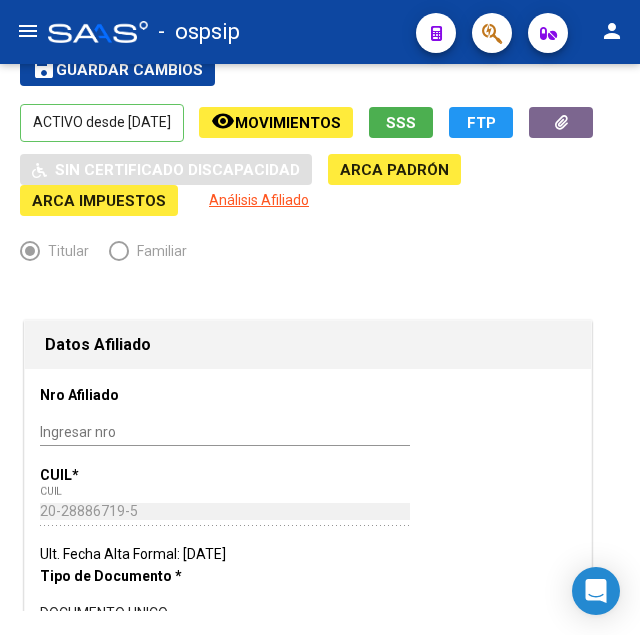 scroll, scrollTop: 0, scrollLeft: 0, axis: both 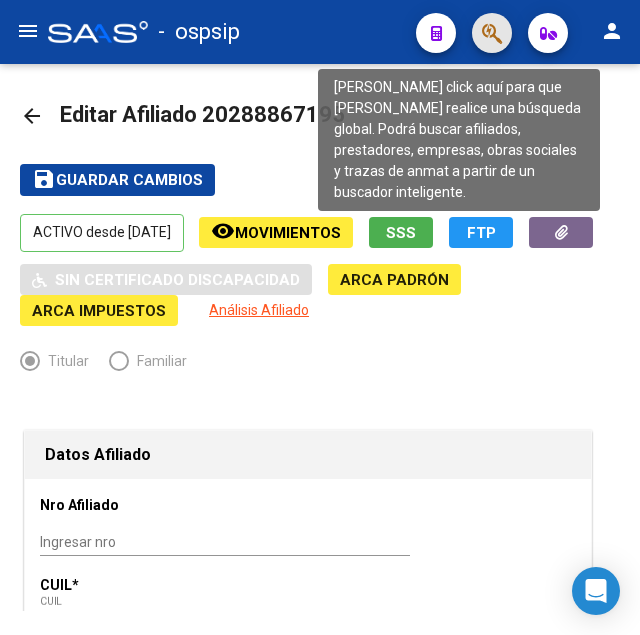 click 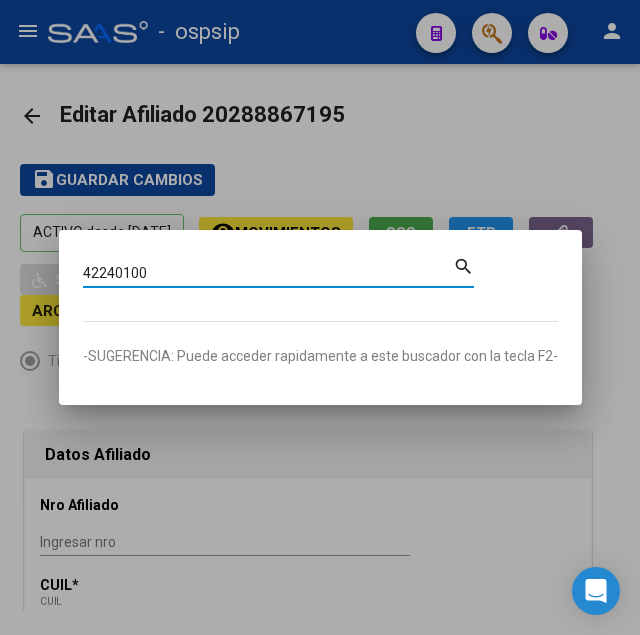 type on "42240100" 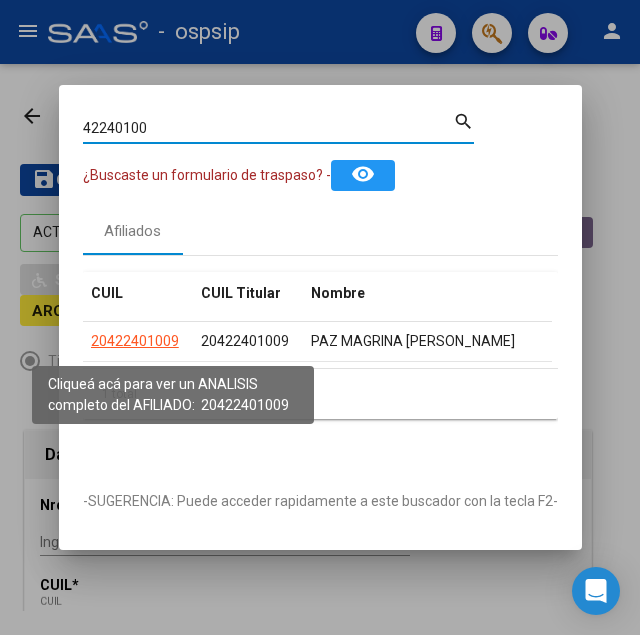 click on "20422401009" 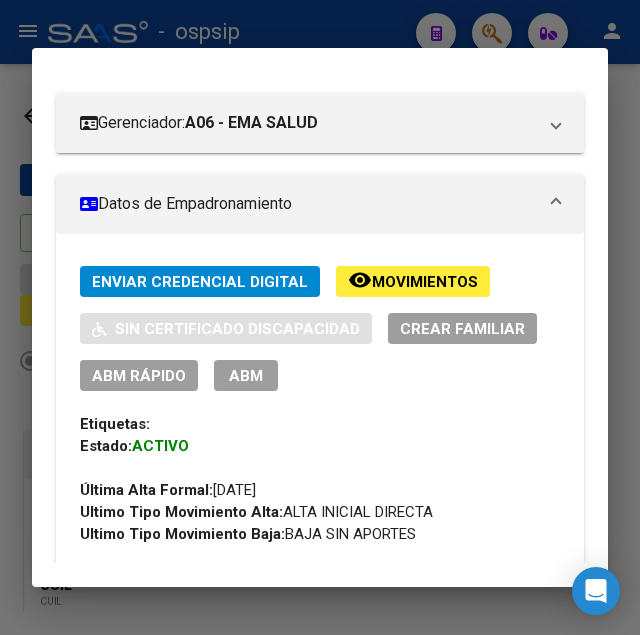 scroll, scrollTop: 306, scrollLeft: 0, axis: vertical 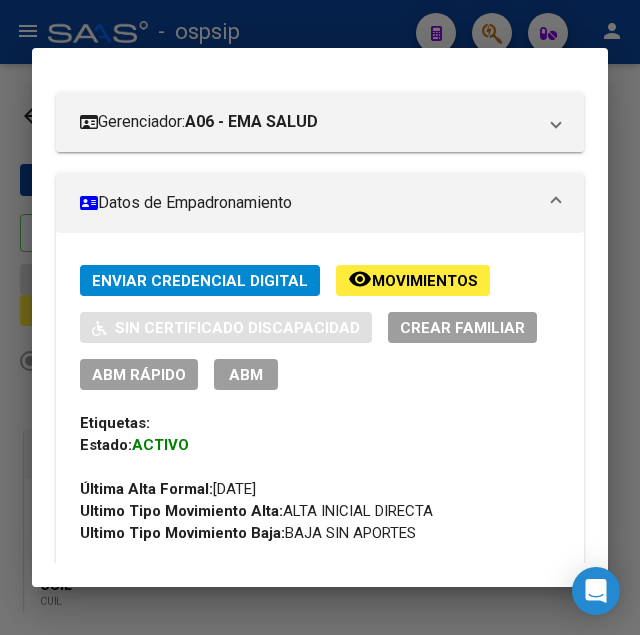 click on "ABM" at bounding box center (246, 375) 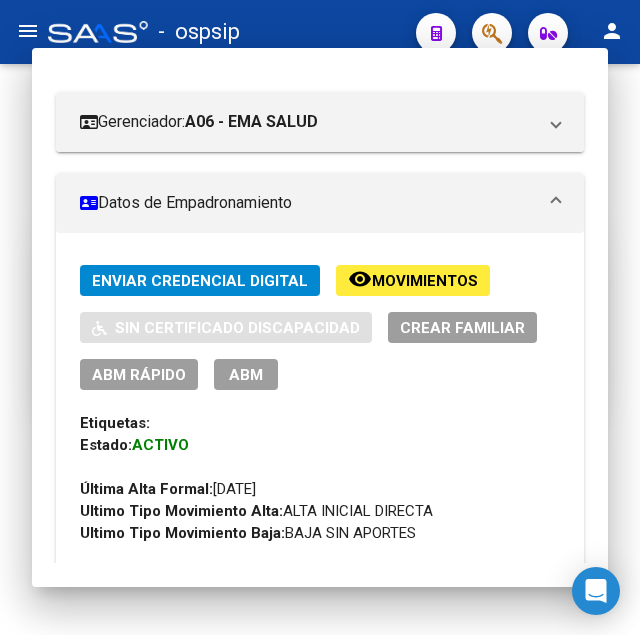 type 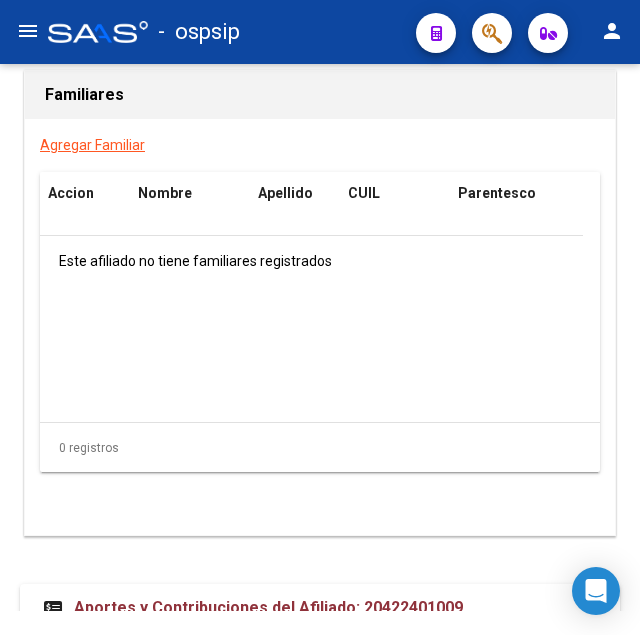 scroll, scrollTop: 3785, scrollLeft: 0, axis: vertical 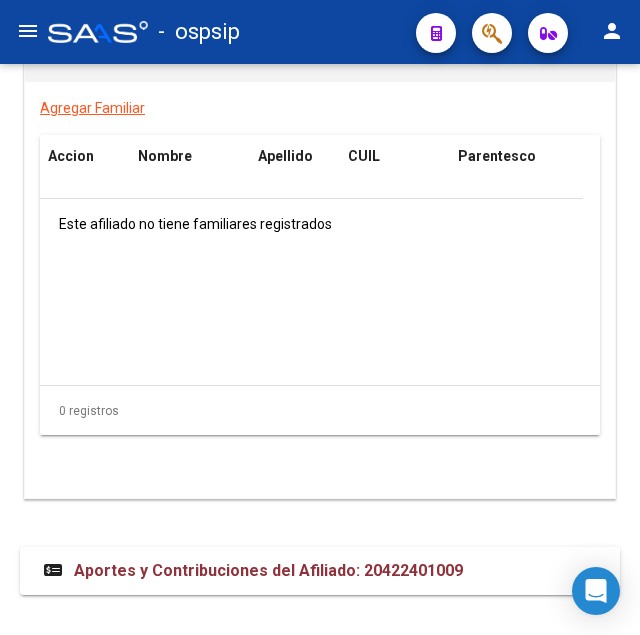 click on "Aportes y Contribuciones del Afiliado: 20422401009" at bounding box center (268, 570) 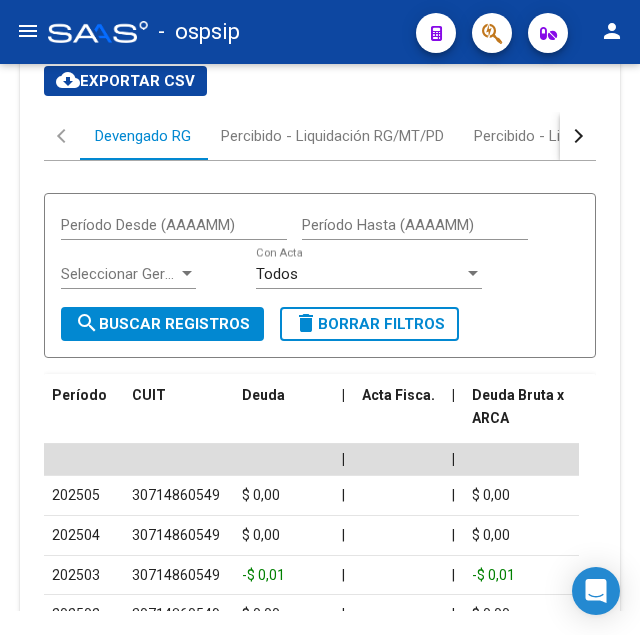 scroll, scrollTop: 4151, scrollLeft: 0, axis: vertical 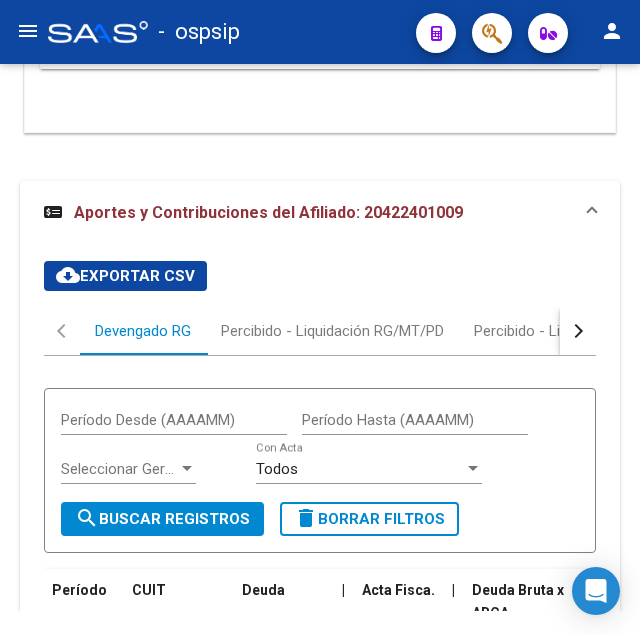 click at bounding box center (576, 331) 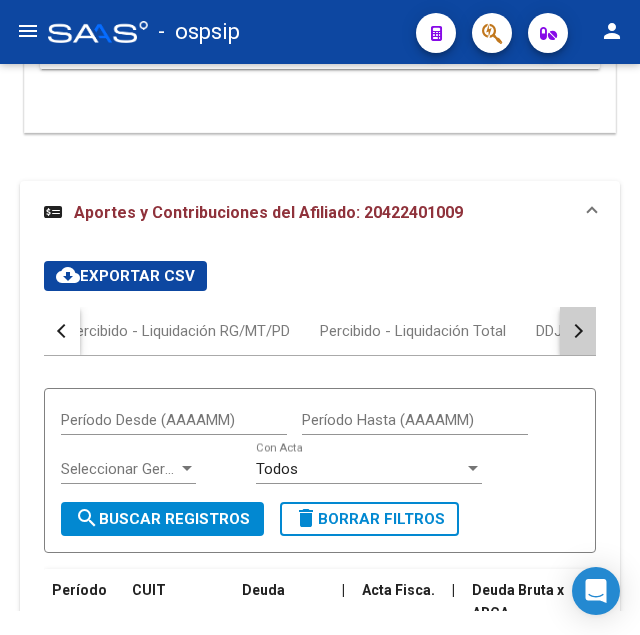 click at bounding box center [576, 331] 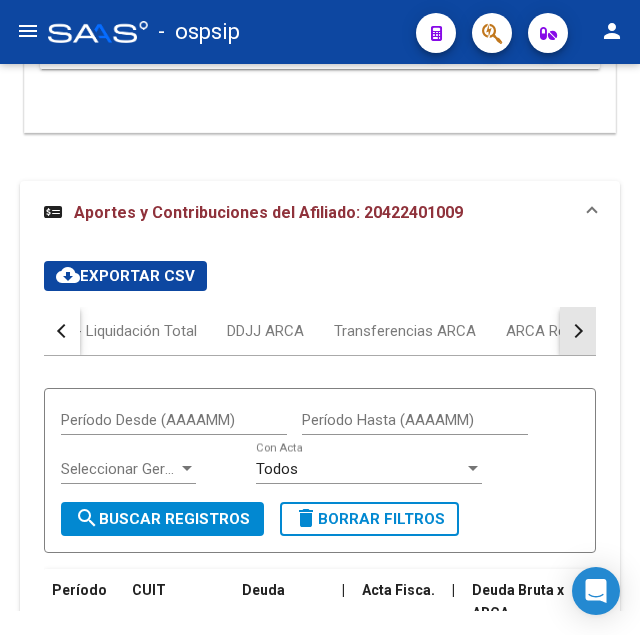 click at bounding box center (576, 331) 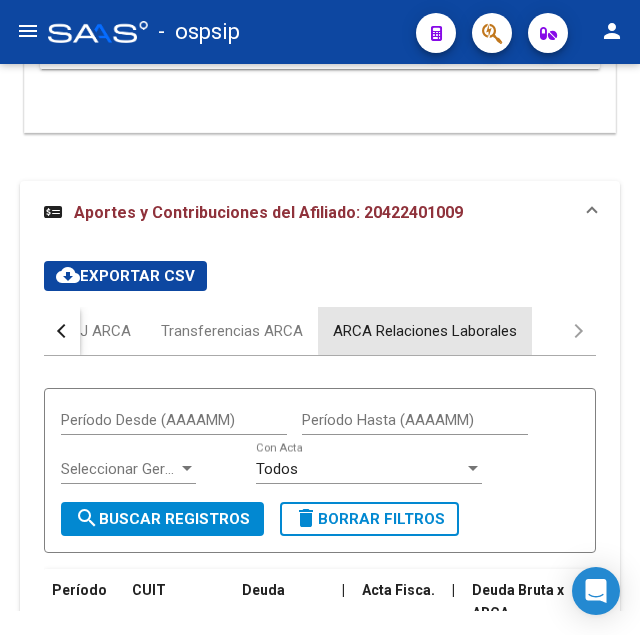 click on "ARCA Relaciones Laborales" at bounding box center (425, 331) 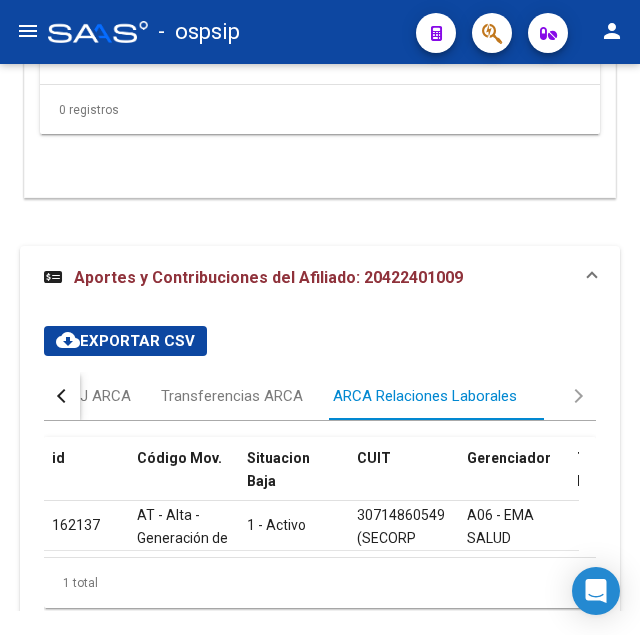 scroll, scrollTop: 4180, scrollLeft: 0, axis: vertical 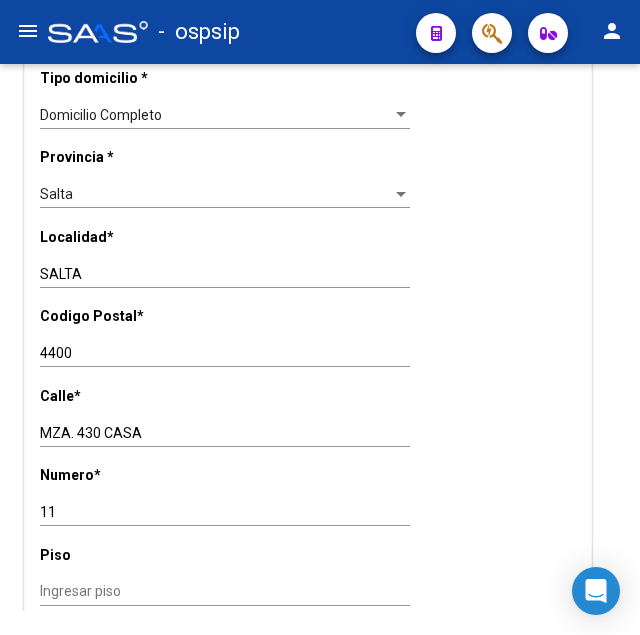 drag, startPoint x: 36, startPoint y: 406, endPoint x: 131, endPoint y: 402, distance: 95.084175 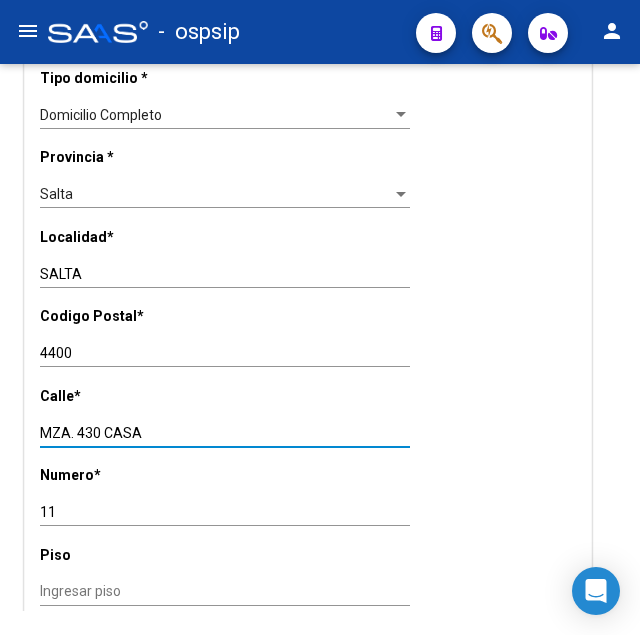 drag, startPoint x: 41, startPoint y: 406, endPoint x: 143, endPoint y: 406, distance: 102 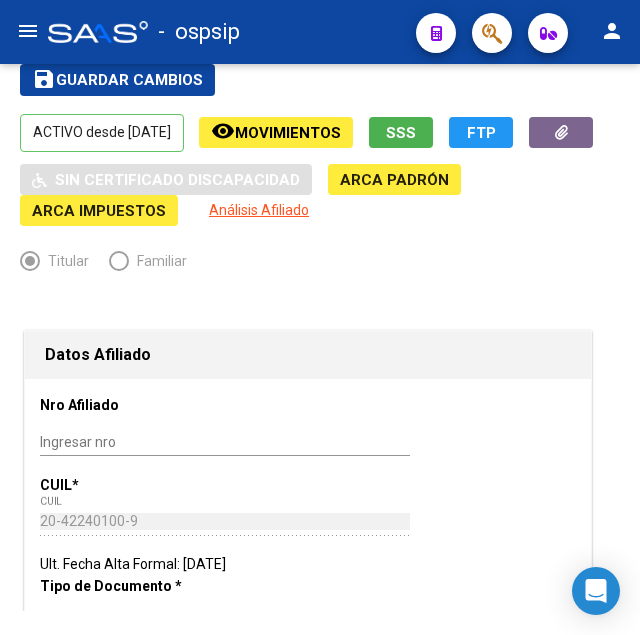 scroll, scrollTop: 0, scrollLeft: 0, axis: both 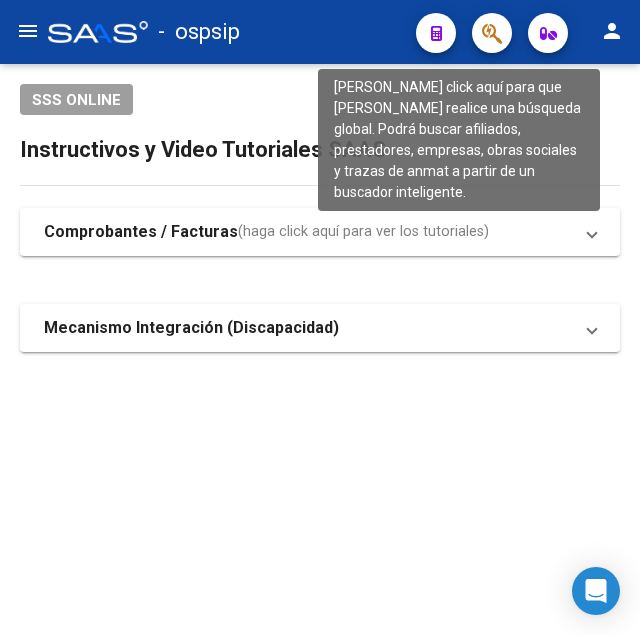 click 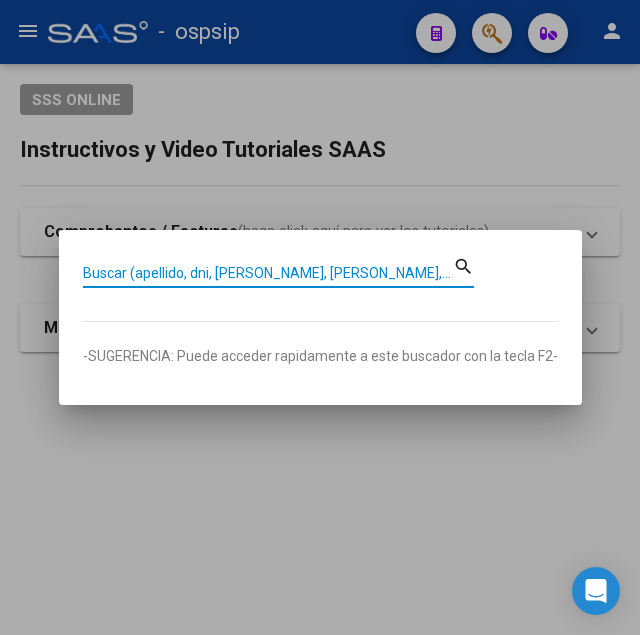 click on "Buscar (apellido, dni, [PERSON_NAME], [PERSON_NAME], cuit, obra social)" at bounding box center [268, 273] 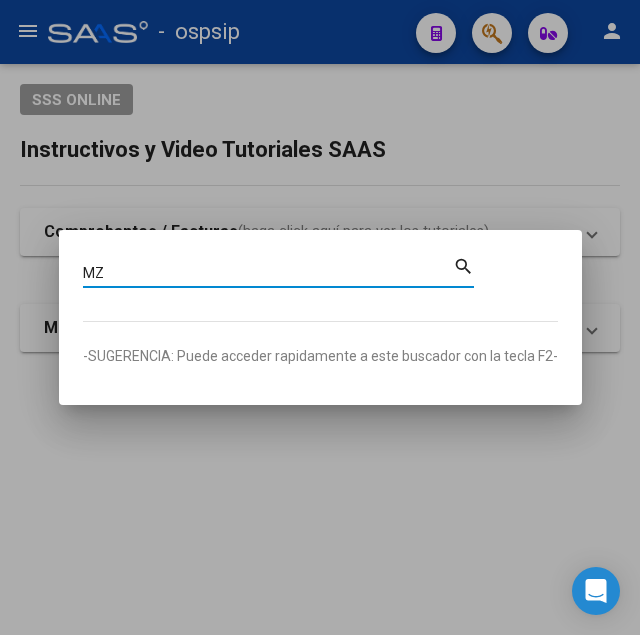 type on "M" 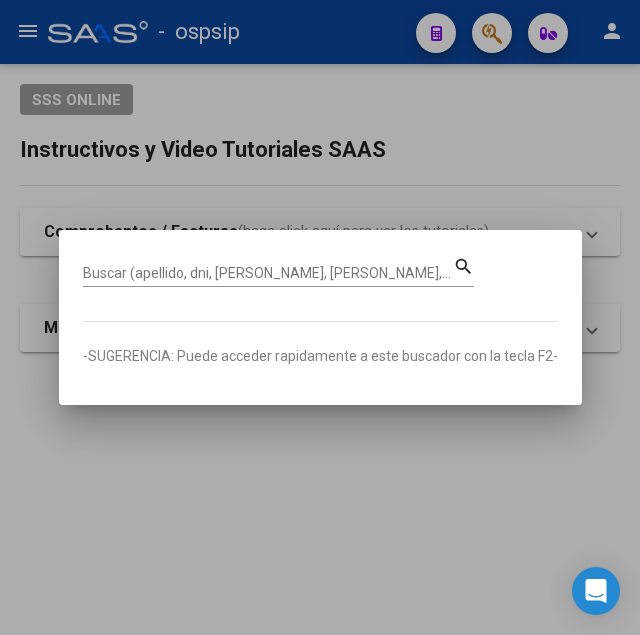 click on "Buscar (apellido, dni, [PERSON_NAME], [PERSON_NAME], cuit, obra social)" at bounding box center (268, 273) 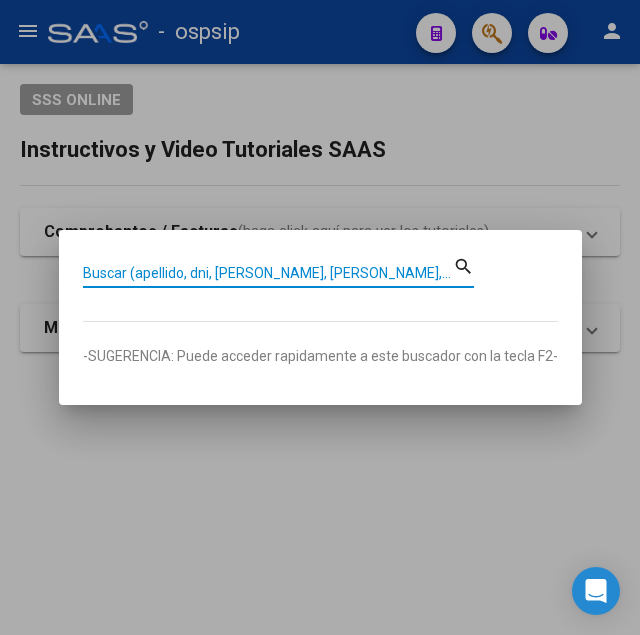 click on "Buscar (apellido, dni, [PERSON_NAME], [PERSON_NAME], cuit, obra social)" at bounding box center (268, 273) 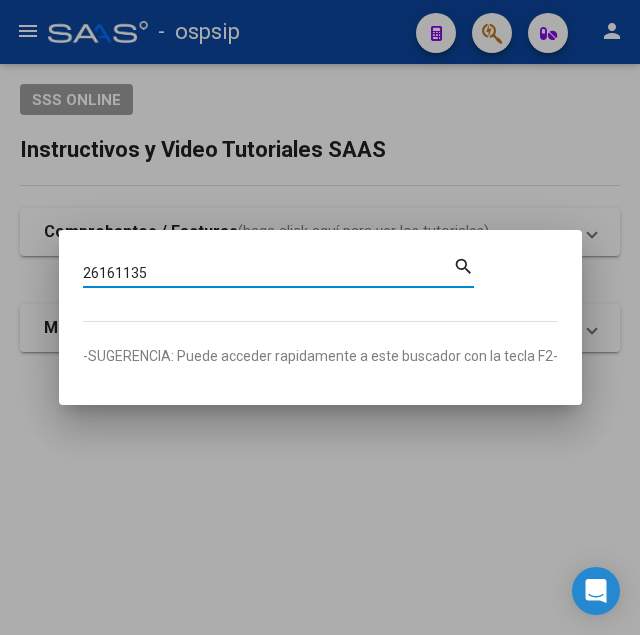 type on "26161135" 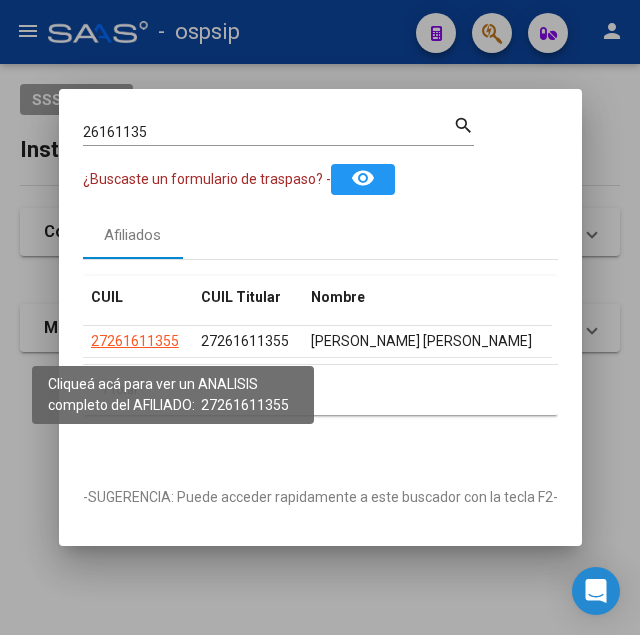 click on "27261611355" 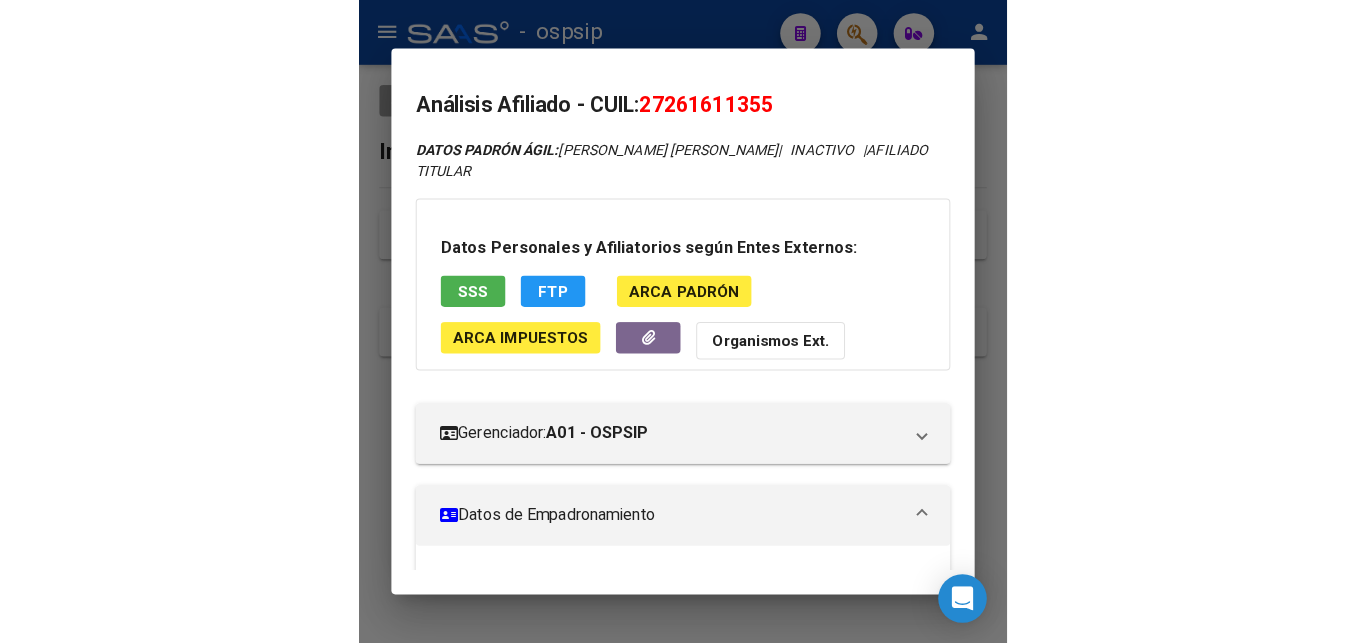 scroll, scrollTop: 408, scrollLeft: 0, axis: vertical 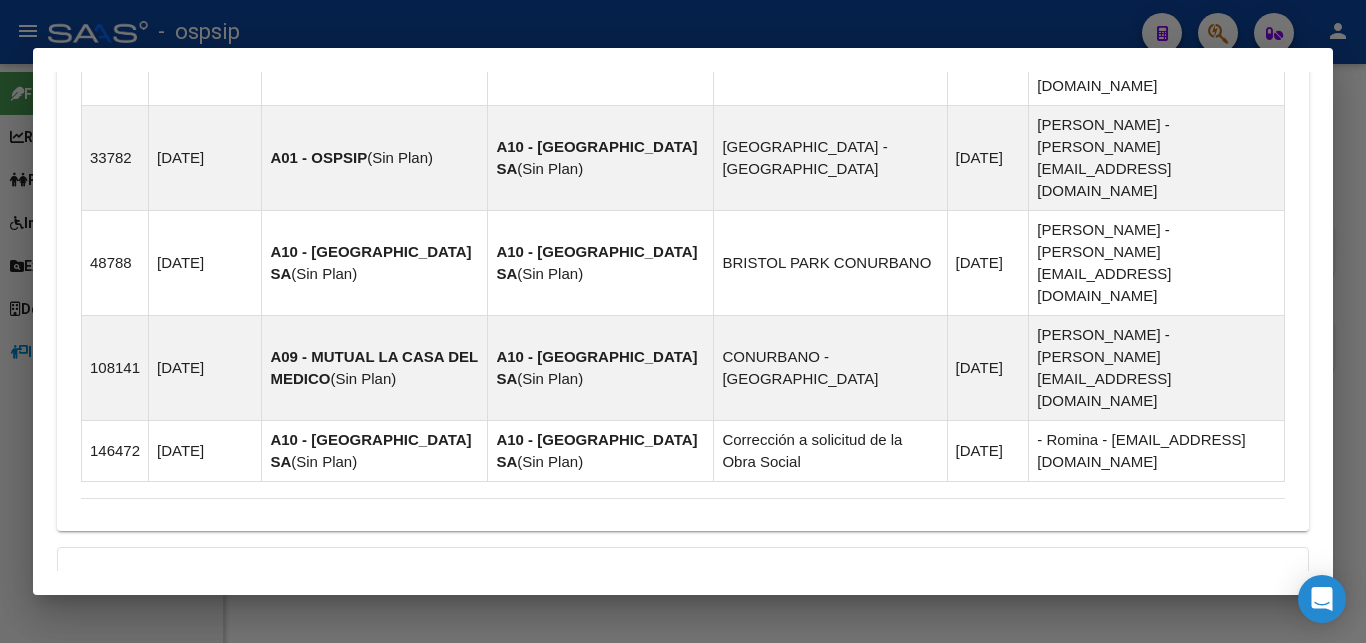 click on "Aportes y Contribuciones del Afiliado: 27261611355" at bounding box center [305, 724] 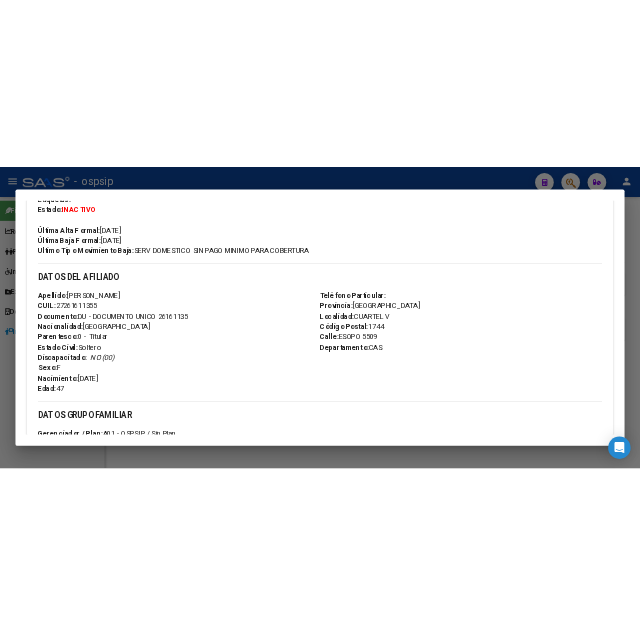 scroll, scrollTop: 98, scrollLeft: 0, axis: vertical 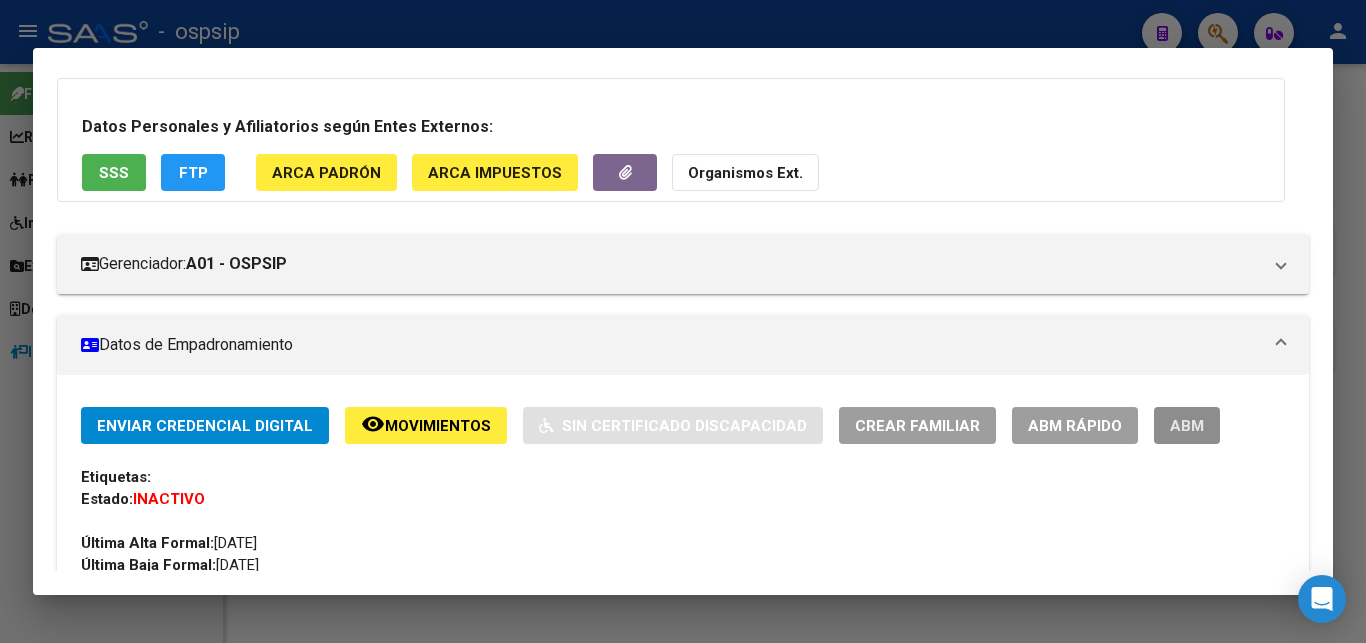 click on "ABM" at bounding box center (1187, 425) 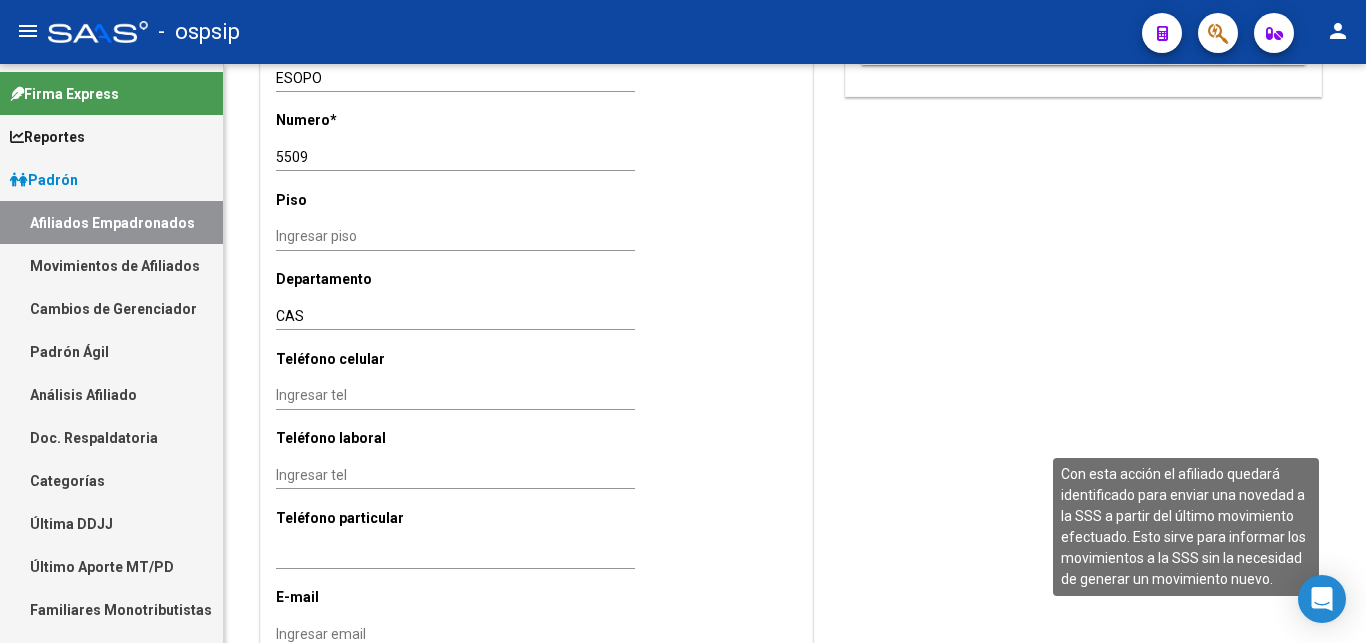 radio on "true" 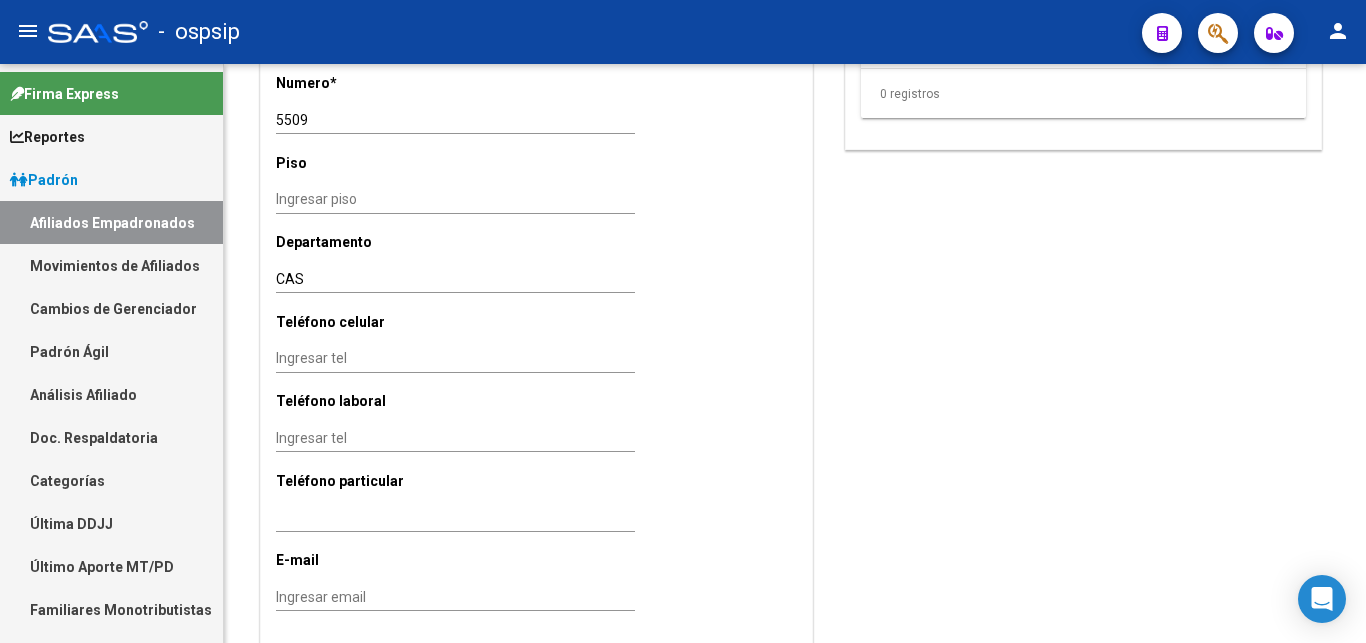 click on "Agregar Movimiento" 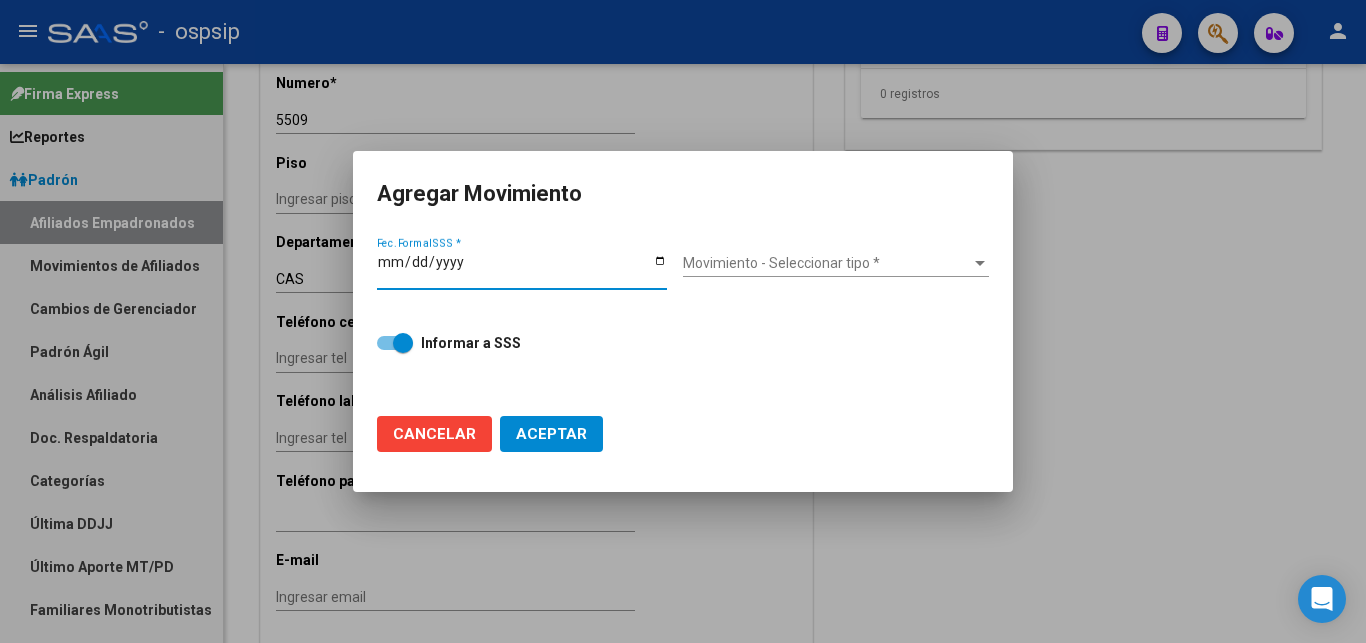type on "[DATE]" 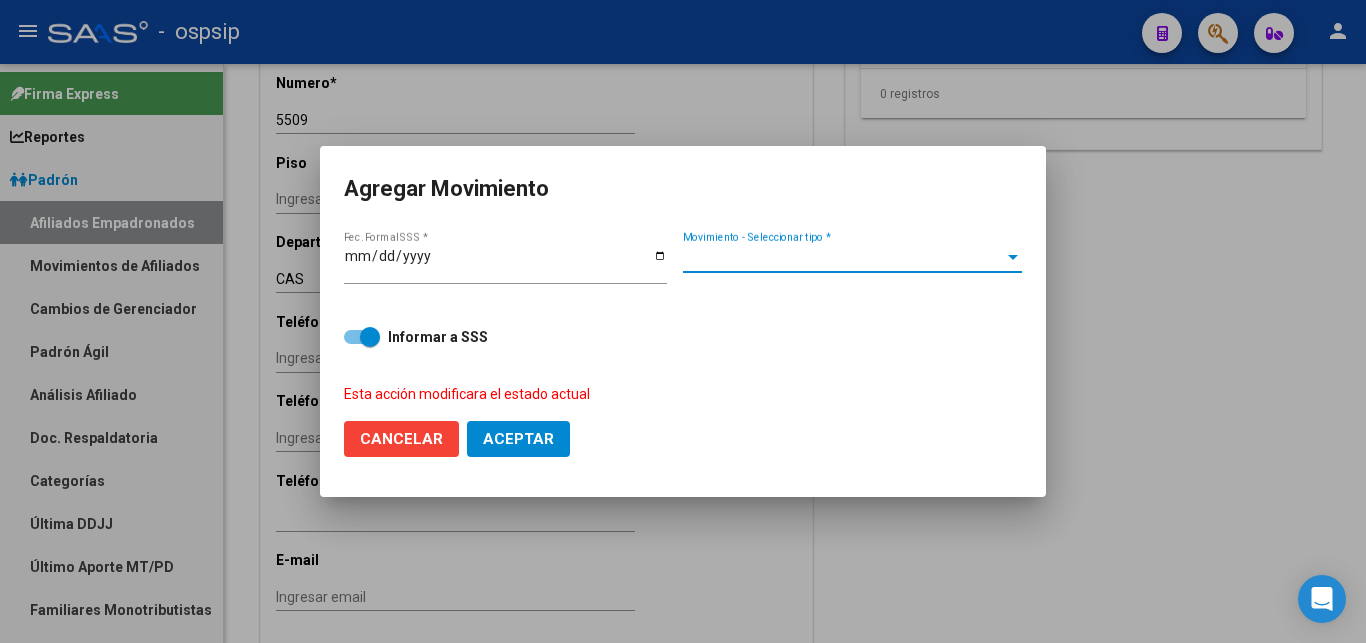 click on "Movimiento - Seleccionar tipo *" at bounding box center (843, 257) 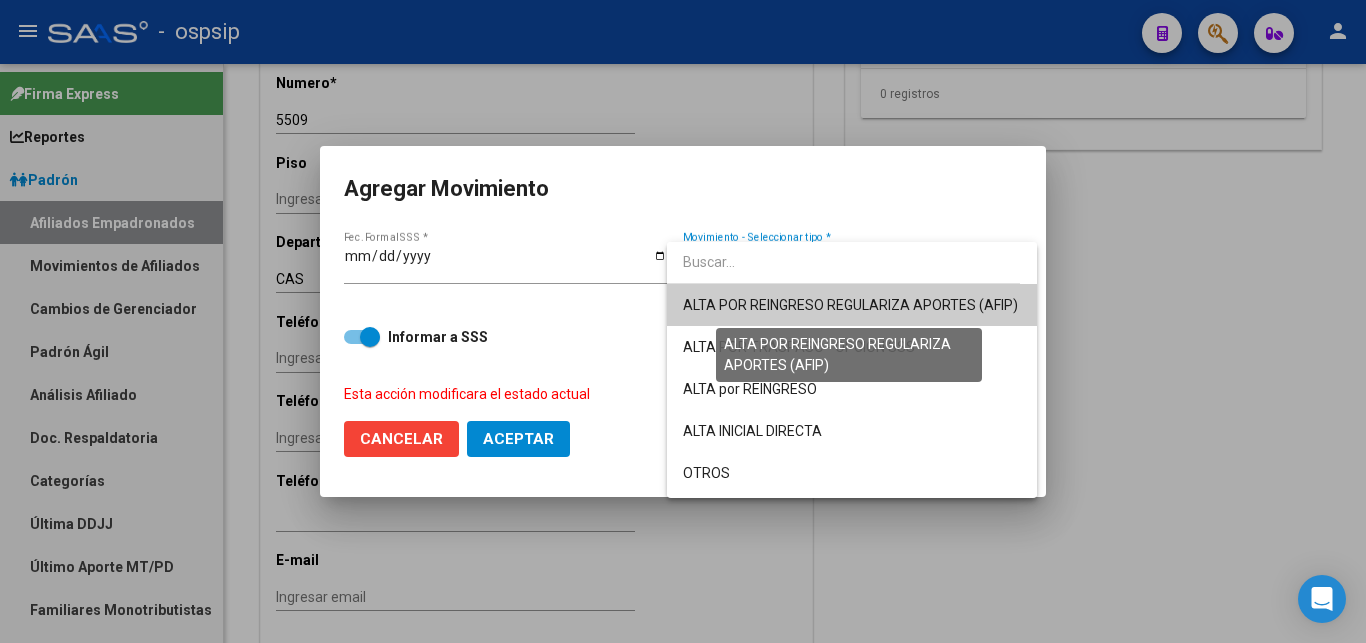 click on "ALTA POR REINGRESO REGULARIZA APORTES (AFIP)" at bounding box center (850, 305) 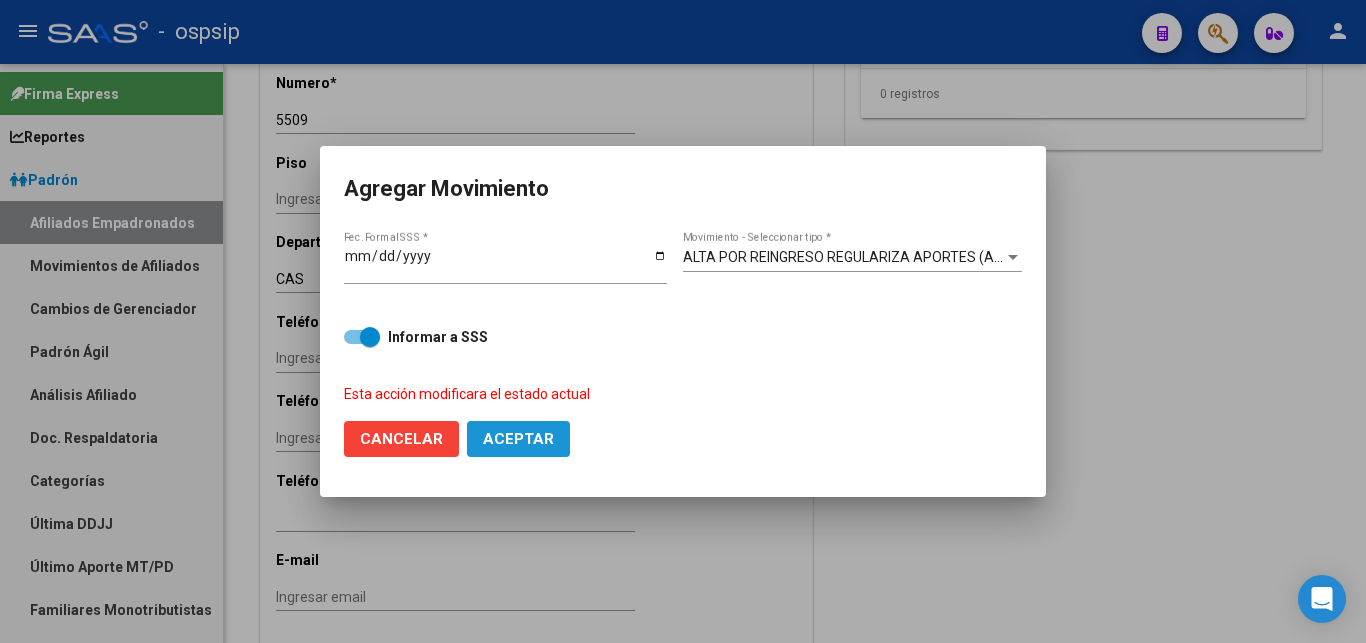 click on "Aceptar" 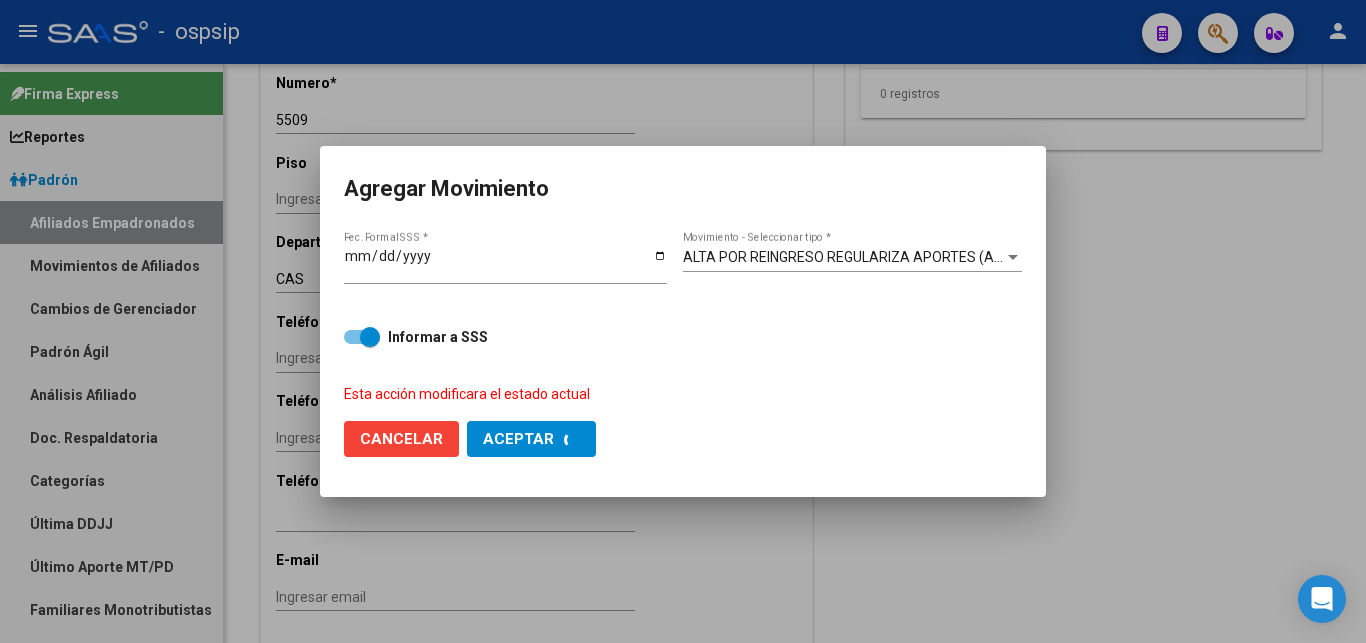 checkbox on "false" 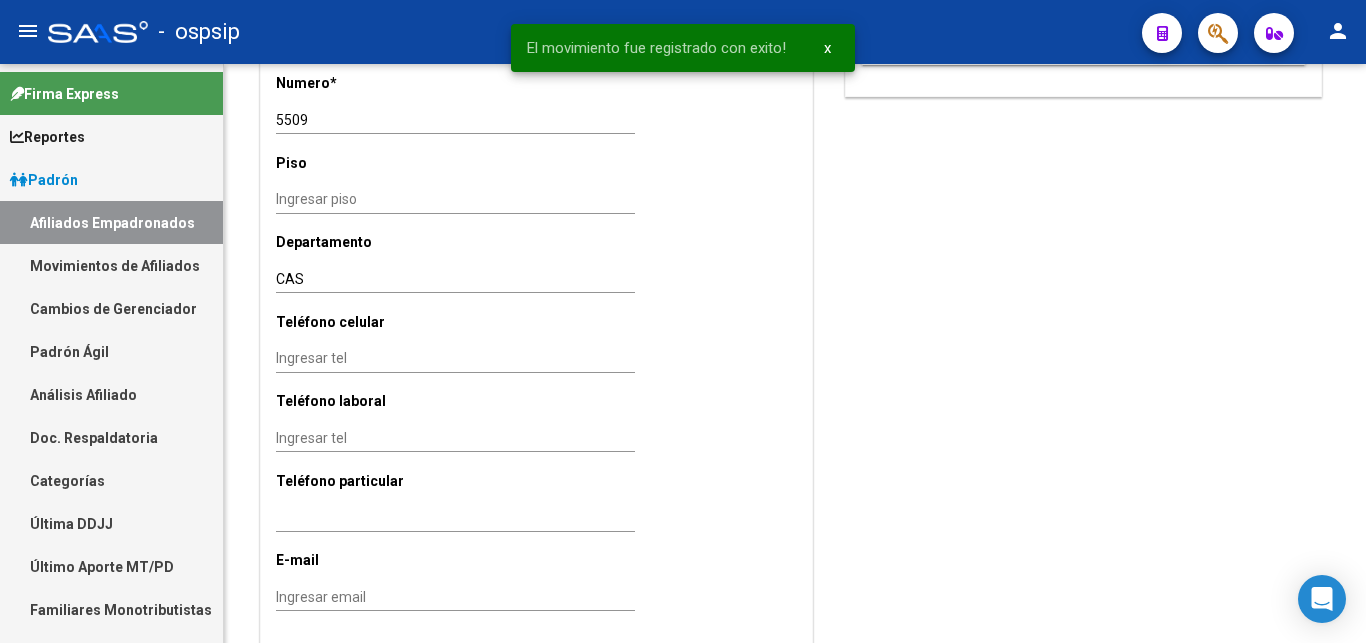 click on "save Guardar cambios" 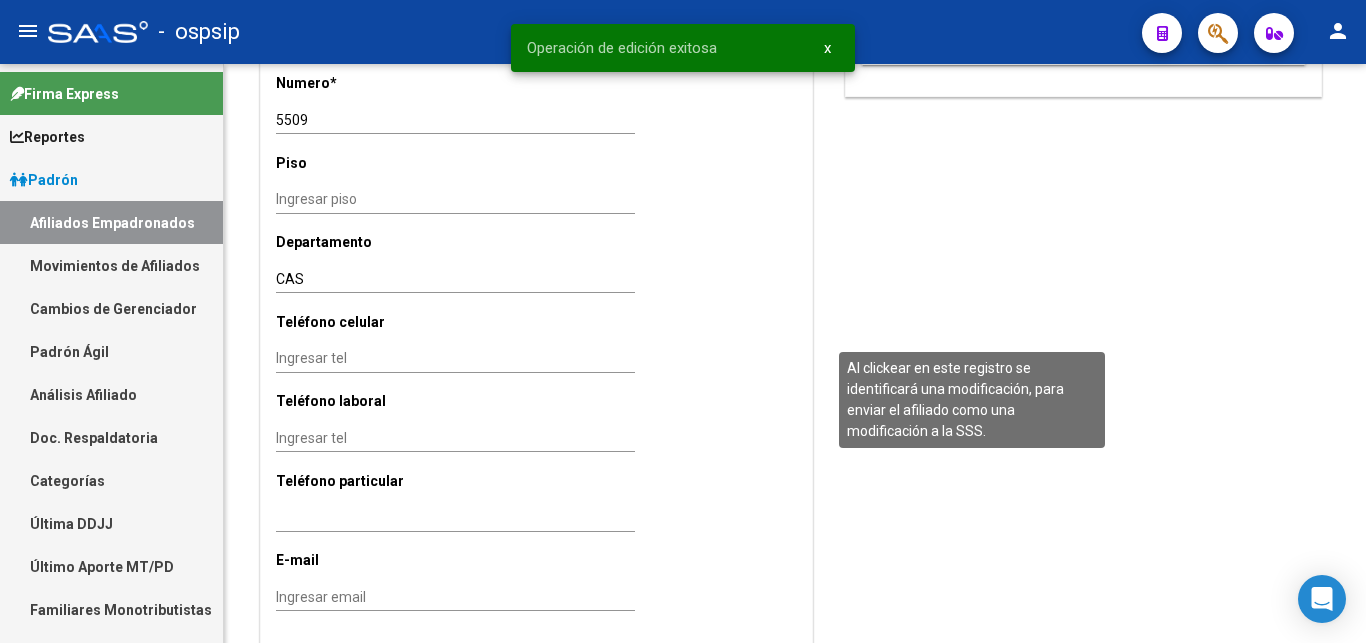 click on "Identificar Modificación" 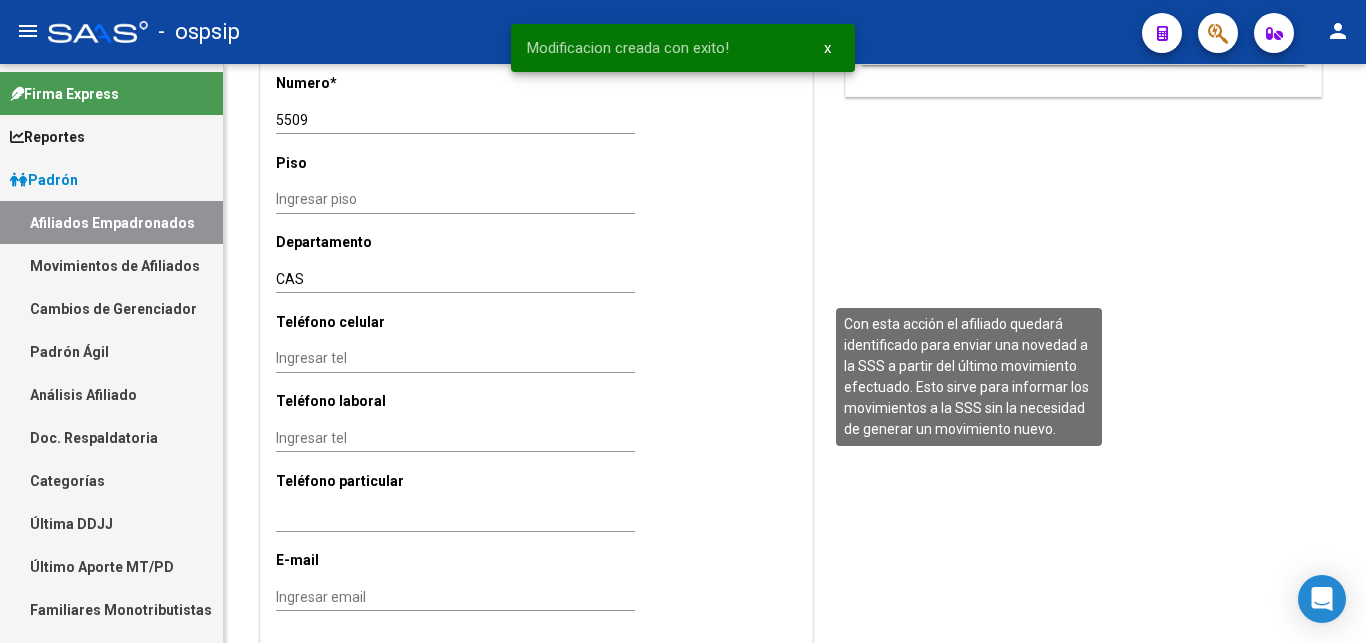 click on "Reinformar Movimiento" 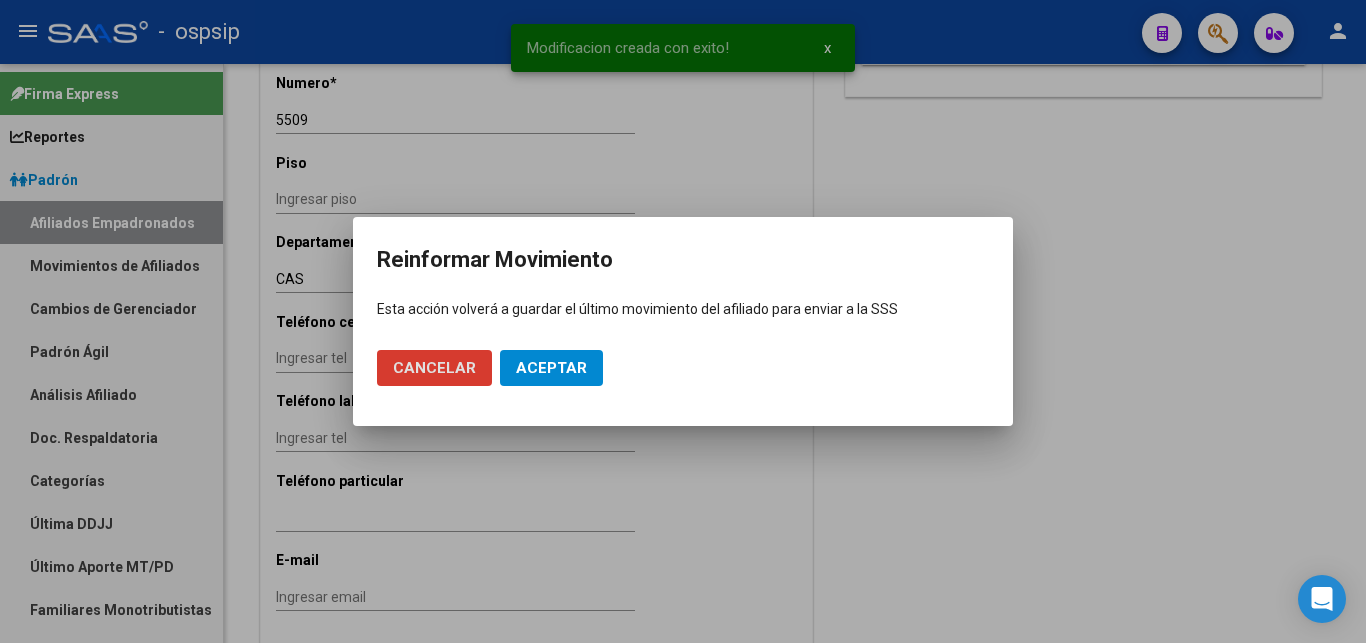 click on "Aceptar" at bounding box center (551, 368) 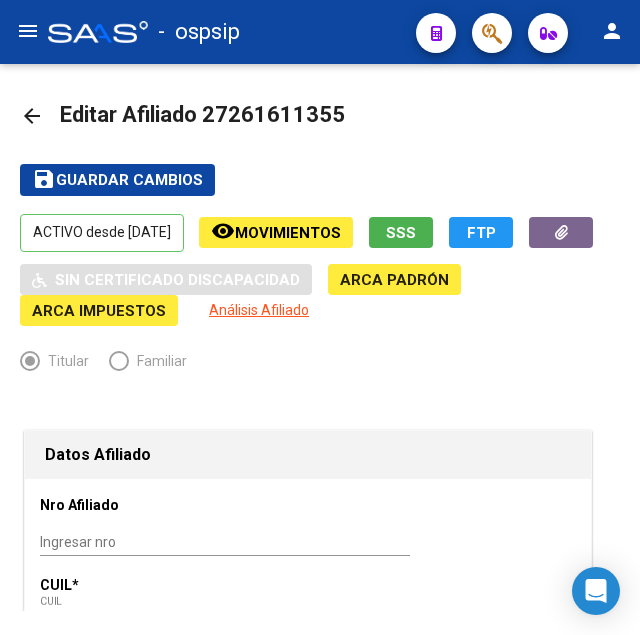 drag, startPoint x: 228, startPoint y: 107, endPoint x: 329, endPoint y: 110, distance: 101.04455 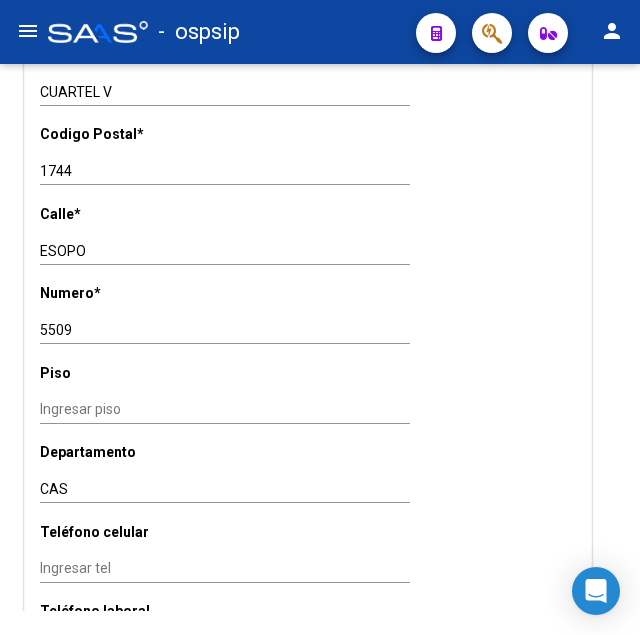 scroll, scrollTop: 1734, scrollLeft: 0, axis: vertical 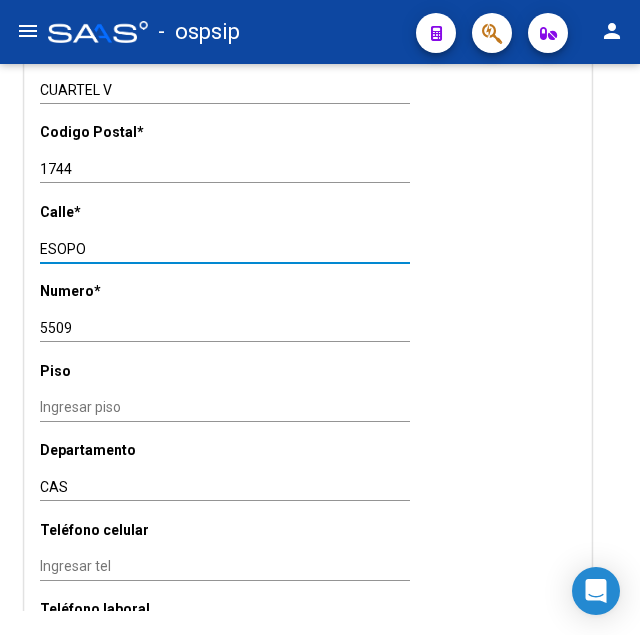 drag, startPoint x: 41, startPoint y: 222, endPoint x: 82, endPoint y: 217, distance: 41.303753 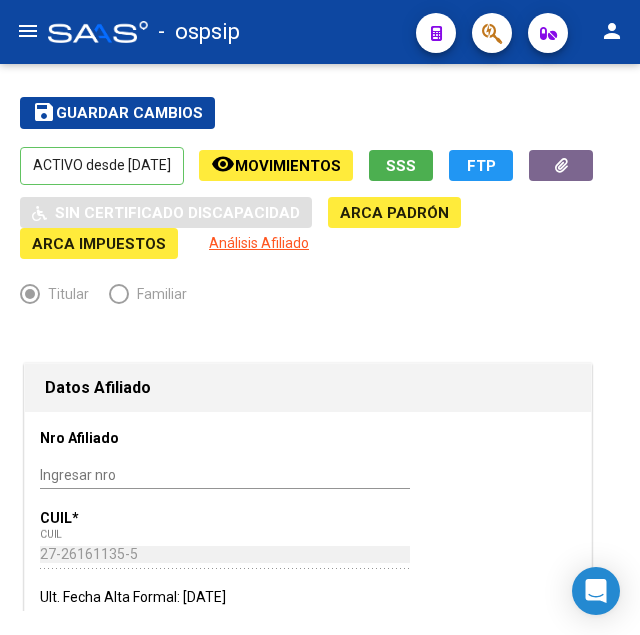 scroll, scrollTop: 0, scrollLeft: 0, axis: both 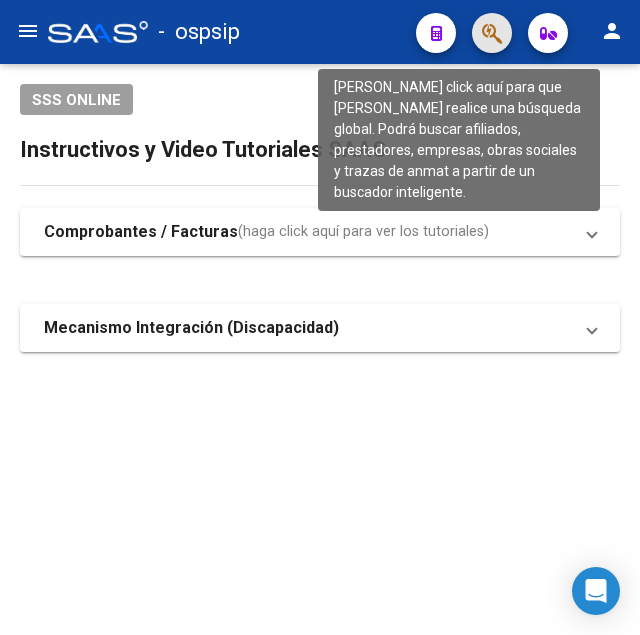 click 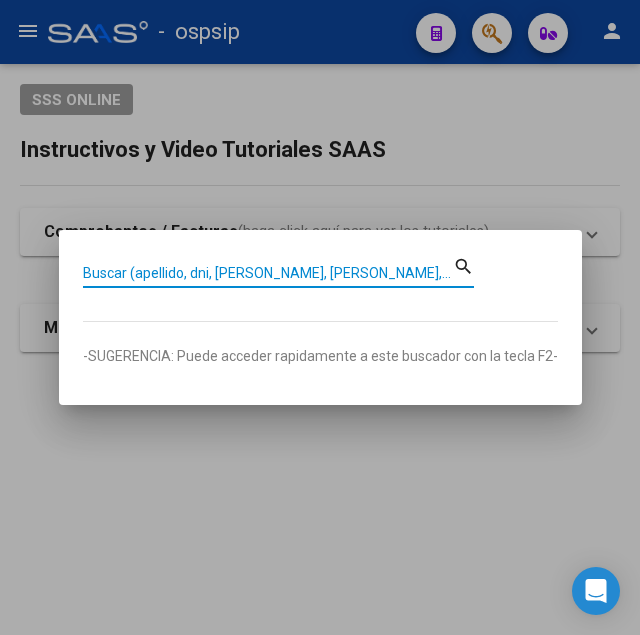 click on "Buscar (apellido, dni, [PERSON_NAME], [PERSON_NAME], cuit, obra social)" at bounding box center (268, 273) 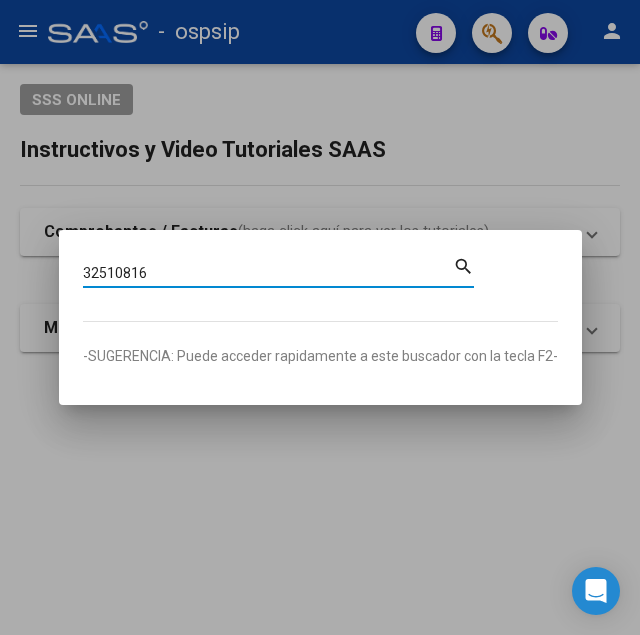 type on "32510816" 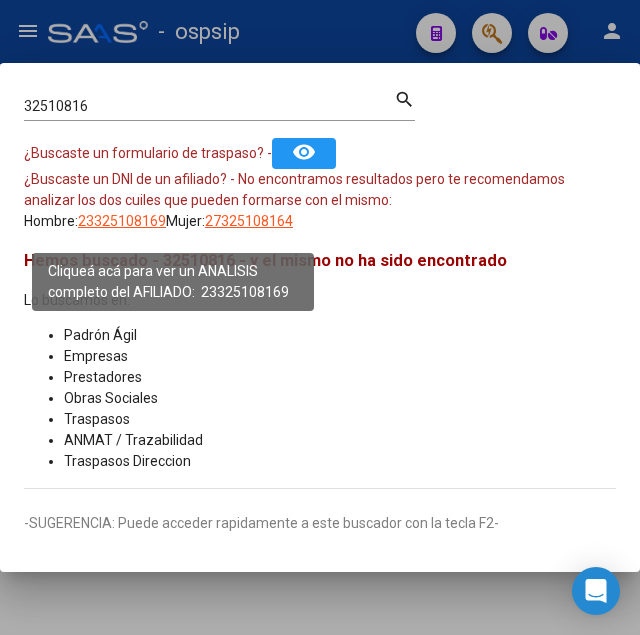click on "23325108169" at bounding box center [122, 221] 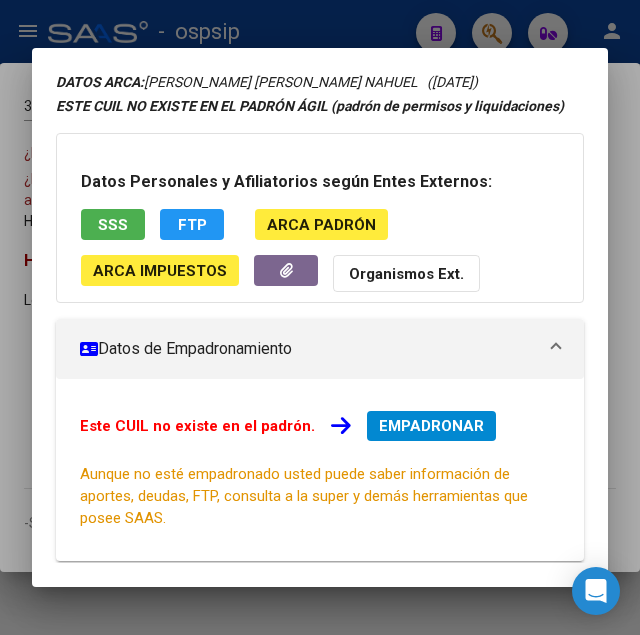 scroll, scrollTop: 27, scrollLeft: 0, axis: vertical 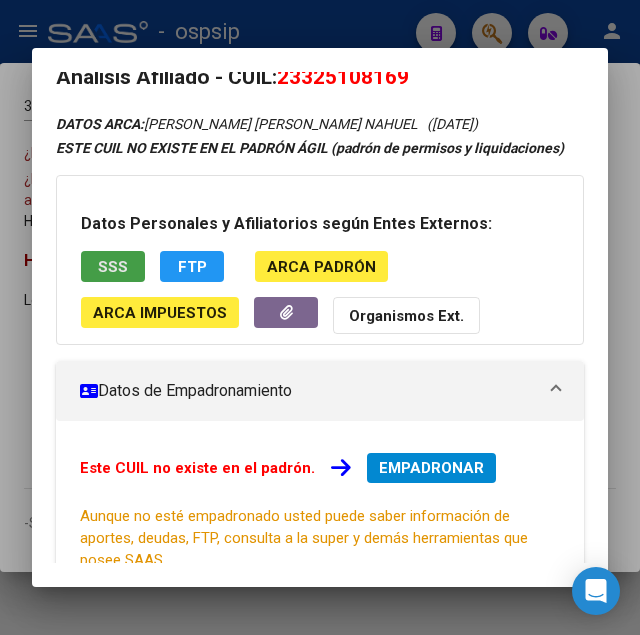 click on "SSS" at bounding box center [113, 266] 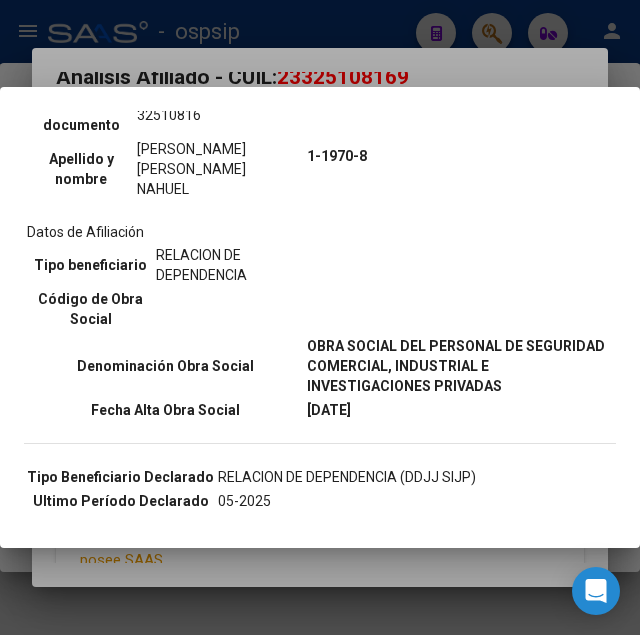 scroll, scrollTop: 306, scrollLeft: 0, axis: vertical 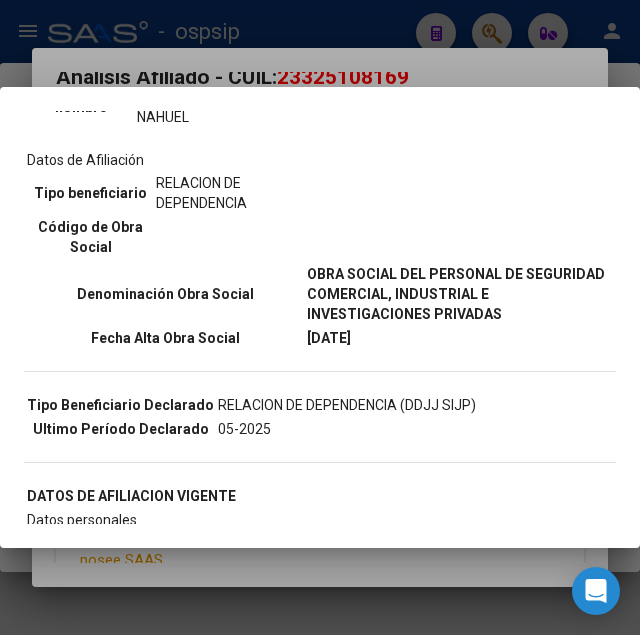 click at bounding box center [320, 317] 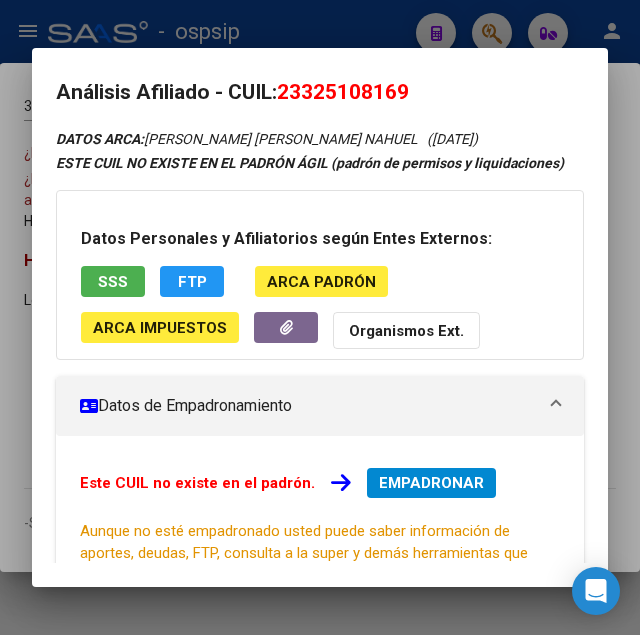 scroll, scrollTop: 0, scrollLeft: 0, axis: both 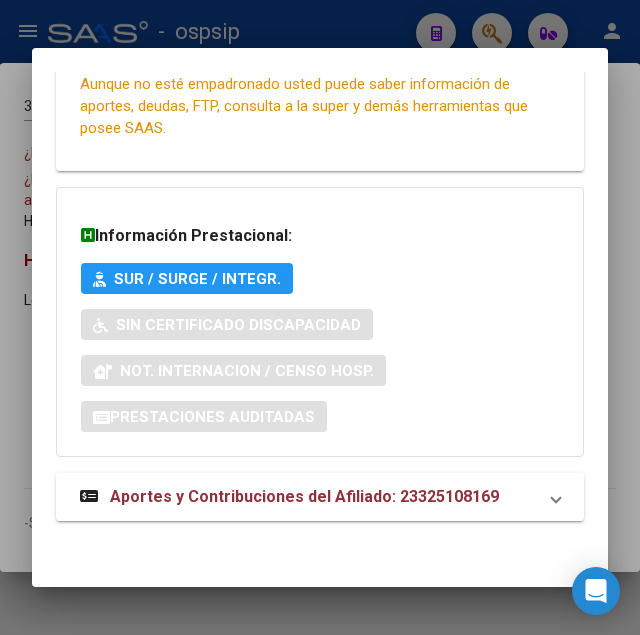 click on "Aportes y Contribuciones del Afiliado: 23325108169" at bounding box center (289, 497) 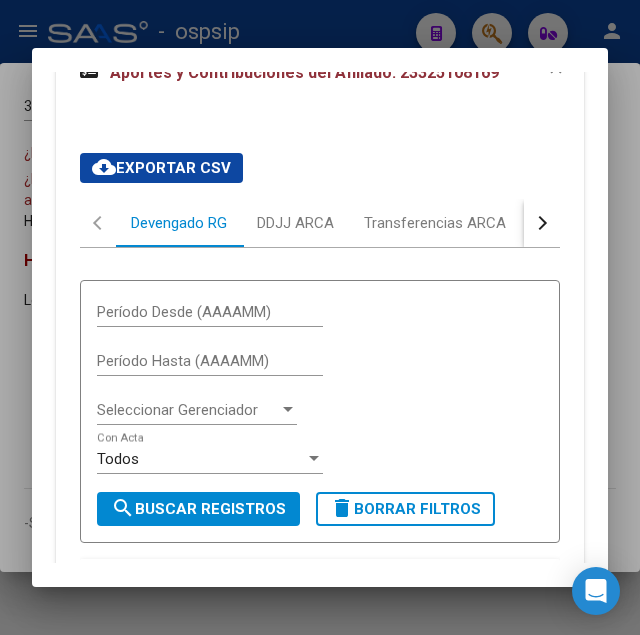 scroll, scrollTop: 858, scrollLeft: 0, axis: vertical 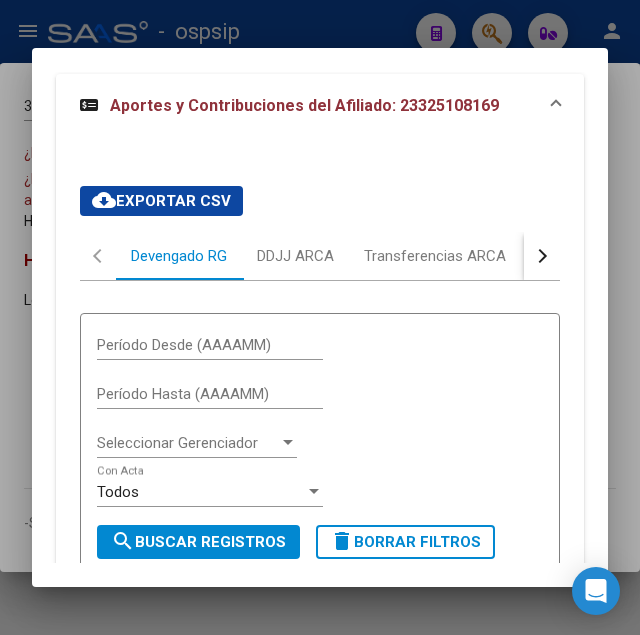 click at bounding box center [320, 317] 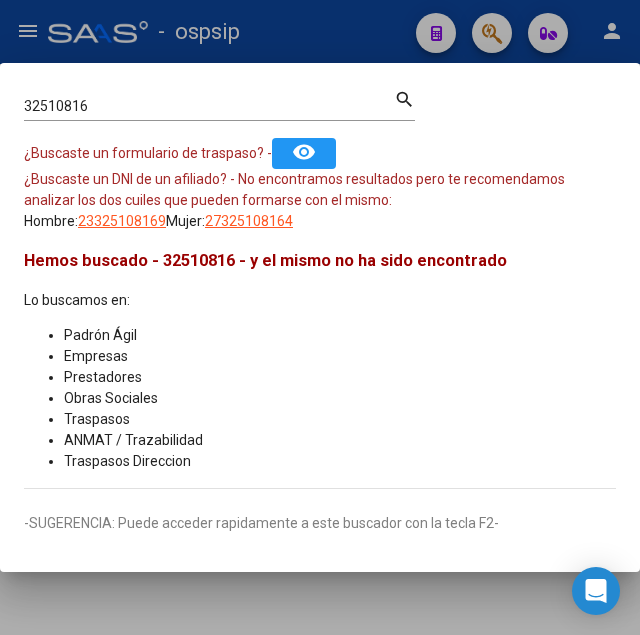 click at bounding box center [320, 317] 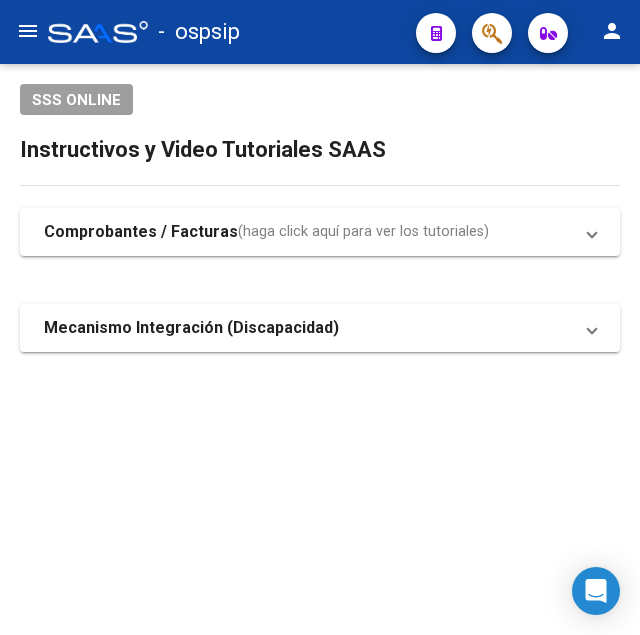 click on "-   ospsip" 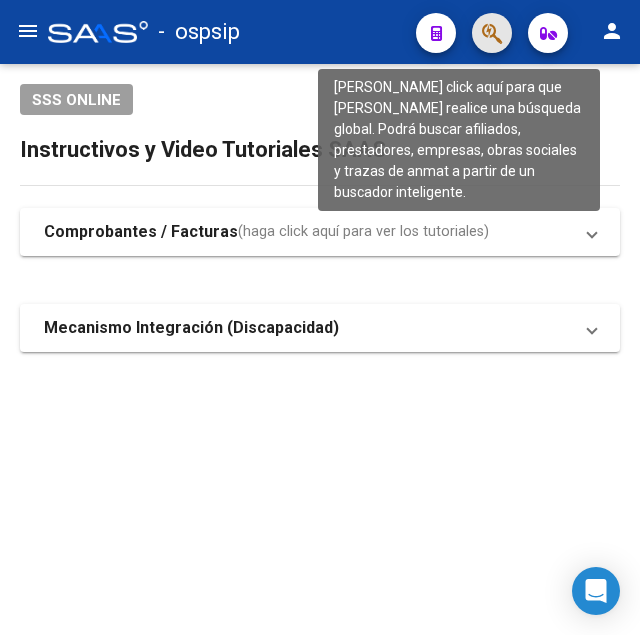 click 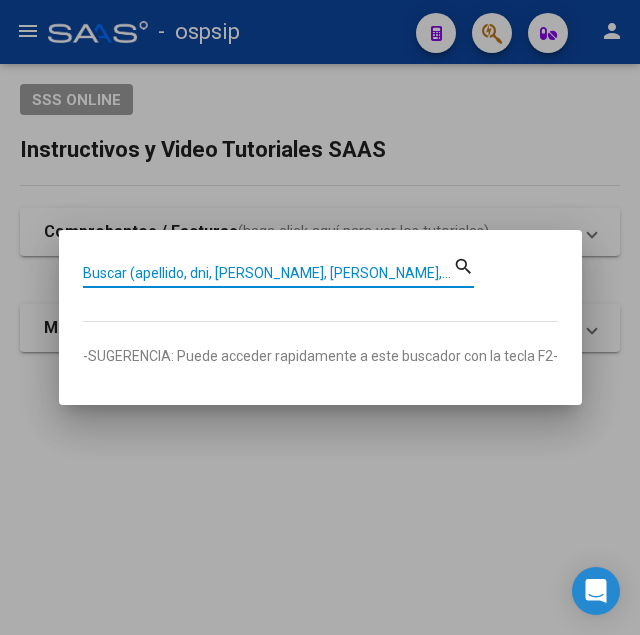 click on "Buscar (apellido, dni, [PERSON_NAME], [PERSON_NAME], cuit, obra social)" at bounding box center (268, 273) 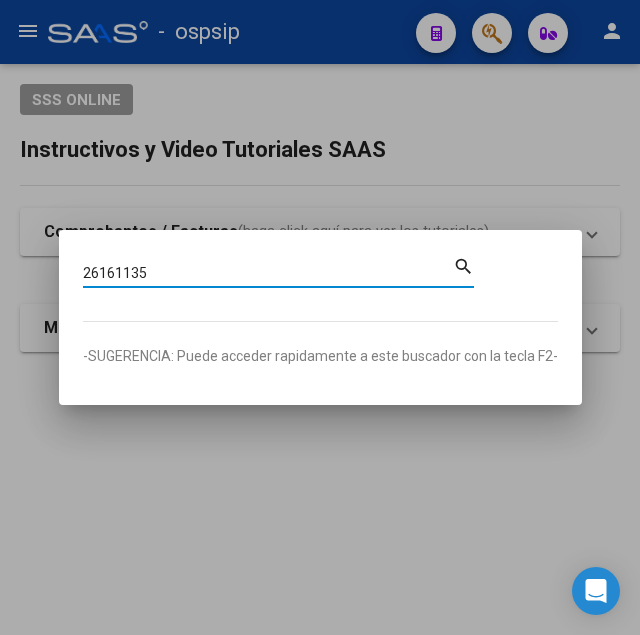 type on "26161135" 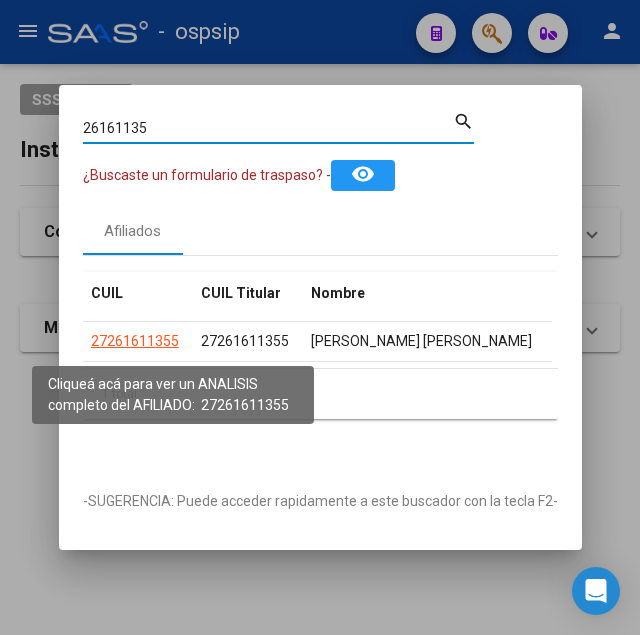 click on "27261611355" 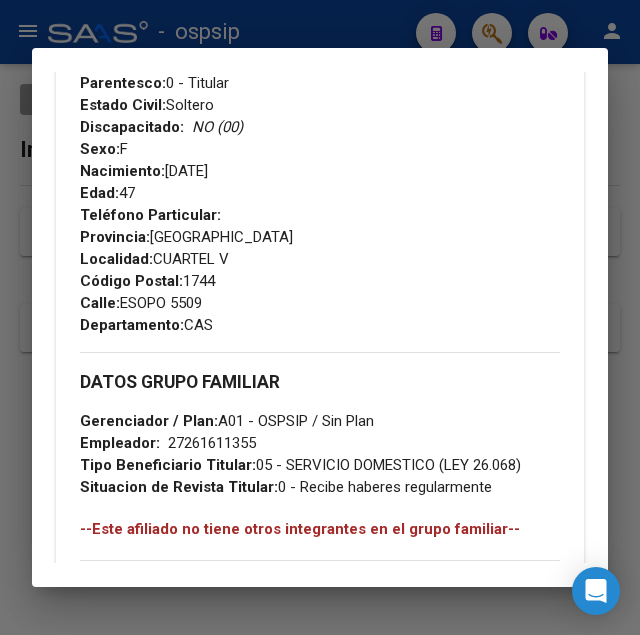 scroll, scrollTop: 816, scrollLeft: 0, axis: vertical 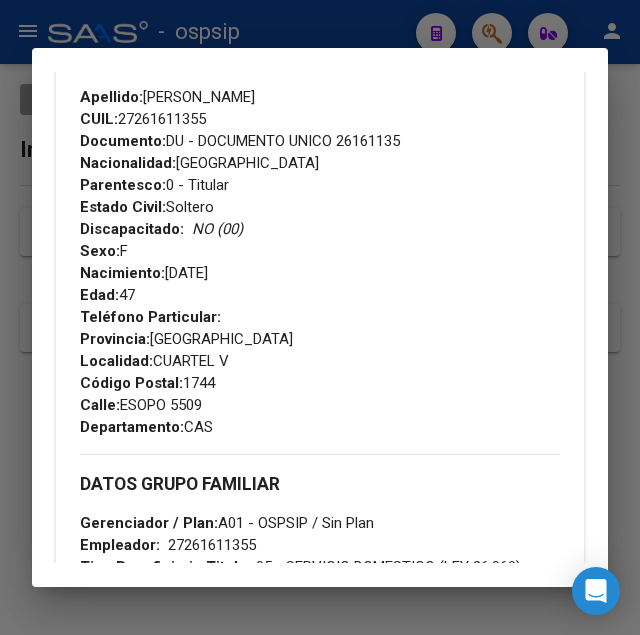 click at bounding box center [320, 317] 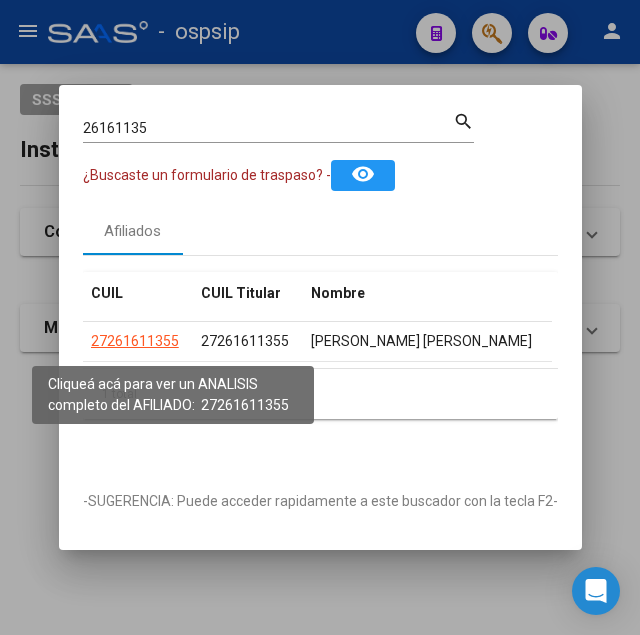 click on "27261611355" 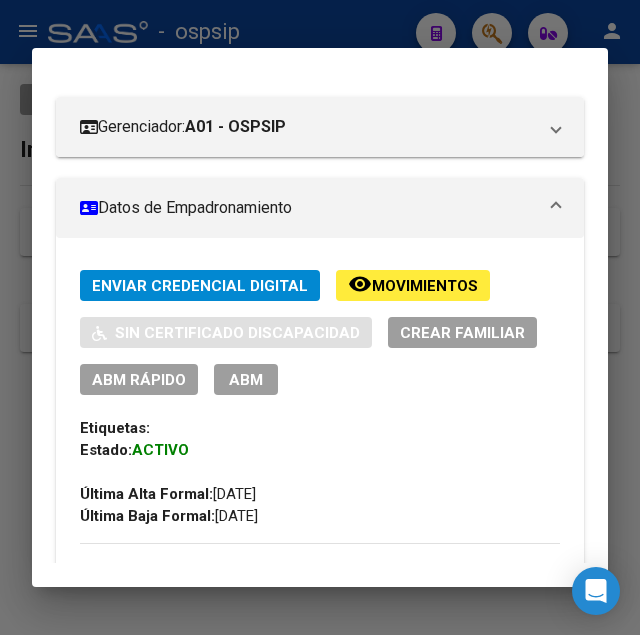 scroll, scrollTop: 306, scrollLeft: 0, axis: vertical 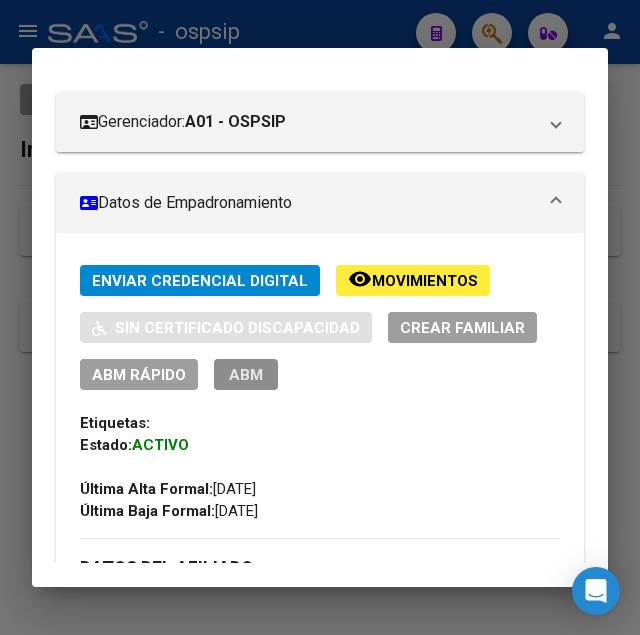 click on "ABM" at bounding box center [246, 374] 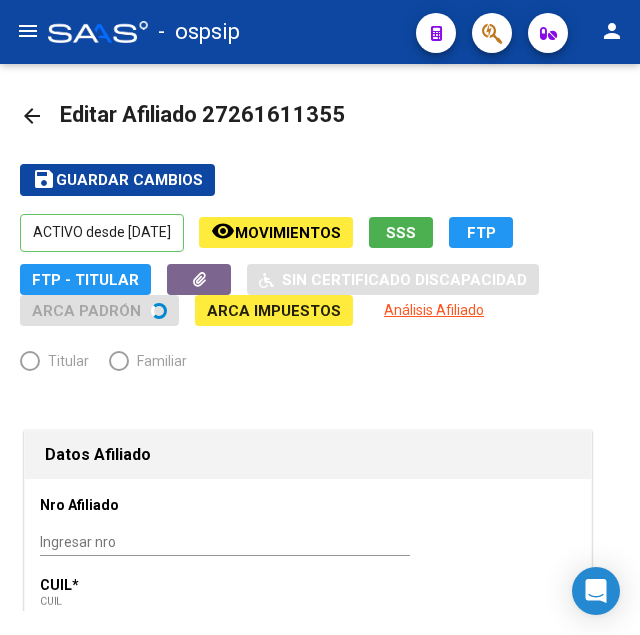 radio on "true" 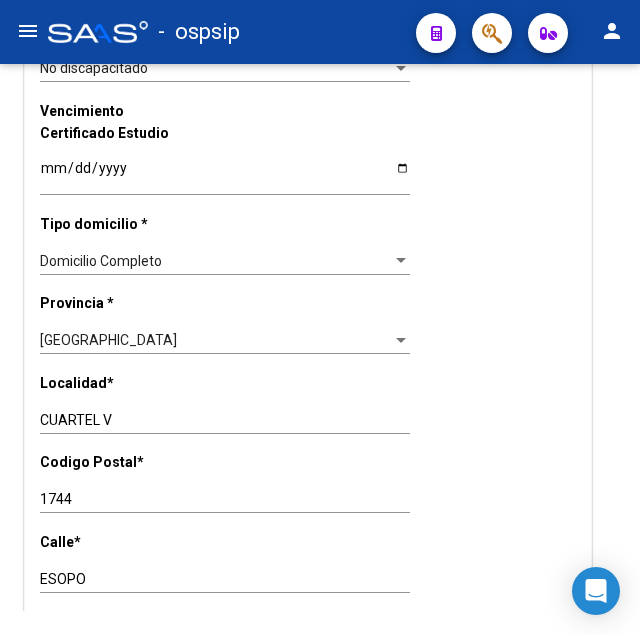 scroll, scrollTop: 1530, scrollLeft: 0, axis: vertical 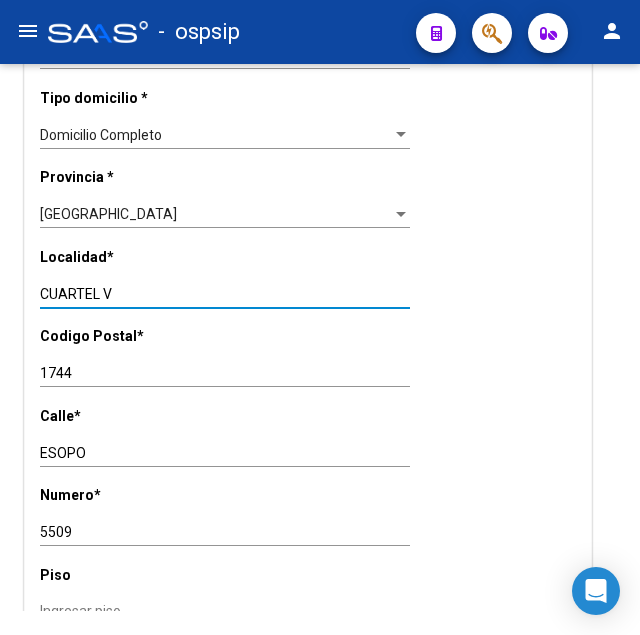 click on "CUARTEL V" at bounding box center [225, 294] 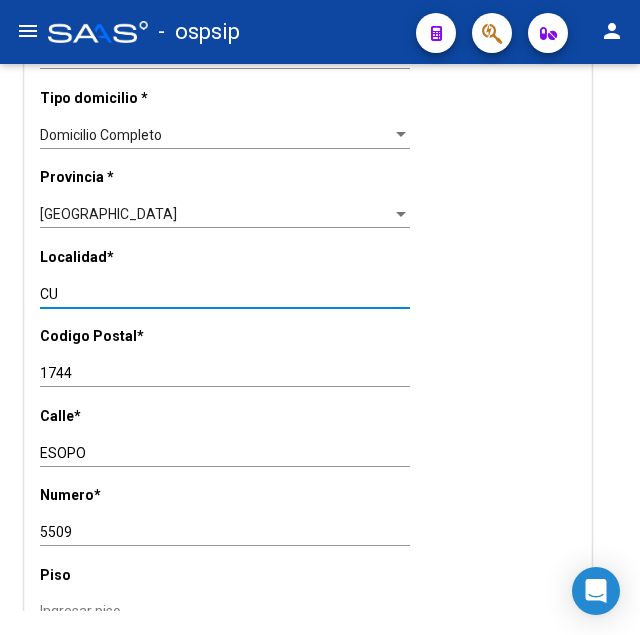 type on "C" 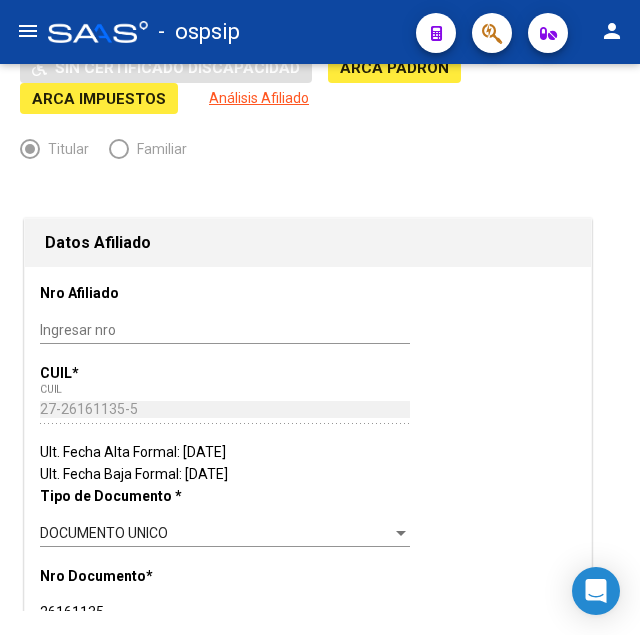 scroll, scrollTop: 0, scrollLeft: 0, axis: both 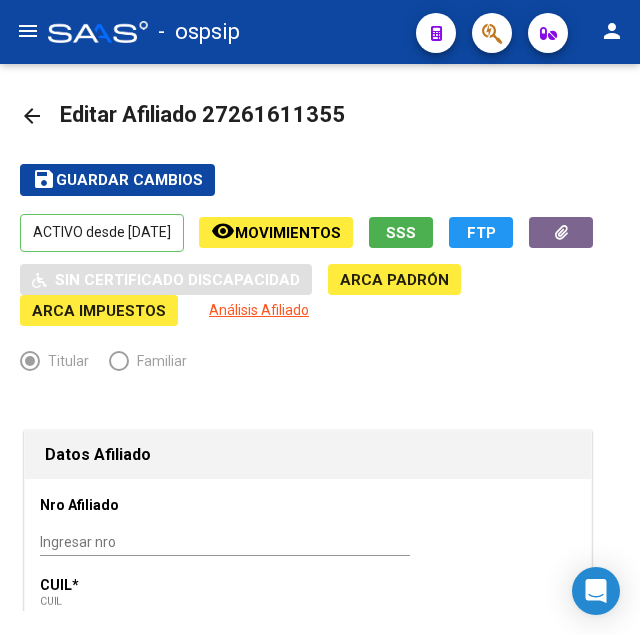 type on "MORENO" 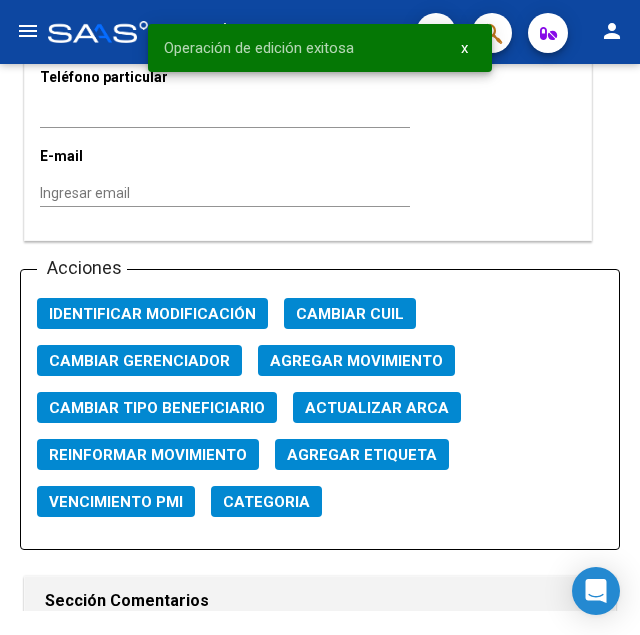 scroll, scrollTop: 2448, scrollLeft: 0, axis: vertical 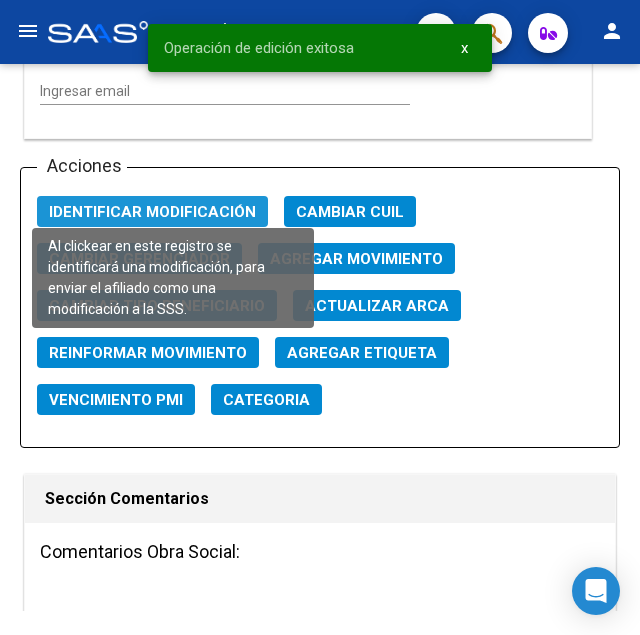 click on "Identificar Modificación" 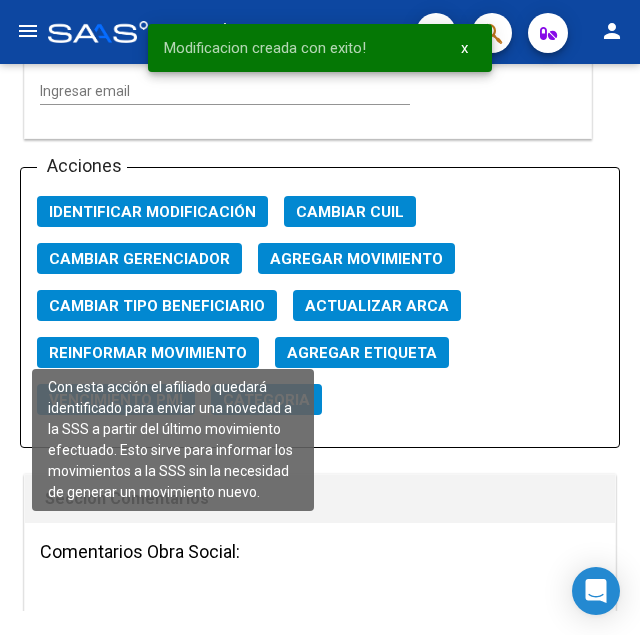 click on "Reinformar Movimiento" 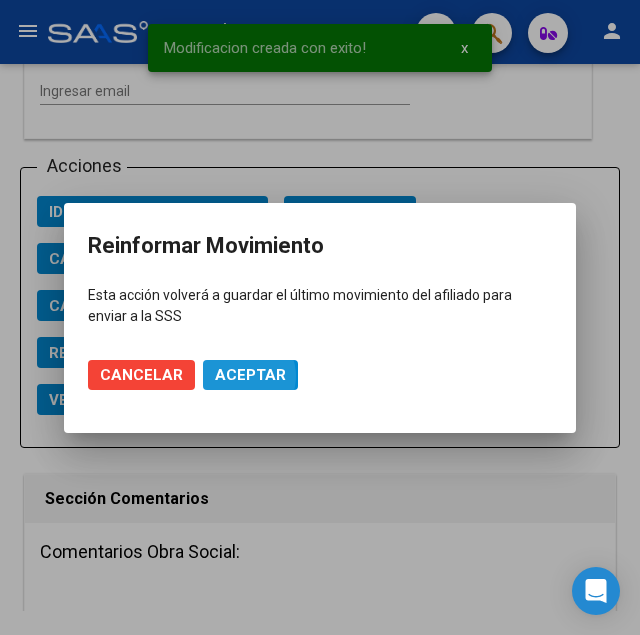 click on "Aceptar" at bounding box center (250, 375) 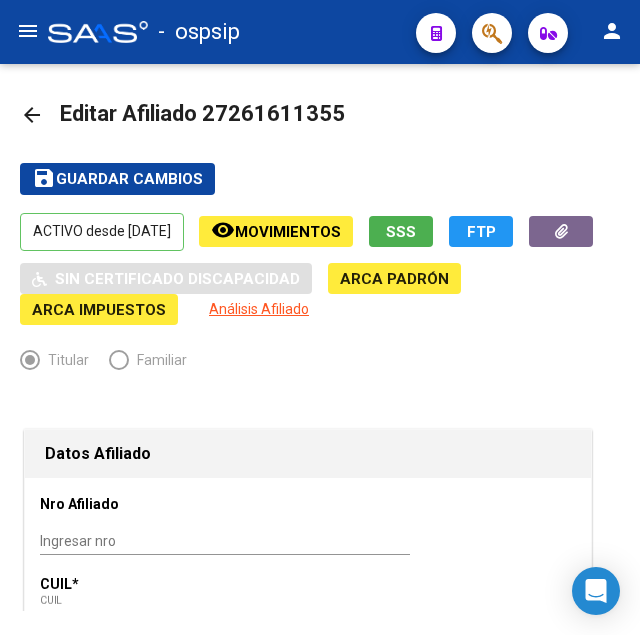 scroll, scrollTop: 0, scrollLeft: 0, axis: both 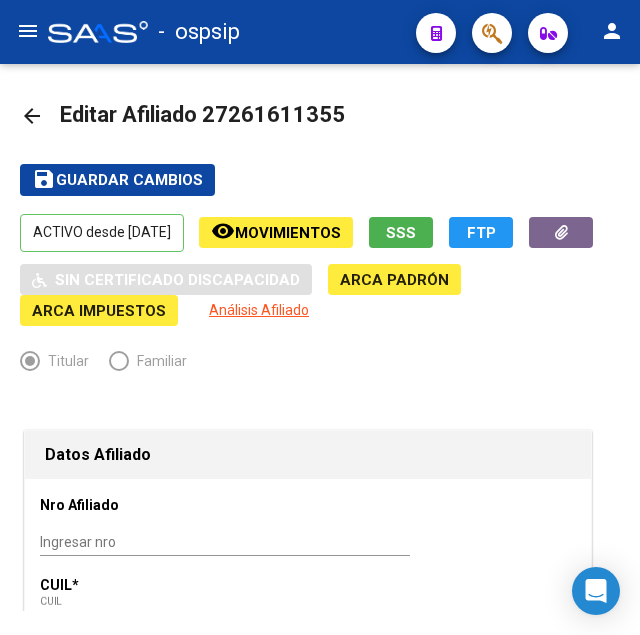 drag, startPoint x: 233, startPoint y: 112, endPoint x: 326, endPoint y: 110, distance: 93.0215 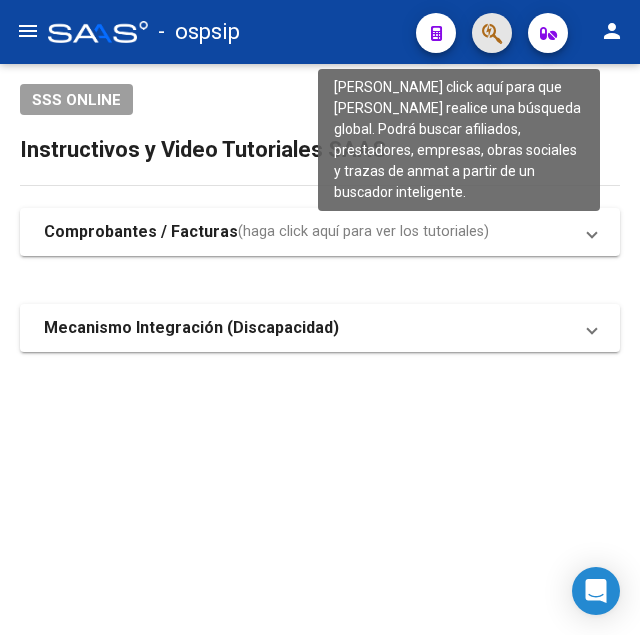 click 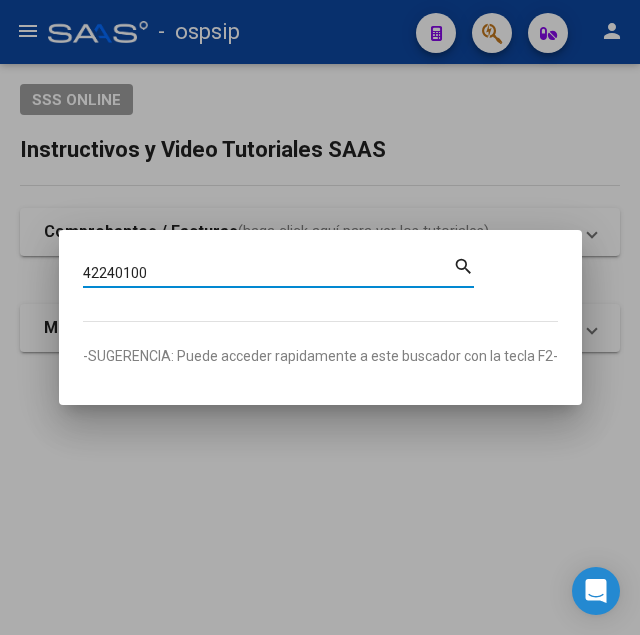 type on "42240100" 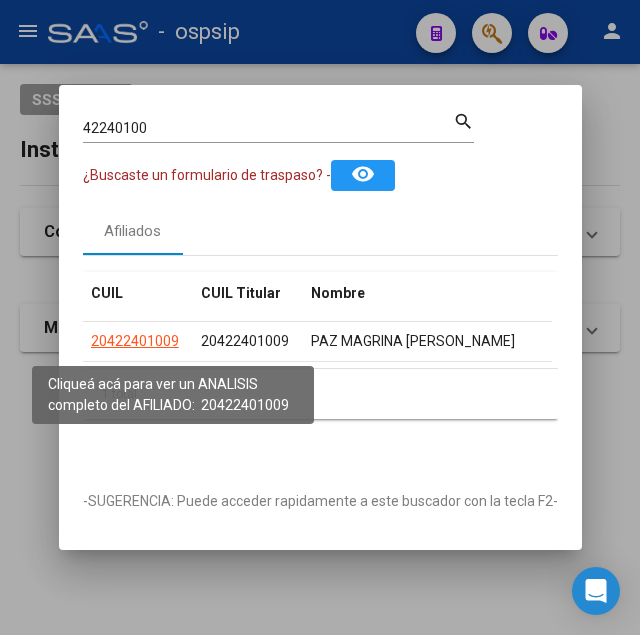 click on "20422401009" 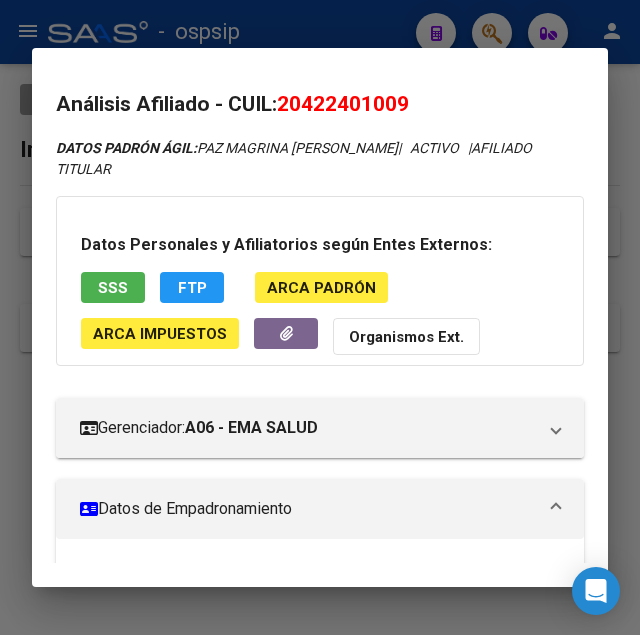 drag, startPoint x: 310, startPoint y: 106, endPoint x: 400, endPoint y: 108, distance: 90.02222 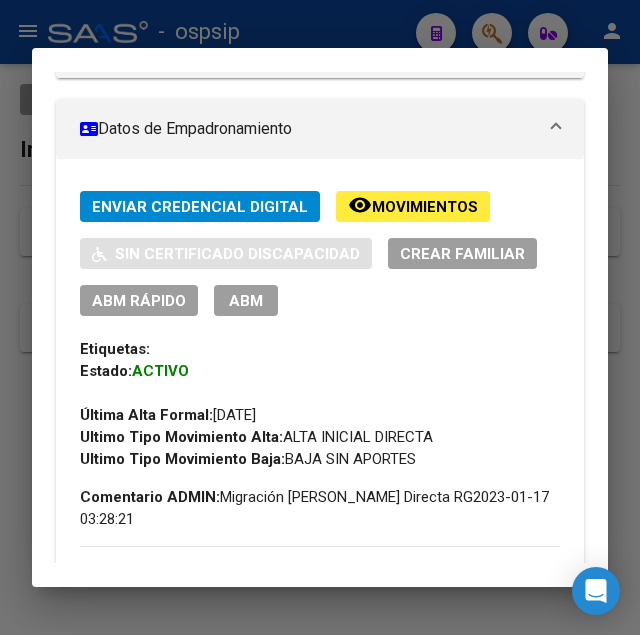scroll, scrollTop: 408, scrollLeft: 0, axis: vertical 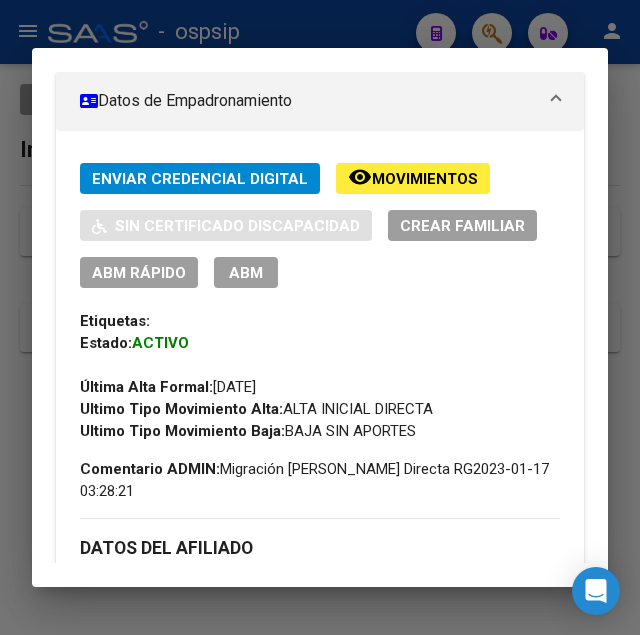 click on "ABM" at bounding box center [246, 273] 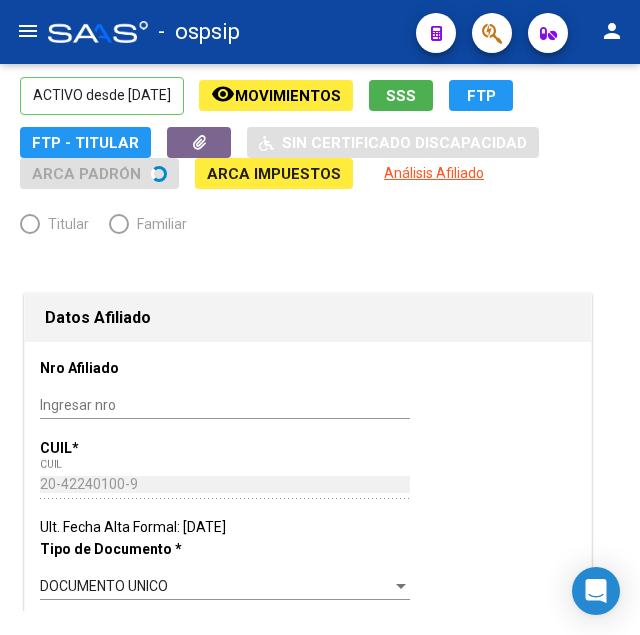 radio on "true" 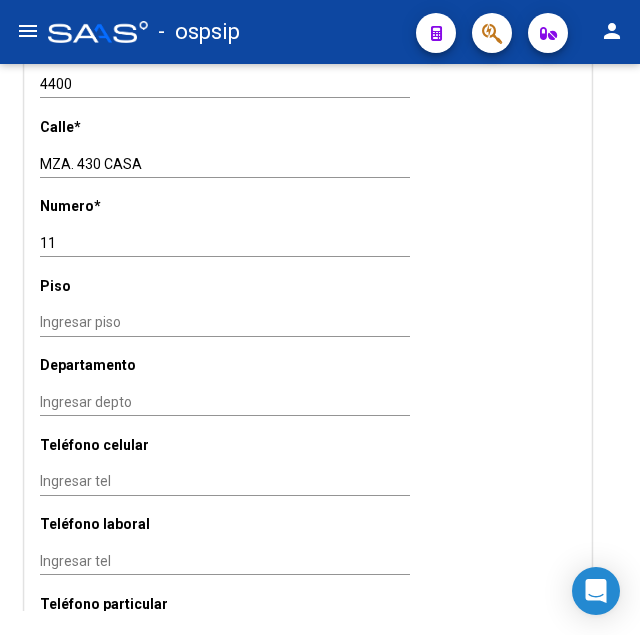scroll, scrollTop: 1769, scrollLeft: 0, axis: vertical 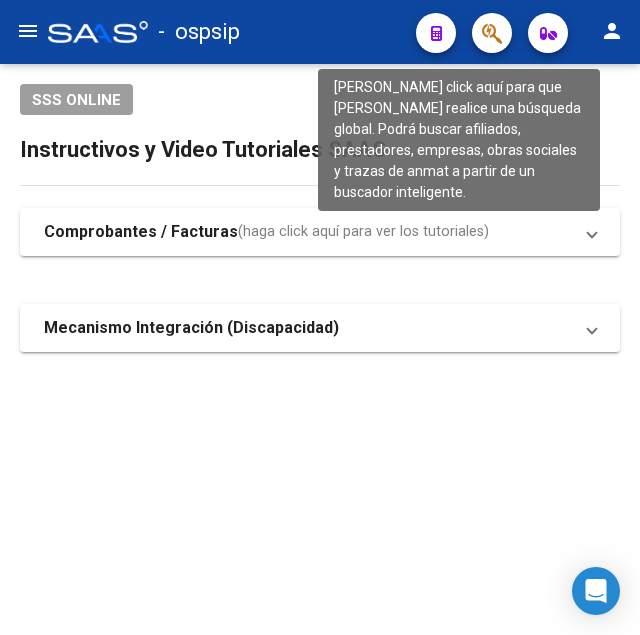 click 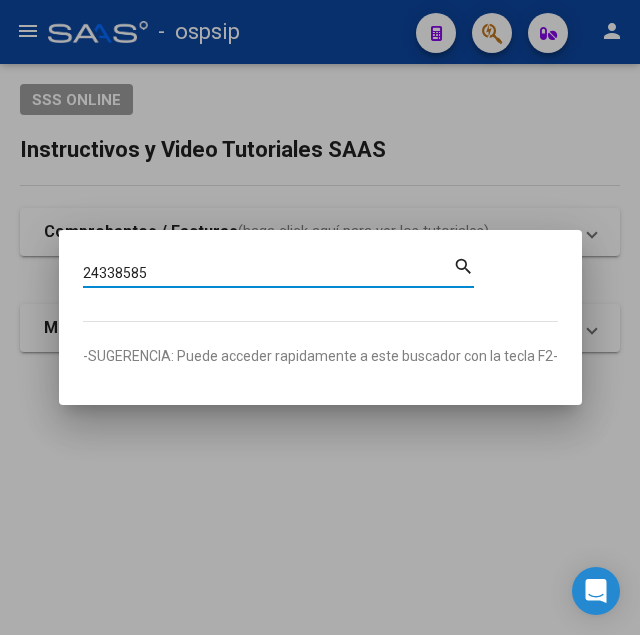 type on "24338585" 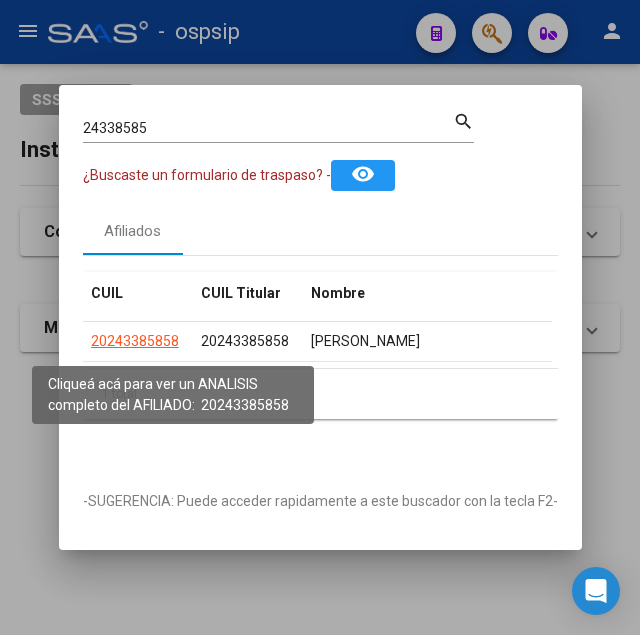 click on "20243385858" 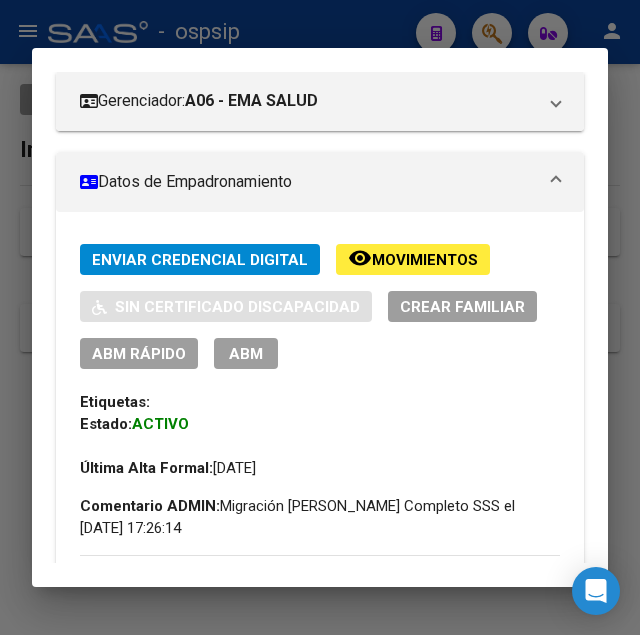 scroll, scrollTop: 408, scrollLeft: 0, axis: vertical 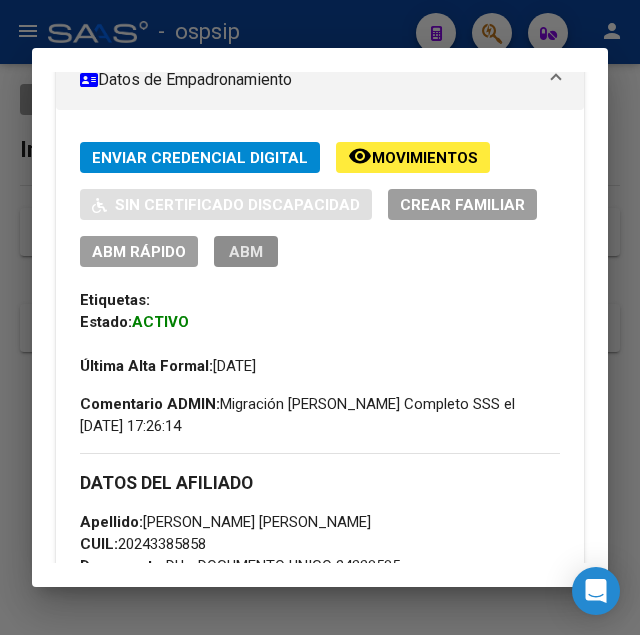 click on "ABM" at bounding box center [246, 252] 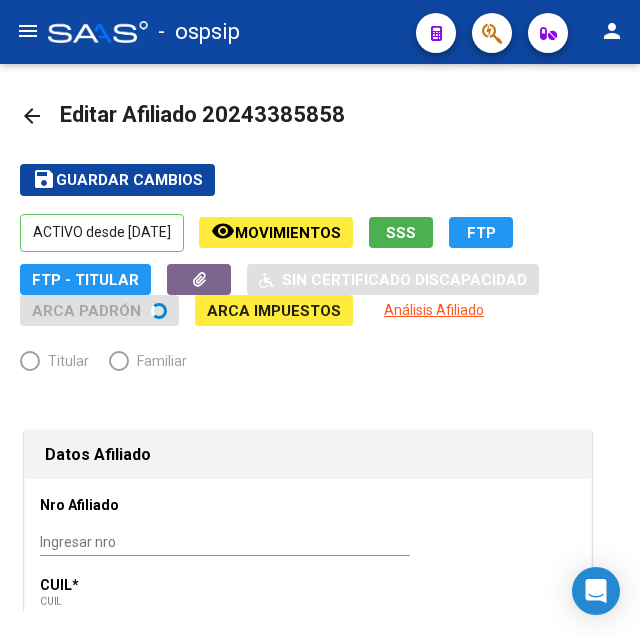 radio on "true" 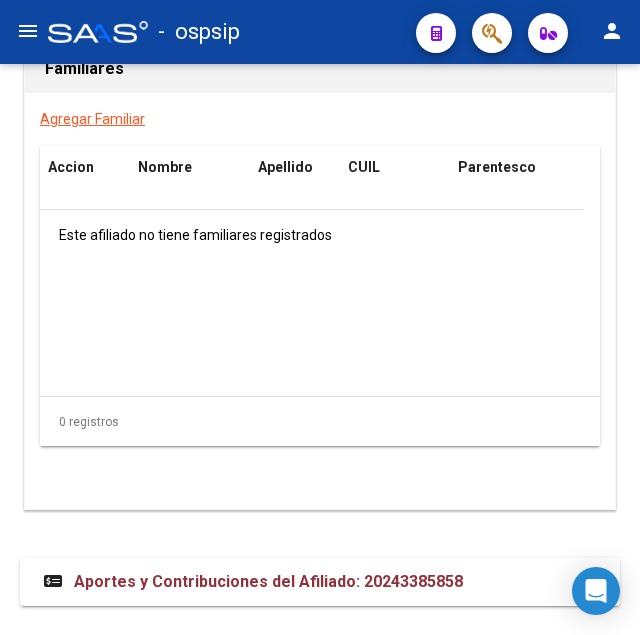 scroll, scrollTop: 3785, scrollLeft: 0, axis: vertical 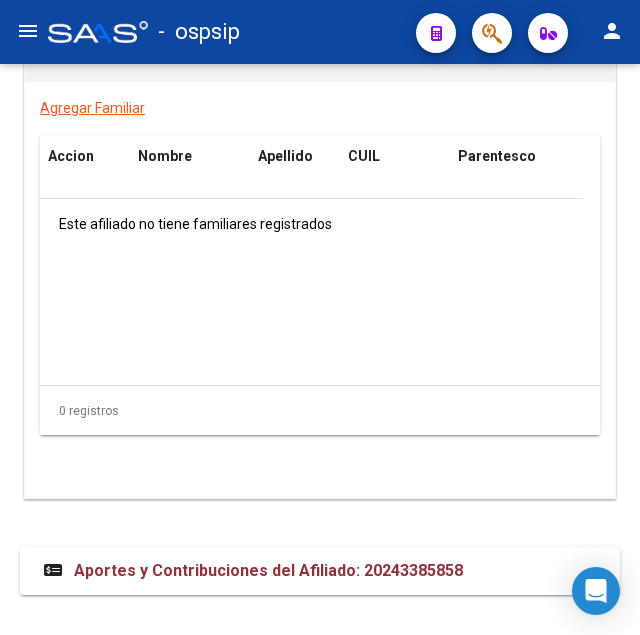 click on "Aportes y Contribuciones del Afiliado: 20243385858" at bounding box center (268, 570) 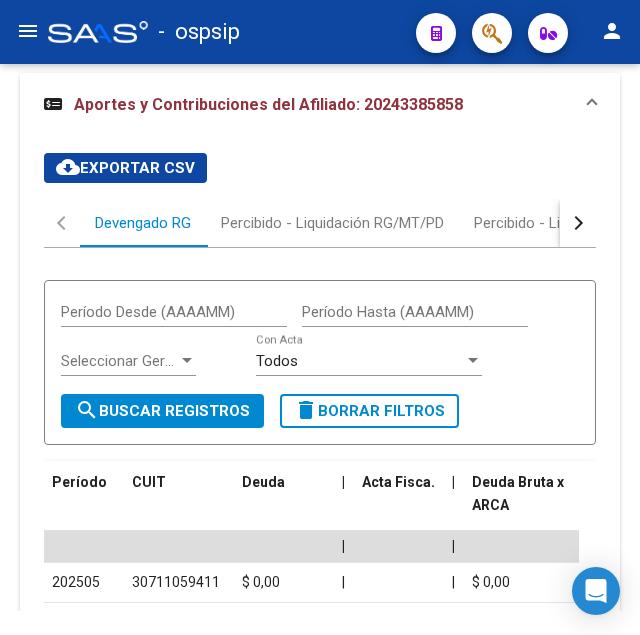 scroll, scrollTop: 4253, scrollLeft: 0, axis: vertical 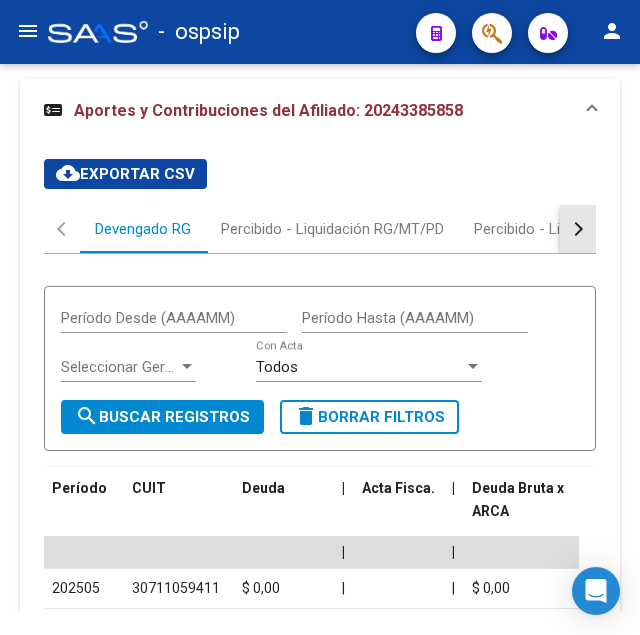 click at bounding box center (578, 229) 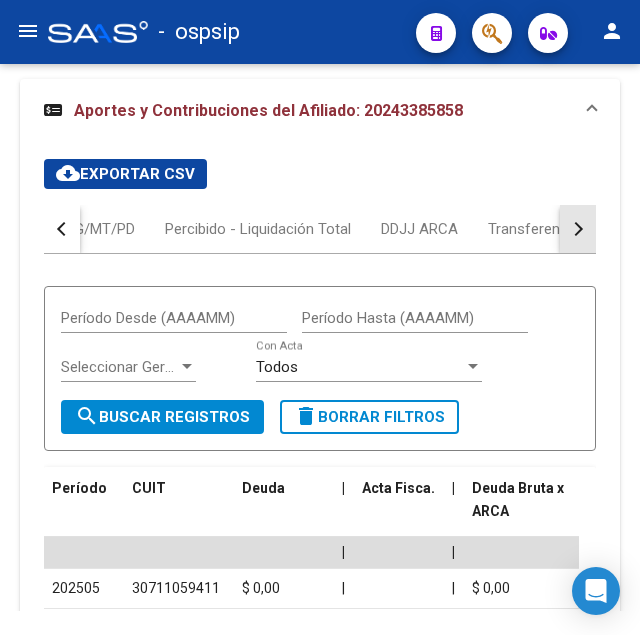 click at bounding box center (578, 229) 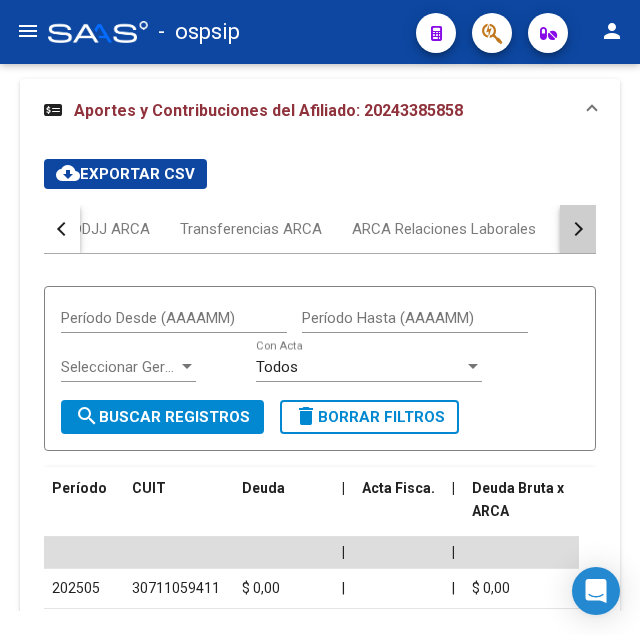 click at bounding box center (578, 229) 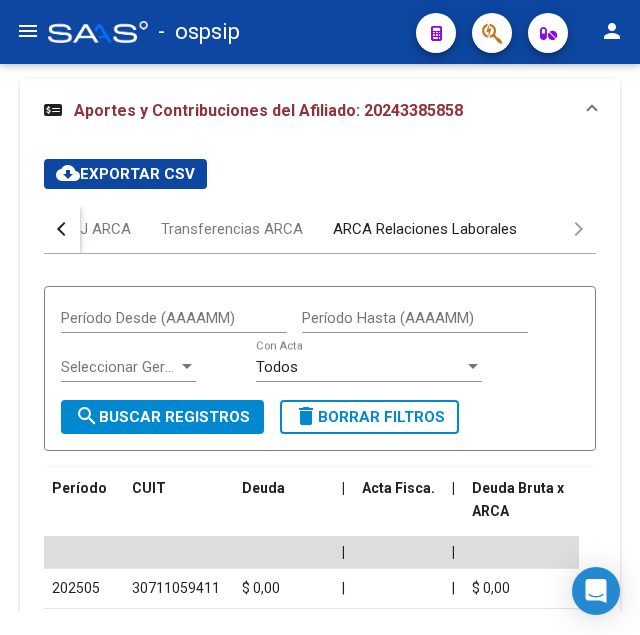 click on "ARCA Relaciones Laborales" at bounding box center [425, 229] 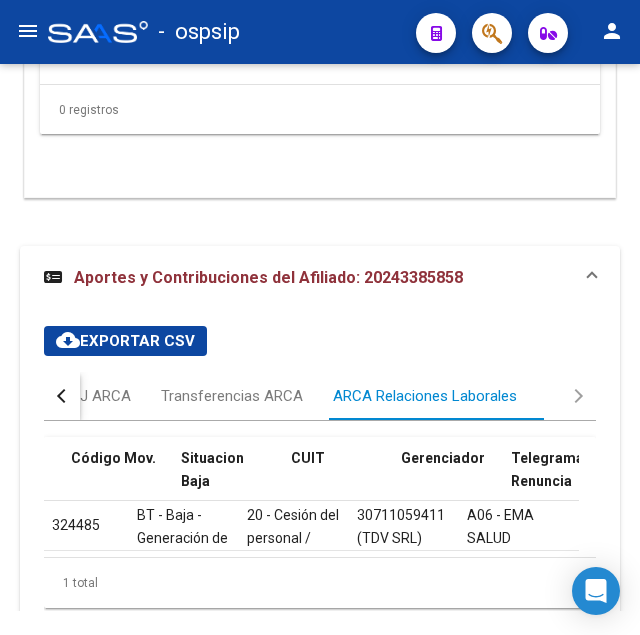 scroll, scrollTop: 4180, scrollLeft: 0, axis: vertical 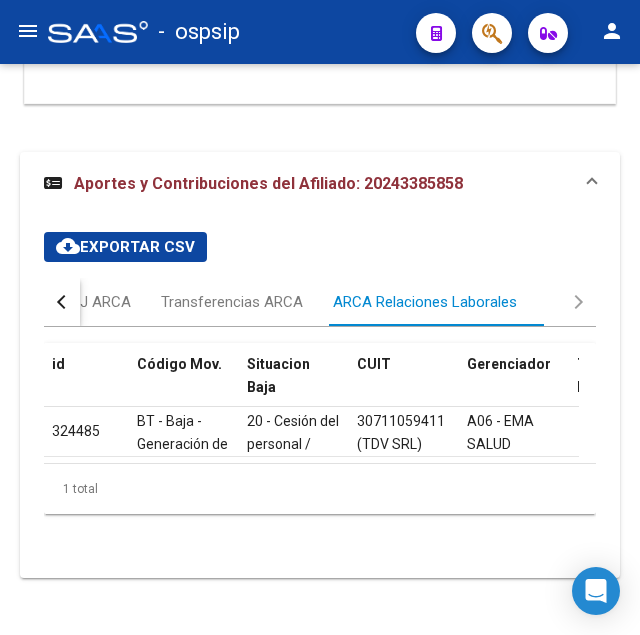 click at bounding box center (62, 302) 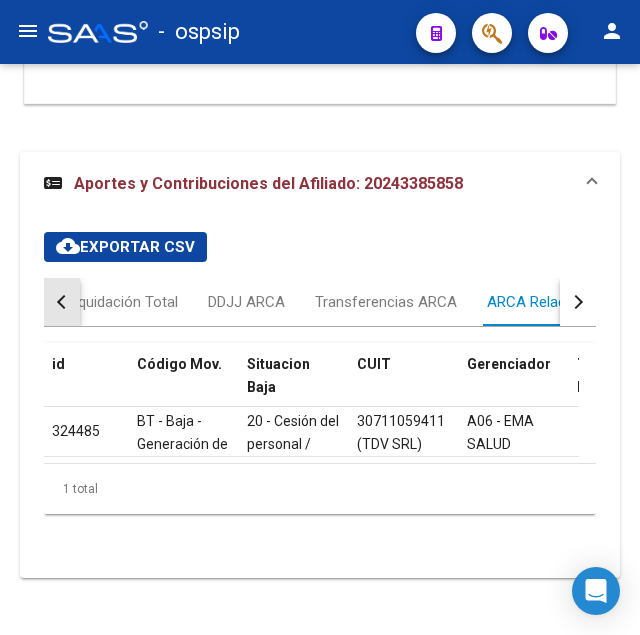 click at bounding box center (62, 302) 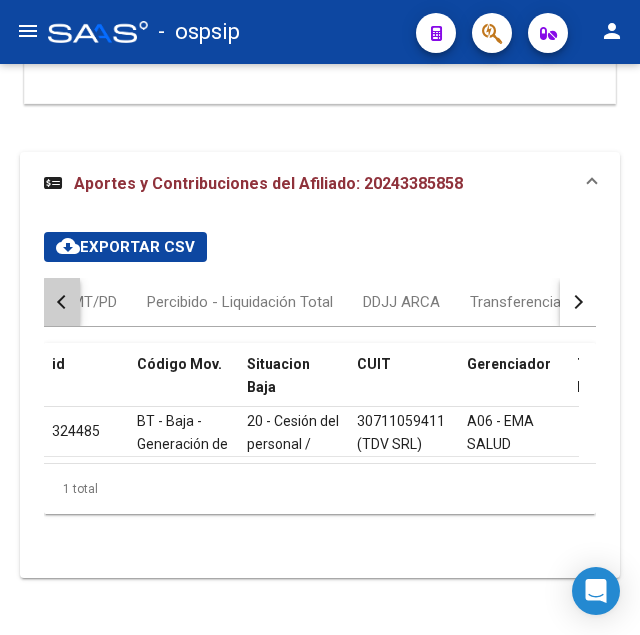 click at bounding box center (62, 302) 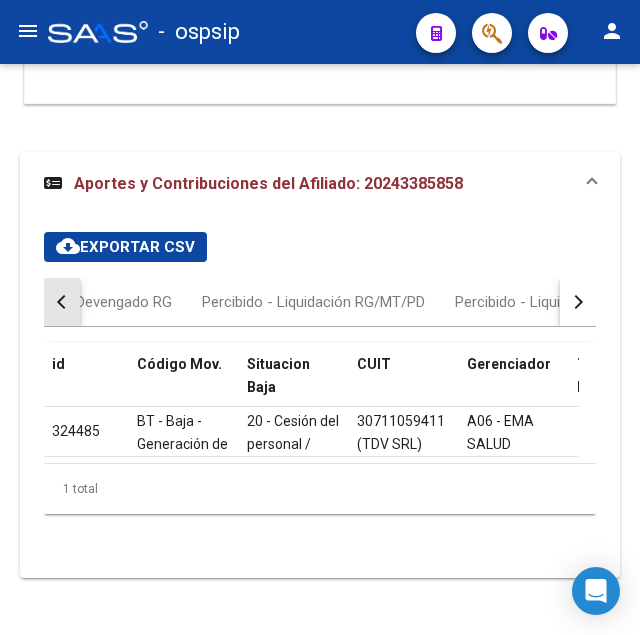 click at bounding box center [62, 302] 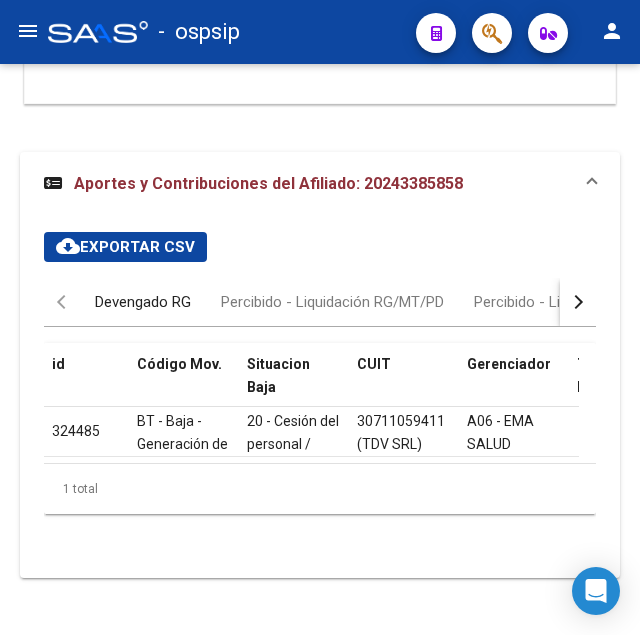 click on "Devengado RG" at bounding box center (143, 302) 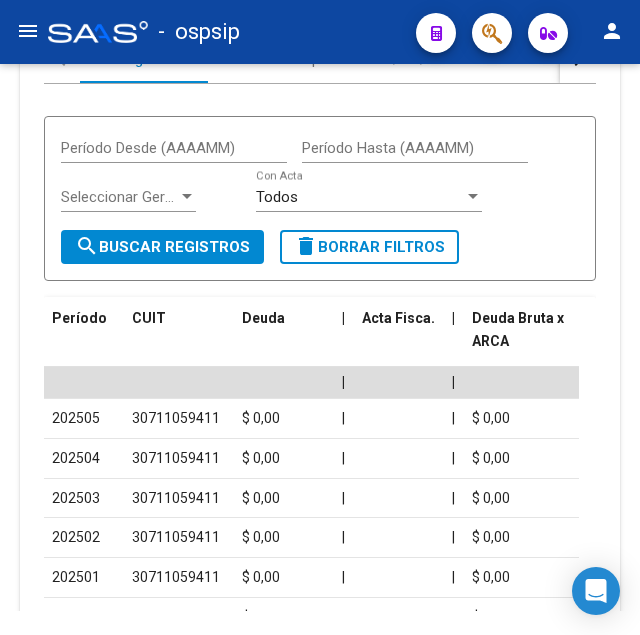 scroll, scrollTop: 4259, scrollLeft: 0, axis: vertical 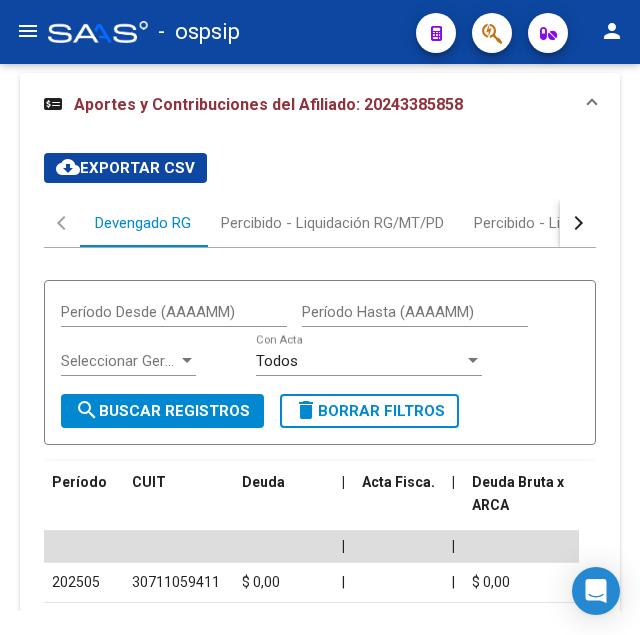 click at bounding box center (578, 223) 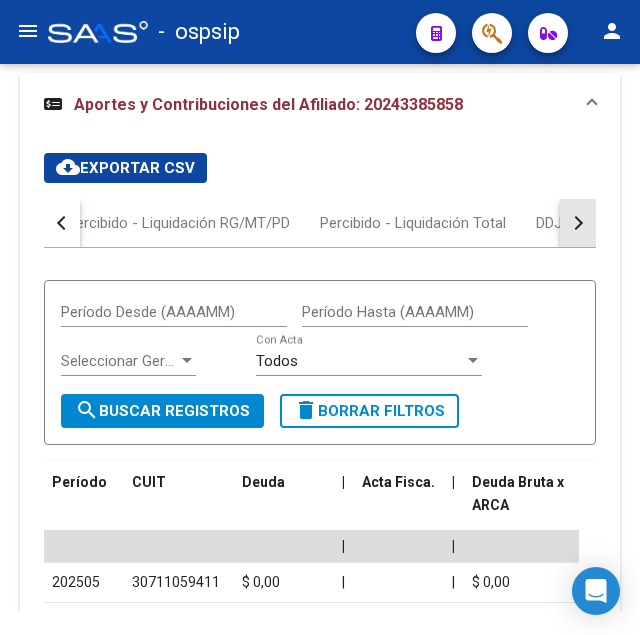 click at bounding box center (578, 223) 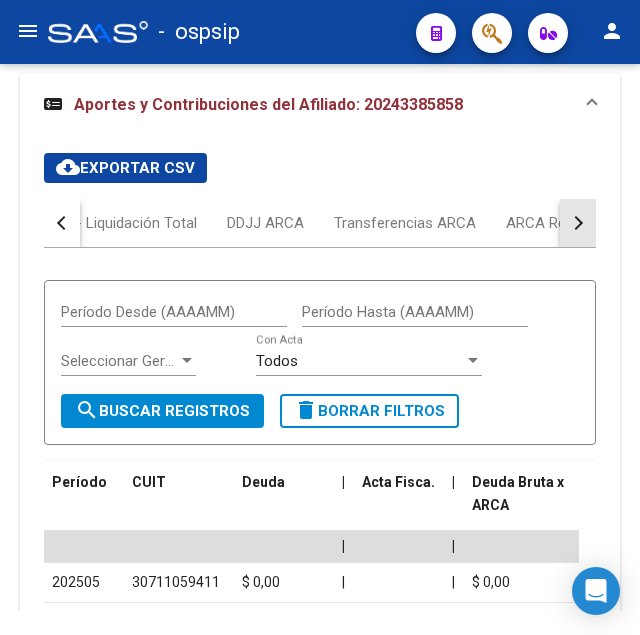 click at bounding box center [578, 223] 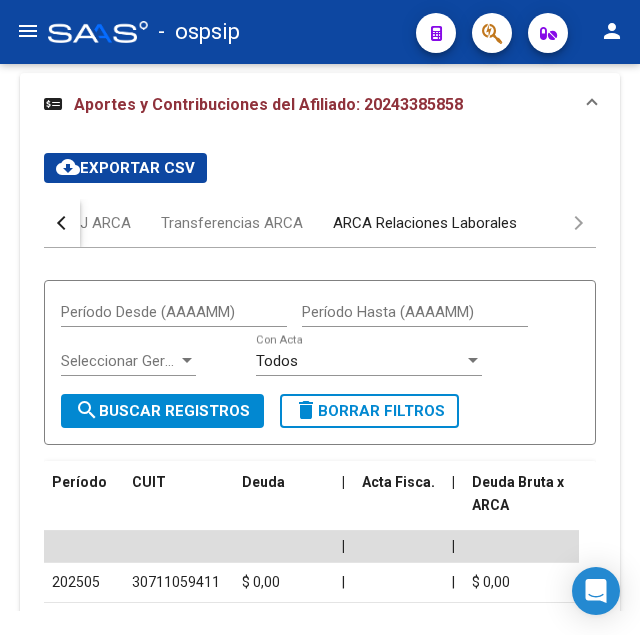 click on "ARCA Relaciones Laborales" at bounding box center (425, 223) 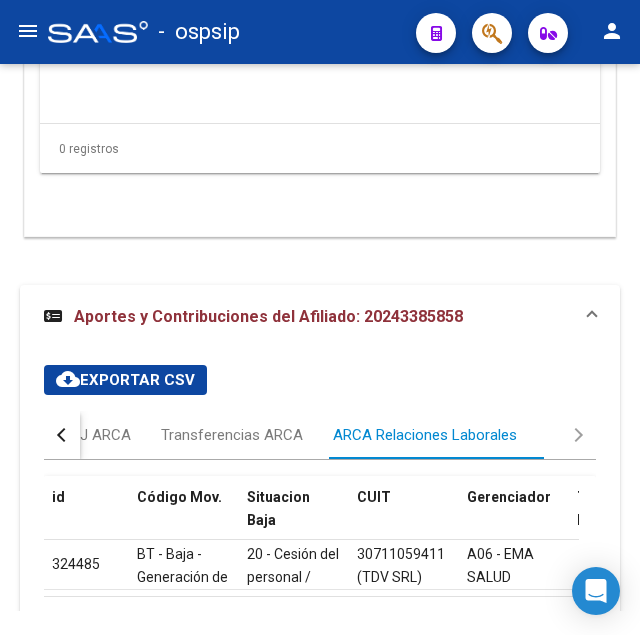 scroll, scrollTop: 4180, scrollLeft: 0, axis: vertical 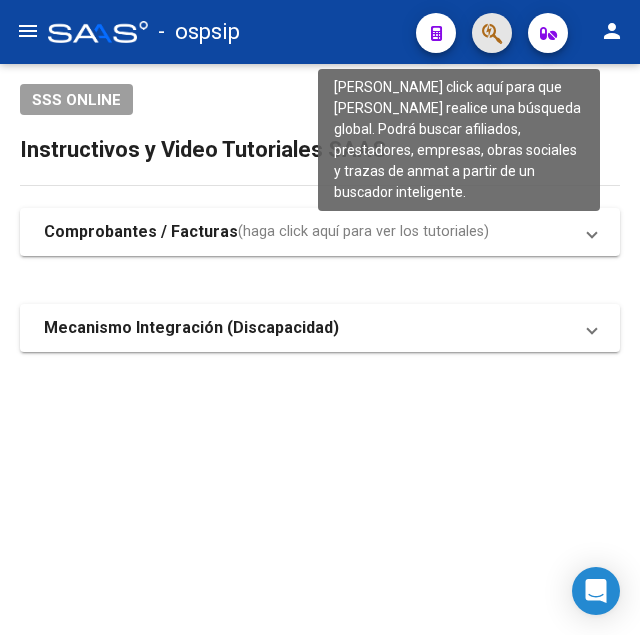 click 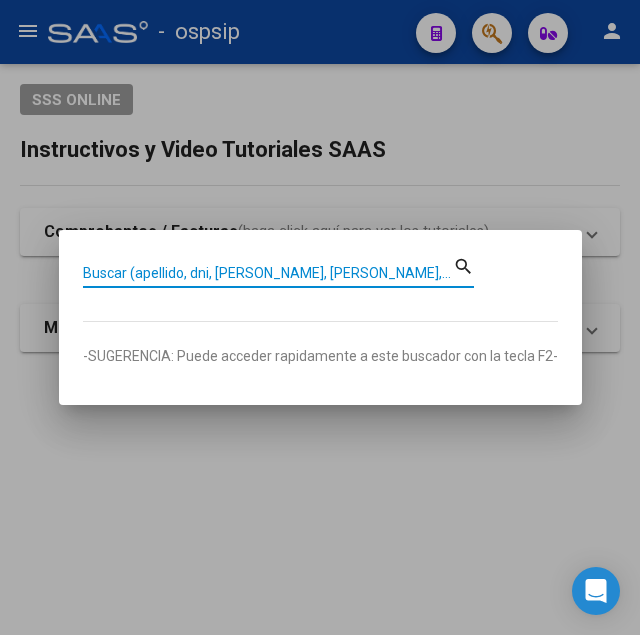click on "Buscar (apellido, dni, [PERSON_NAME], [PERSON_NAME], cuit, obra social)" at bounding box center (268, 273) 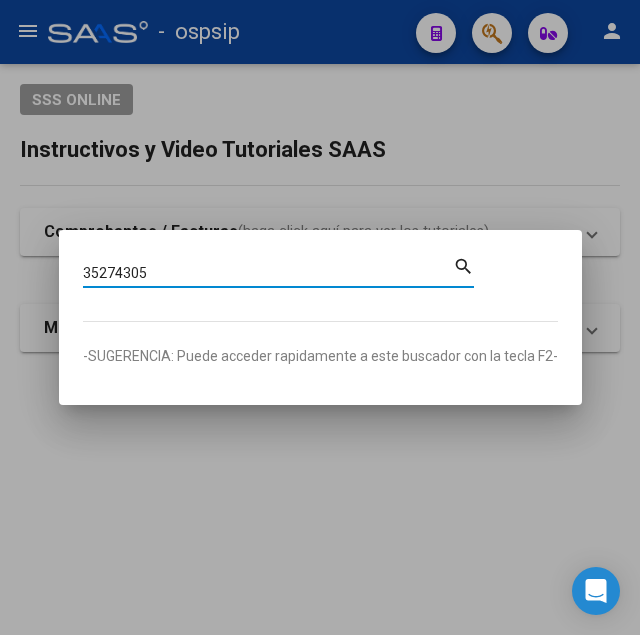type on "35274305" 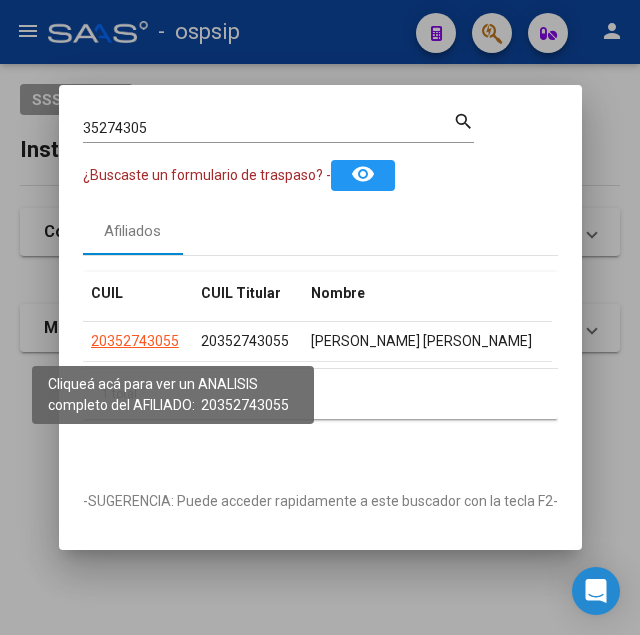 click on "20352743055" 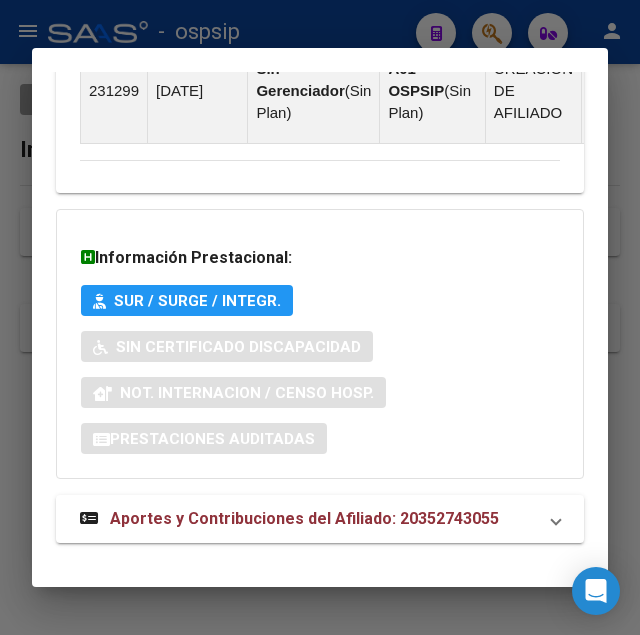 scroll, scrollTop: 1634, scrollLeft: 0, axis: vertical 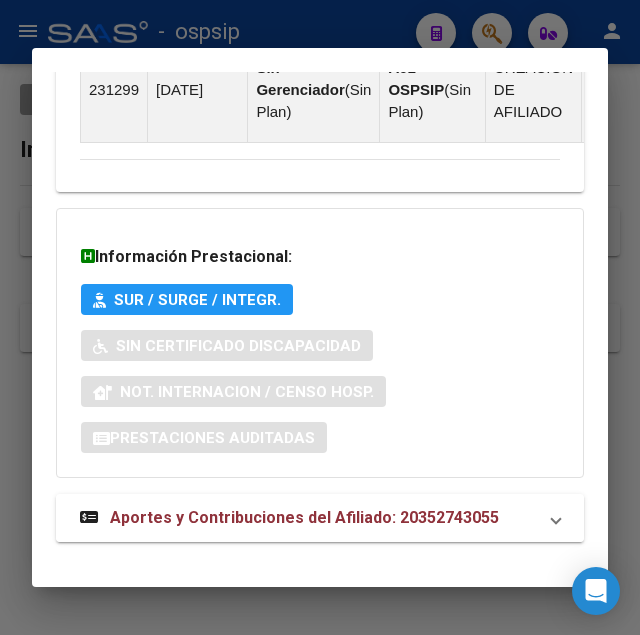 click on "Aportes y Contribuciones del Afiliado: 20352743055" at bounding box center (304, 517) 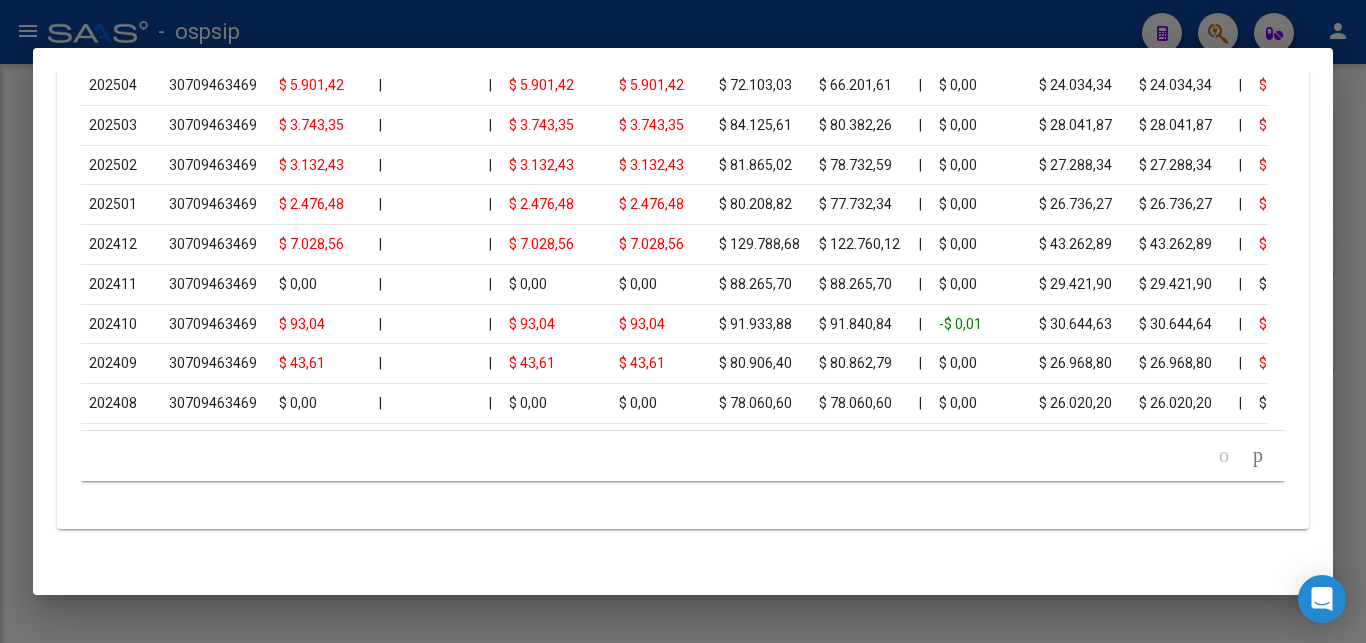 scroll, scrollTop: 1856, scrollLeft: 0, axis: vertical 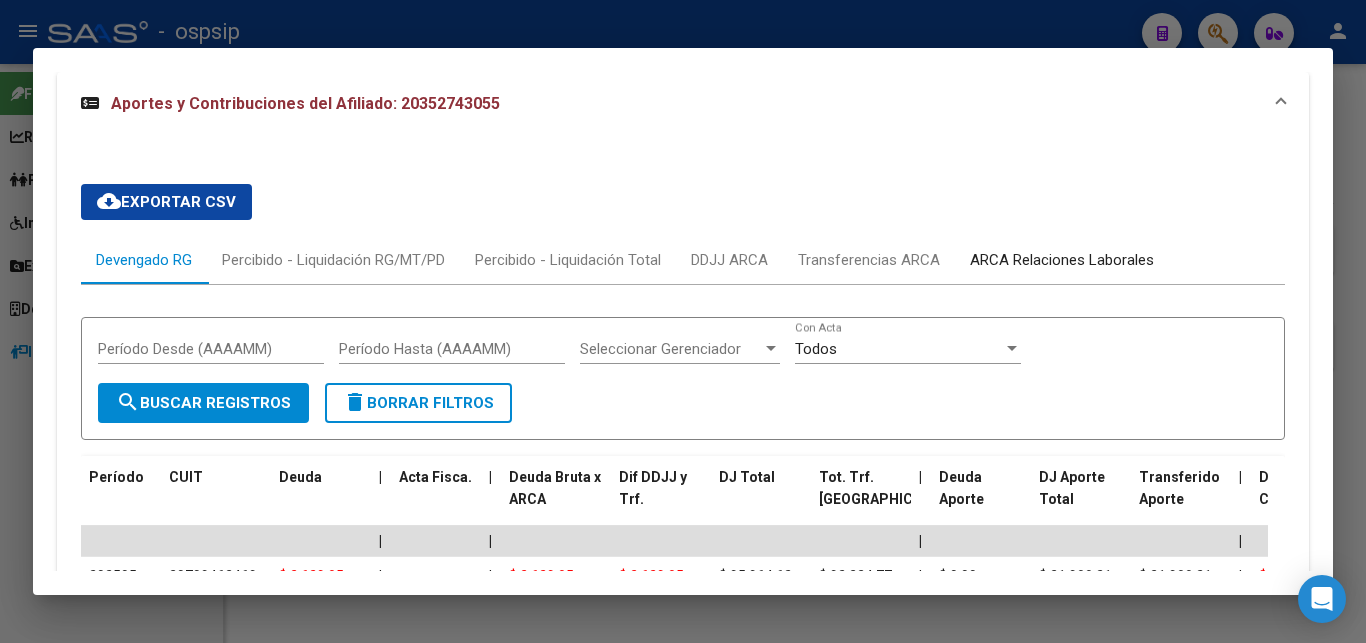click on "ARCA Relaciones Laborales" at bounding box center (1062, 260) 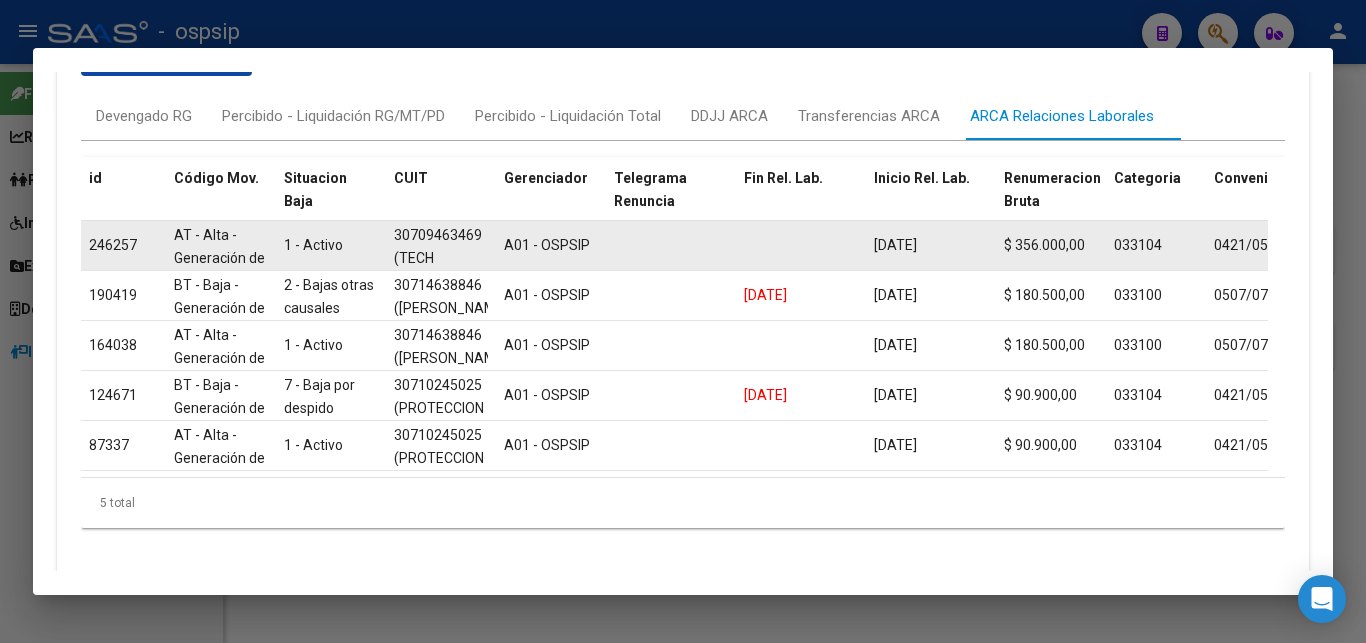 scroll, scrollTop: 1554, scrollLeft: 0, axis: vertical 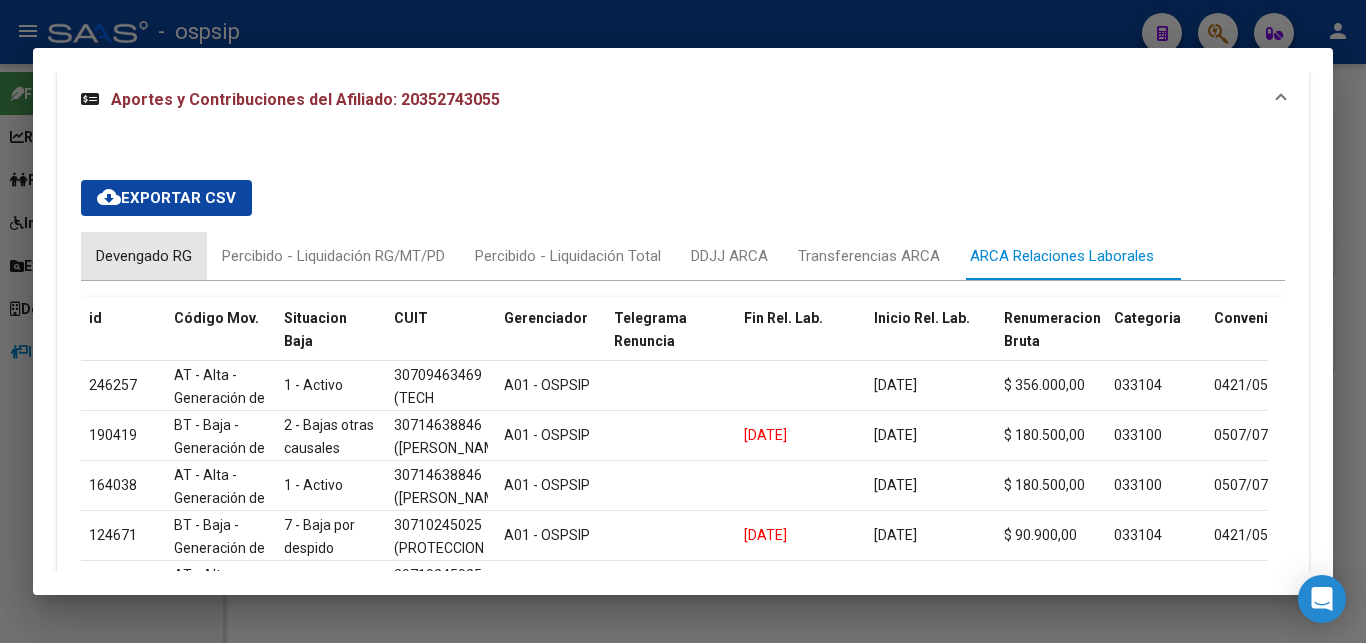 click on "Devengado RG" at bounding box center (144, 256) 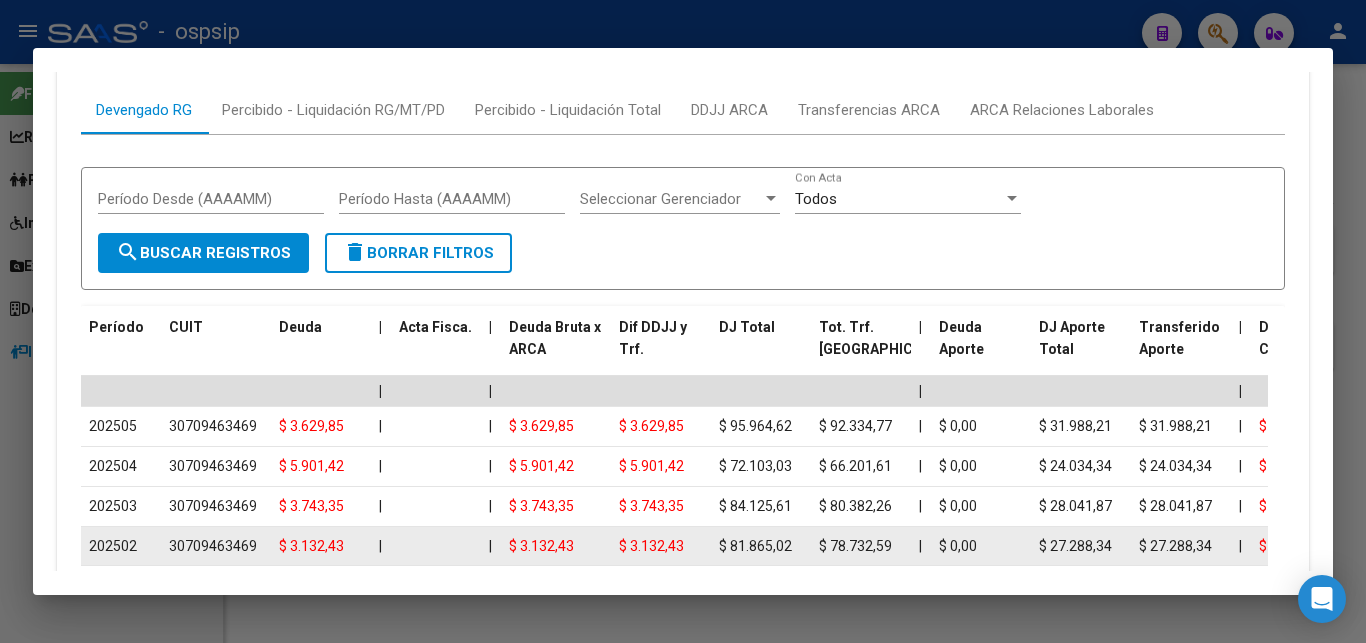 scroll, scrollTop: 1542, scrollLeft: 0, axis: vertical 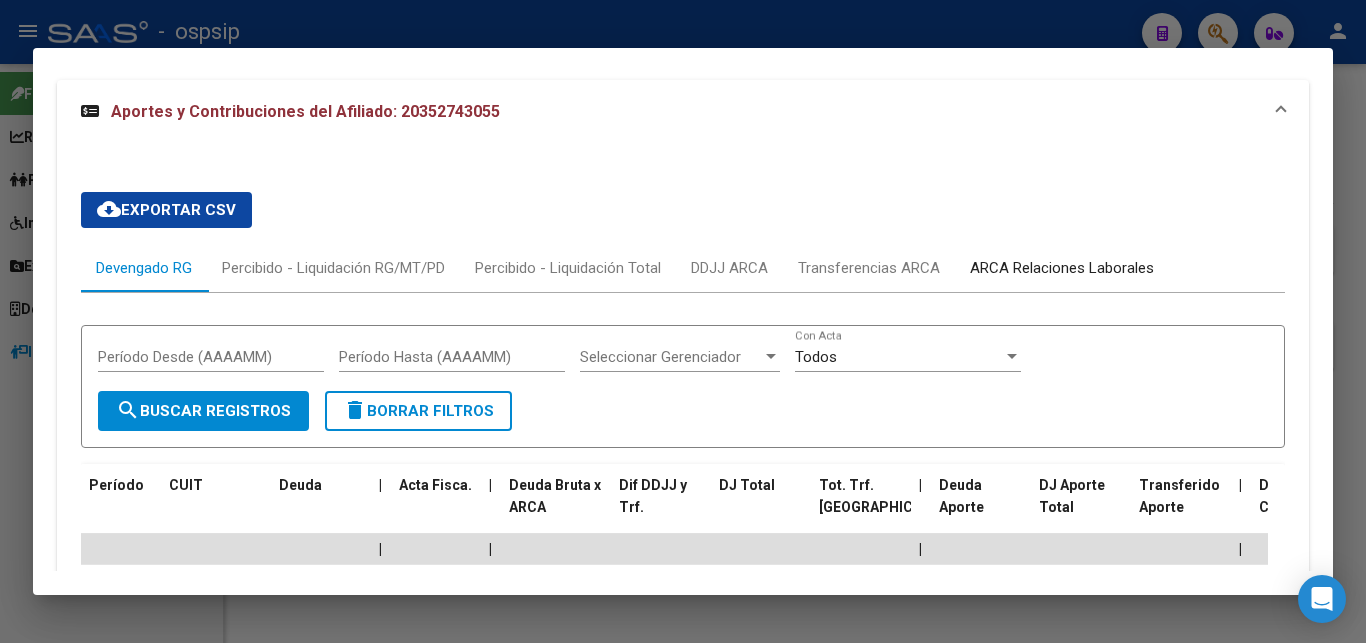 click on "ARCA Relaciones Laborales" at bounding box center (1062, 268) 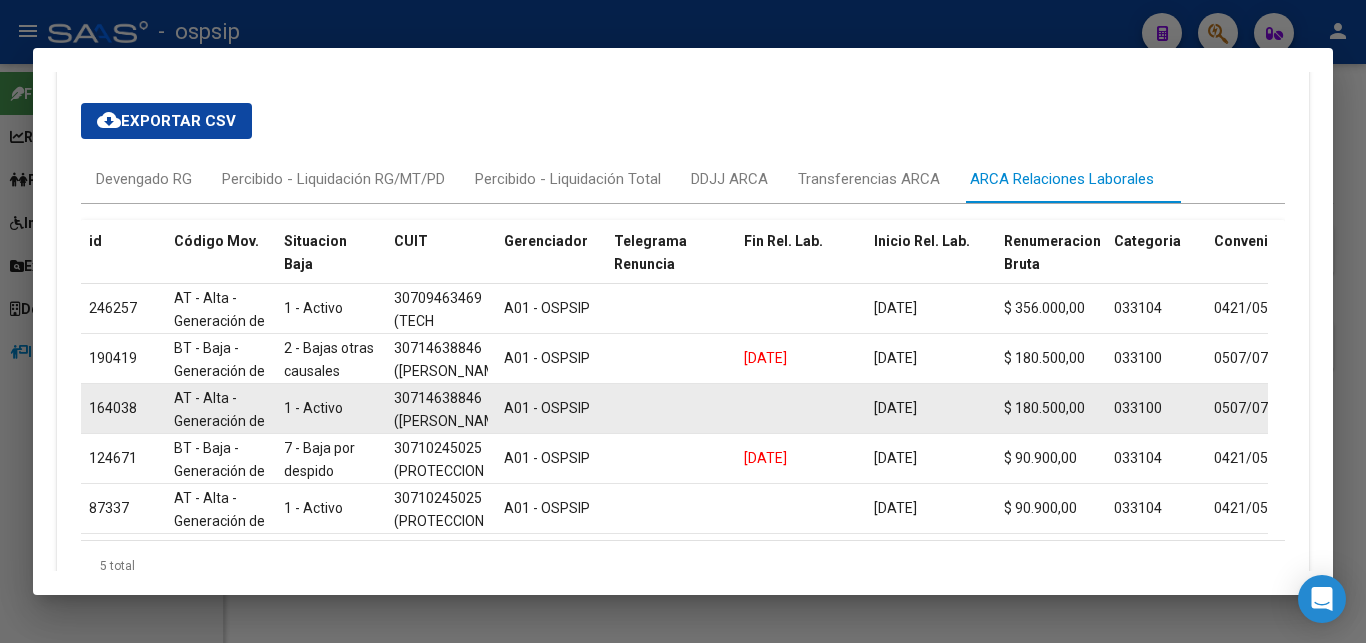 scroll, scrollTop: 1656, scrollLeft: 0, axis: vertical 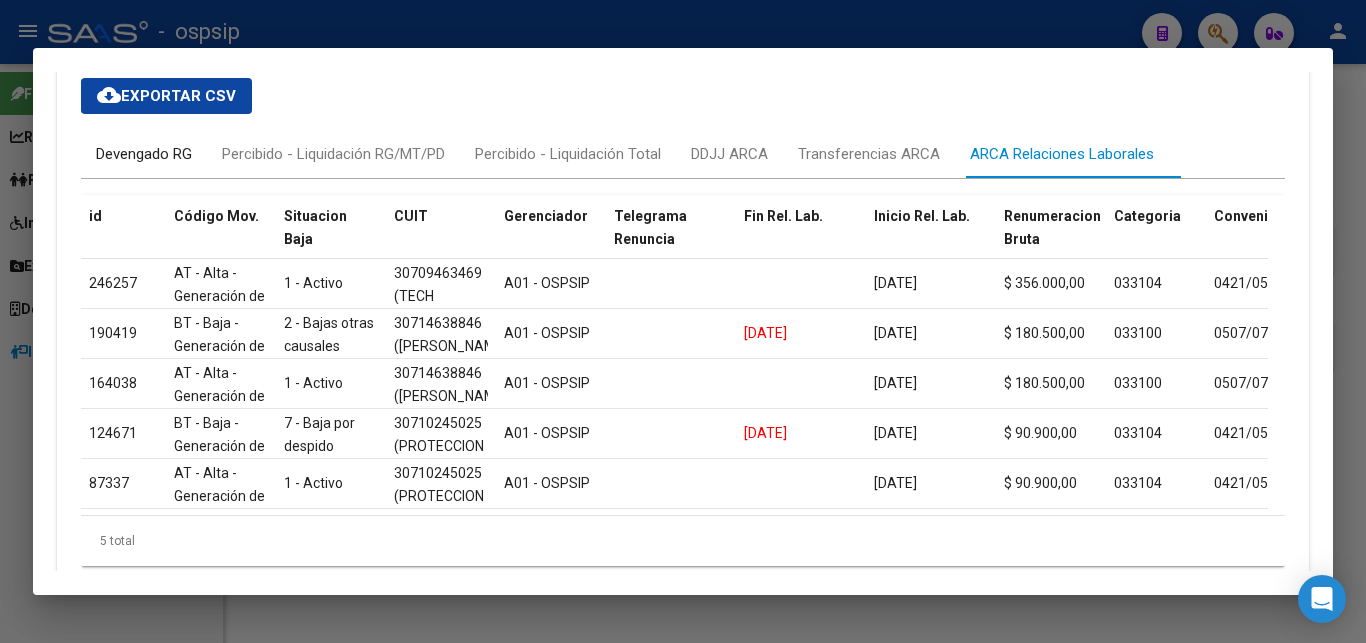 click on "Devengado RG" at bounding box center [144, 154] 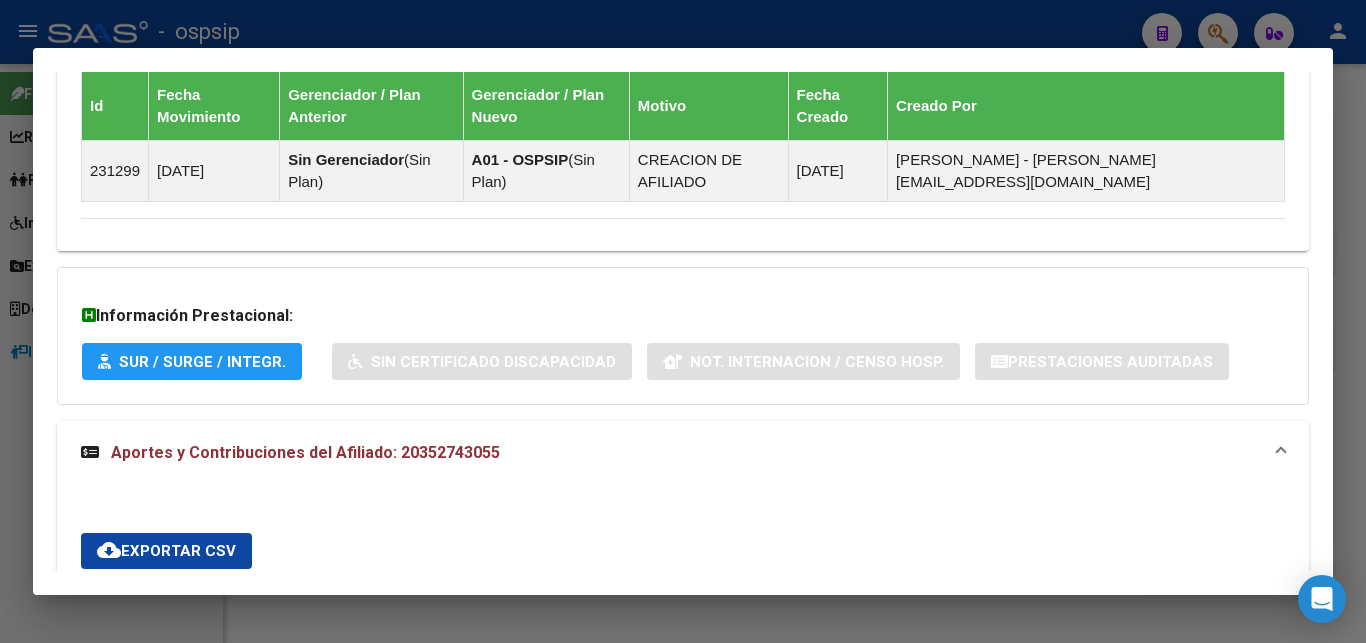 scroll, scrollTop: 1134, scrollLeft: 0, axis: vertical 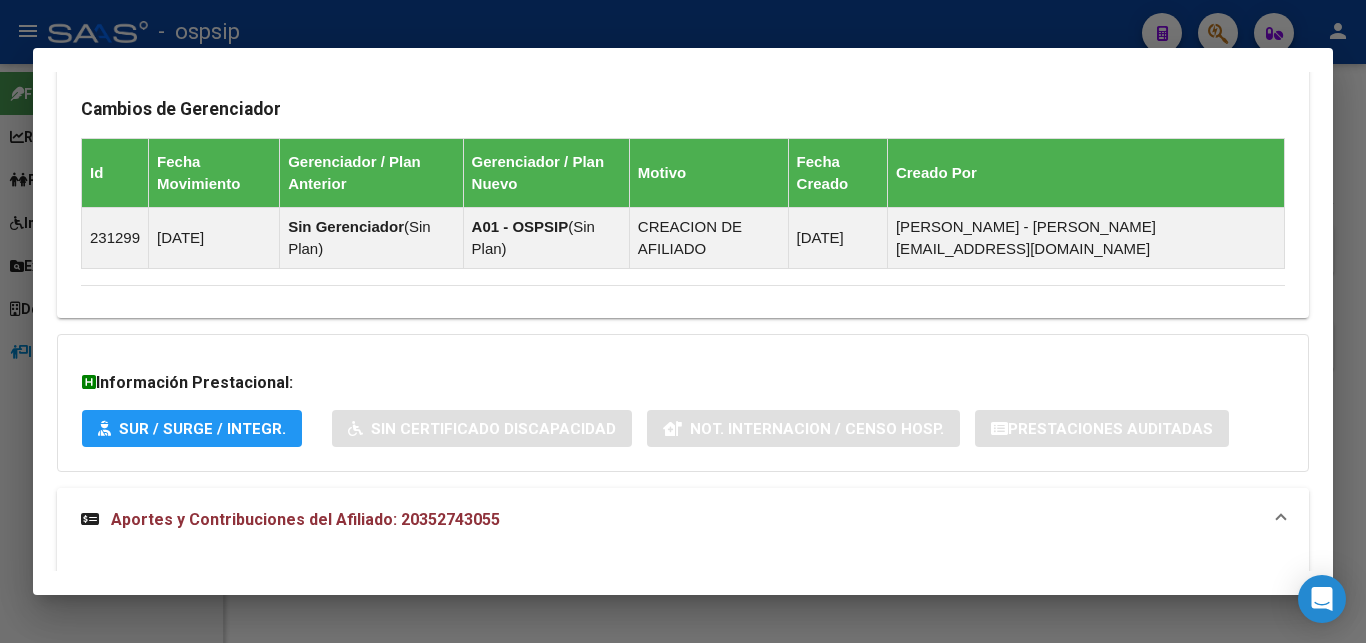 click on "Aportes y Contribuciones del Afiliado: 20352743055" at bounding box center [305, 519] 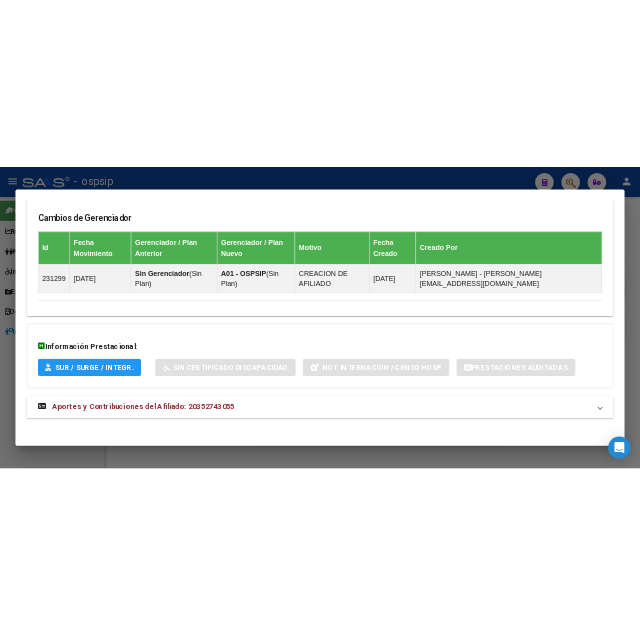scroll, scrollTop: 1141, scrollLeft: 0, axis: vertical 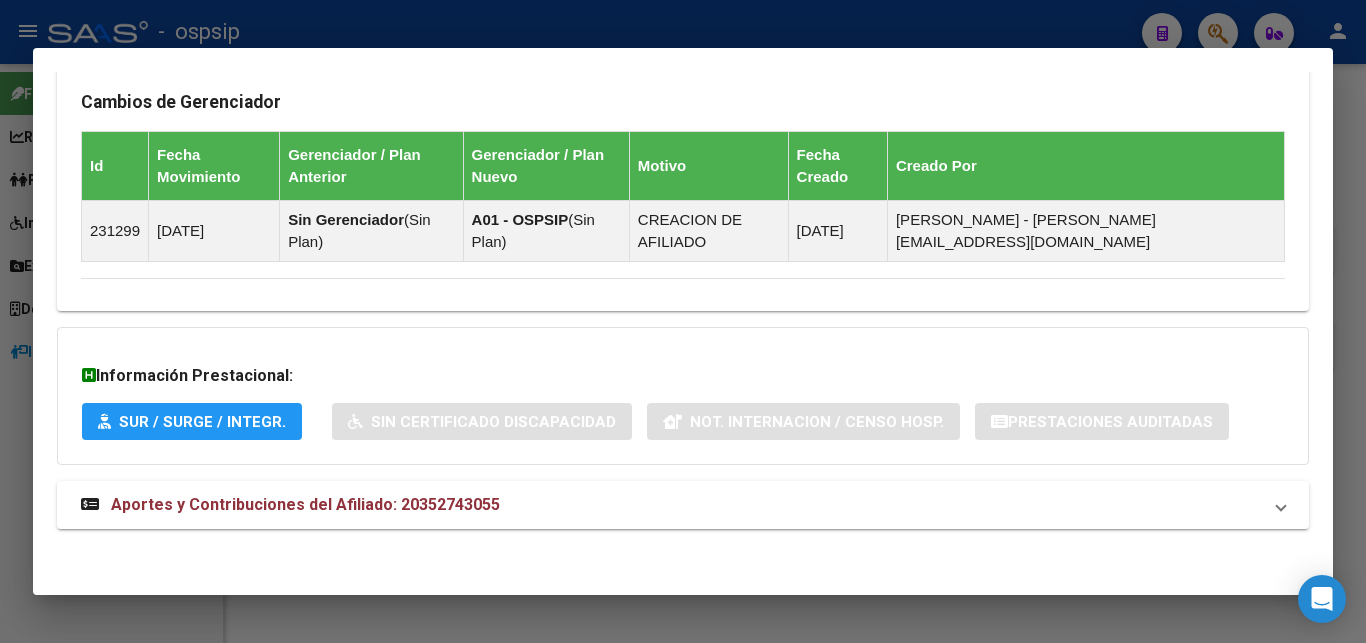 click at bounding box center [683, 321] 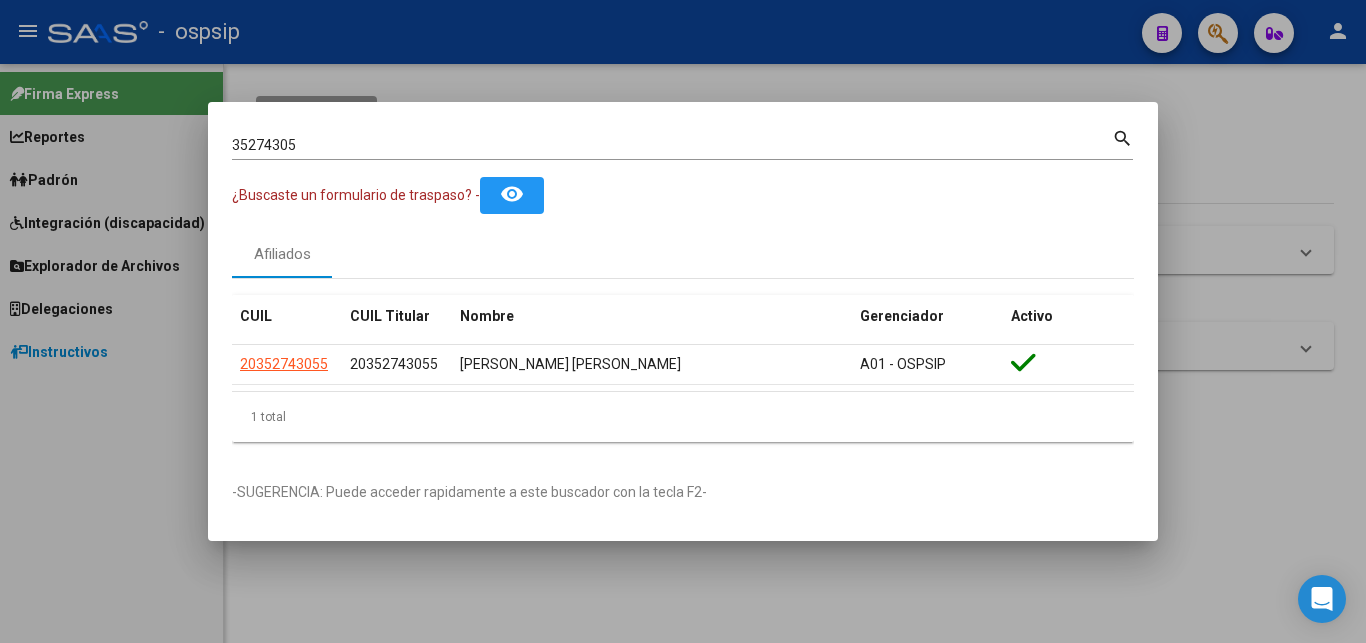 click at bounding box center (683, 321) 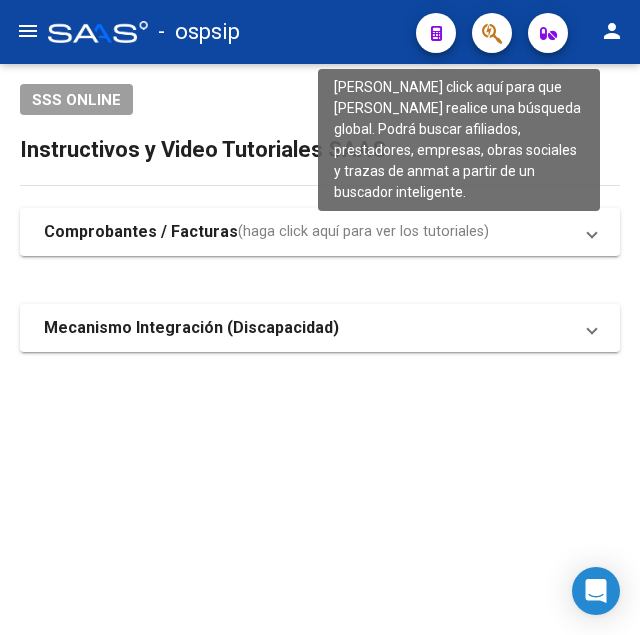 click 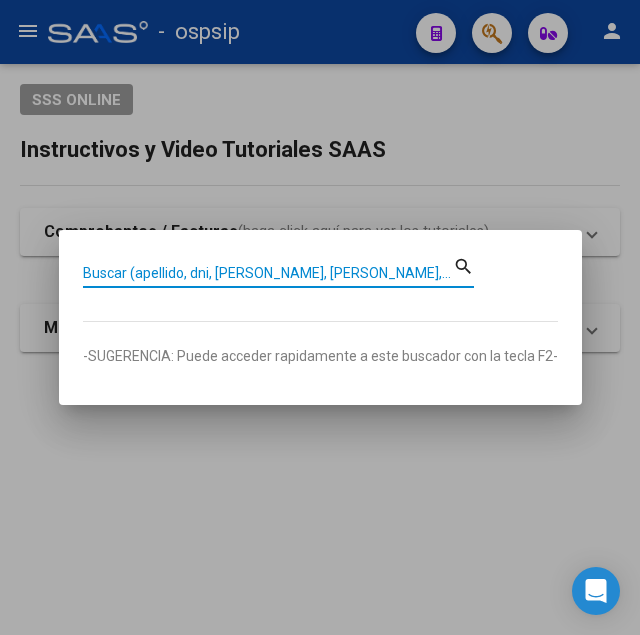 click at bounding box center [320, 317] 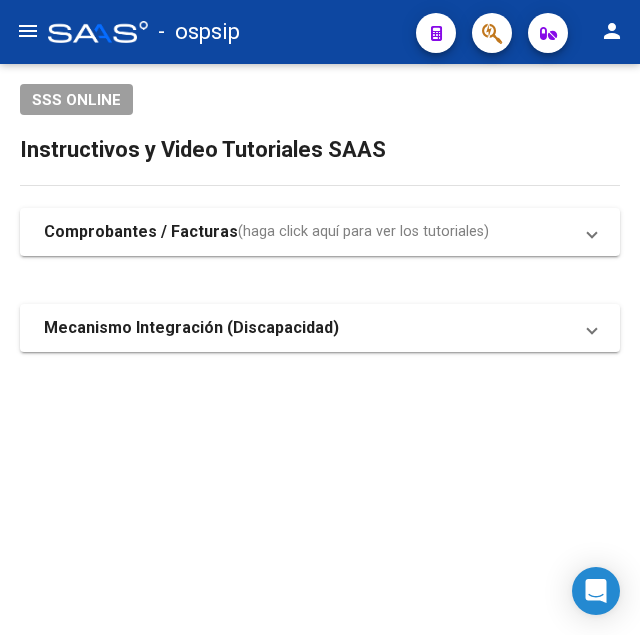 type 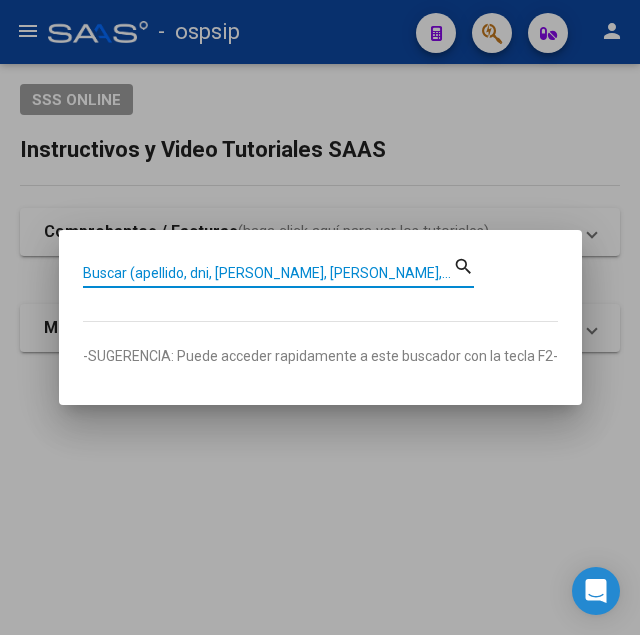 click on "Buscar (apellido, dni, [PERSON_NAME], [PERSON_NAME], cuit, obra social)" at bounding box center (268, 273) 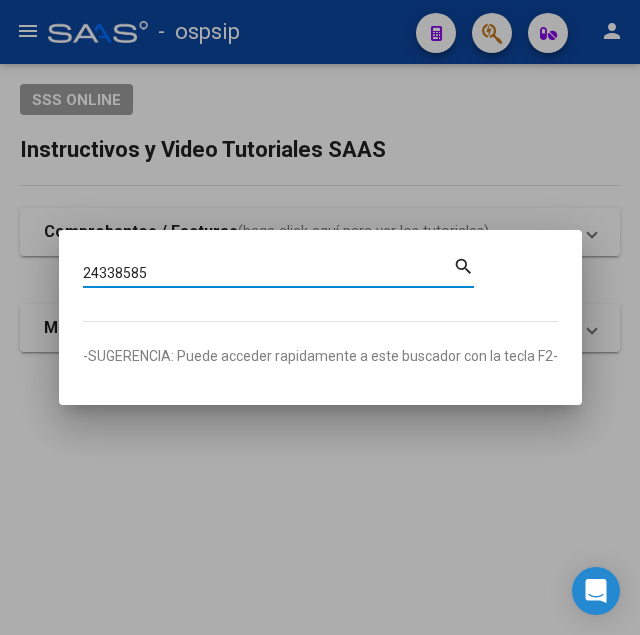 type on "24338585" 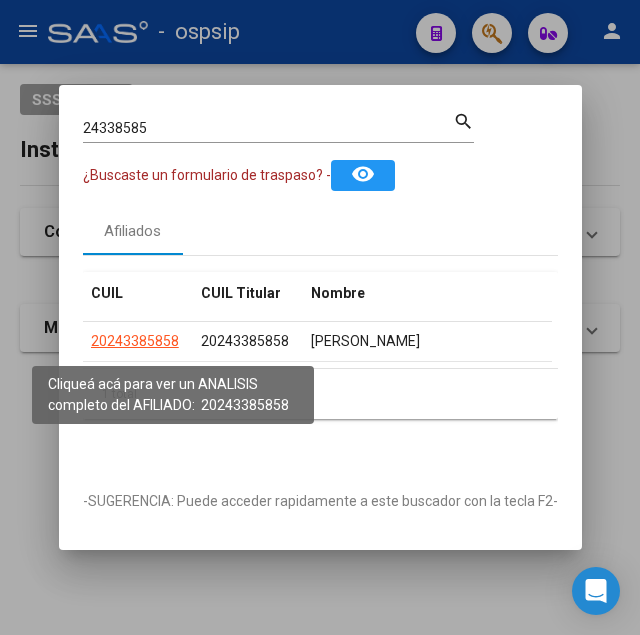 click on "20243385858" 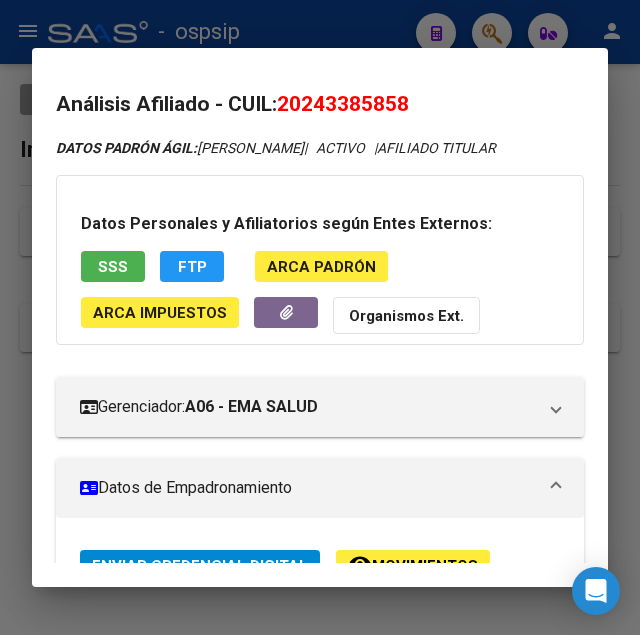 click at bounding box center [320, 317] 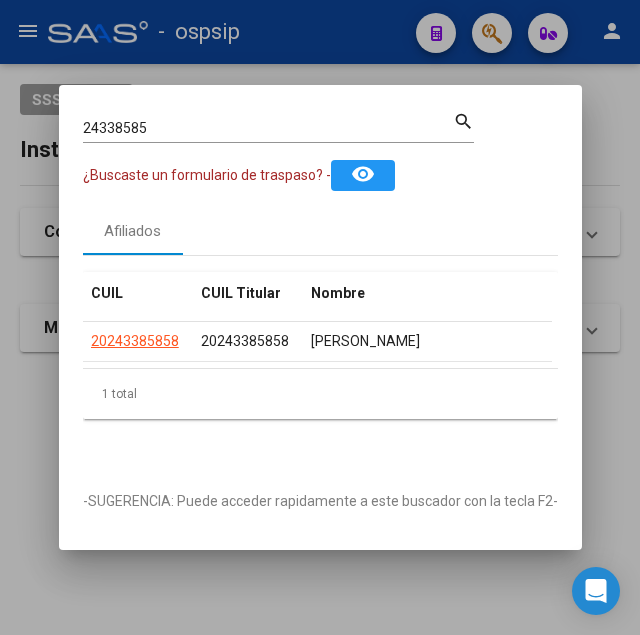 click at bounding box center [320, 317] 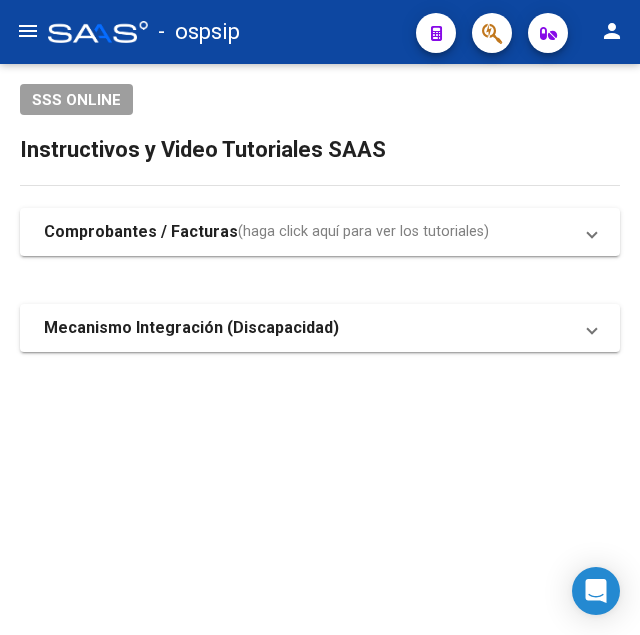 click on "-   ospsip" 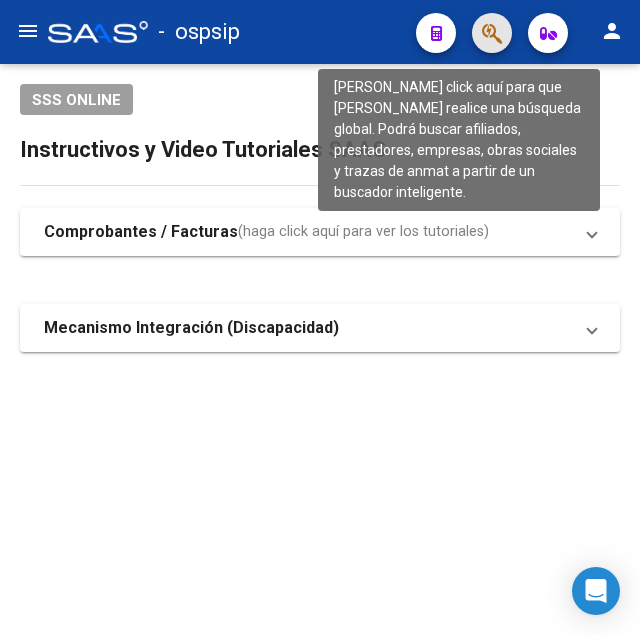 click 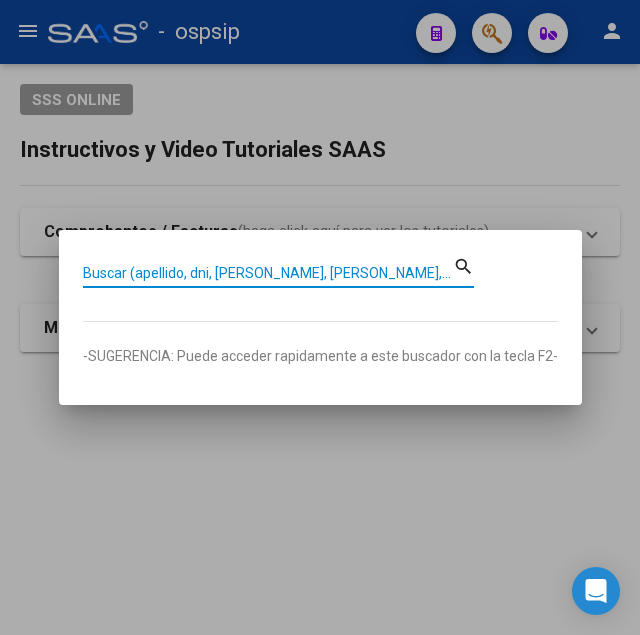 click on "Buscar (apellido, dni, [PERSON_NAME], [PERSON_NAME], cuit, obra social)" at bounding box center (268, 273) 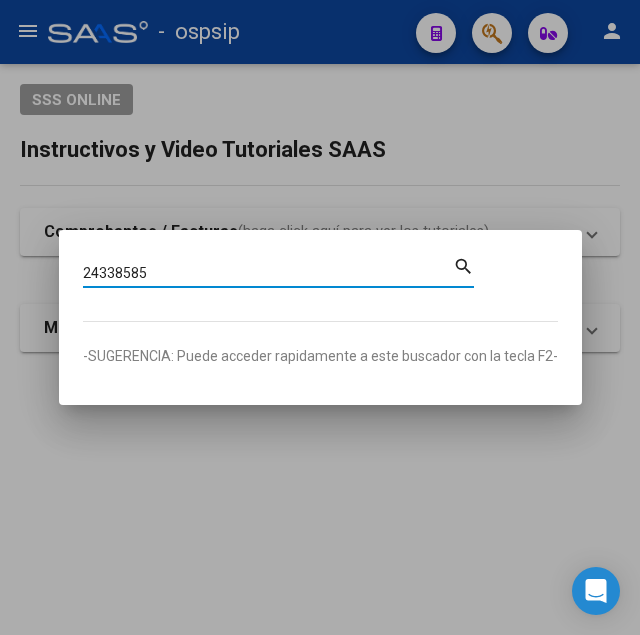 type on "24338585" 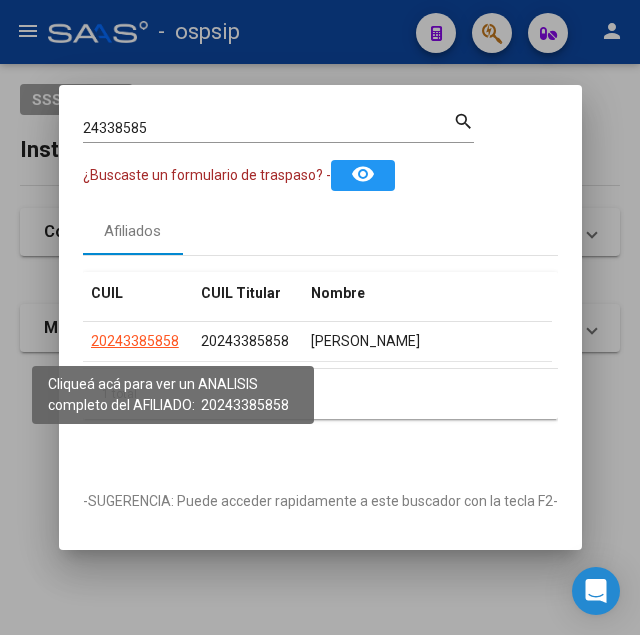 click on "20243385858" 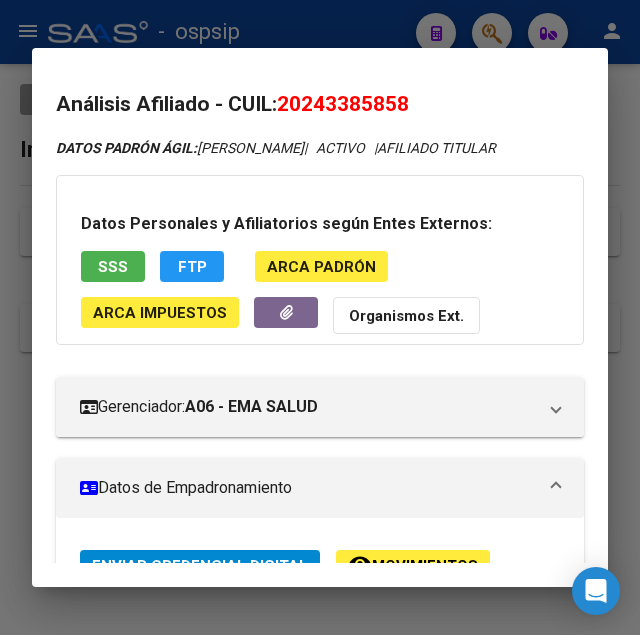 drag, startPoint x: 305, startPoint y: 103, endPoint x: 406, endPoint y: 97, distance: 101.17806 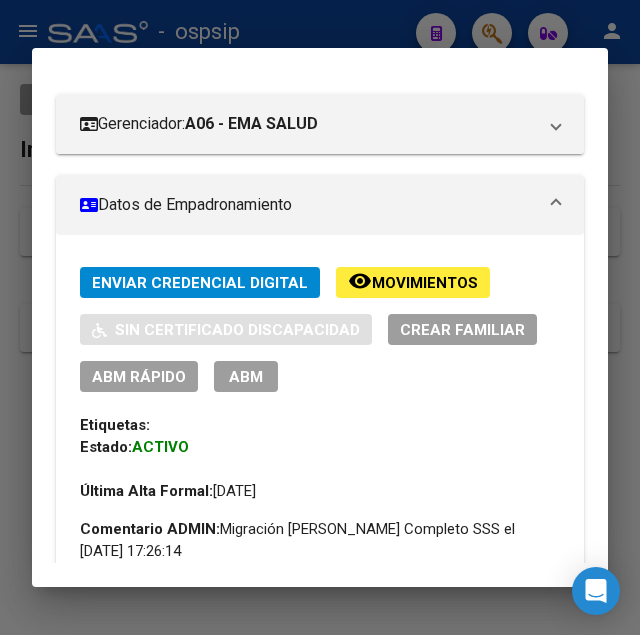 scroll, scrollTop: 408, scrollLeft: 0, axis: vertical 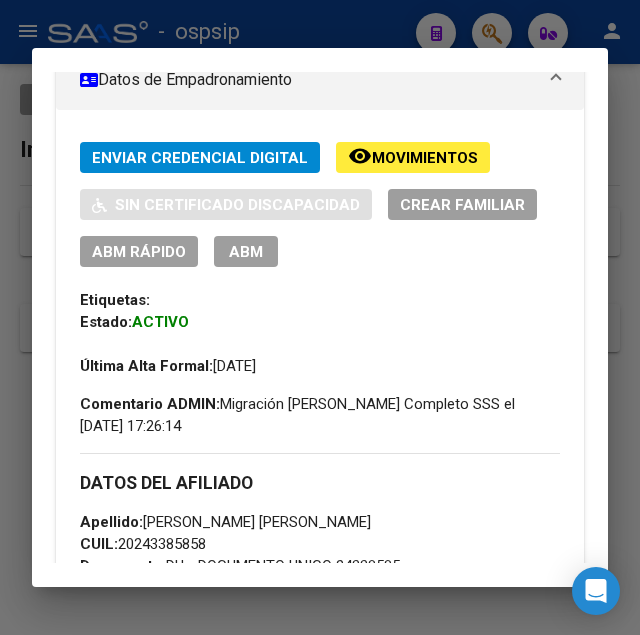 click on "ABM" at bounding box center [246, 251] 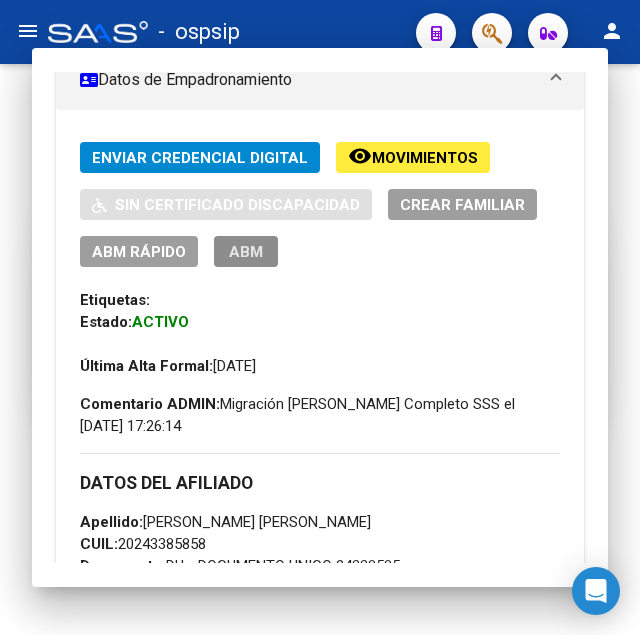 type 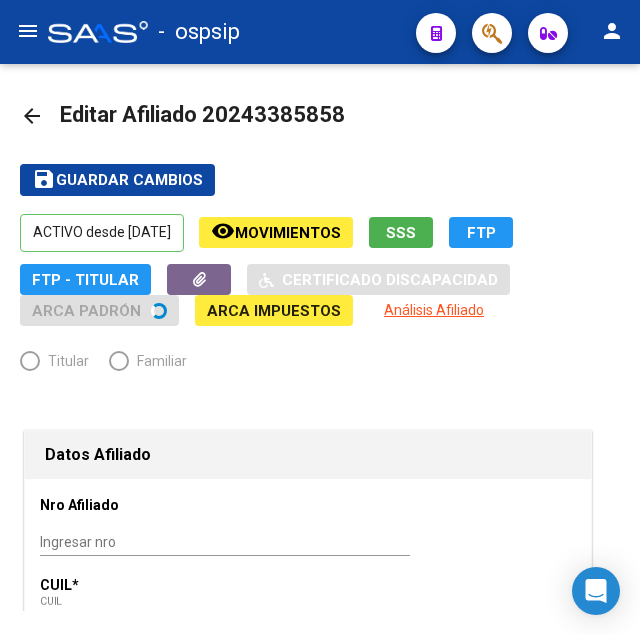 radio on "true" 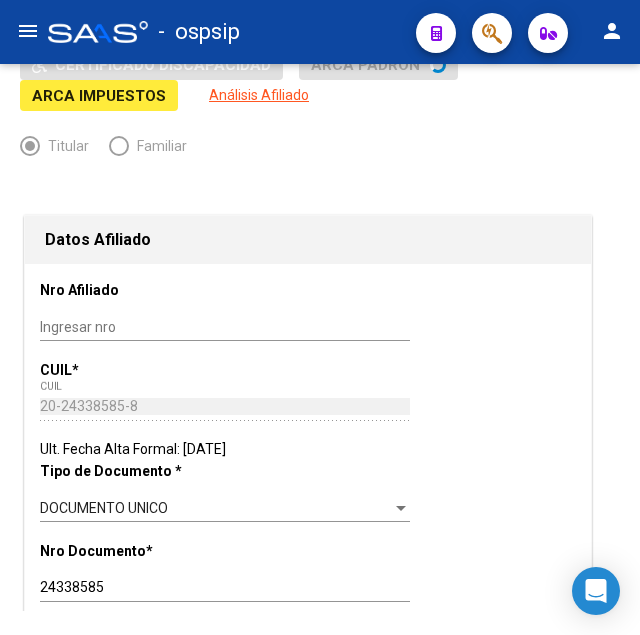 scroll, scrollTop: 306, scrollLeft: 0, axis: vertical 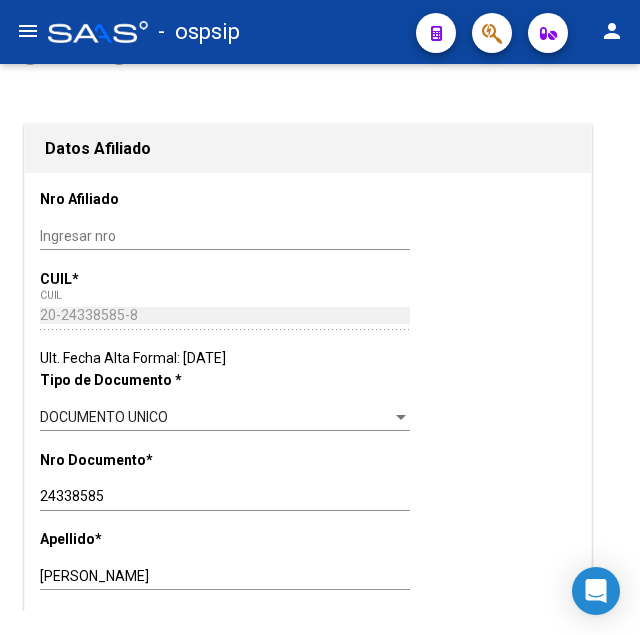 click on "Datos Afiliado" 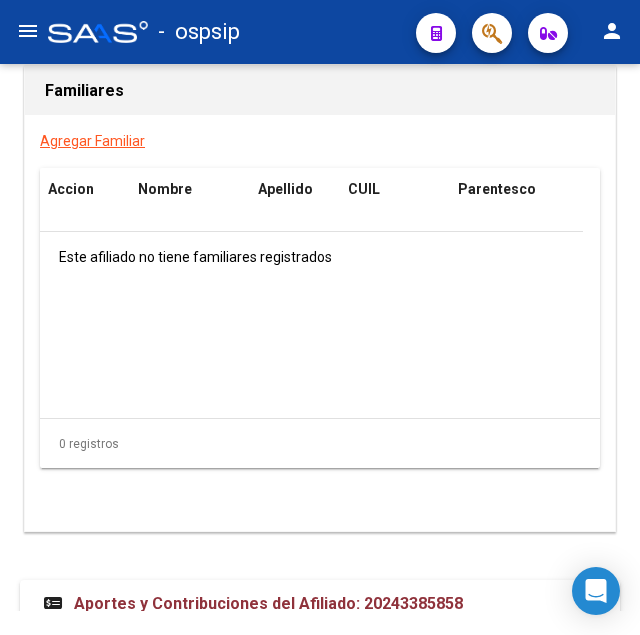 scroll, scrollTop: 3785, scrollLeft: 0, axis: vertical 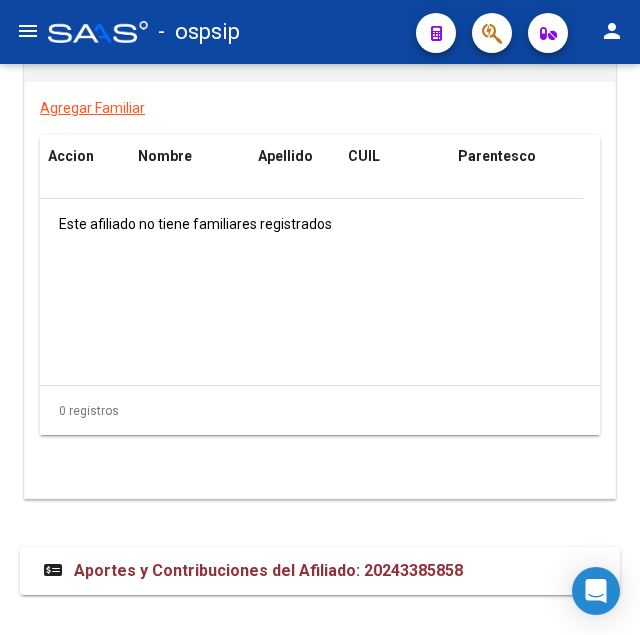 click on "Aportes y Contribuciones del Afiliado: 20243385858" at bounding box center [268, 570] 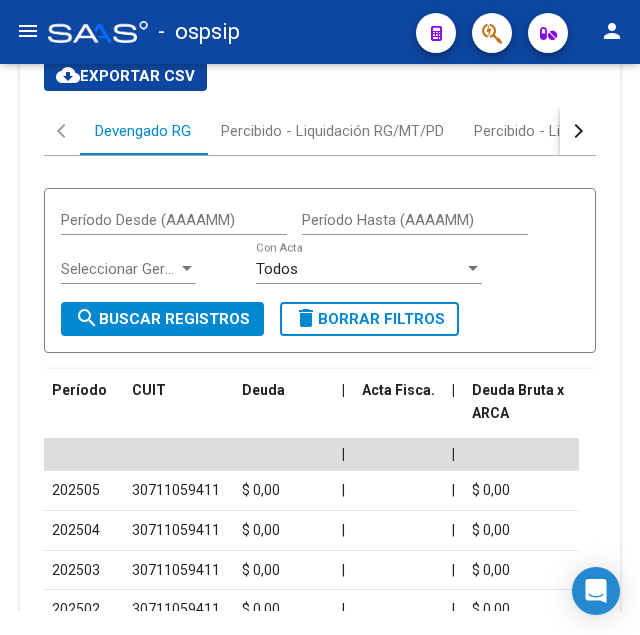 scroll, scrollTop: 4253, scrollLeft: 0, axis: vertical 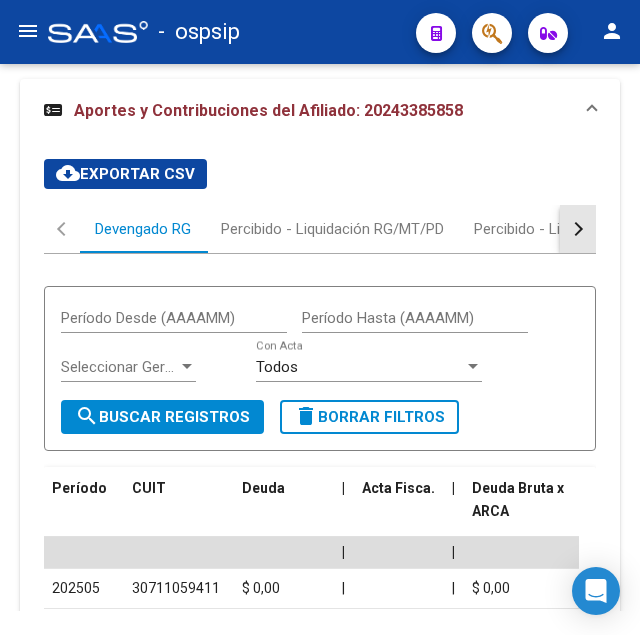 click at bounding box center [578, 229] 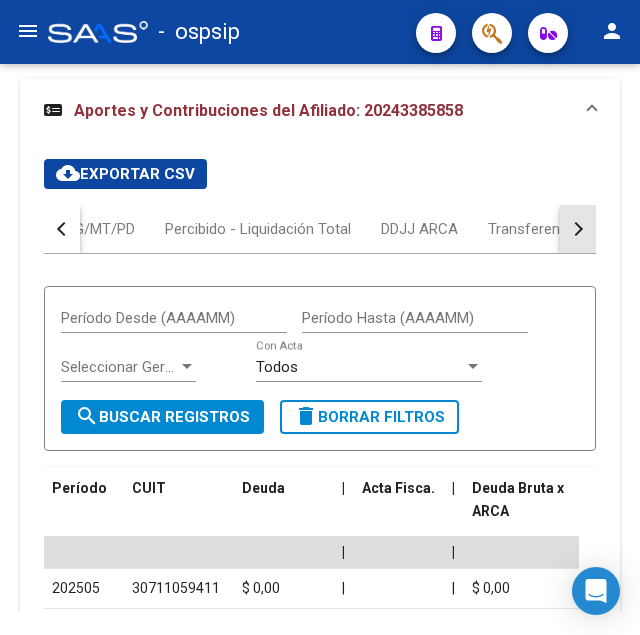 click at bounding box center (578, 229) 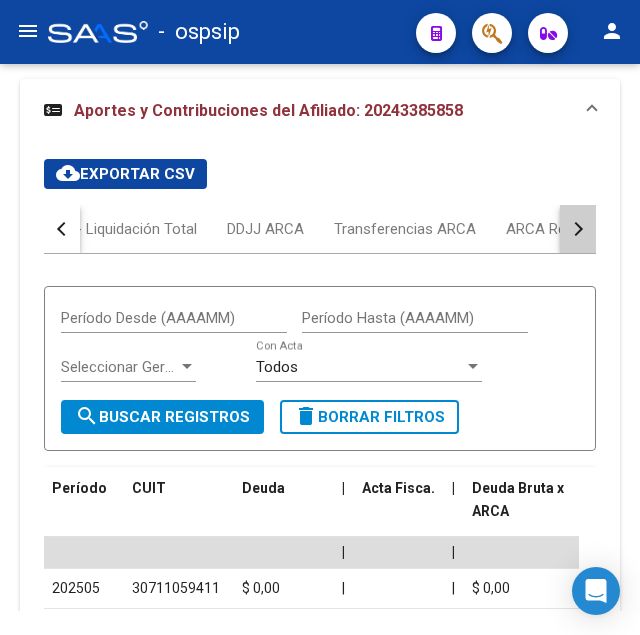 click at bounding box center [578, 229] 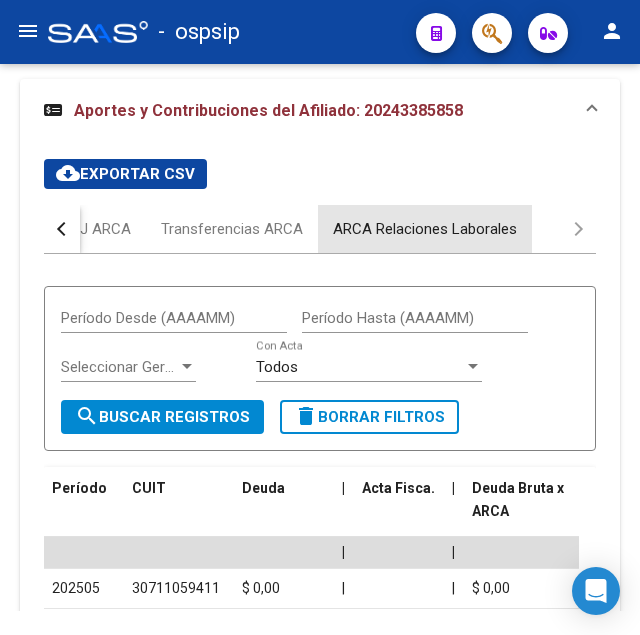 click on "ARCA Relaciones Laborales" at bounding box center (425, 229) 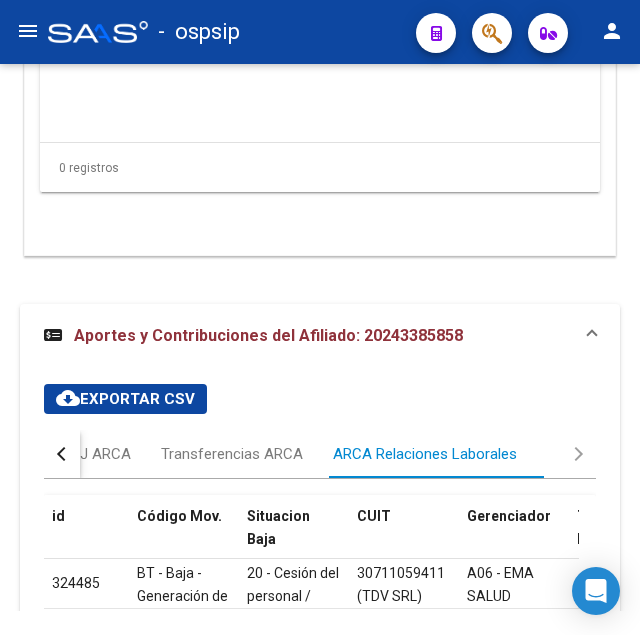 scroll, scrollTop: 4086, scrollLeft: 0, axis: vertical 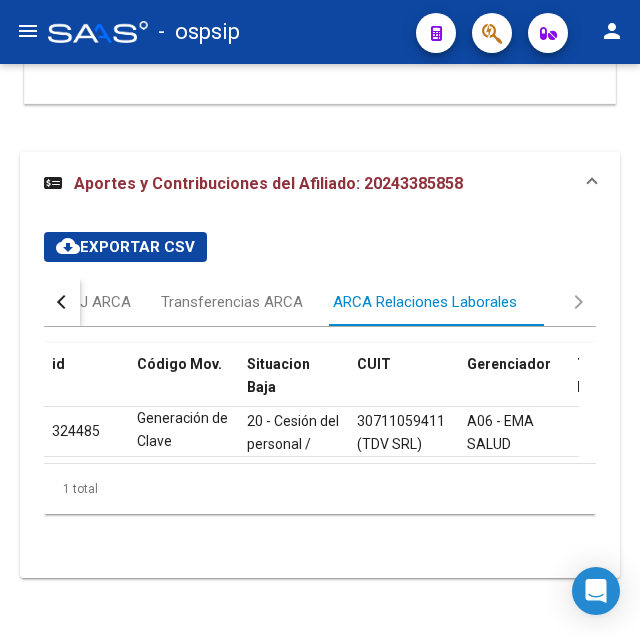 click at bounding box center (62, 302) 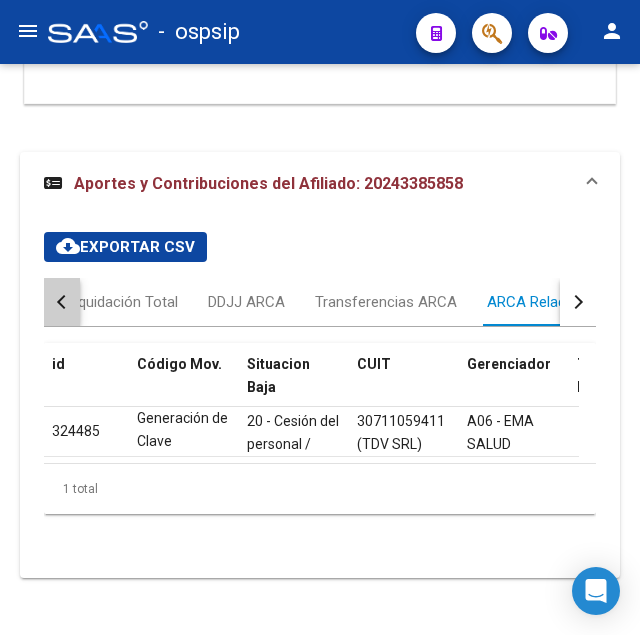 click at bounding box center [62, 302] 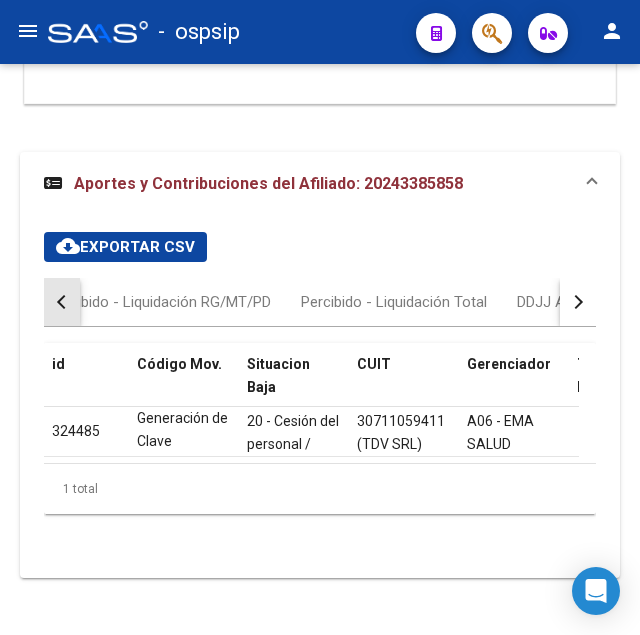 click at bounding box center (62, 302) 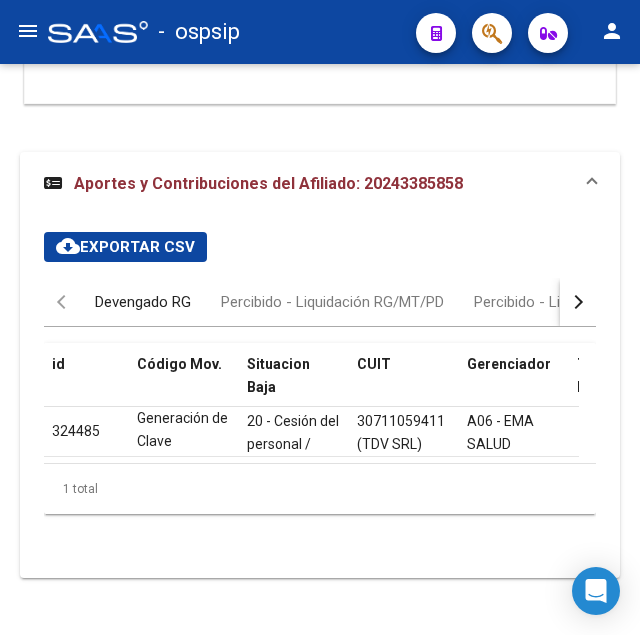 click on "Devengado RG" at bounding box center [143, 302] 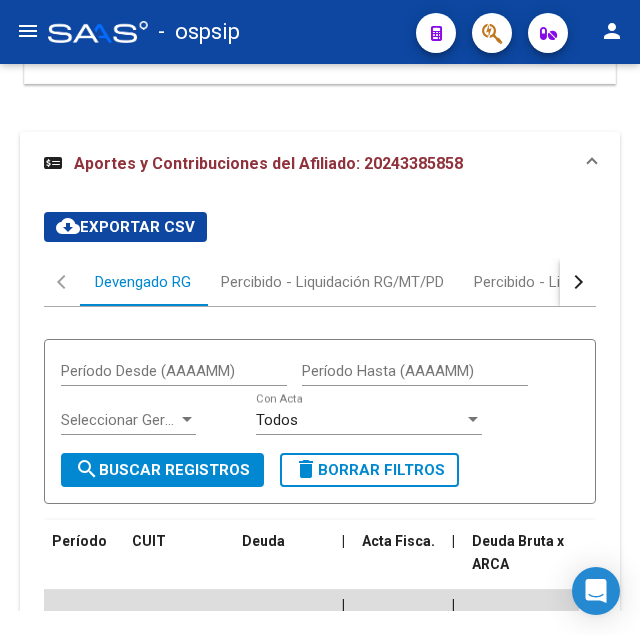 scroll, scrollTop: 4157, scrollLeft: 0, axis: vertical 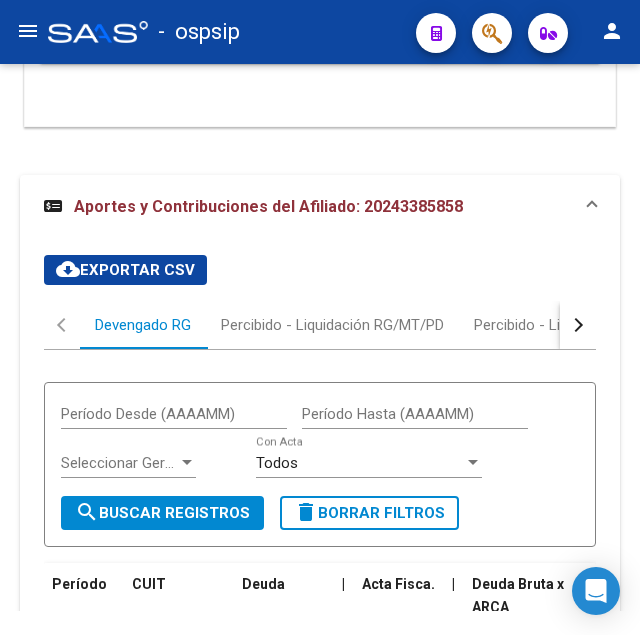 click at bounding box center [578, 325] 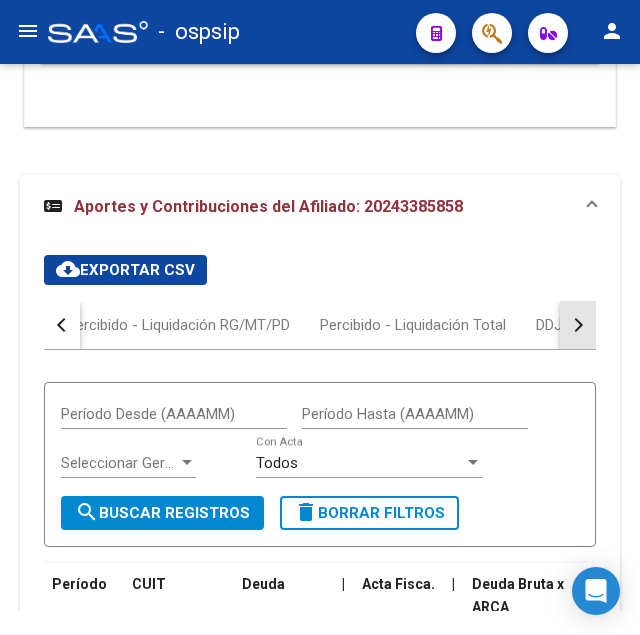 click at bounding box center (578, 325) 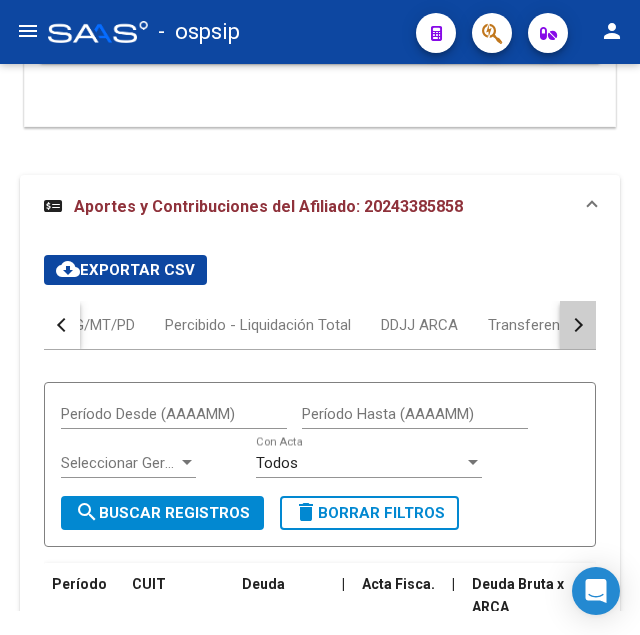 click at bounding box center (578, 325) 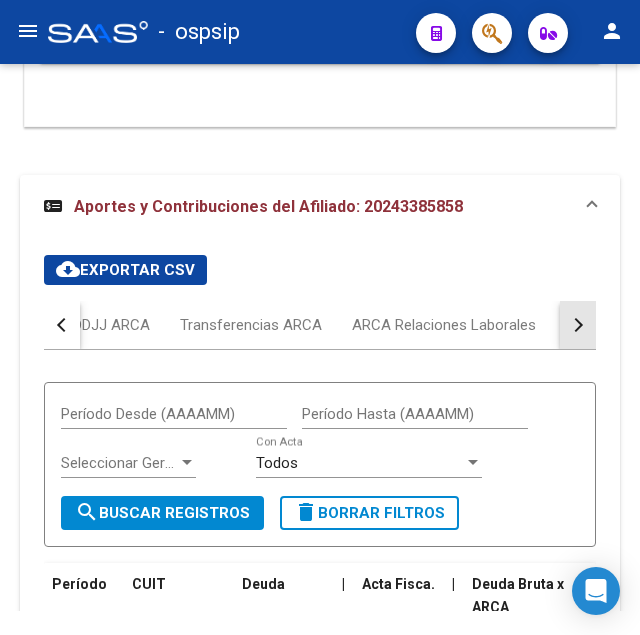 click at bounding box center (578, 325) 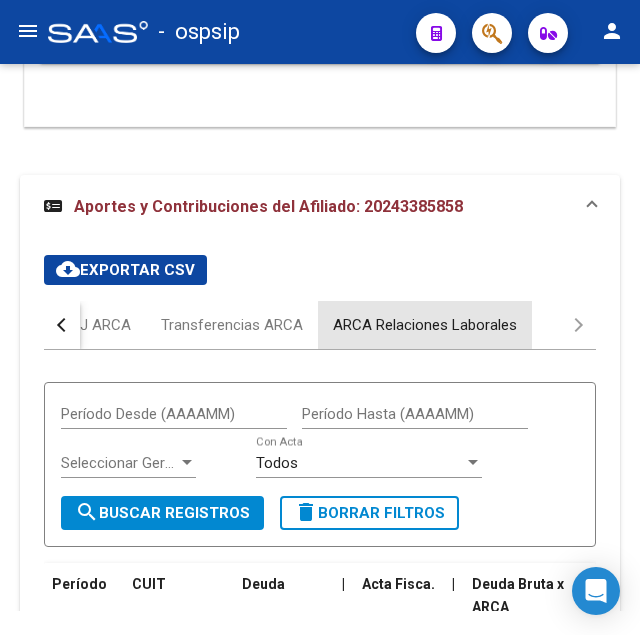 click on "ARCA Relaciones Laborales" at bounding box center (425, 325) 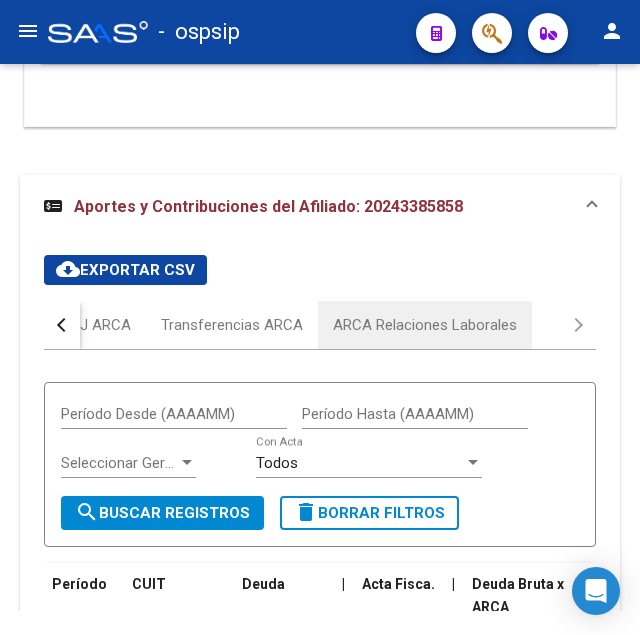 scroll, scrollTop: 3928, scrollLeft: 0, axis: vertical 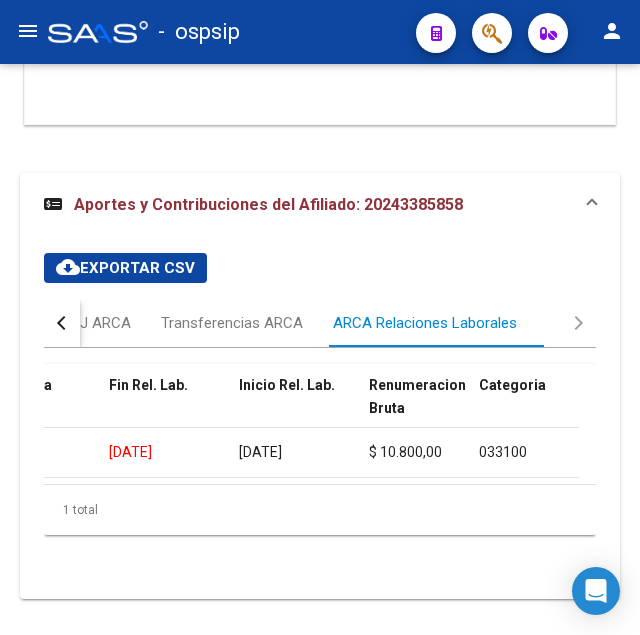 drag, startPoint x: 111, startPoint y: 405, endPoint x: 192, endPoint y: 402, distance: 81.055534 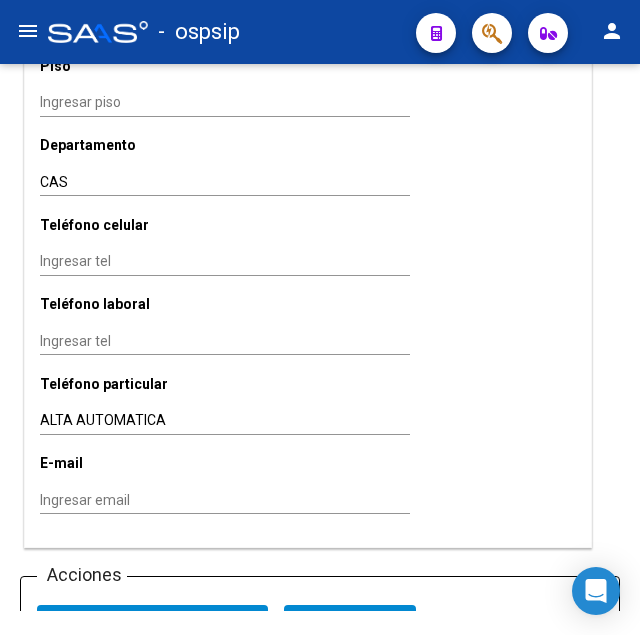 scroll, scrollTop: 2323, scrollLeft: 0, axis: vertical 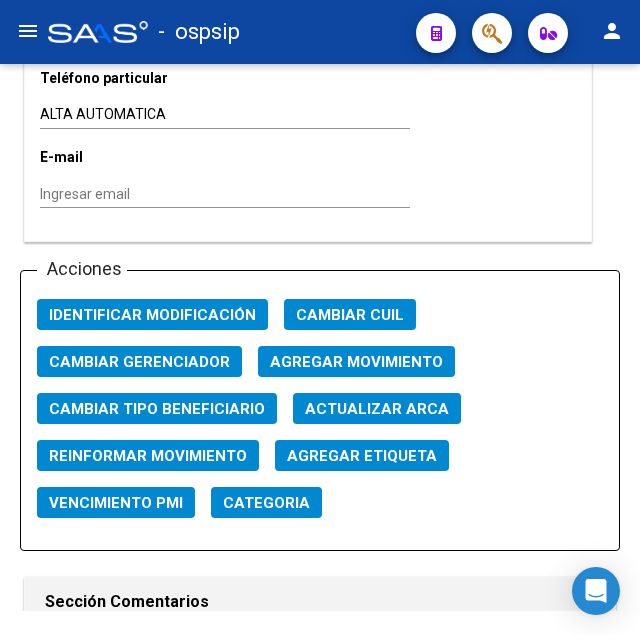 click on "Agregar Movimiento" 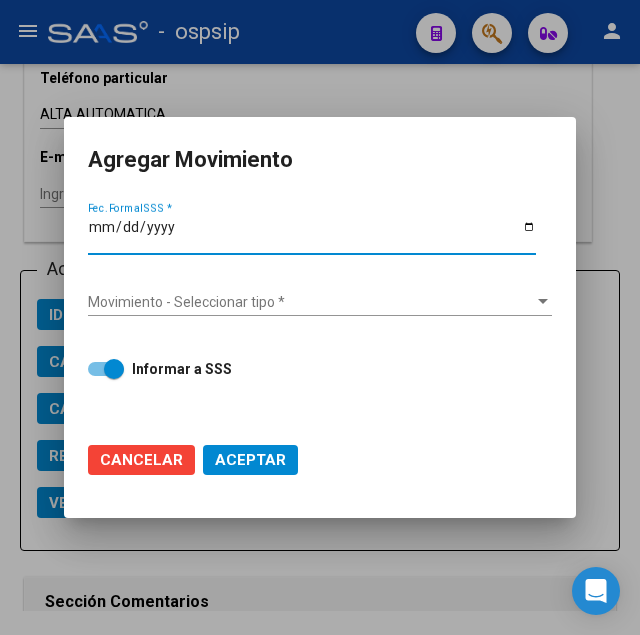 click on "Agregar Movimiento   Fec. Formal SSS * Movimiento - Seleccionar tipo * Movimiento - Seleccionar tipo *   Informar a SSS Cancelar Aceptar" at bounding box center [320, 318] 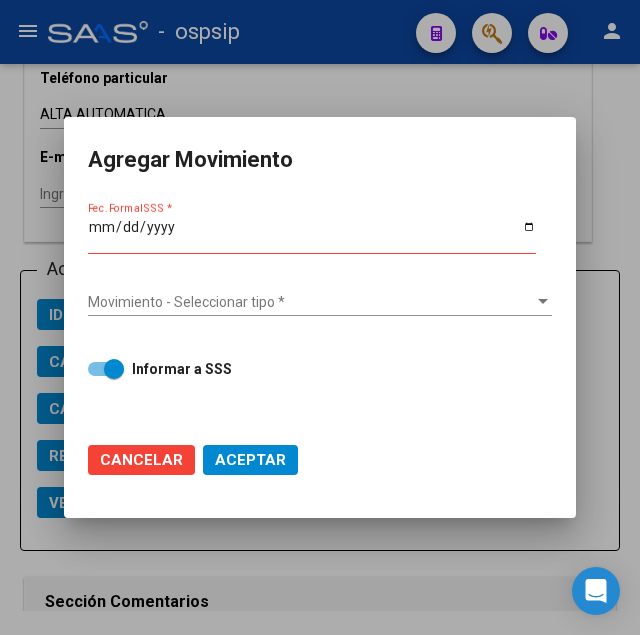 click on "Fec. Formal SSS *" at bounding box center (312, 234) 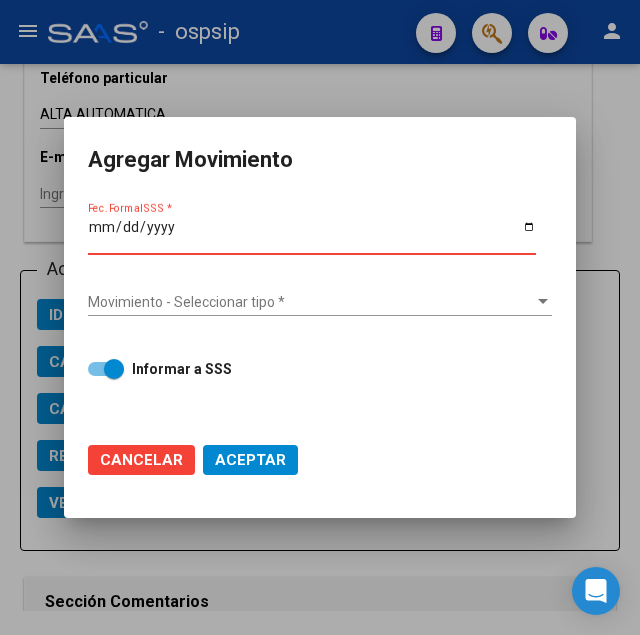 type on "[DATE]" 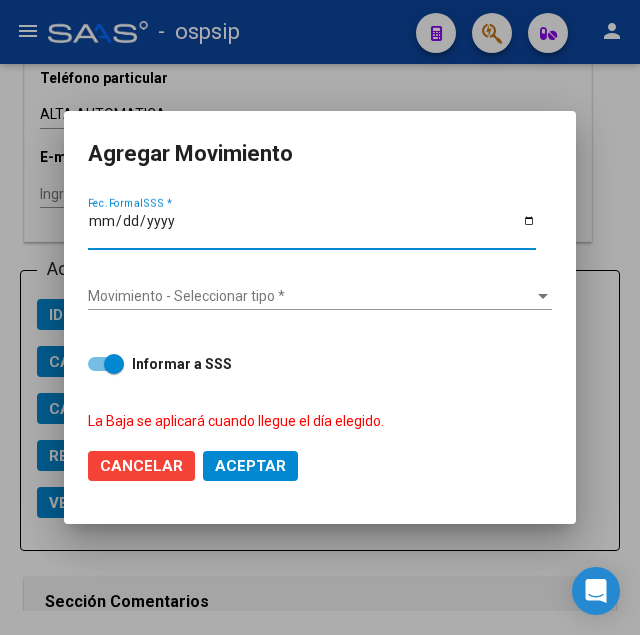 click on "Movimiento - Seleccionar tipo *" at bounding box center (311, 296) 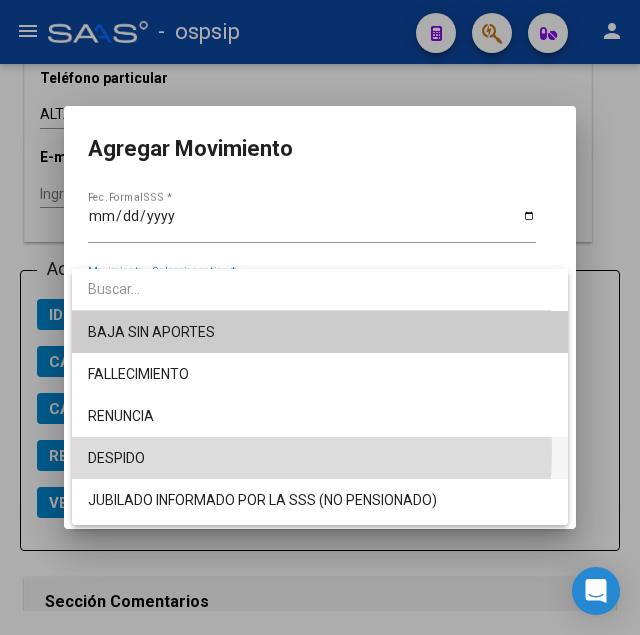 click on "DESPIDO" at bounding box center (320, 458) 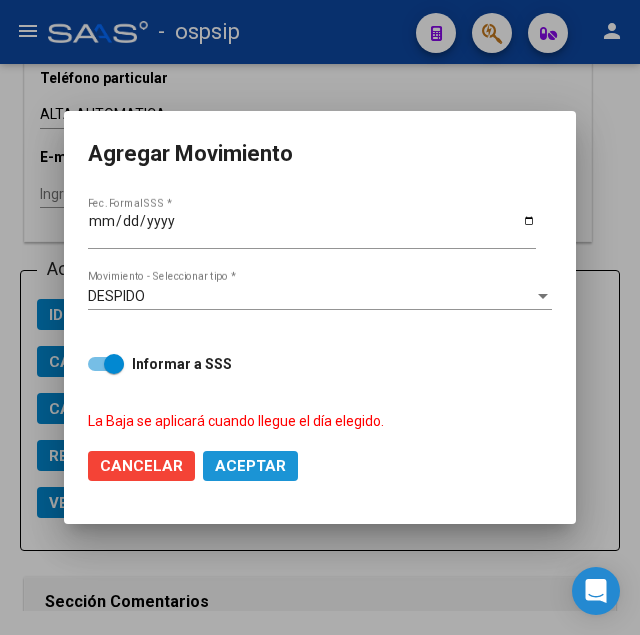 click on "Aceptar" 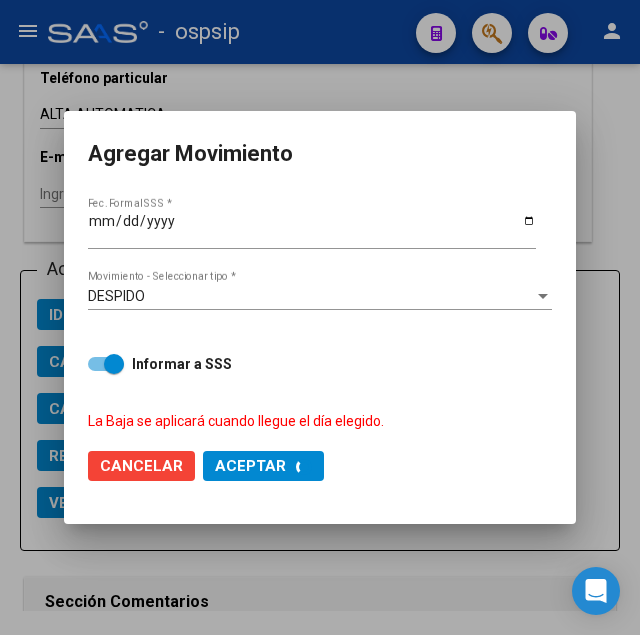 checkbox on "false" 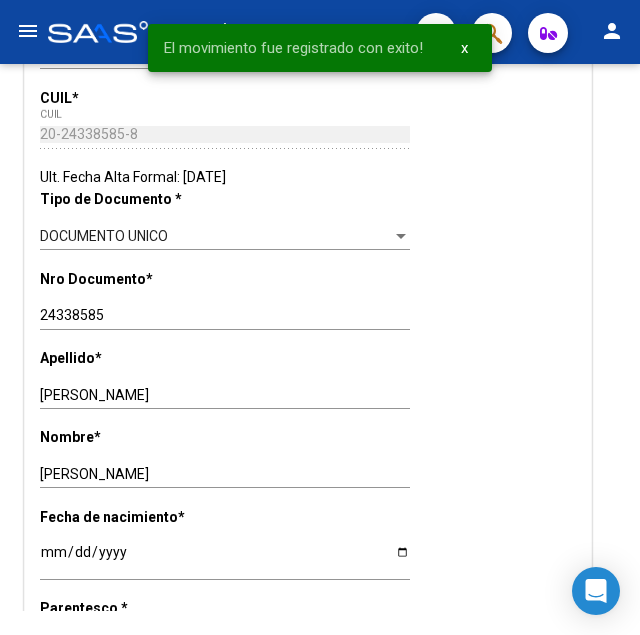 scroll, scrollTop: 0, scrollLeft: 0, axis: both 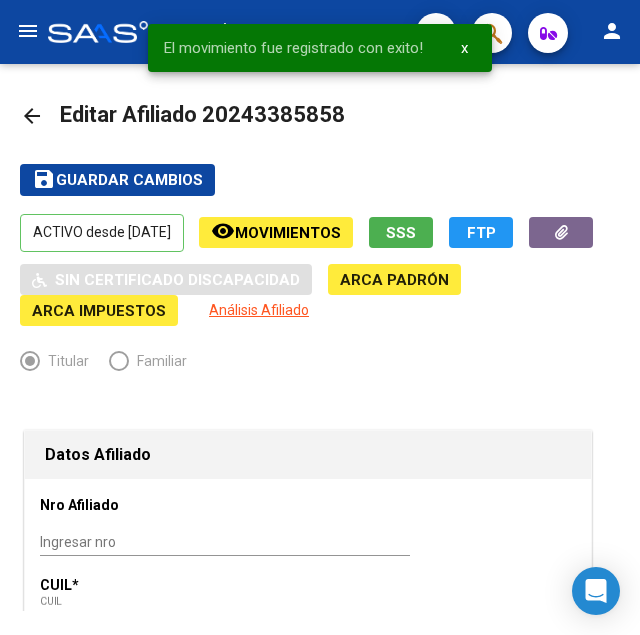 click on "Guardar cambios" 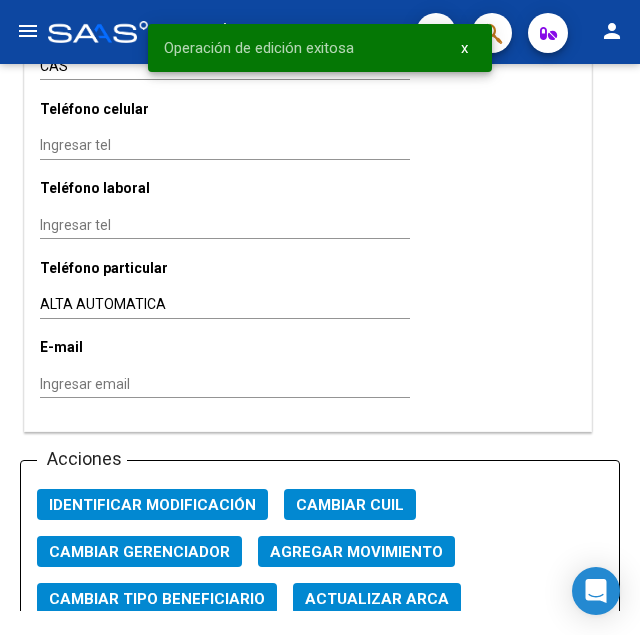 scroll, scrollTop: 2244, scrollLeft: 0, axis: vertical 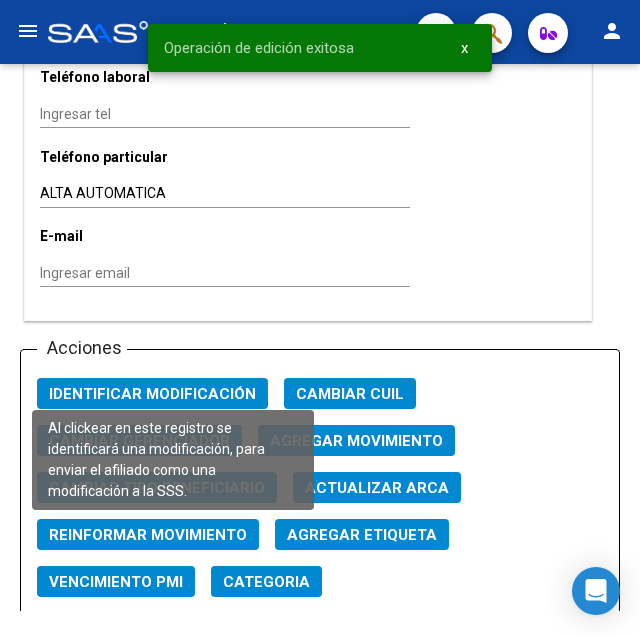 click on "Identificar Modificación" 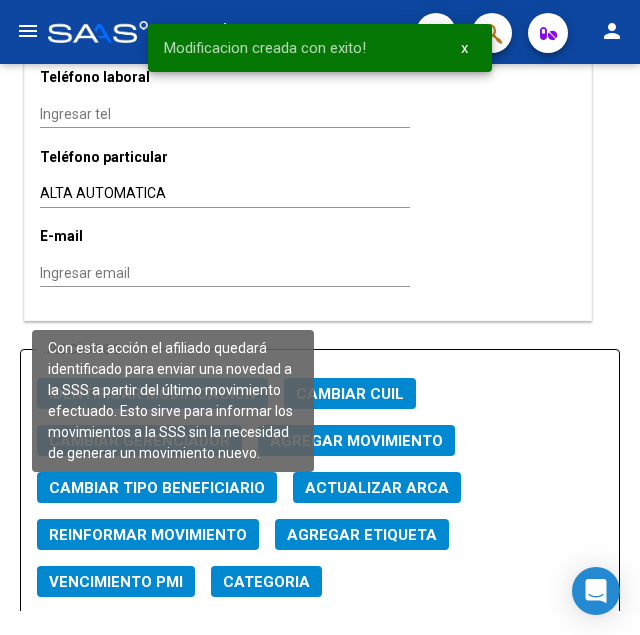 click on "Reinformar Movimiento" 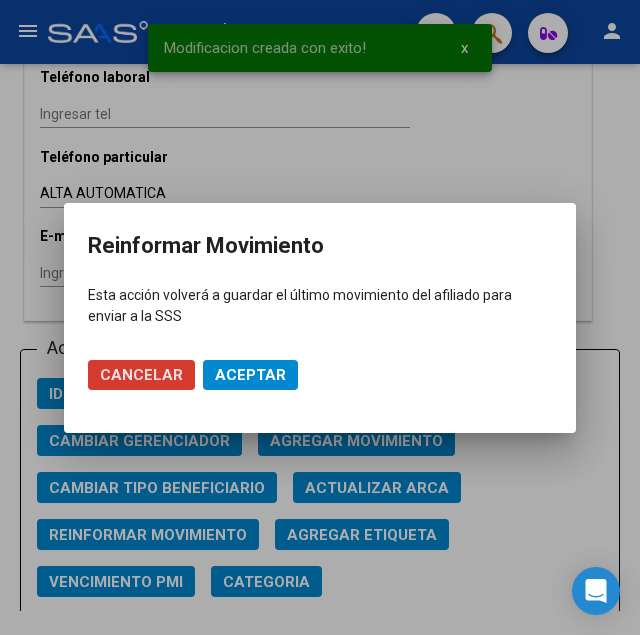 click on "Aceptar" at bounding box center [250, 375] 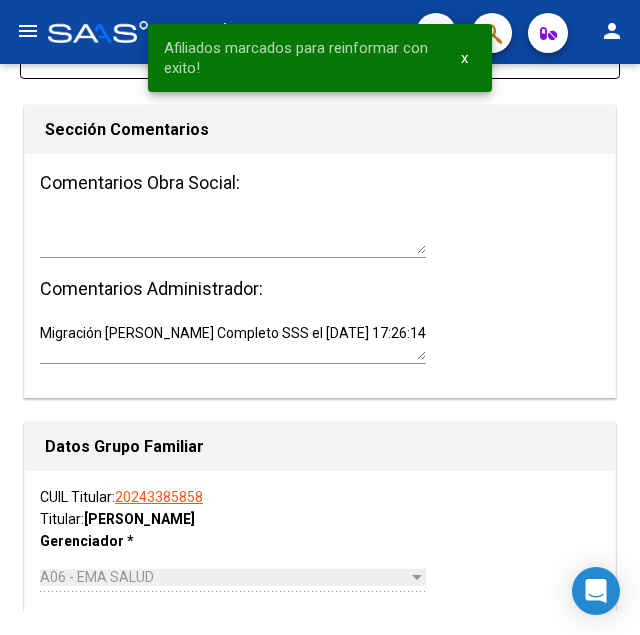 scroll, scrollTop: 2754, scrollLeft: 0, axis: vertical 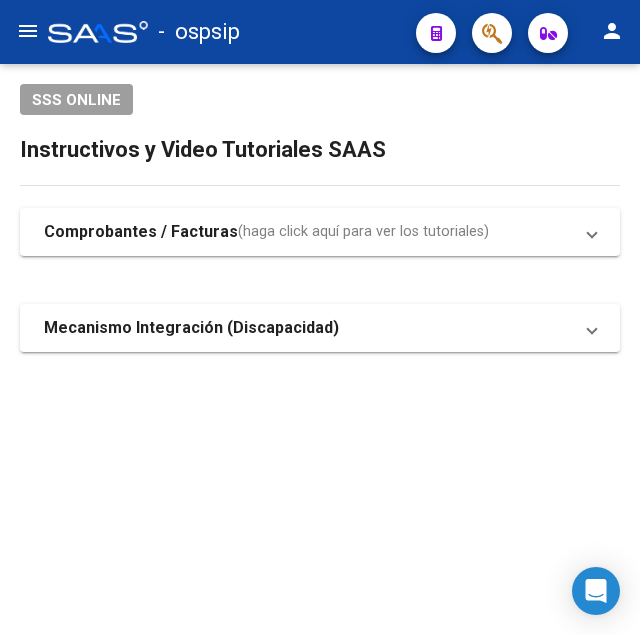 click 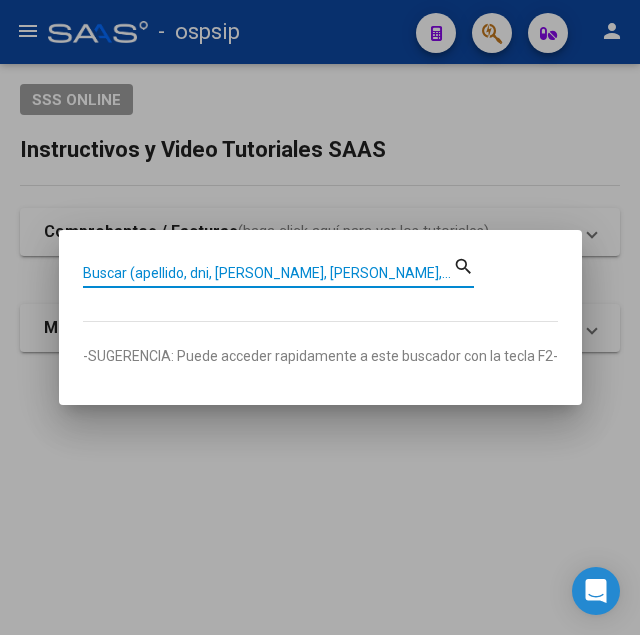 click on "Buscar (apellido, dni, [PERSON_NAME], [PERSON_NAME], cuit, obra social)" at bounding box center (268, 273) 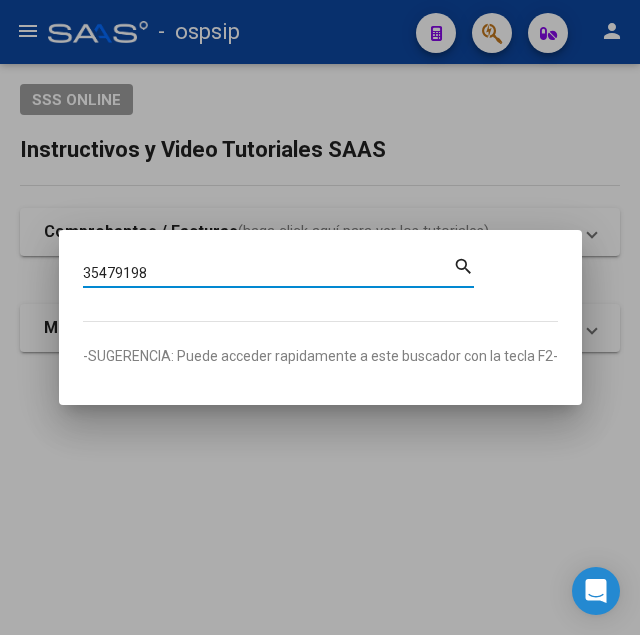 type on "35479198" 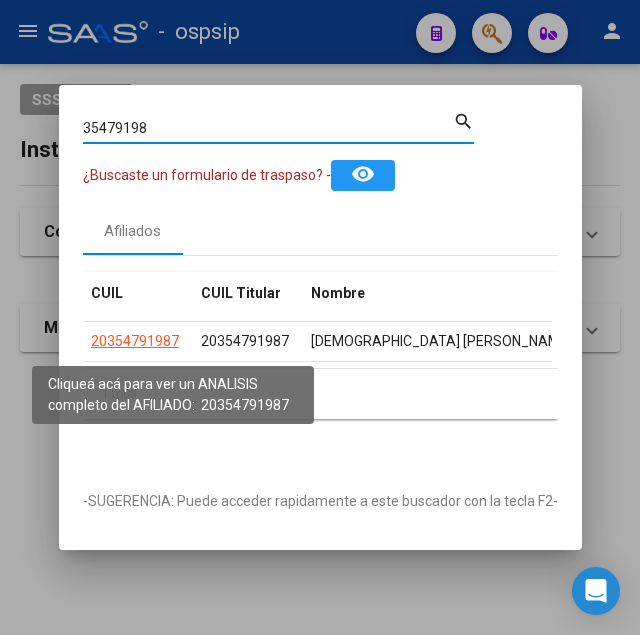 click on "20354791987" 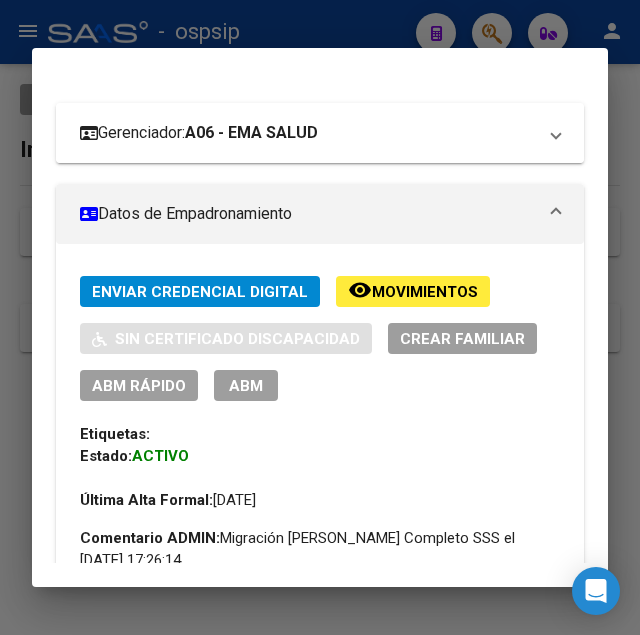 scroll, scrollTop: 408, scrollLeft: 0, axis: vertical 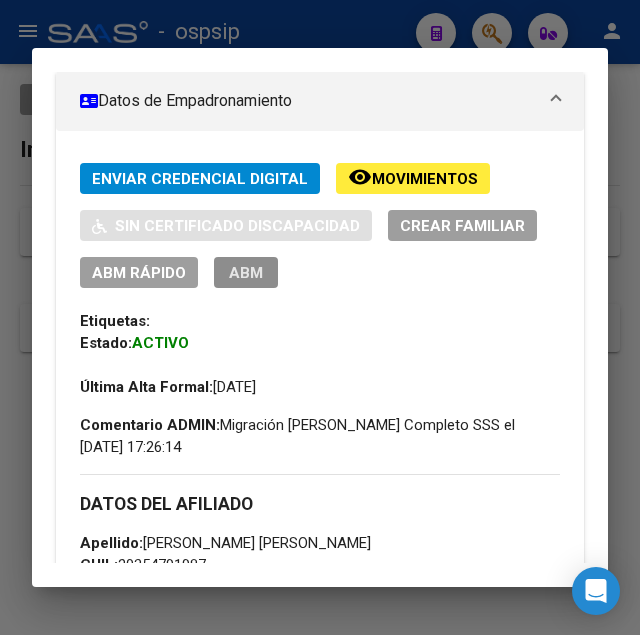 click on "ABM" at bounding box center [246, 272] 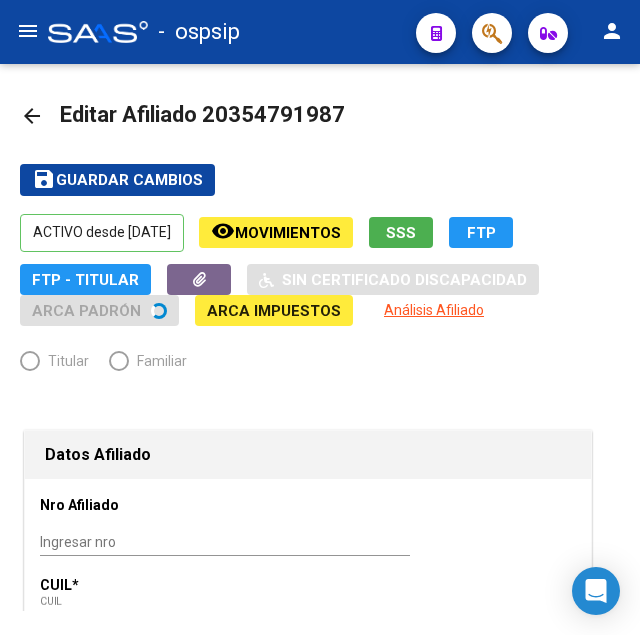 radio on "true" 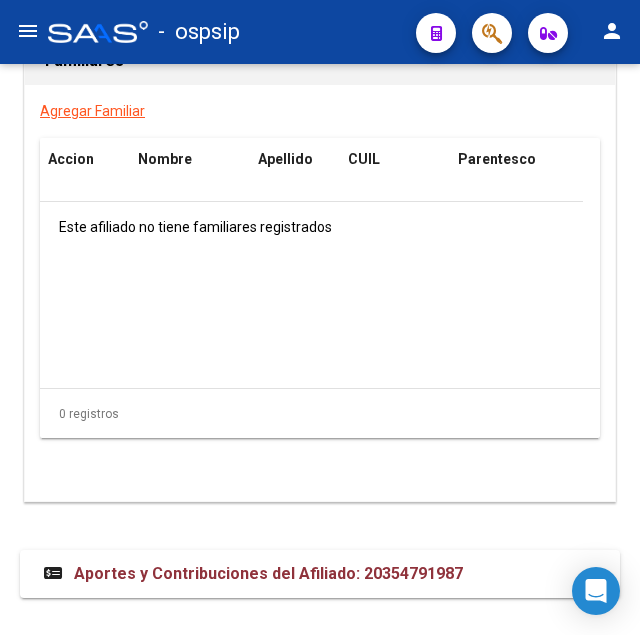 scroll, scrollTop: 3785, scrollLeft: 0, axis: vertical 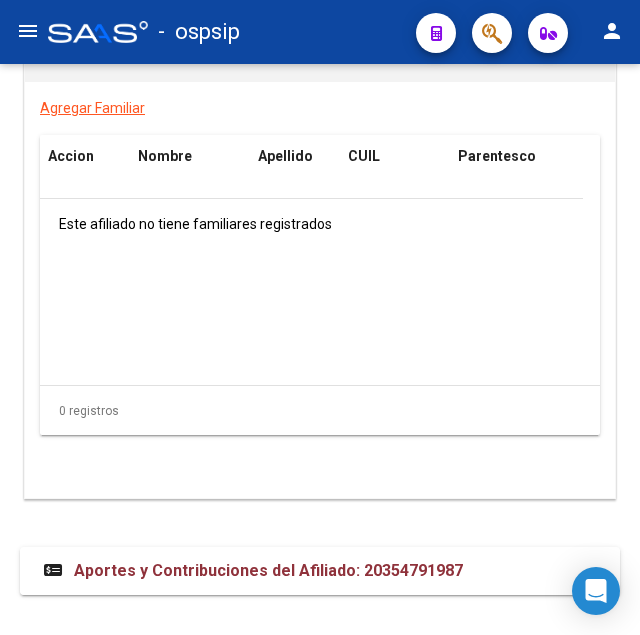click on "Aportes y Contribuciones del Afiliado: 20354791987" at bounding box center [268, 570] 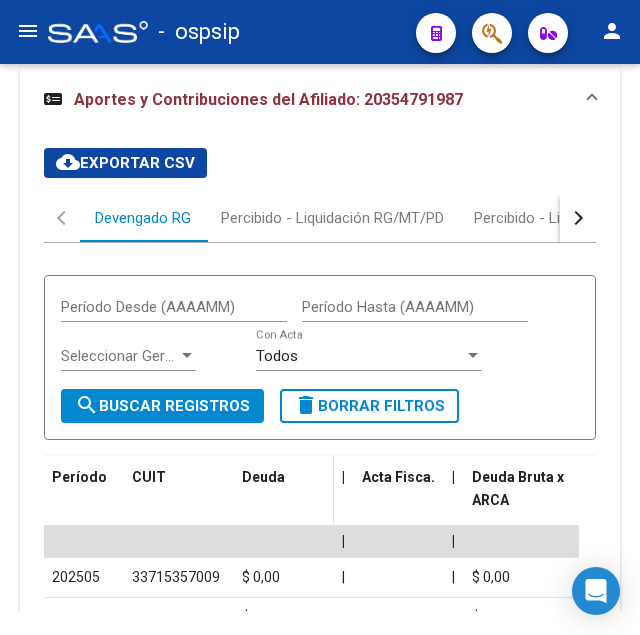 scroll, scrollTop: 4253, scrollLeft: 0, axis: vertical 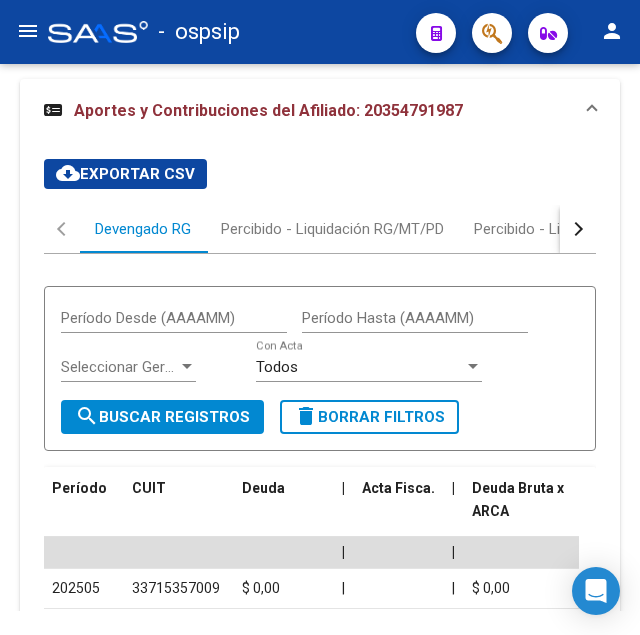 click at bounding box center (578, 229) 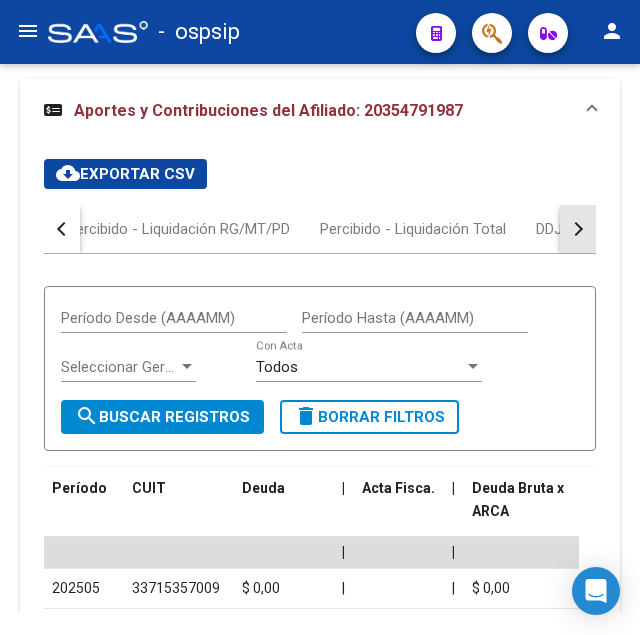 click at bounding box center [578, 229] 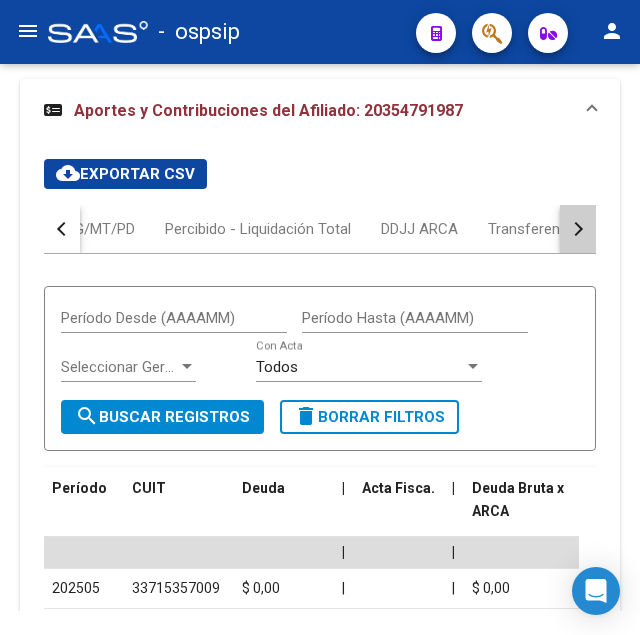 click at bounding box center (578, 229) 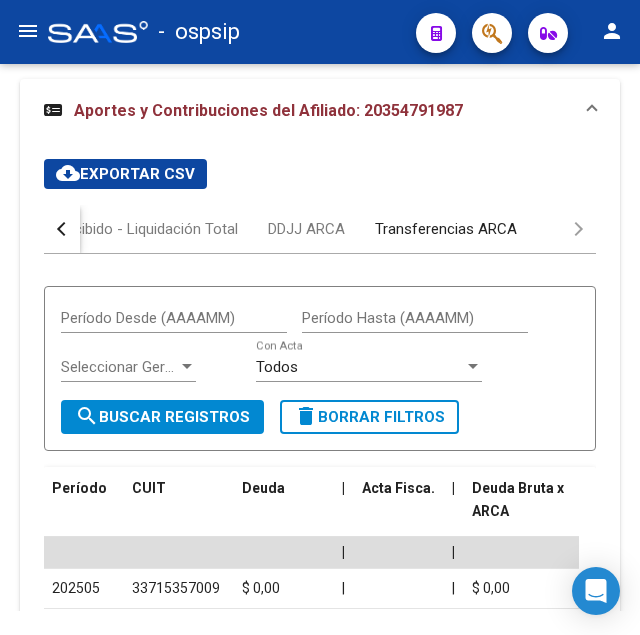click on "Transferencias ARCA" at bounding box center (446, 229) 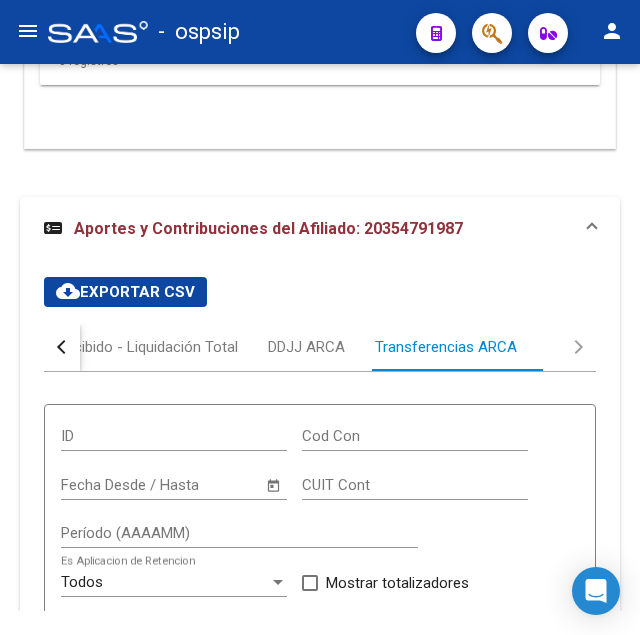 scroll, scrollTop: 4132, scrollLeft: 0, axis: vertical 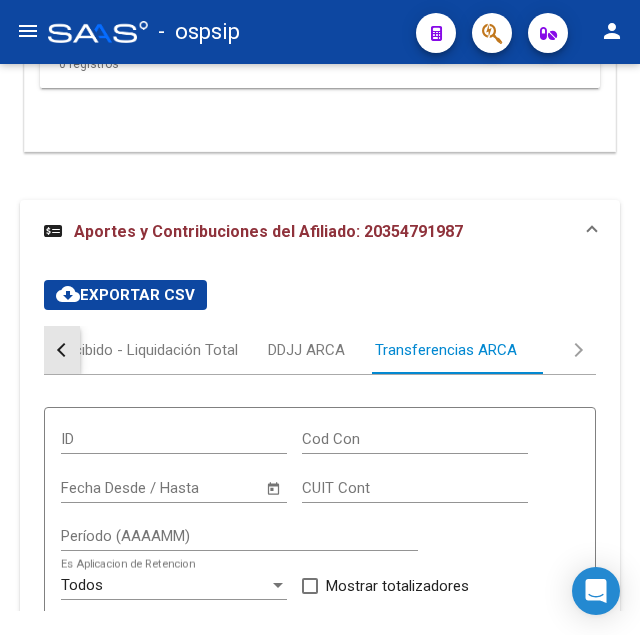 click at bounding box center [62, 350] 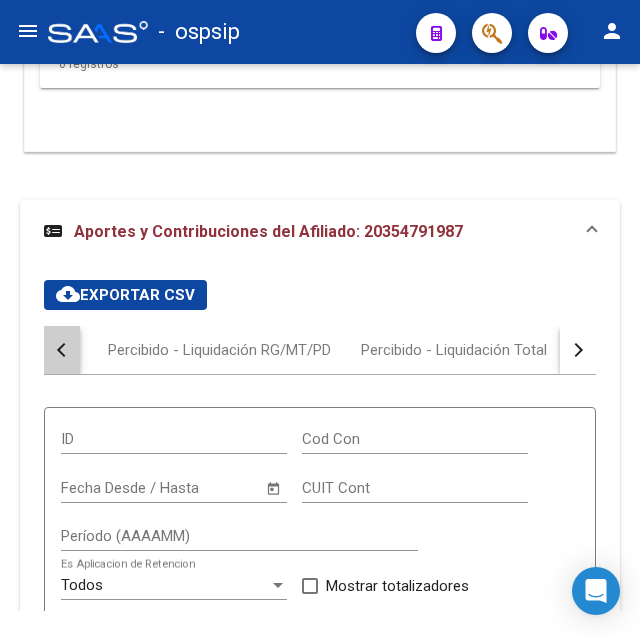 click at bounding box center [62, 350] 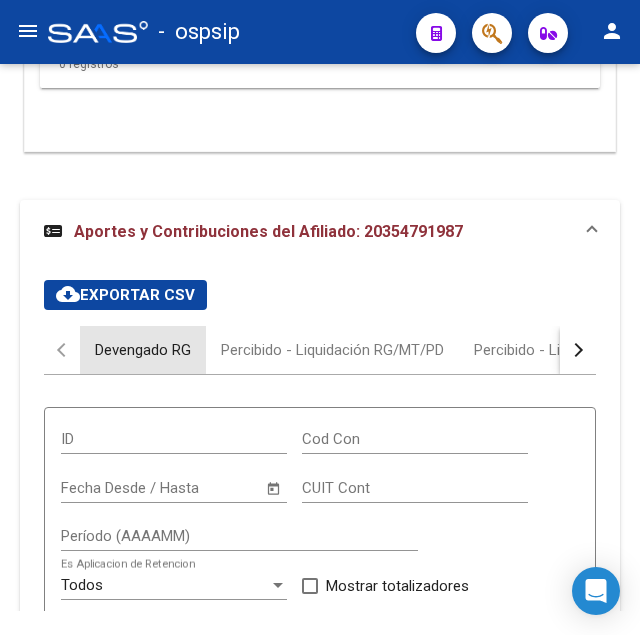 click on "Devengado RG" at bounding box center [143, 350] 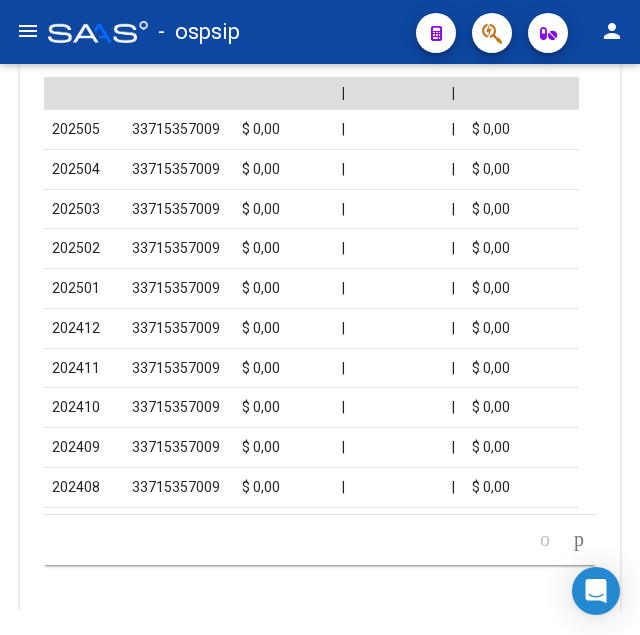 scroll, scrollTop: 4769, scrollLeft: 0, axis: vertical 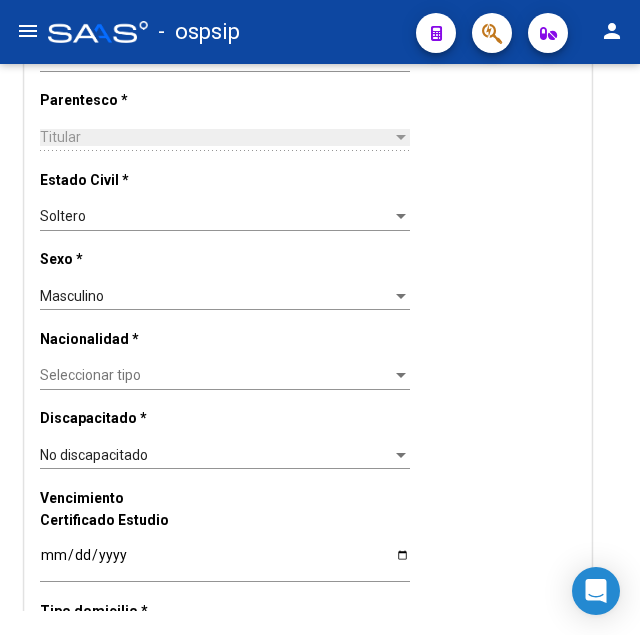 click on "Seleccionar tipo" at bounding box center [216, 375] 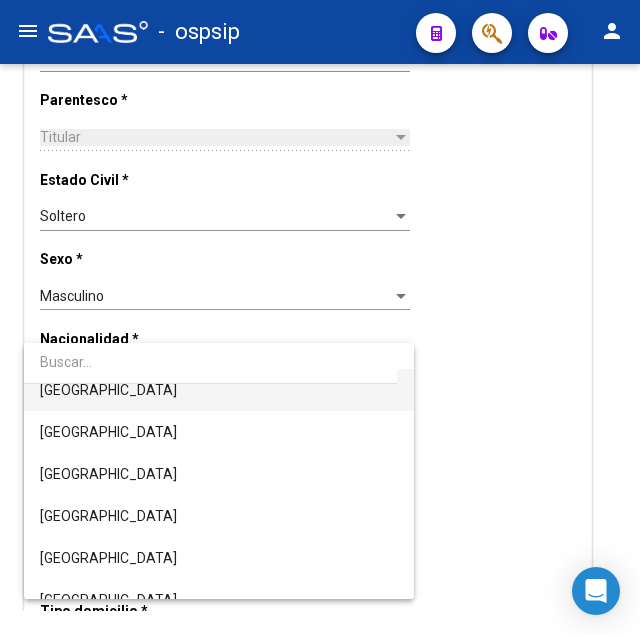 scroll, scrollTop: 204, scrollLeft: 0, axis: vertical 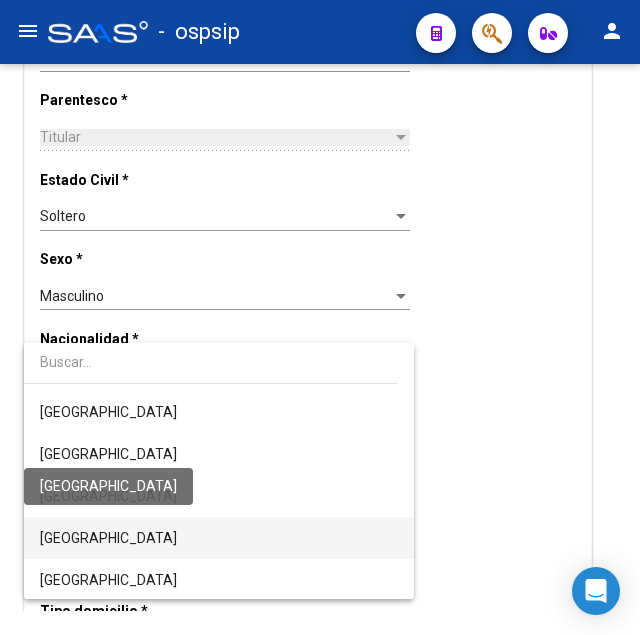 click on "[GEOGRAPHIC_DATA]" at bounding box center [108, 538] 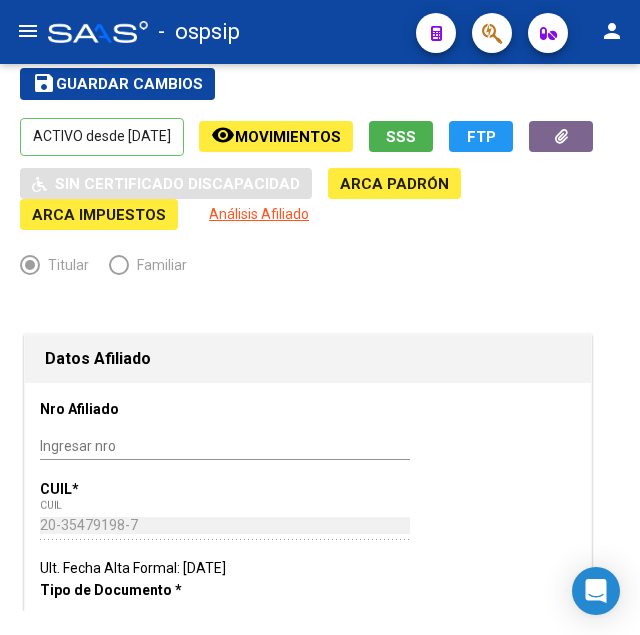 scroll, scrollTop: 0, scrollLeft: 0, axis: both 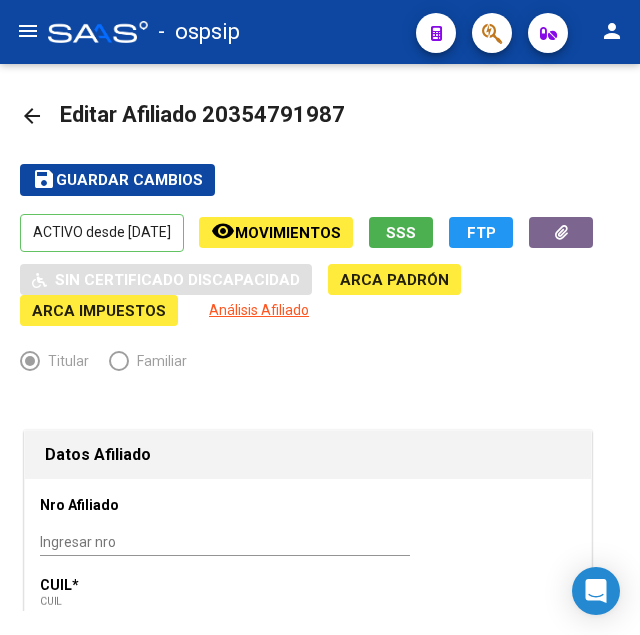 drag, startPoint x: 230, startPoint y: 120, endPoint x: 333, endPoint y: 93, distance: 106.48004 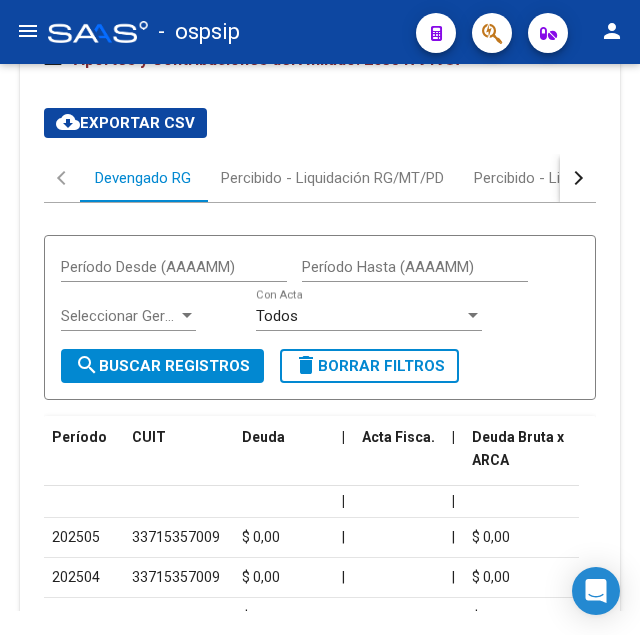 scroll, scrollTop: 4284, scrollLeft: 0, axis: vertical 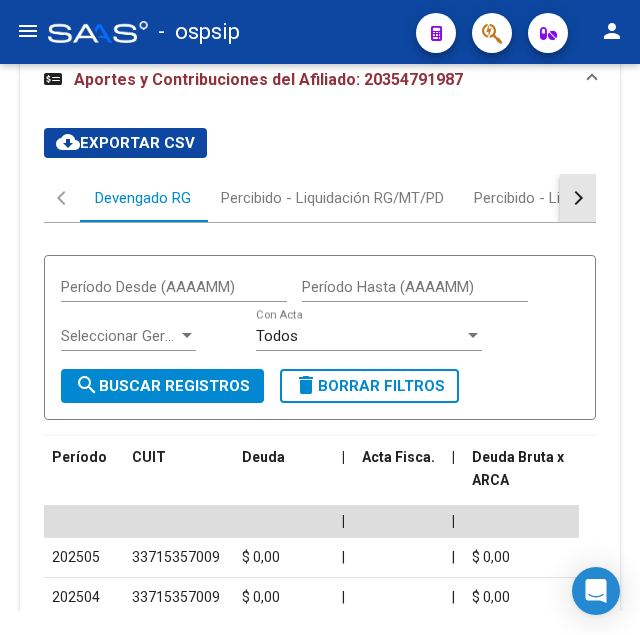 click at bounding box center [578, 198] 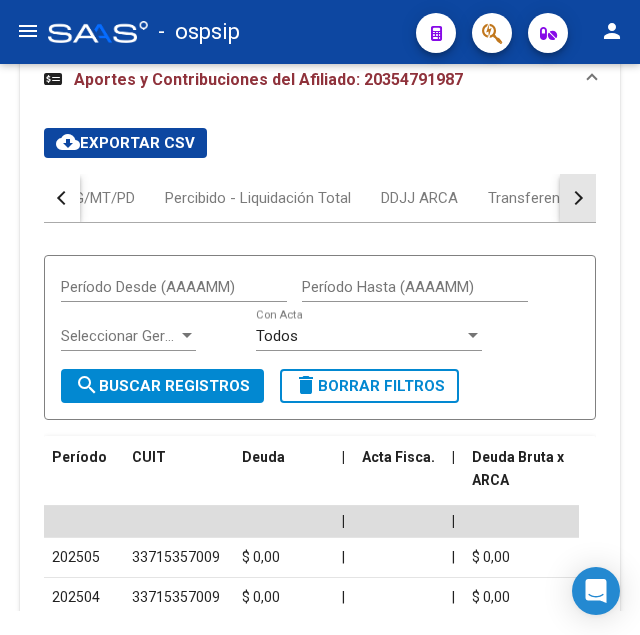 click at bounding box center (578, 198) 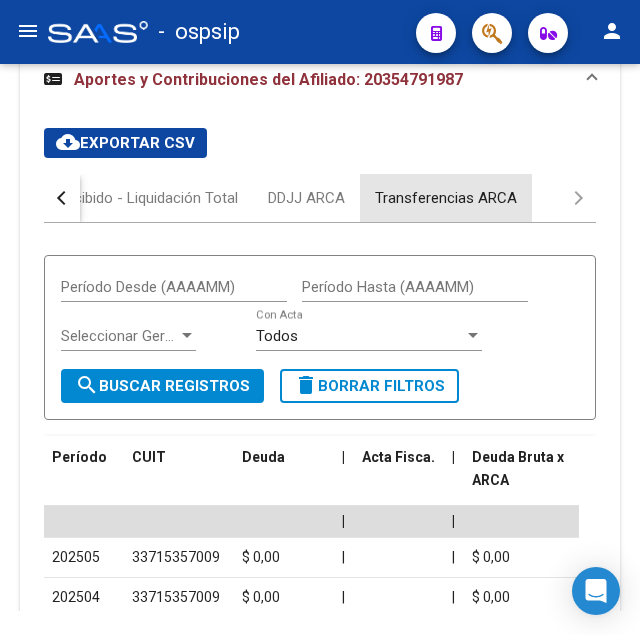 click on "Transferencias ARCA" at bounding box center (446, 198) 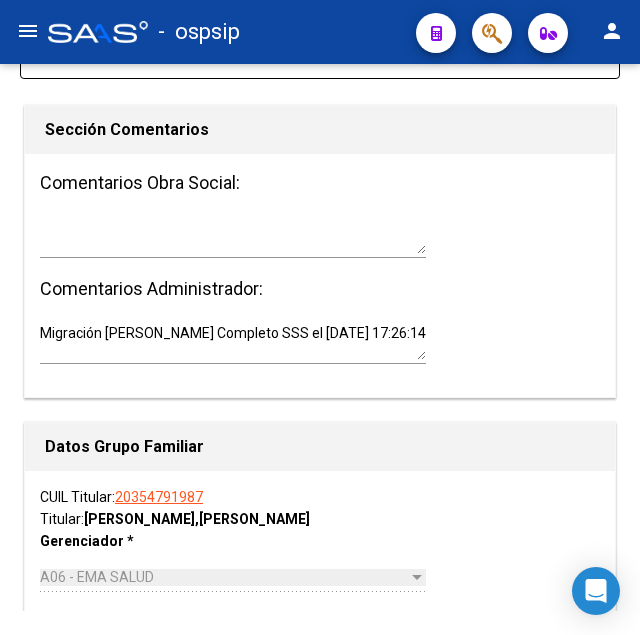 scroll, scrollTop: 2806, scrollLeft: 0, axis: vertical 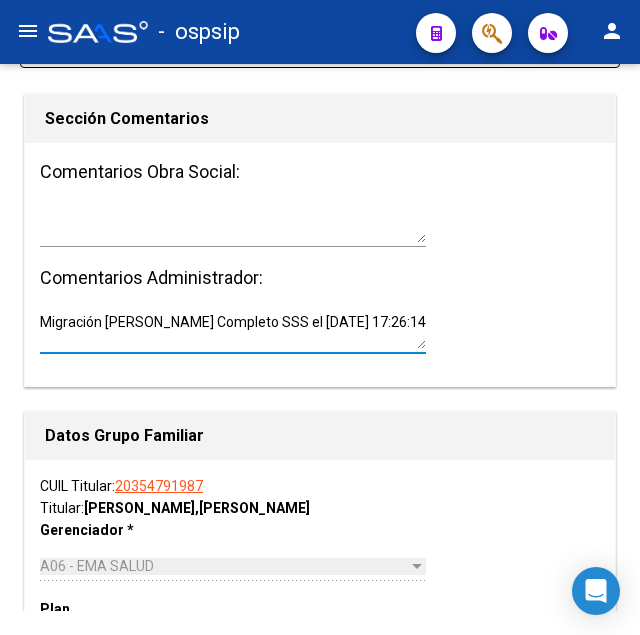 drag, startPoint x: 395, startPoint y: 296, endPoint x: -75, endPoint y: 292, distance: 470.01703 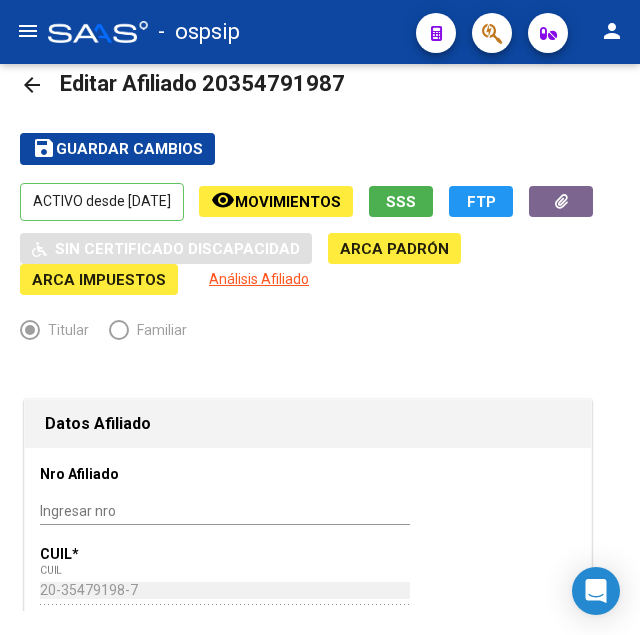 scroll, scrollTop: 0, scrollLeft: 0, axis: both 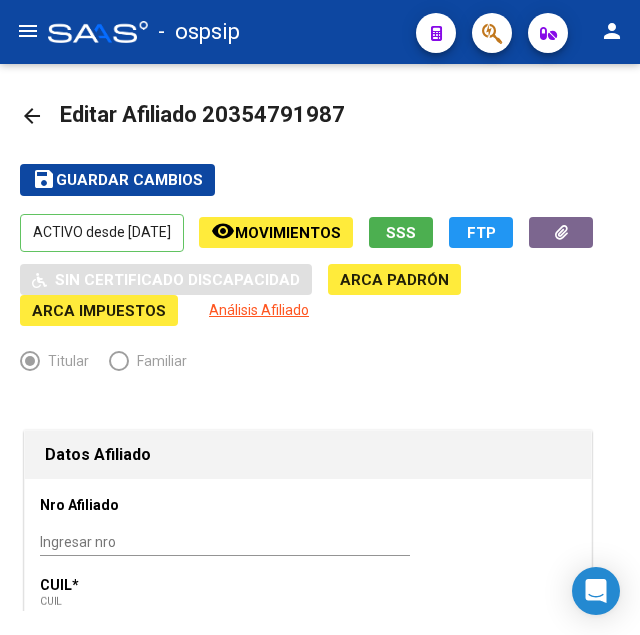 type 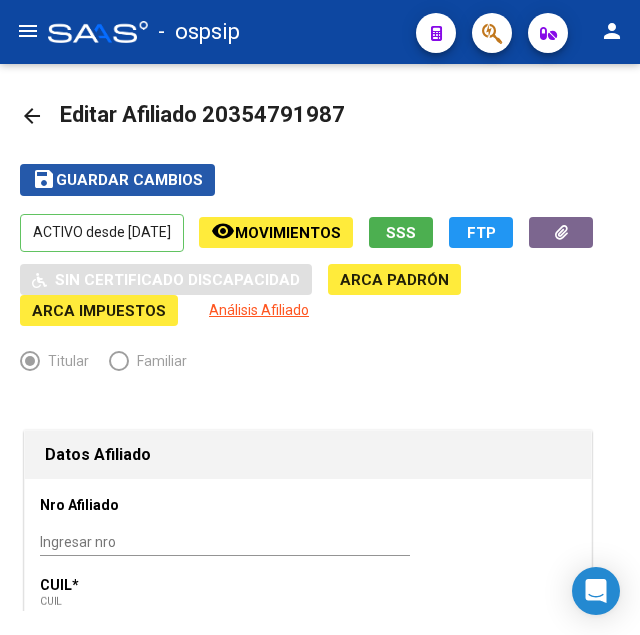 click on "Guardar cambios" 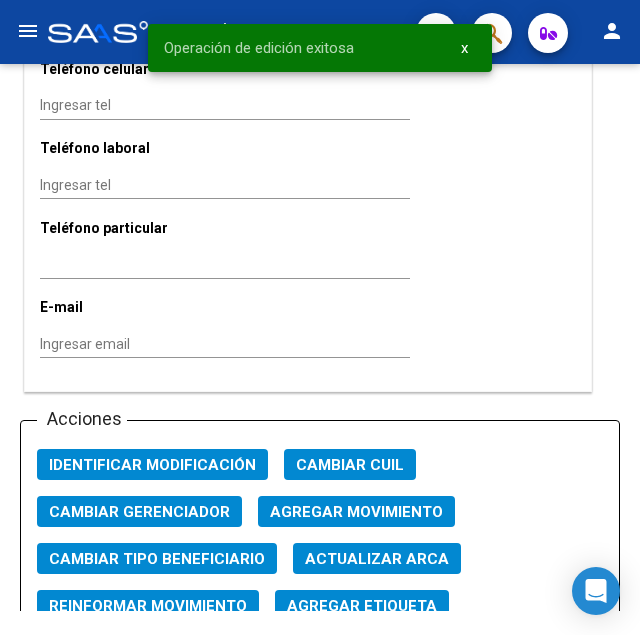 scroll, scrollTop: 2244, scrollLeft: 0, axis: vertical 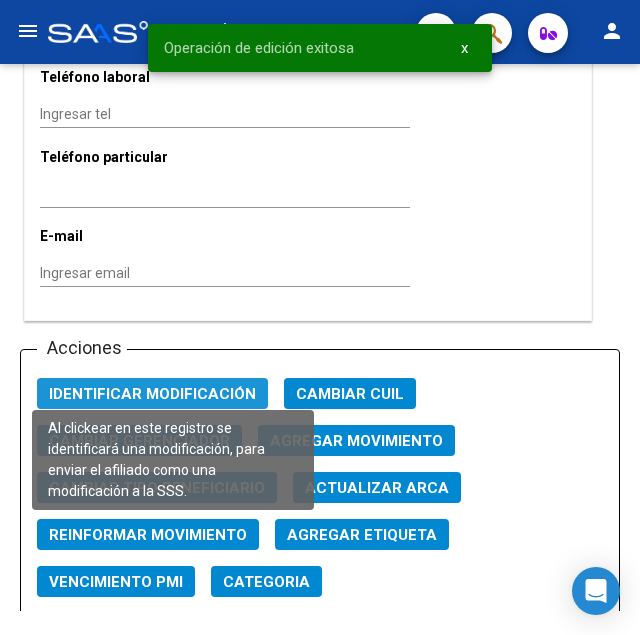 click on "Identificar Modificación" 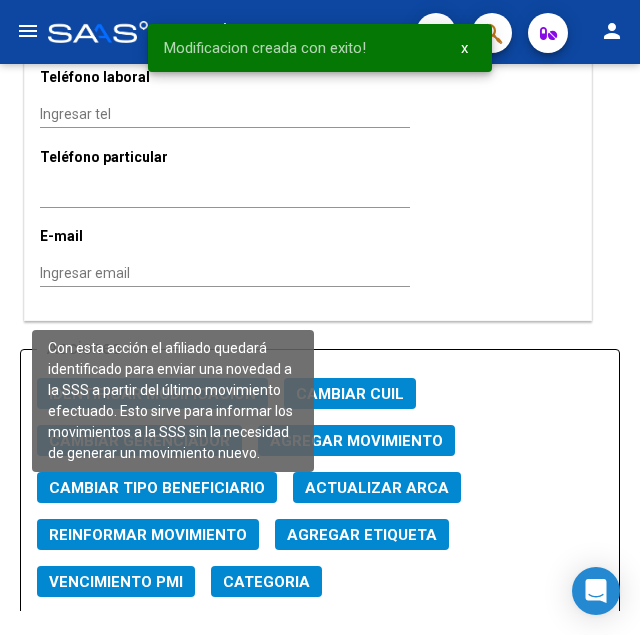 click on "Reinformar Movimiento" 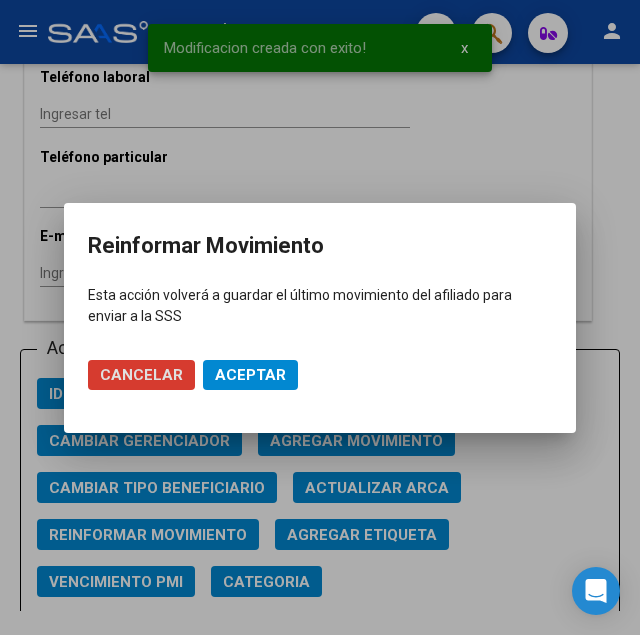 click on "Aceptar" at bounding box center [250, 375] 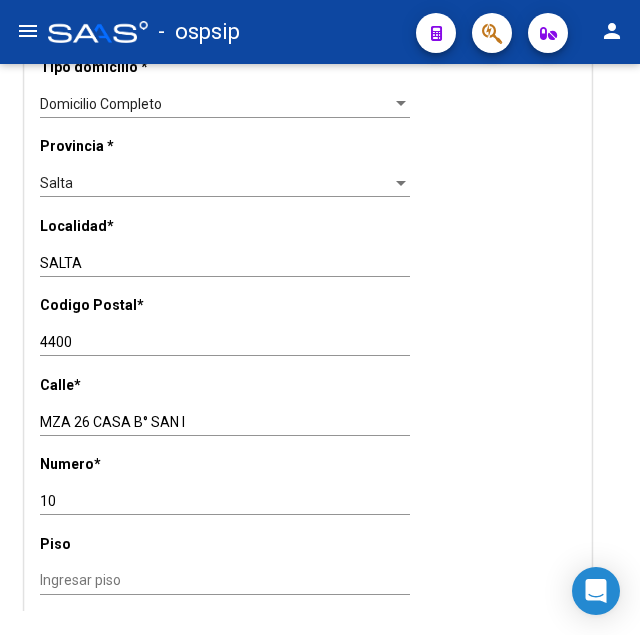 scroll, scrollTop: 1530, scrollLeft: 0, axis: vertical 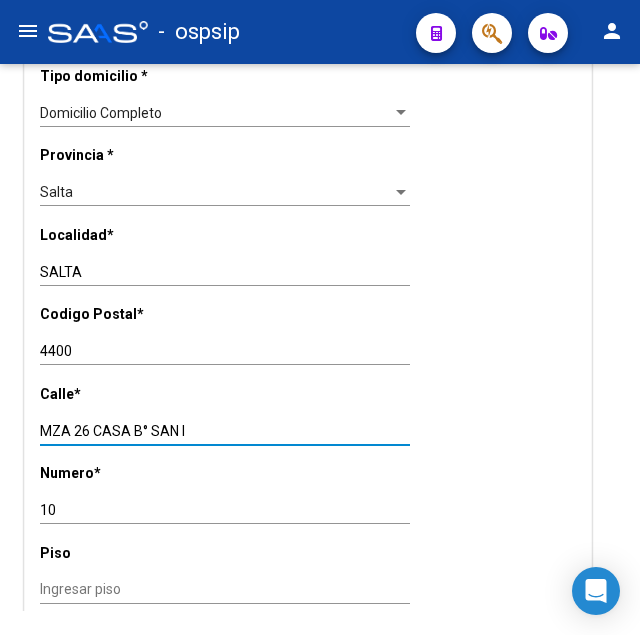drag, startPoint x: 41, startPoint y: 405, endPoint x: 207, endPoint y: 406, distance: 166.003 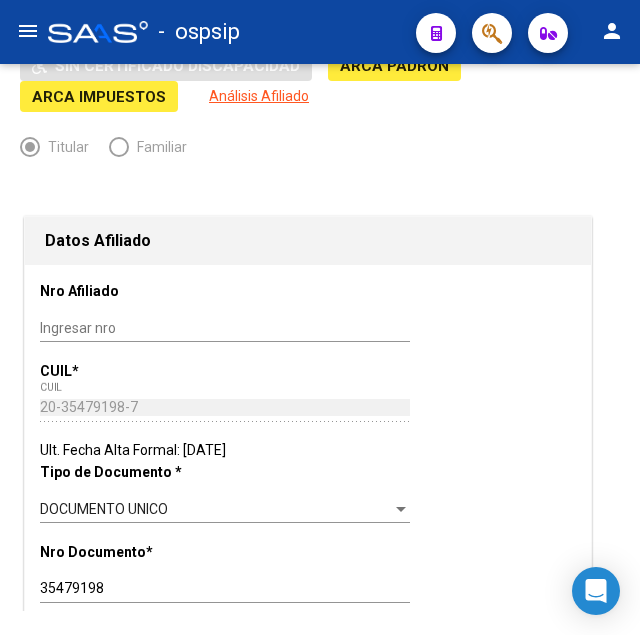 scroll, scrollTop: 306, scrollLeft: 0, axis: vertical 